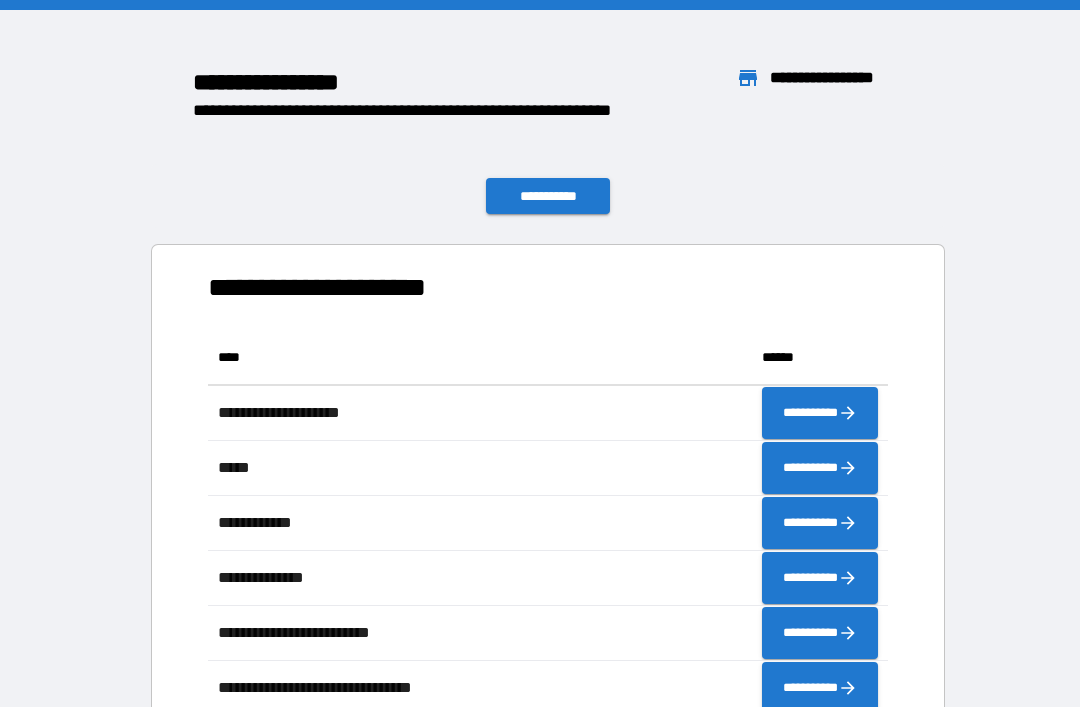 scroll, scrollTop: 0, scrollLeft: 0, axis: both 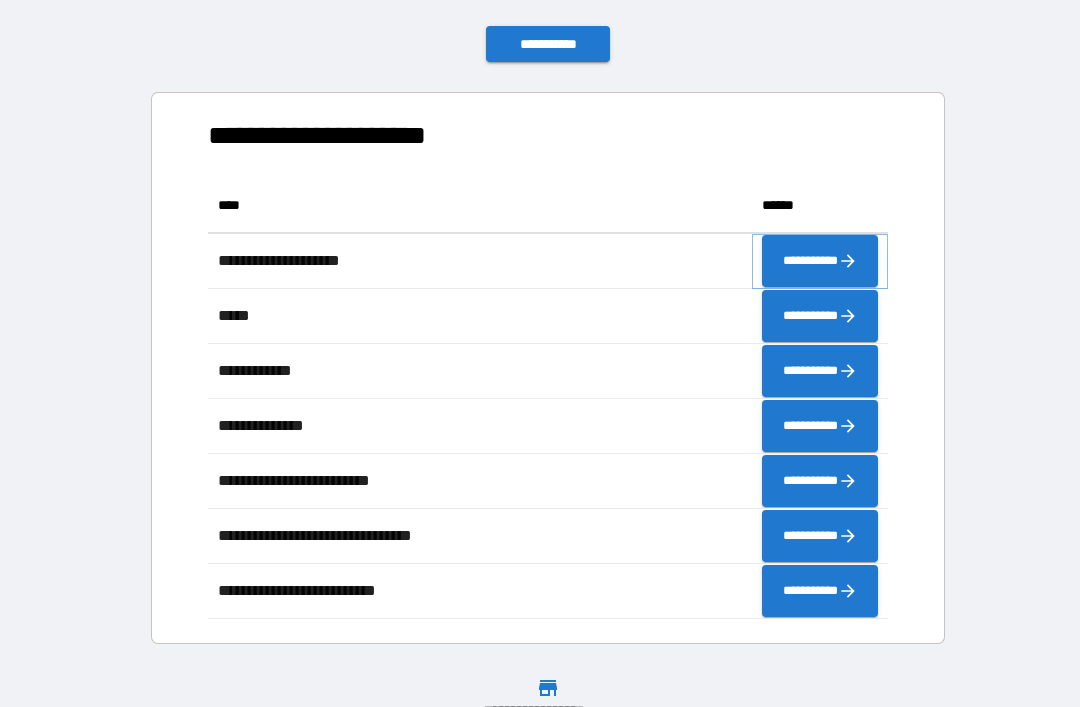 click on "**********" at bounding box center [820, 261] 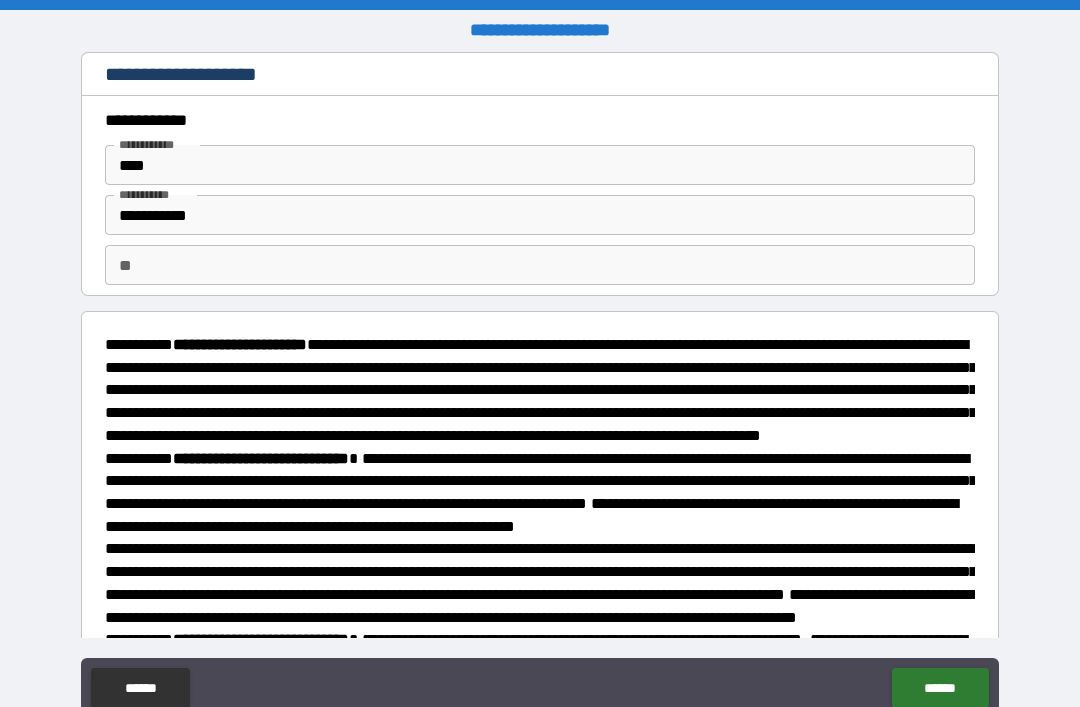 type on "*" 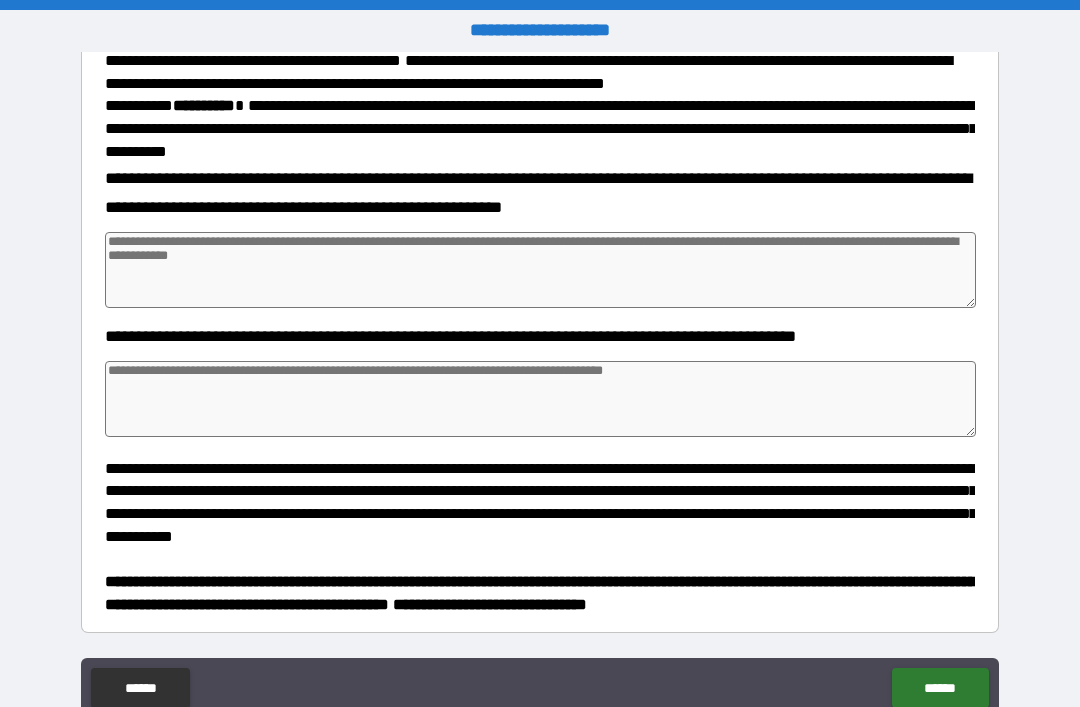 scroll, scrollTop: 1060, scrollLeft: 0, axis: vertical 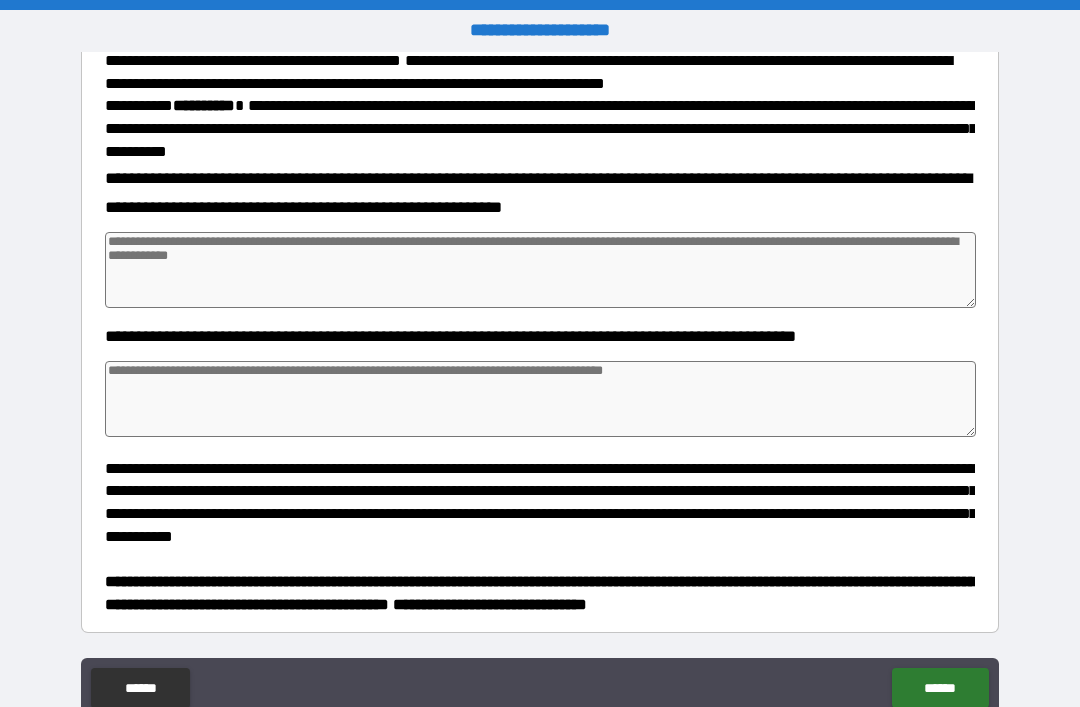 click at bounding box center (540, 270) 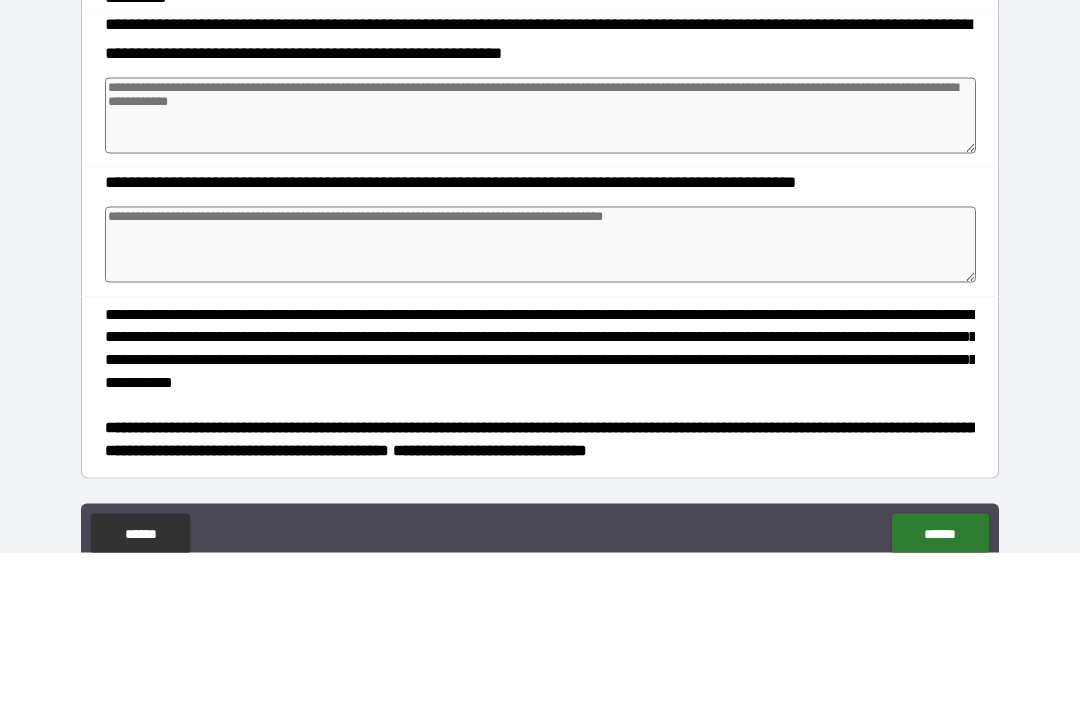 scroll, scrollTop: 1111, scrollLeft: 0, axis: vertical 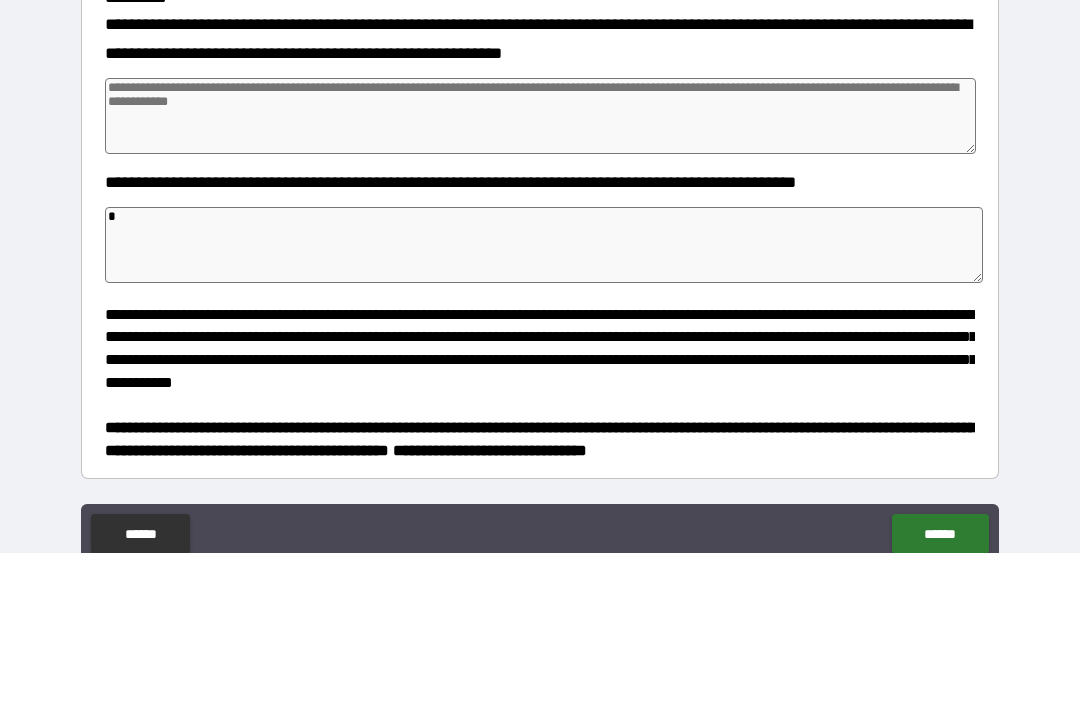 type on "*" 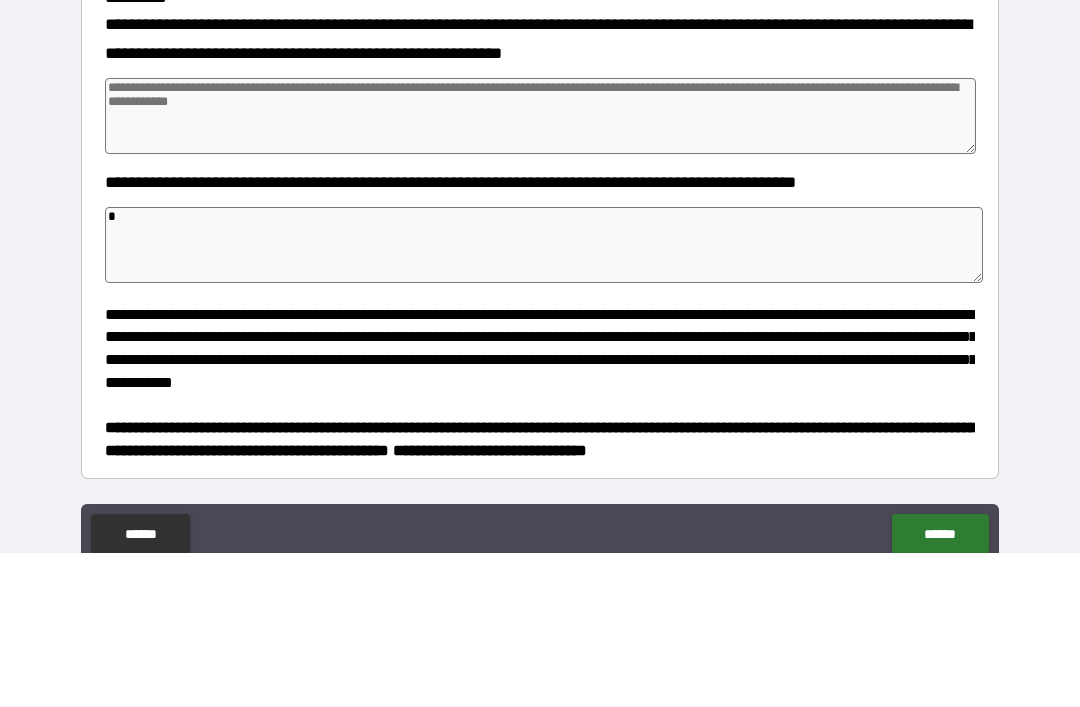 type on "**" 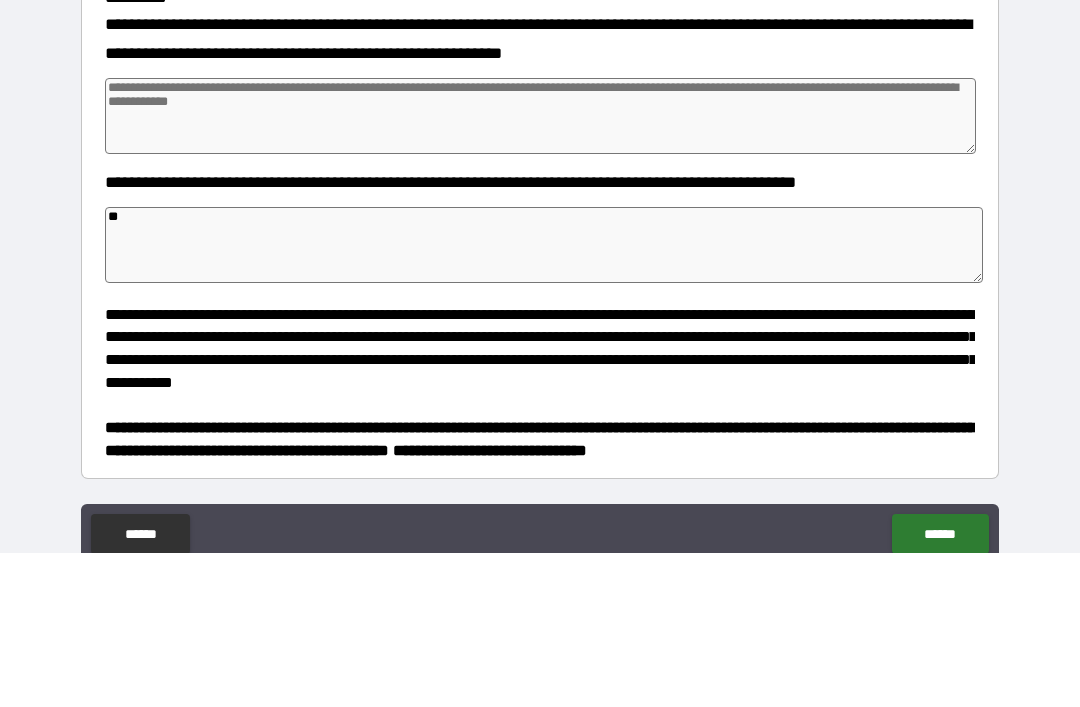 type on "*" 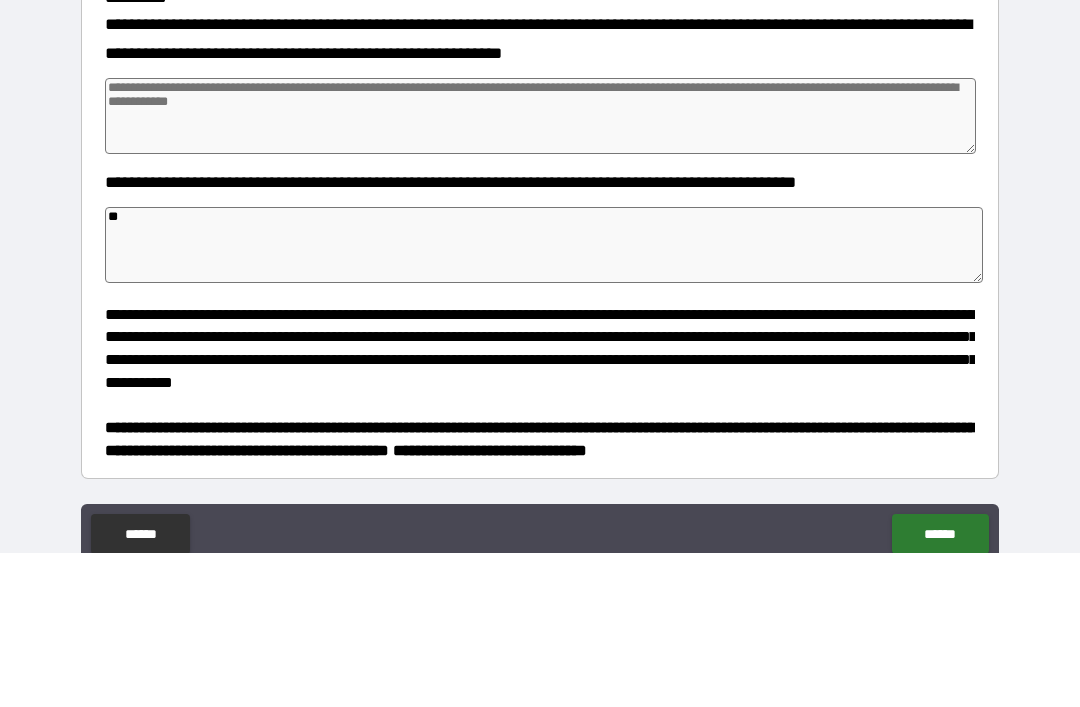 type on "*" 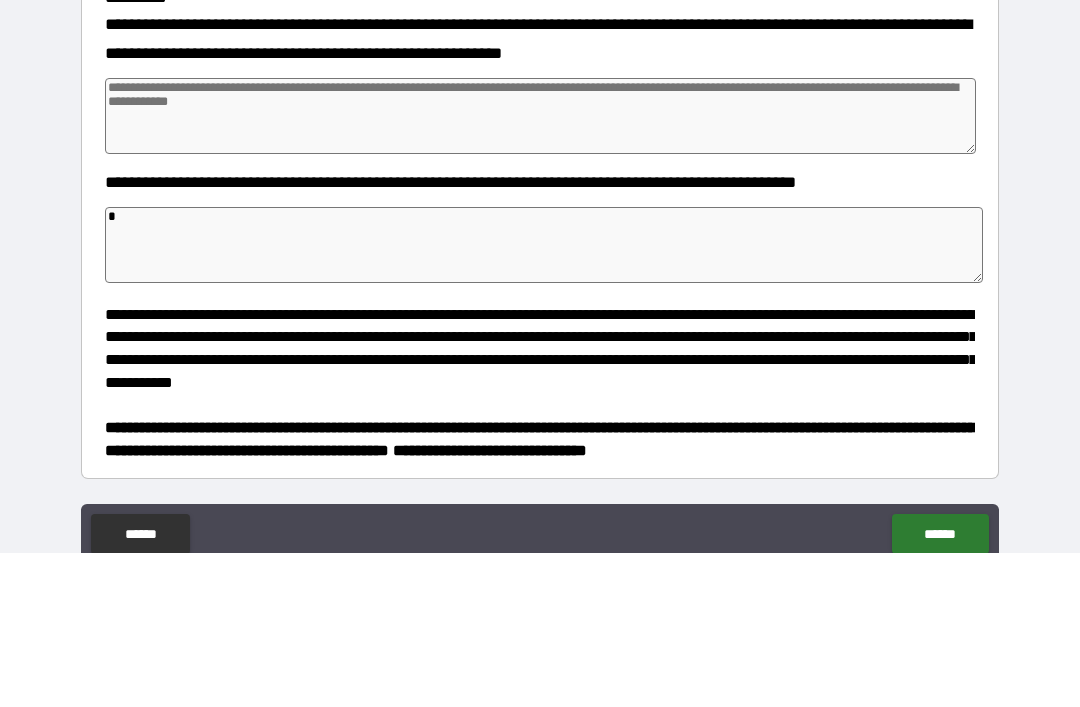 type on "*" 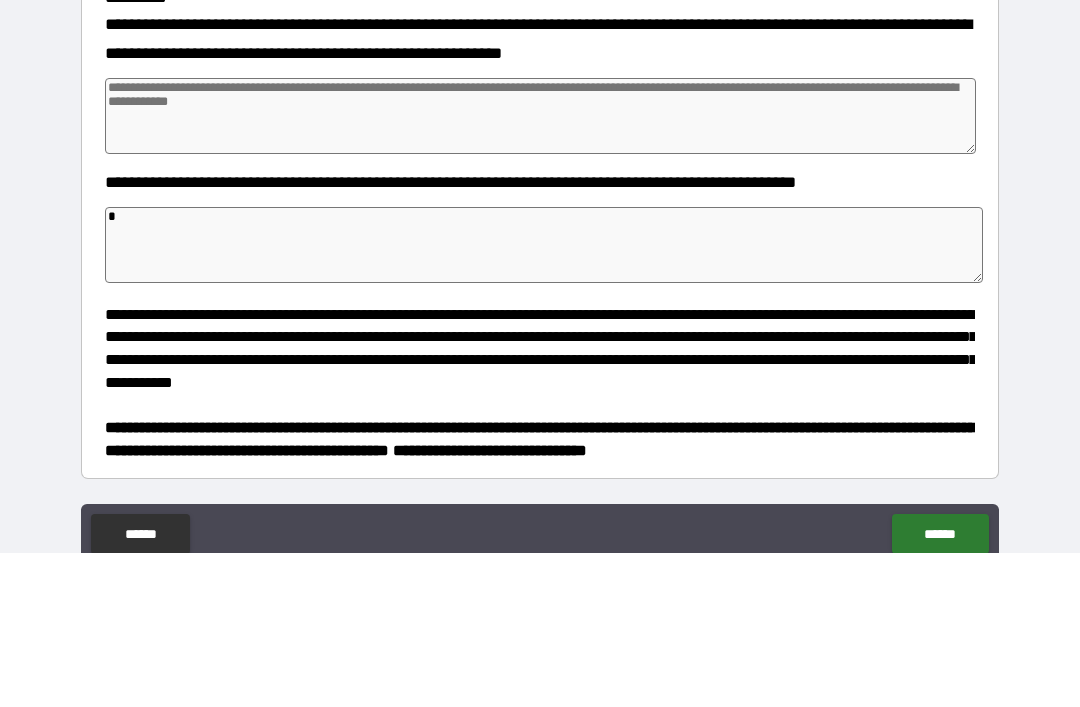 type on "*" 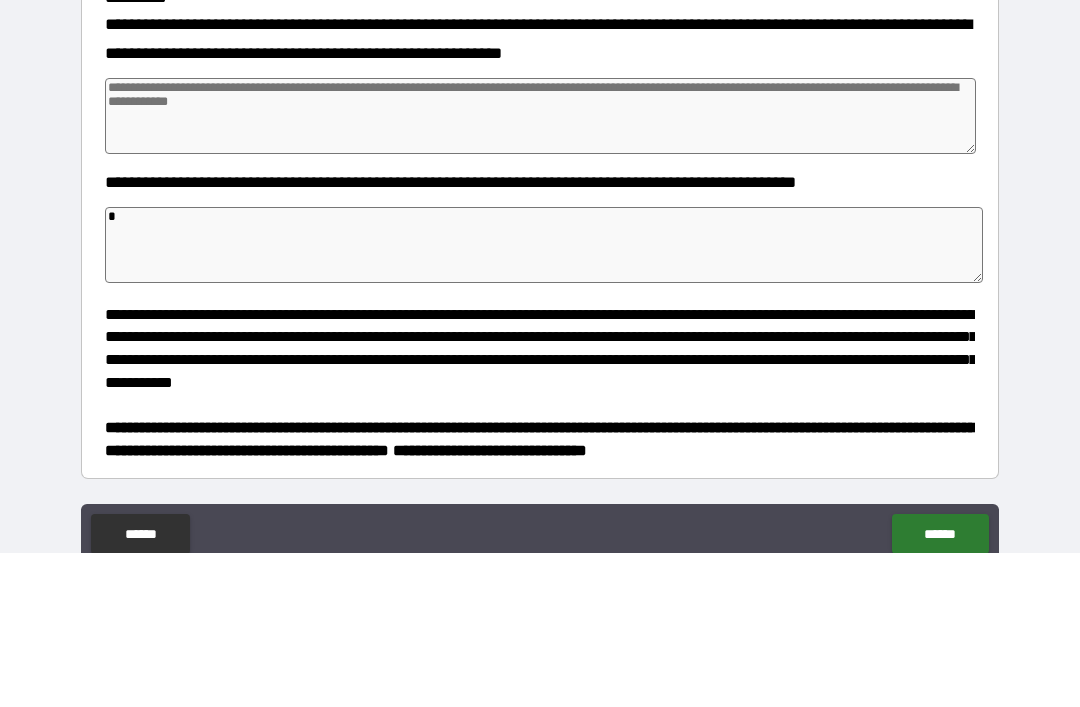 type on "*" 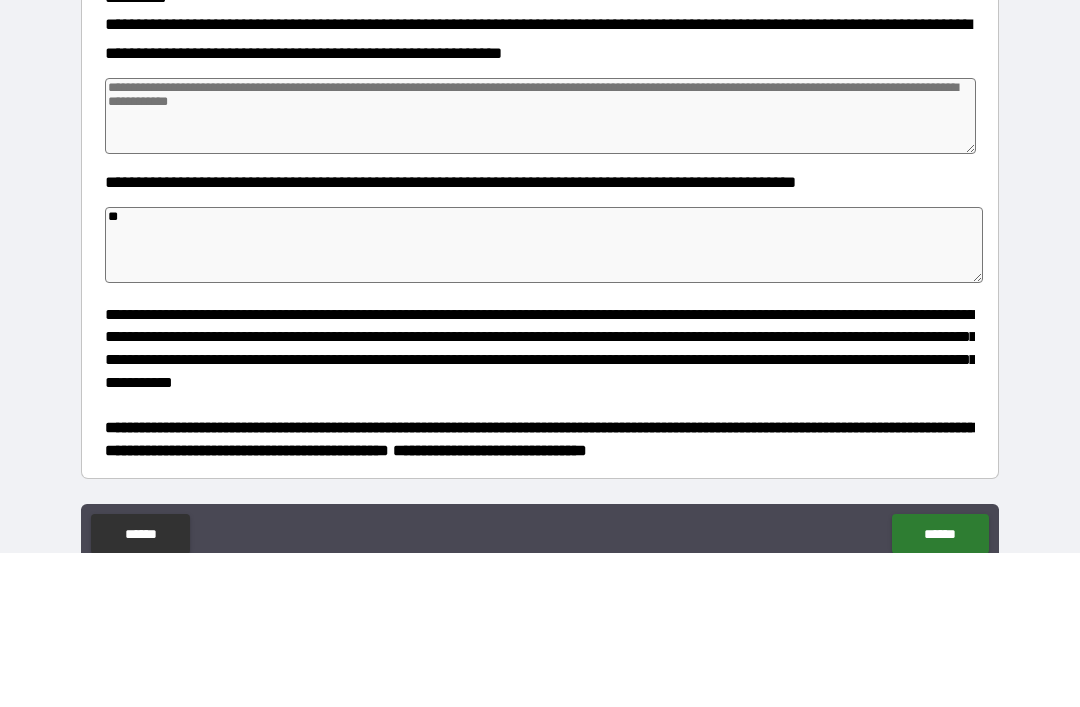 type on "*" 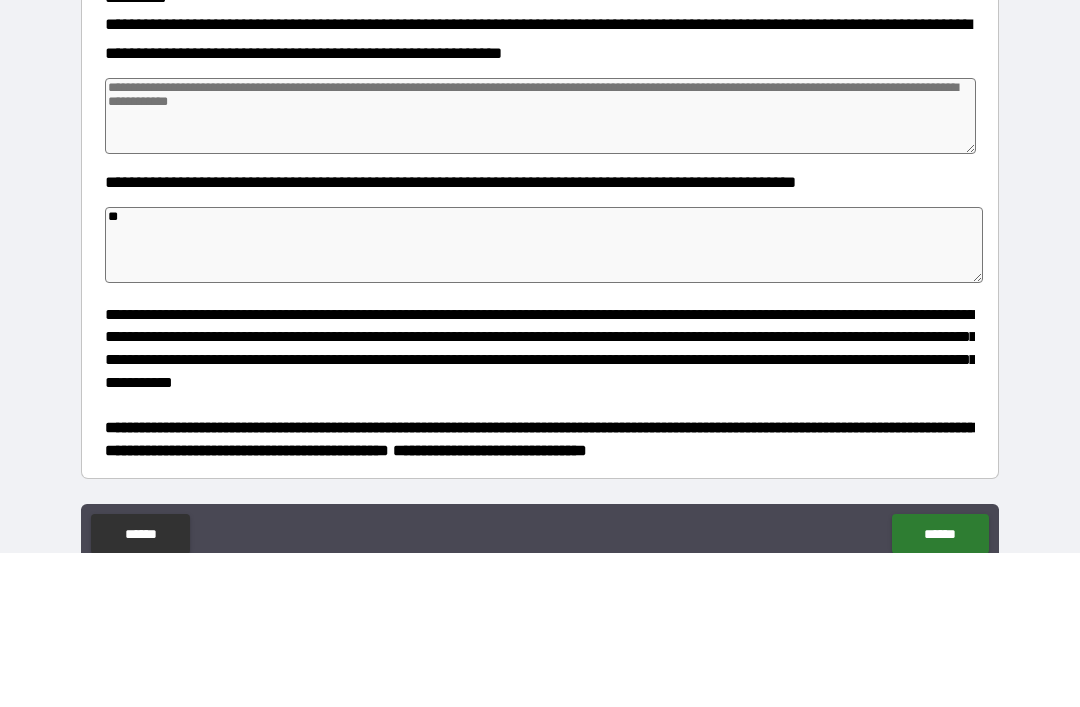type on "*" 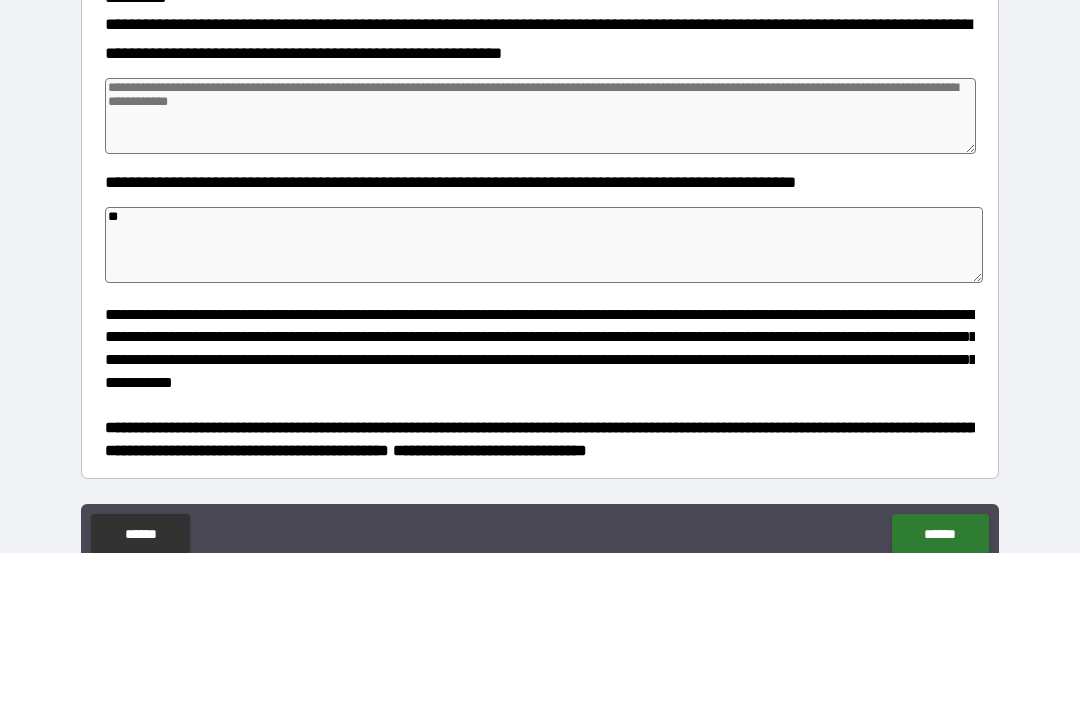 type on "*" 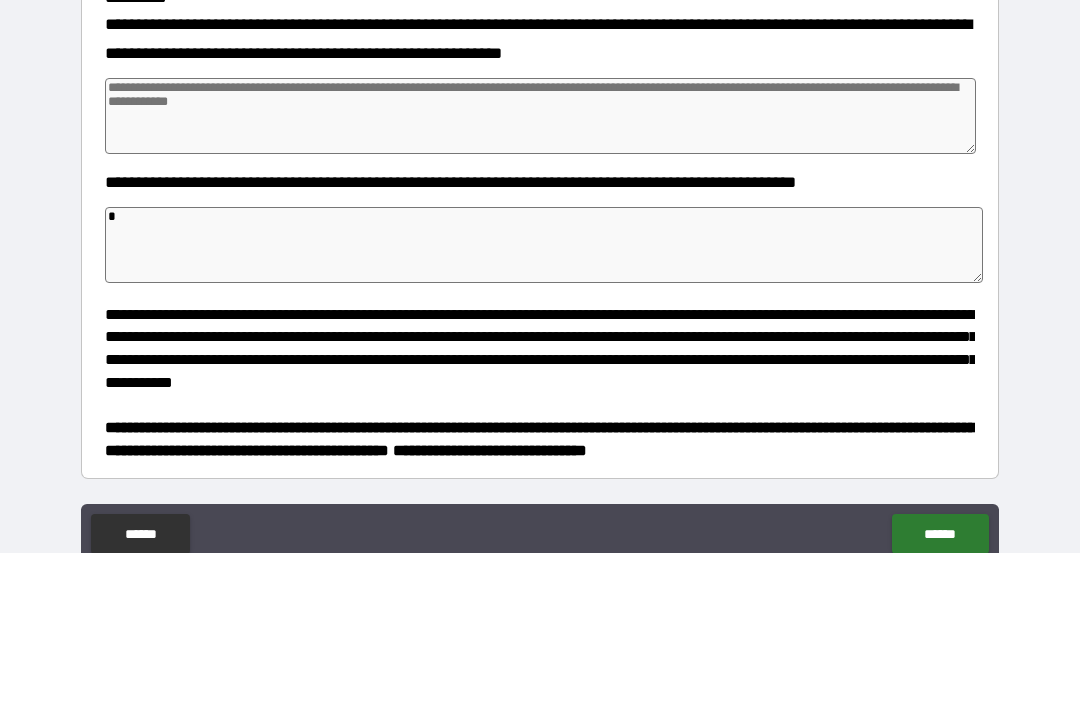 type on "*" 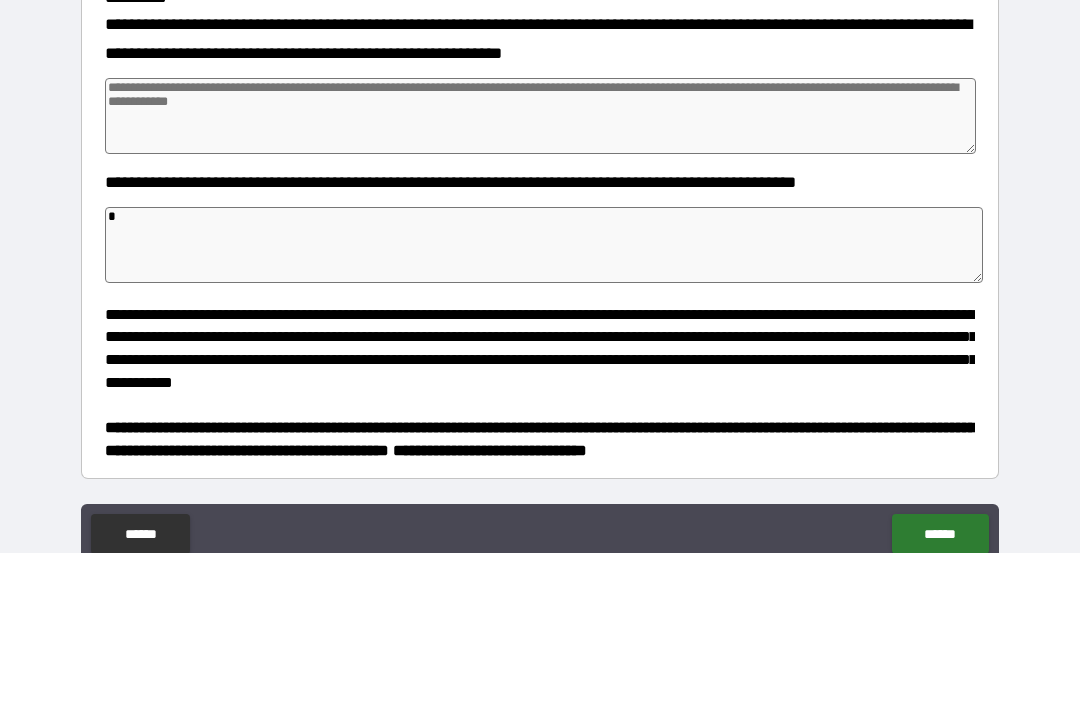 type on "**" 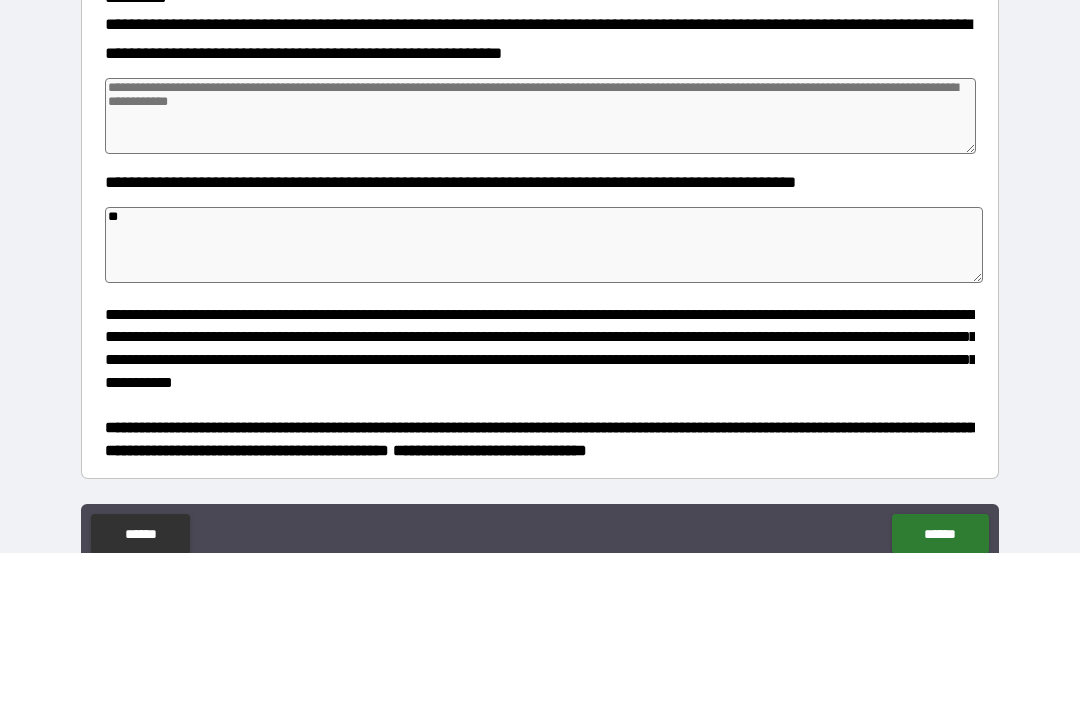 type on "*" 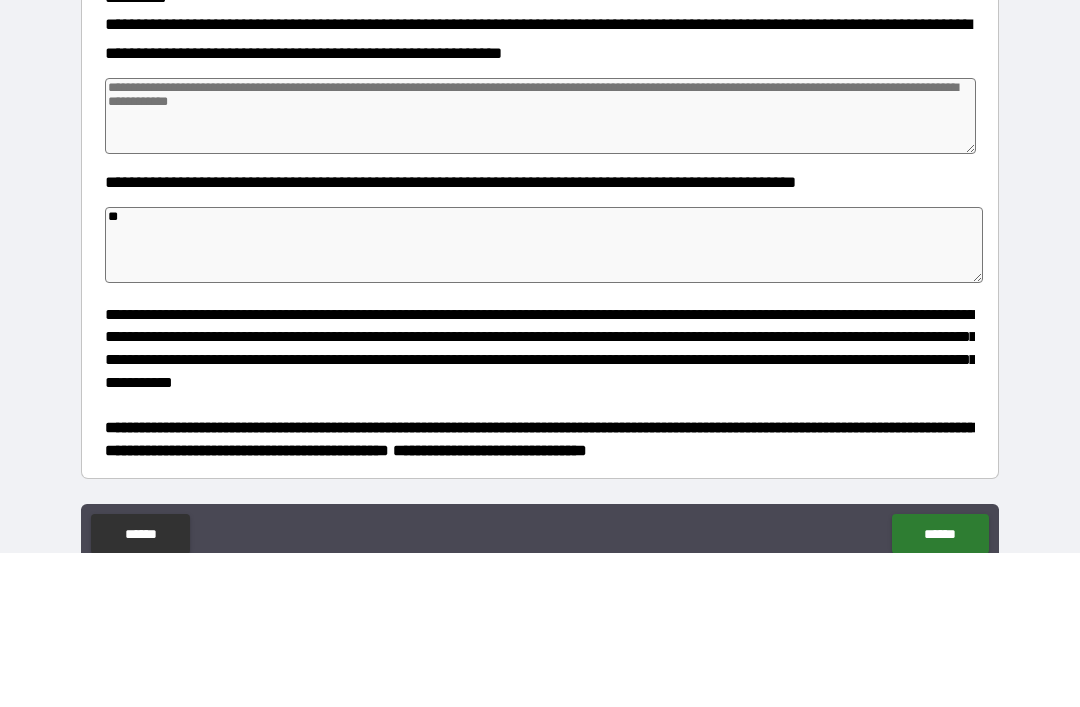 type on "*" 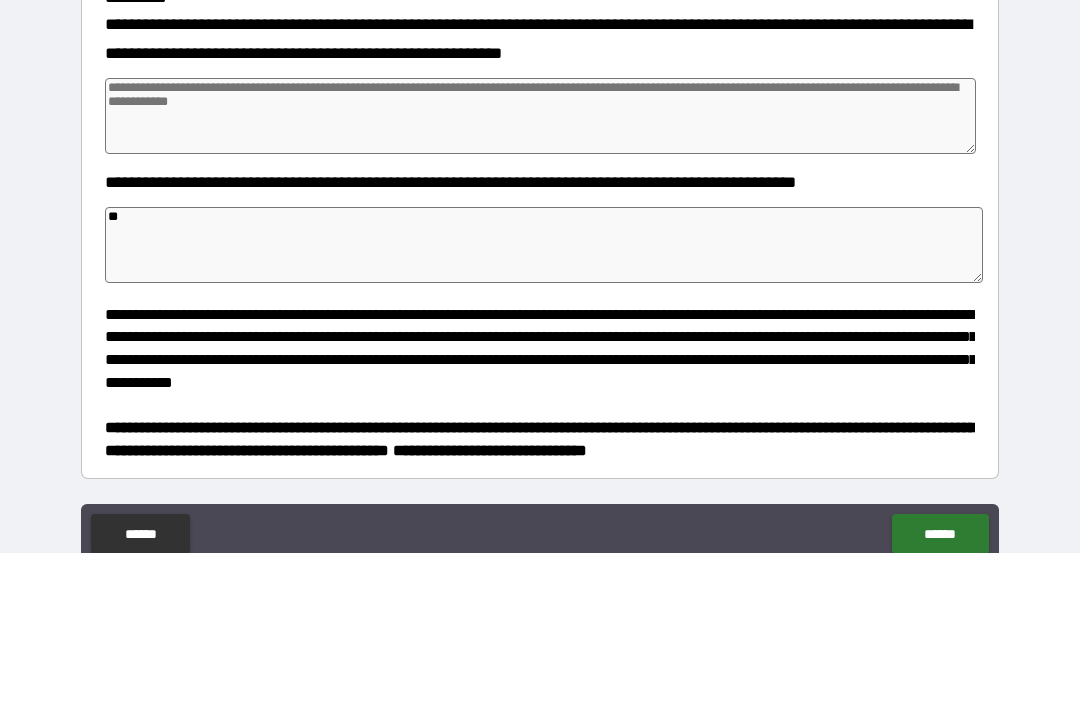 type on "*" 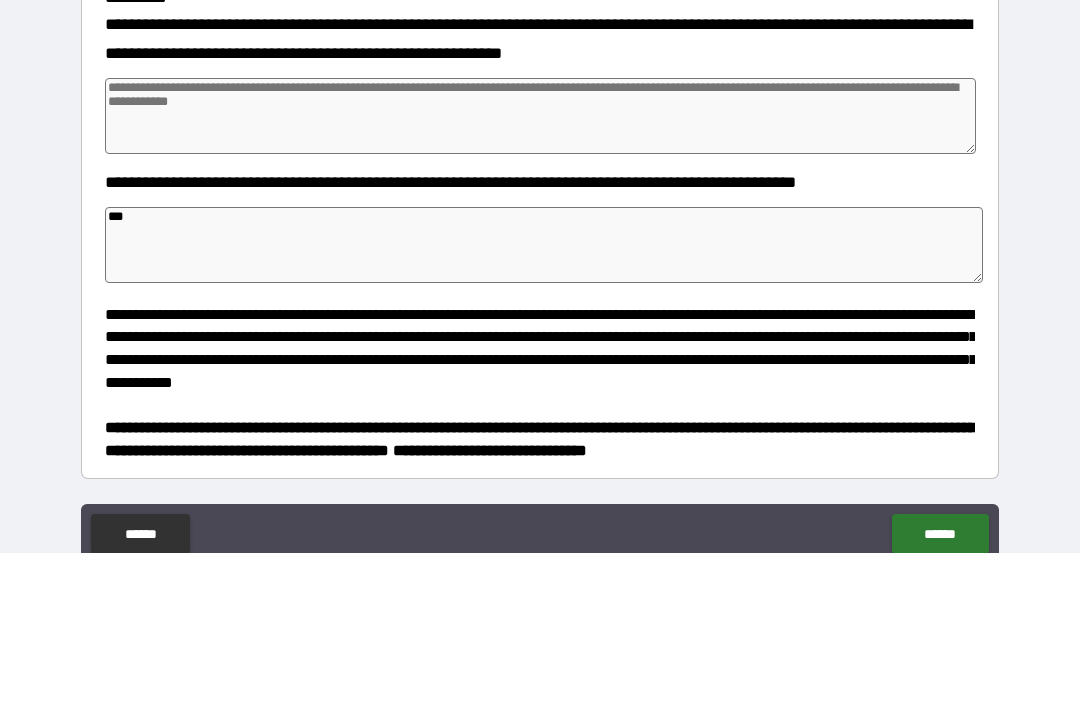 type on "*" 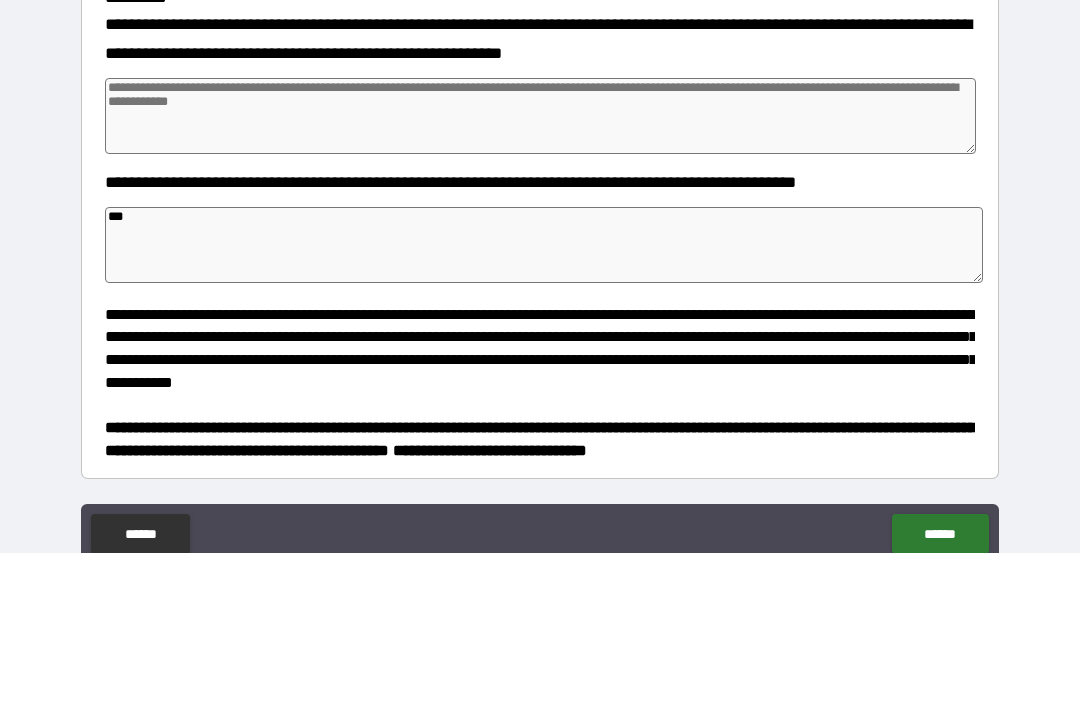 type on "*" 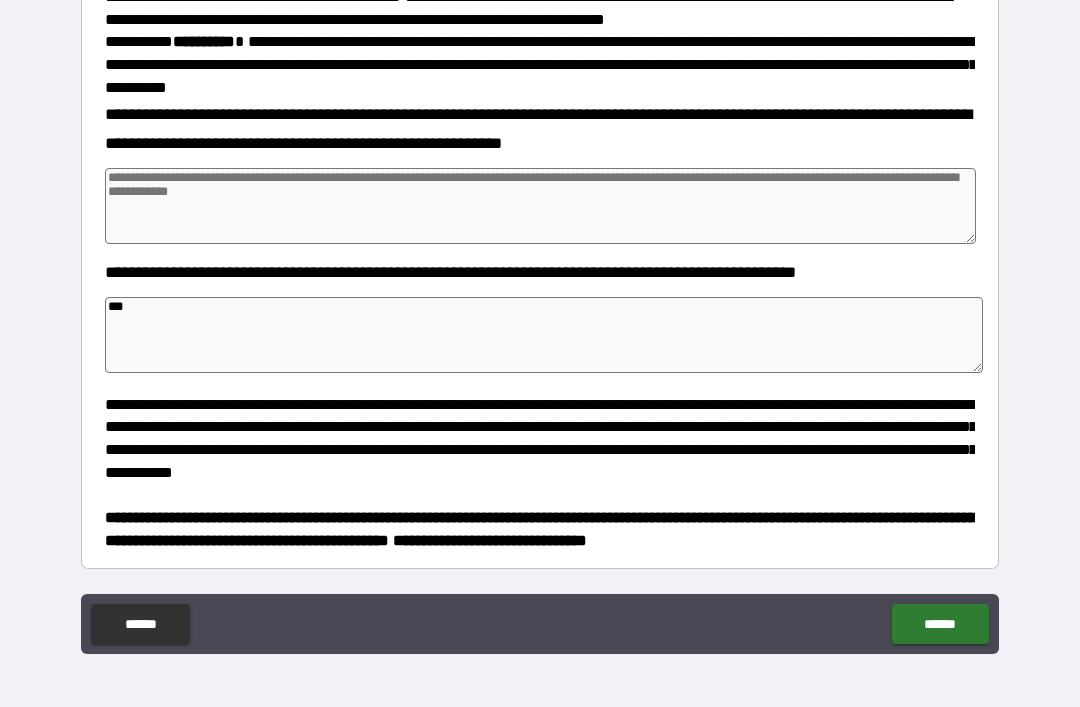 click on "******" at bounding box center (940, 624) 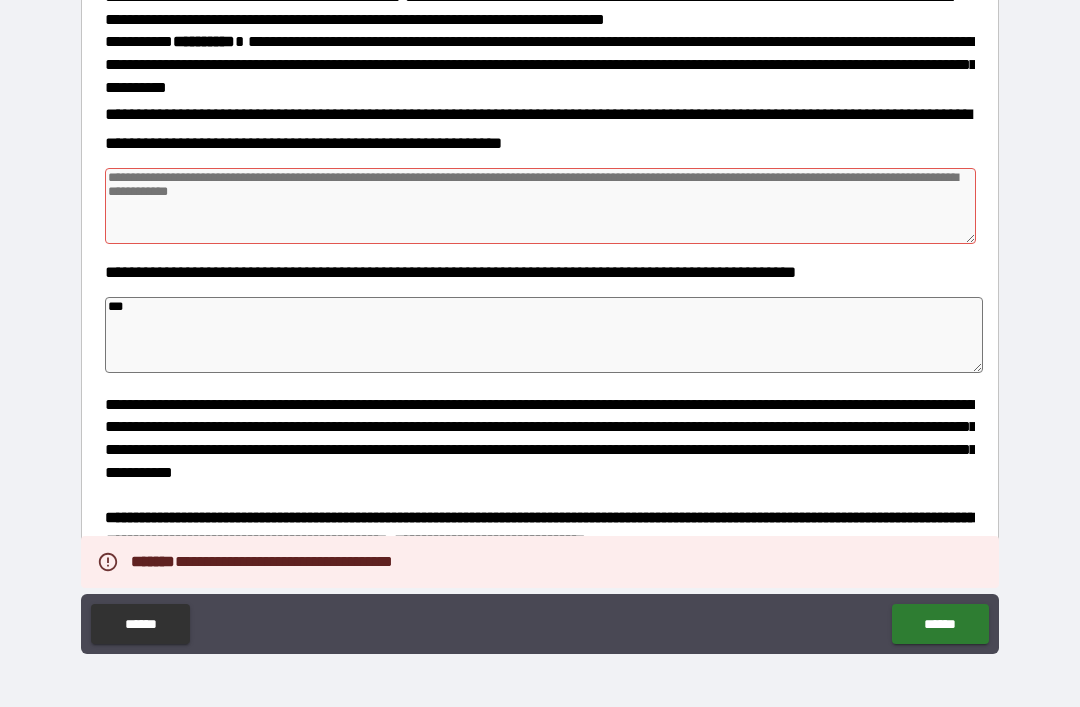 type on "*" 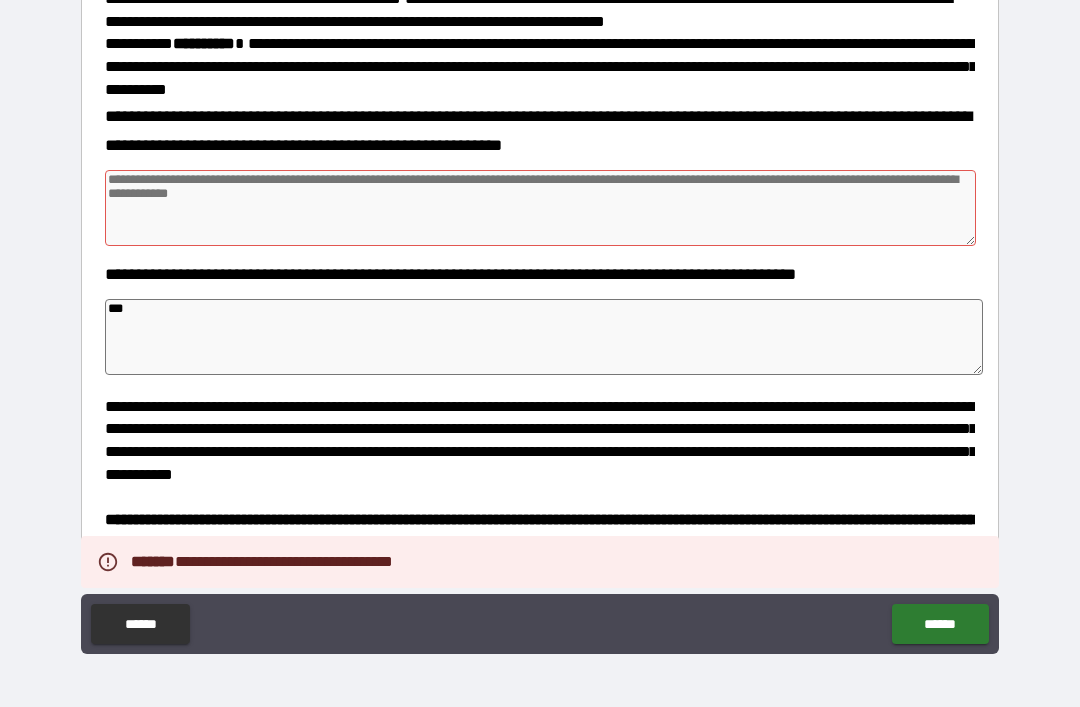scroll, scrollTop: 1008, scrollLeft: 0, axis: vertical 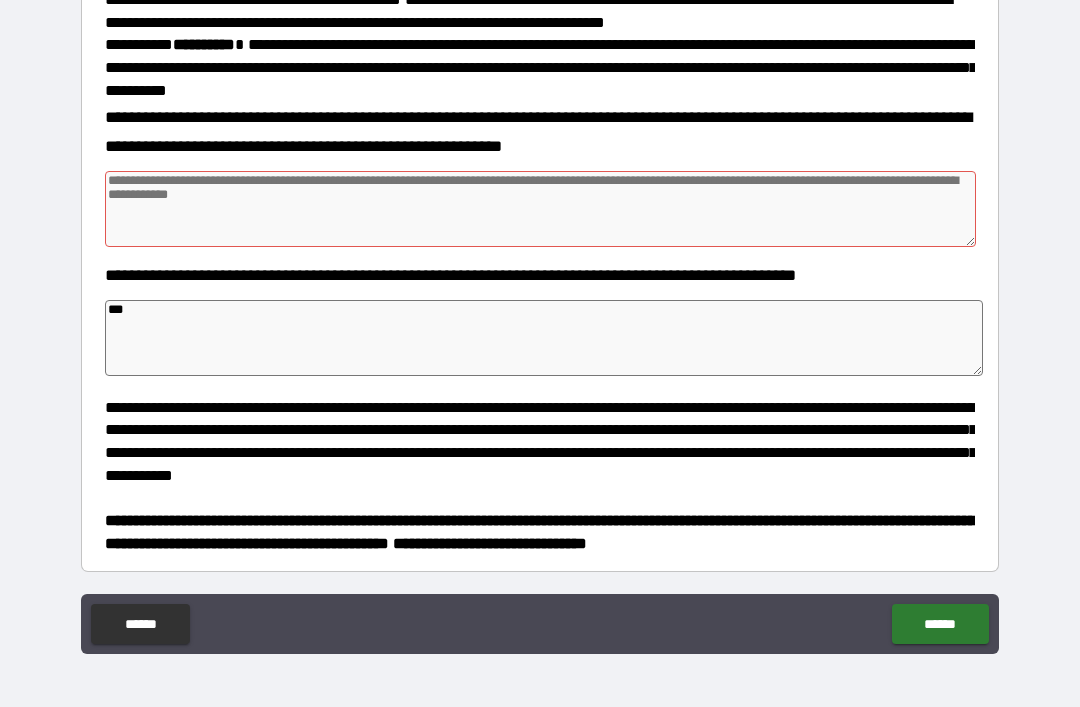 click at bounding box center (540, 209) 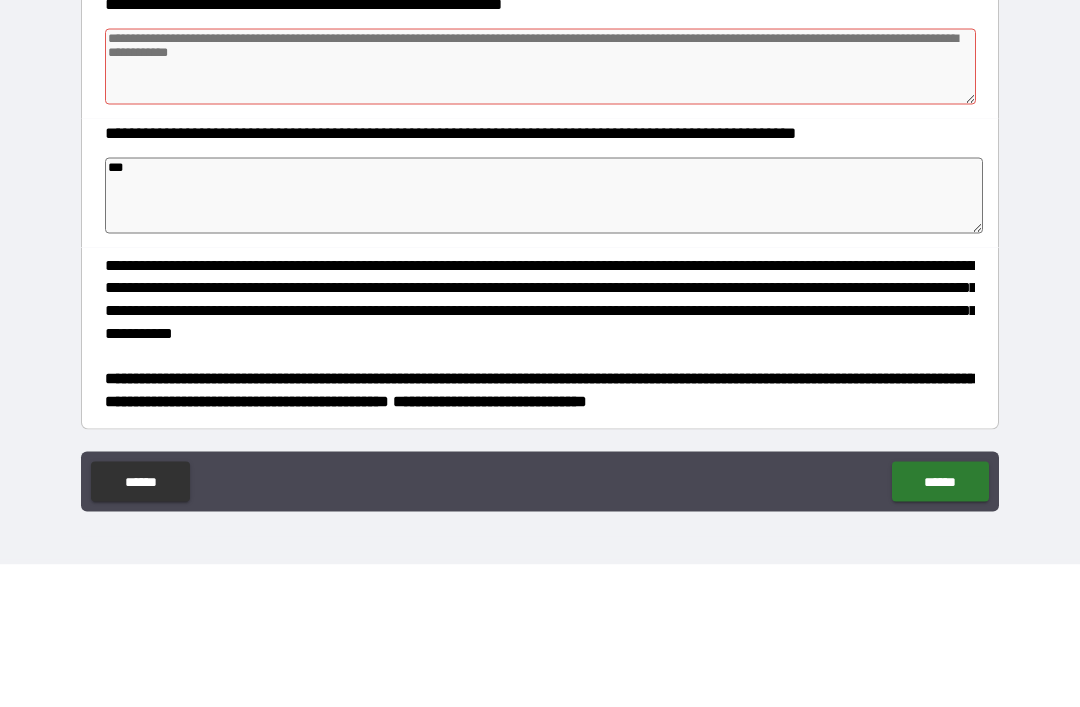 type 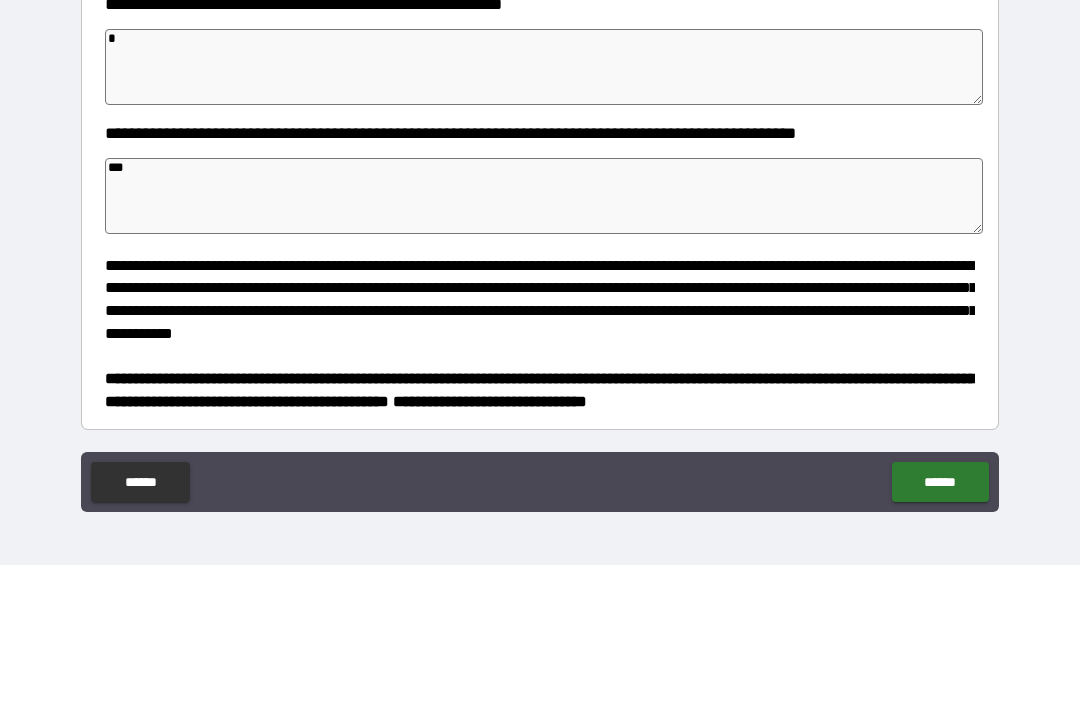 type on "*" 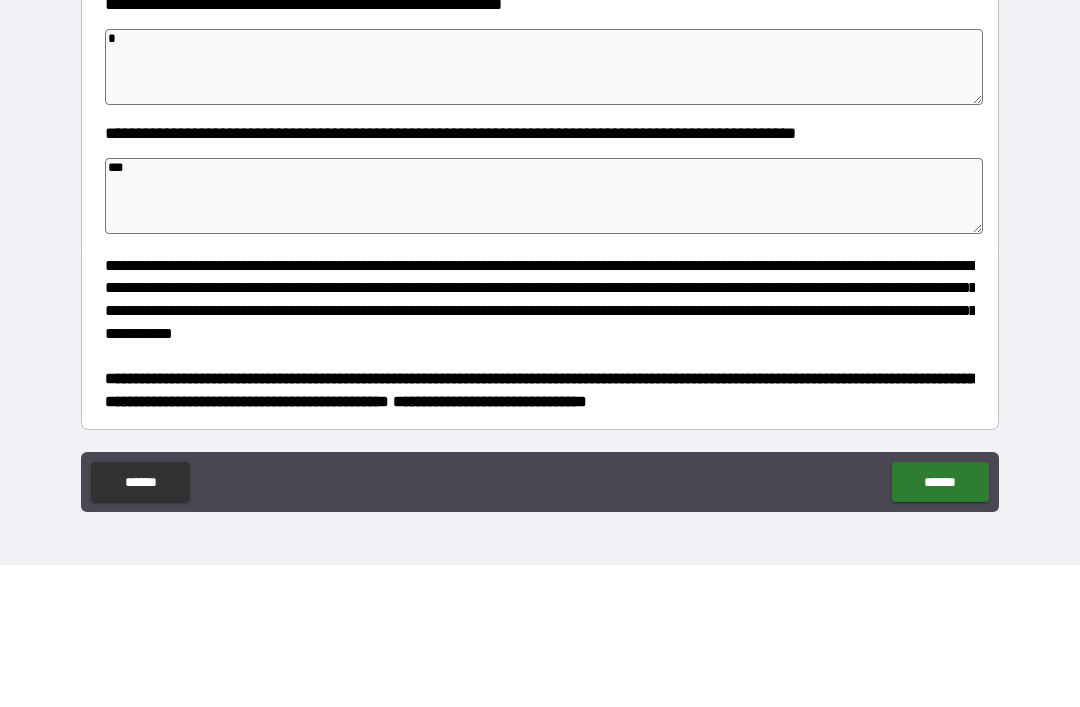 type on "*" 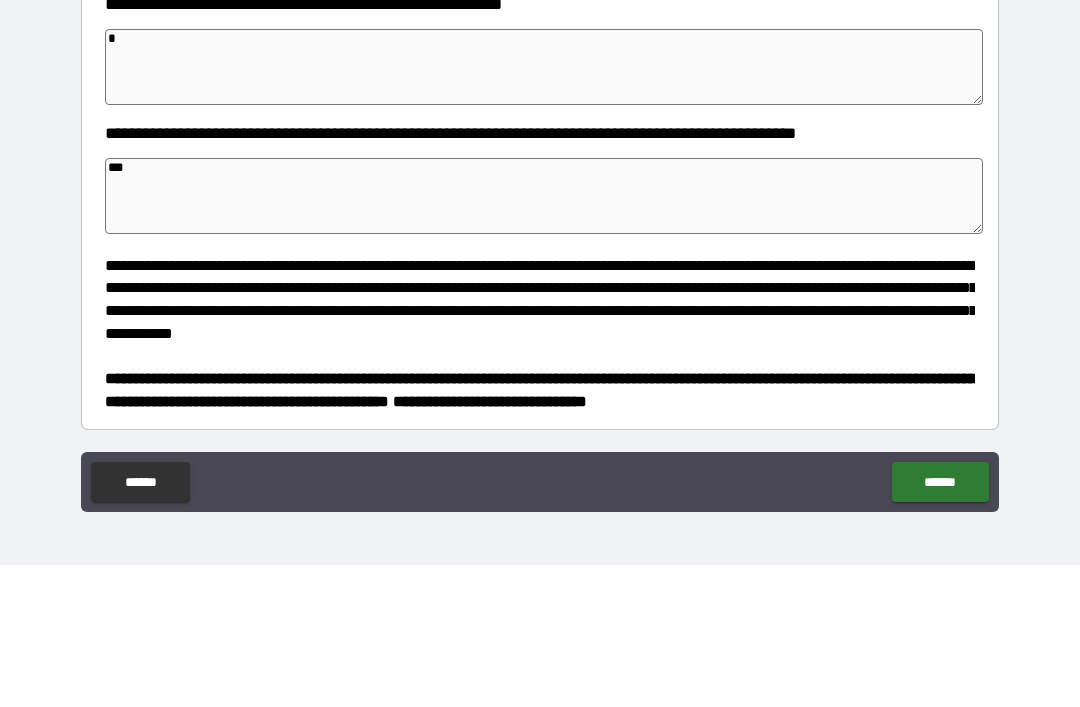 type 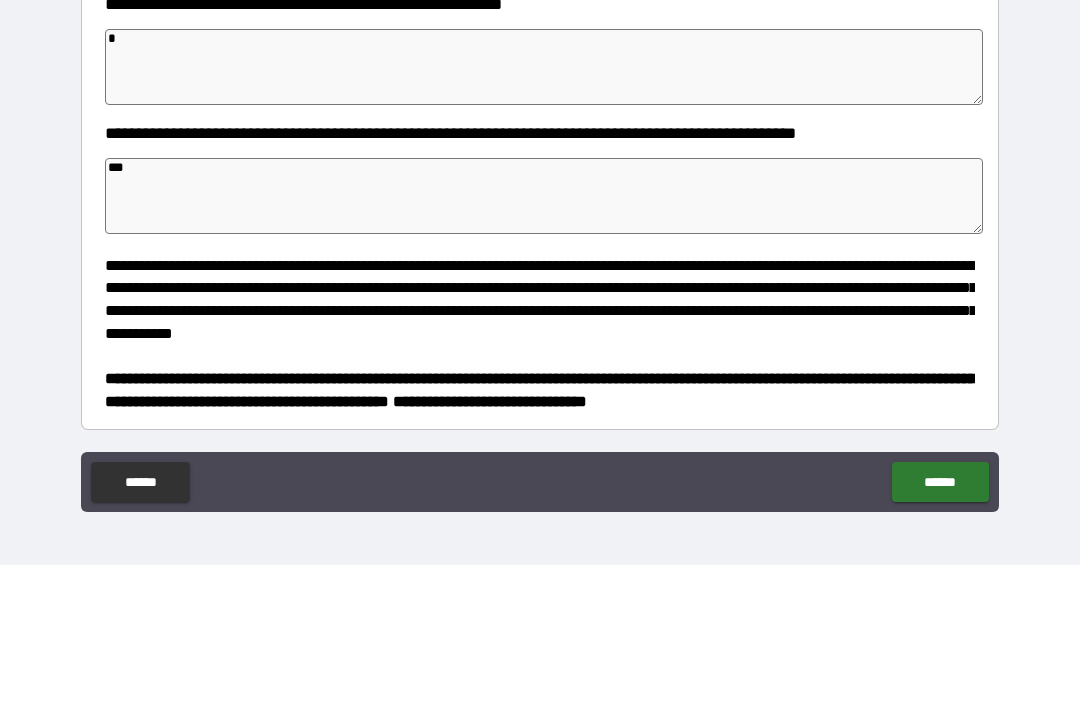 type on "*" 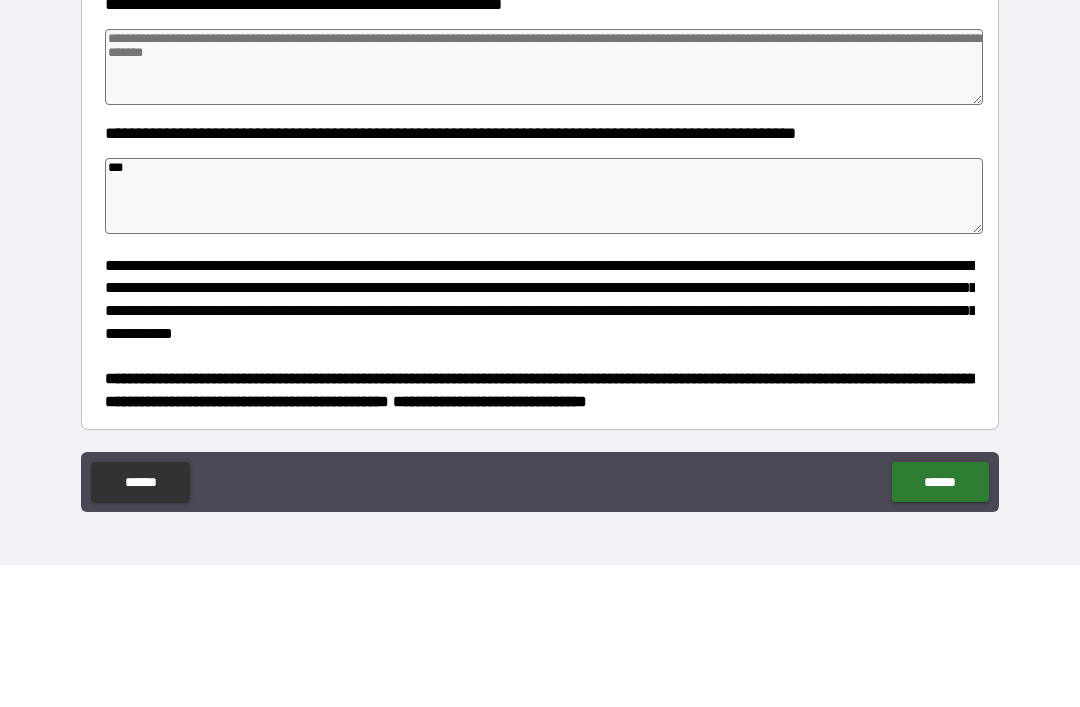type on "*" 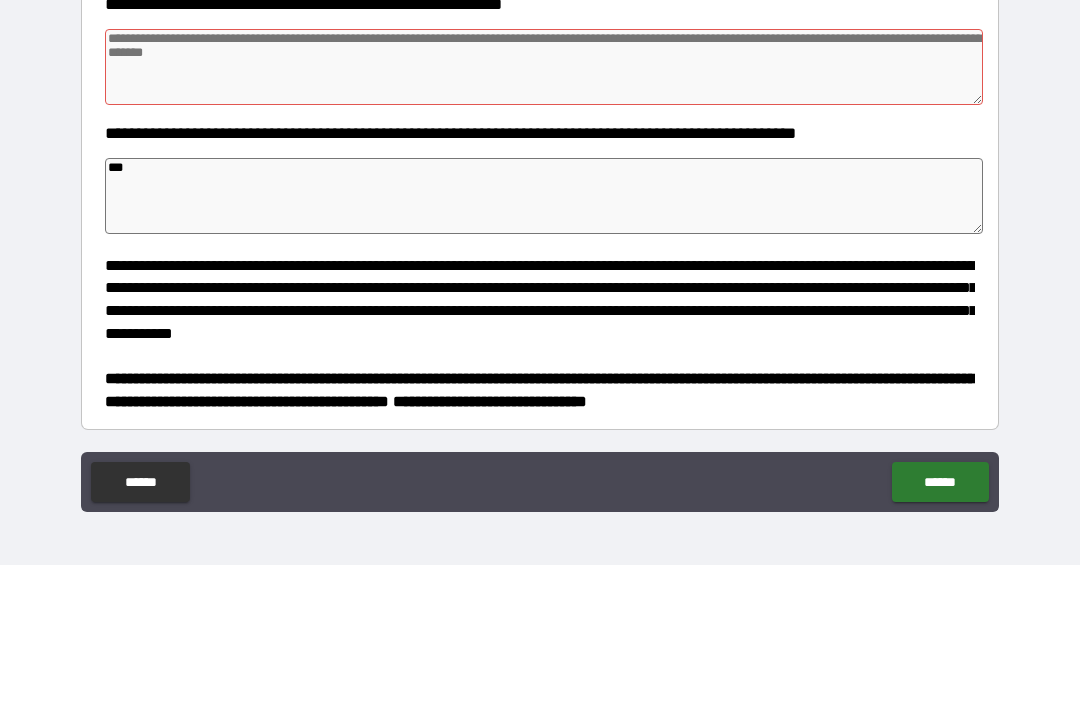 type on "*" 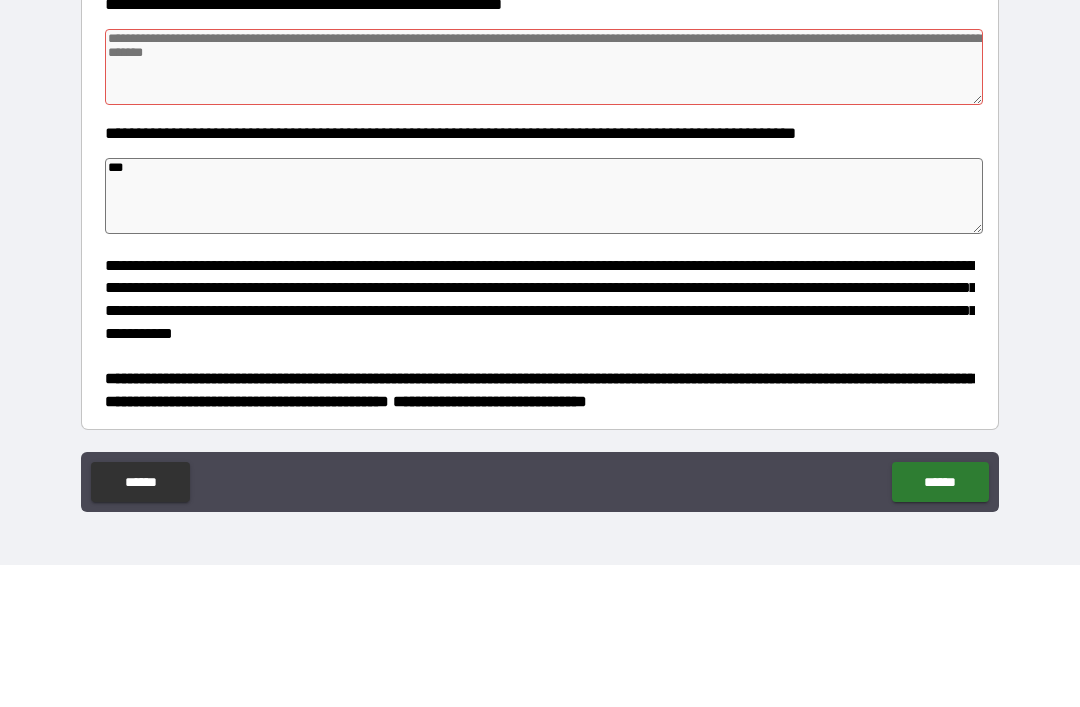 type on "*" 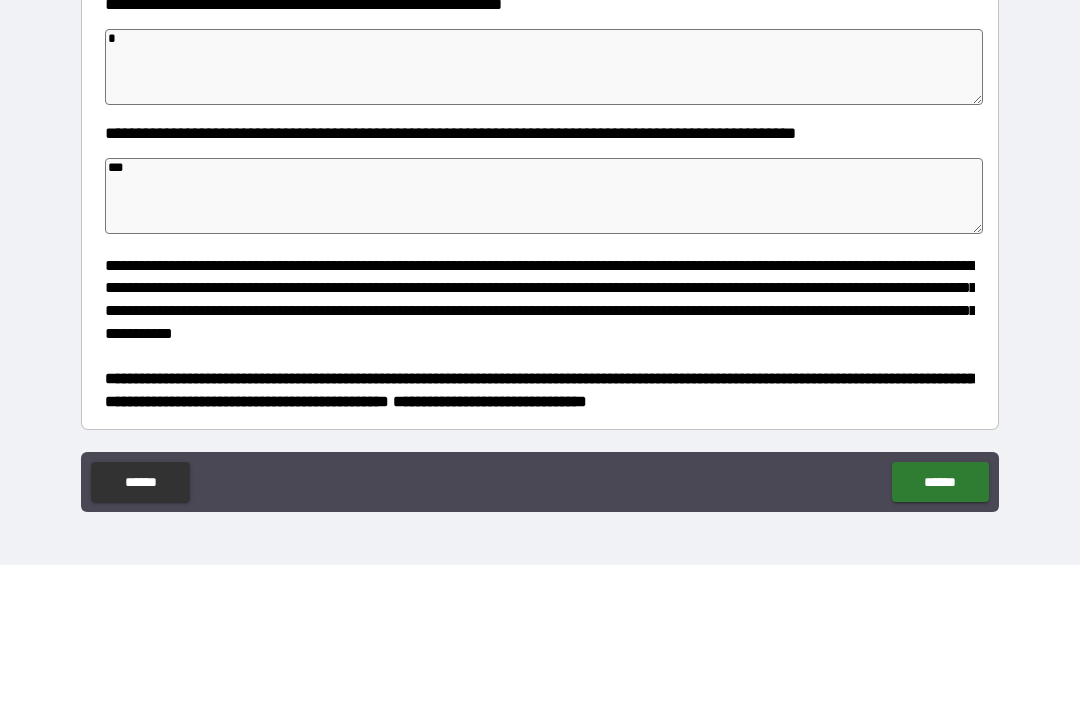 type on "*" 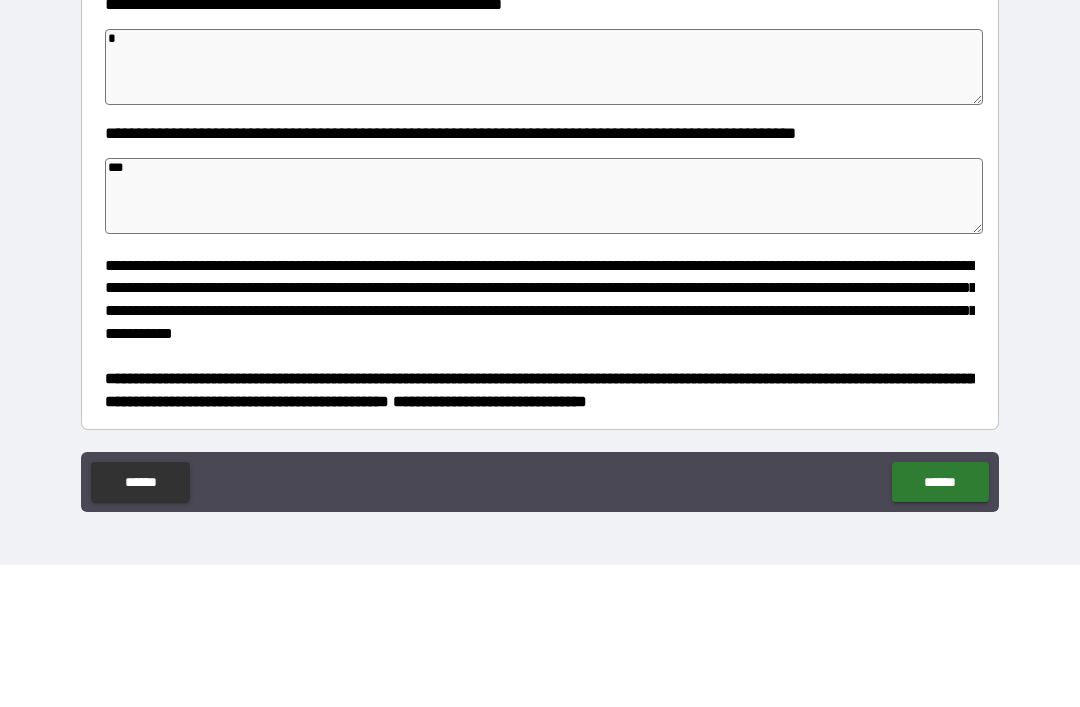 type on "*" 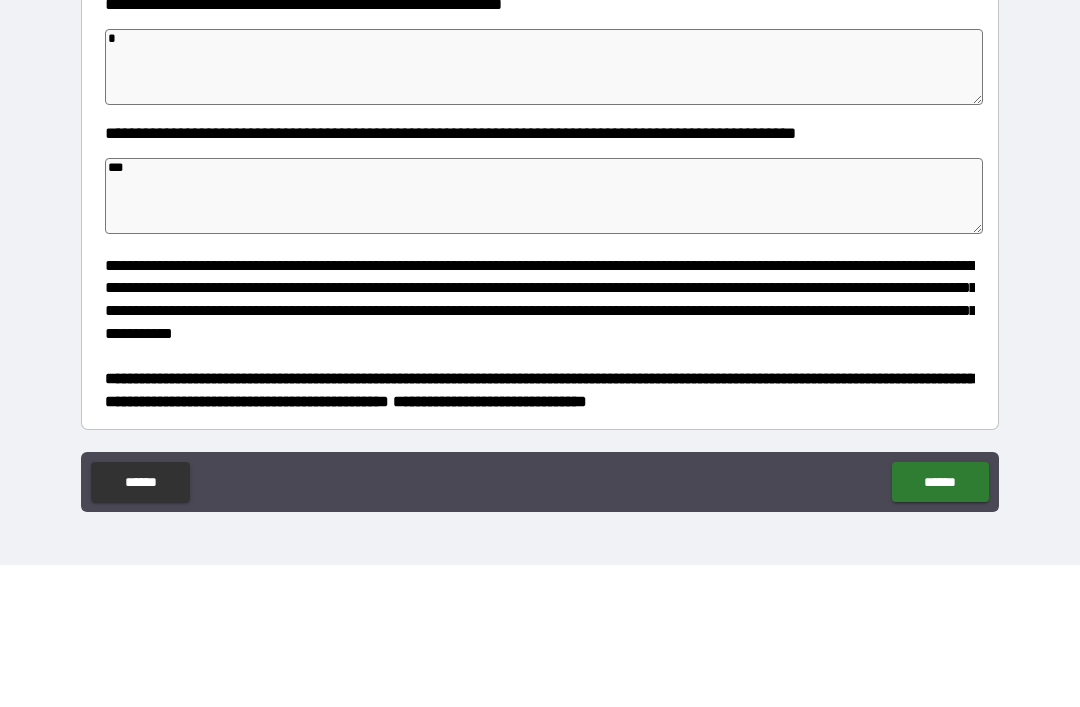 type on "**" 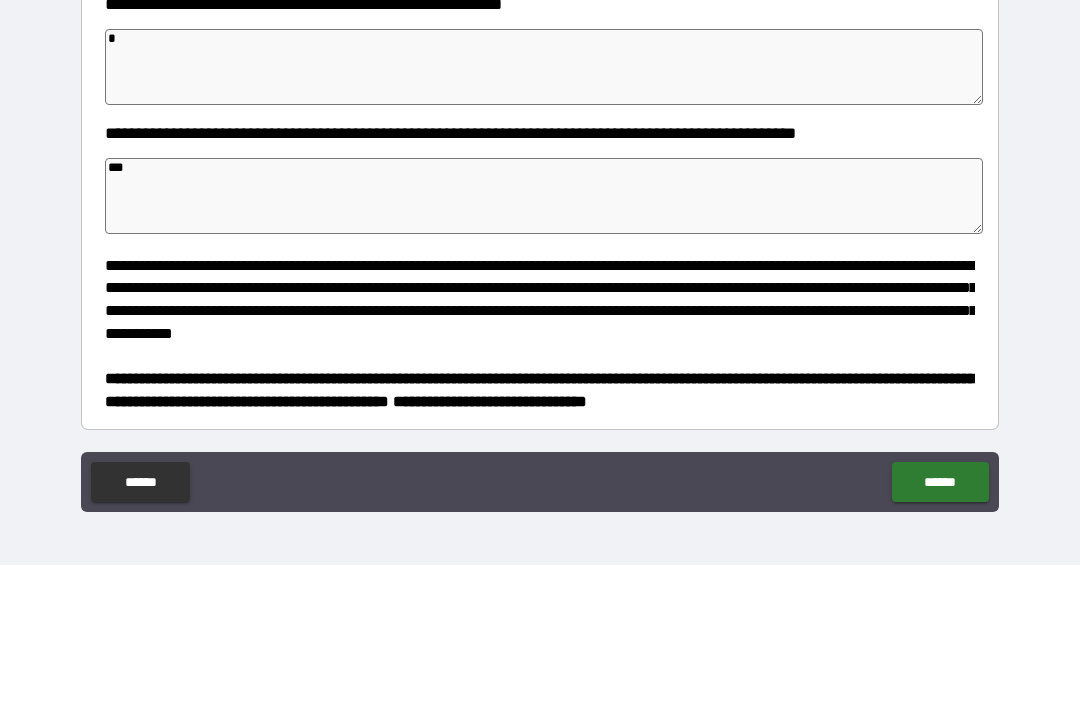 type on "*" 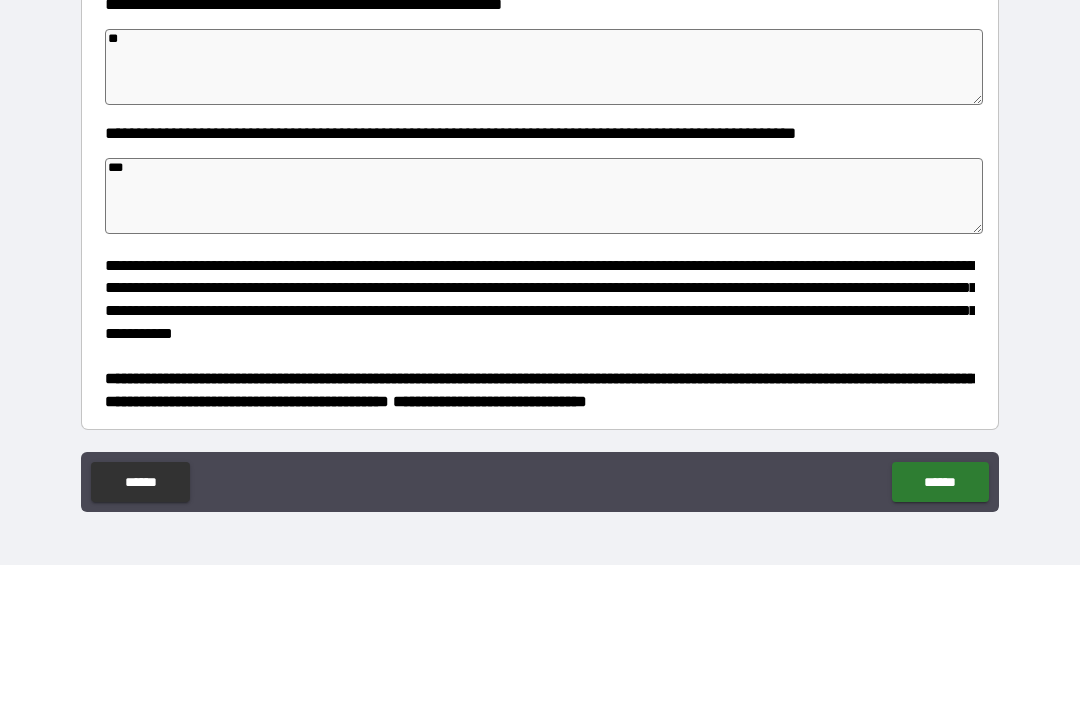 type on "*" 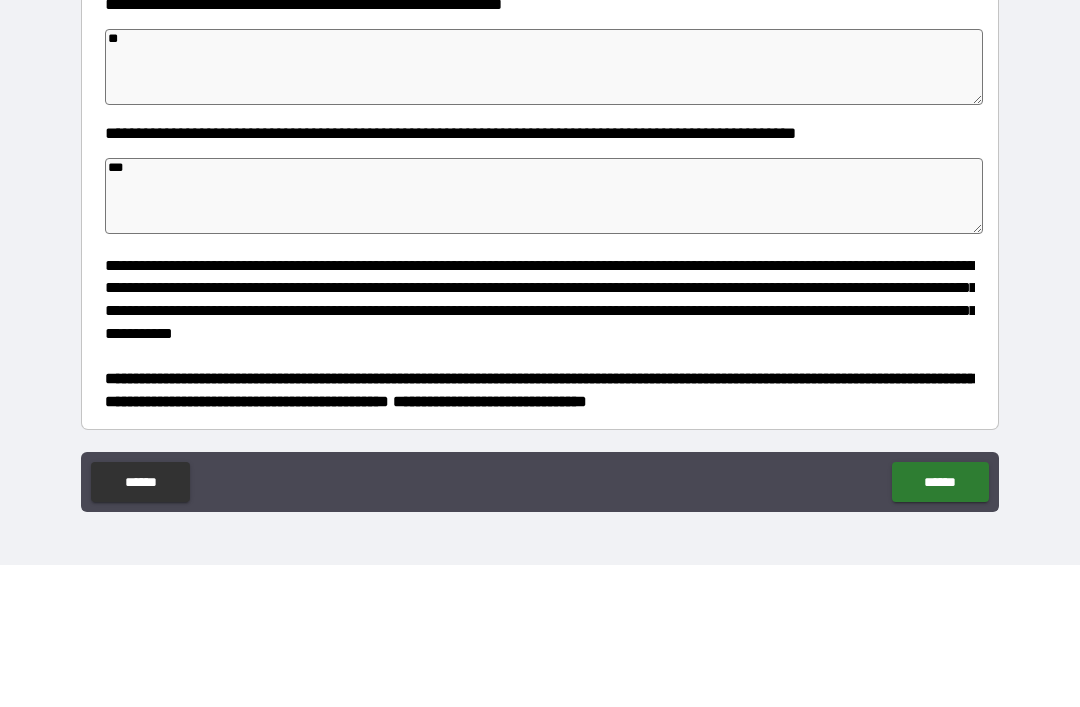 type on "***" 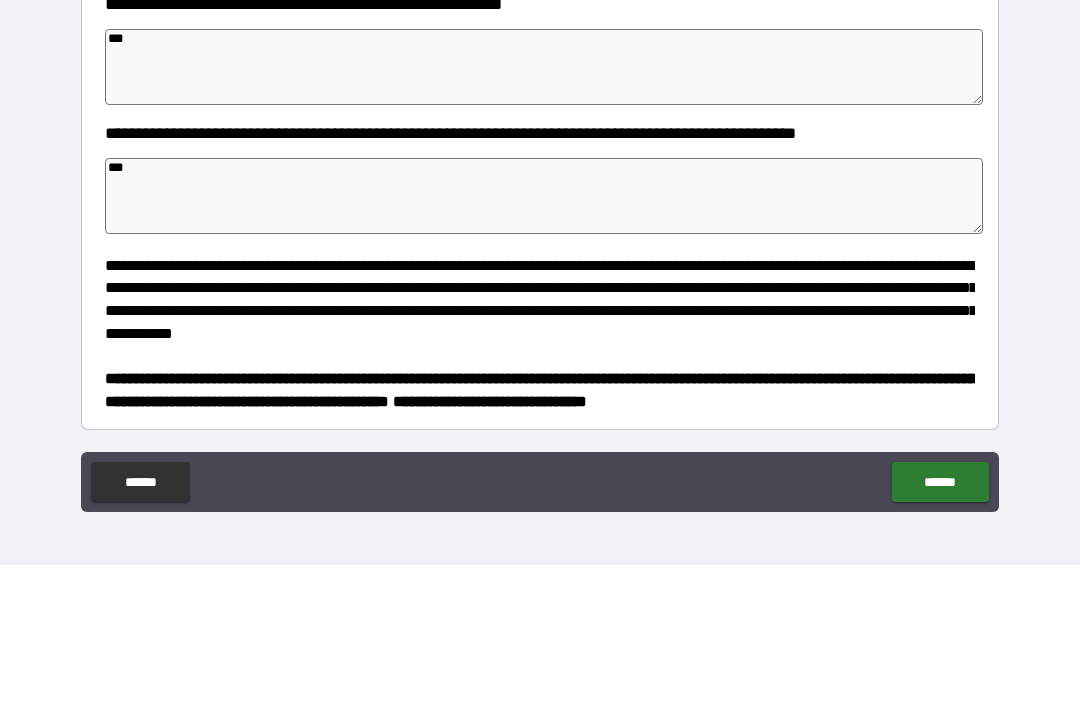 type on "*" 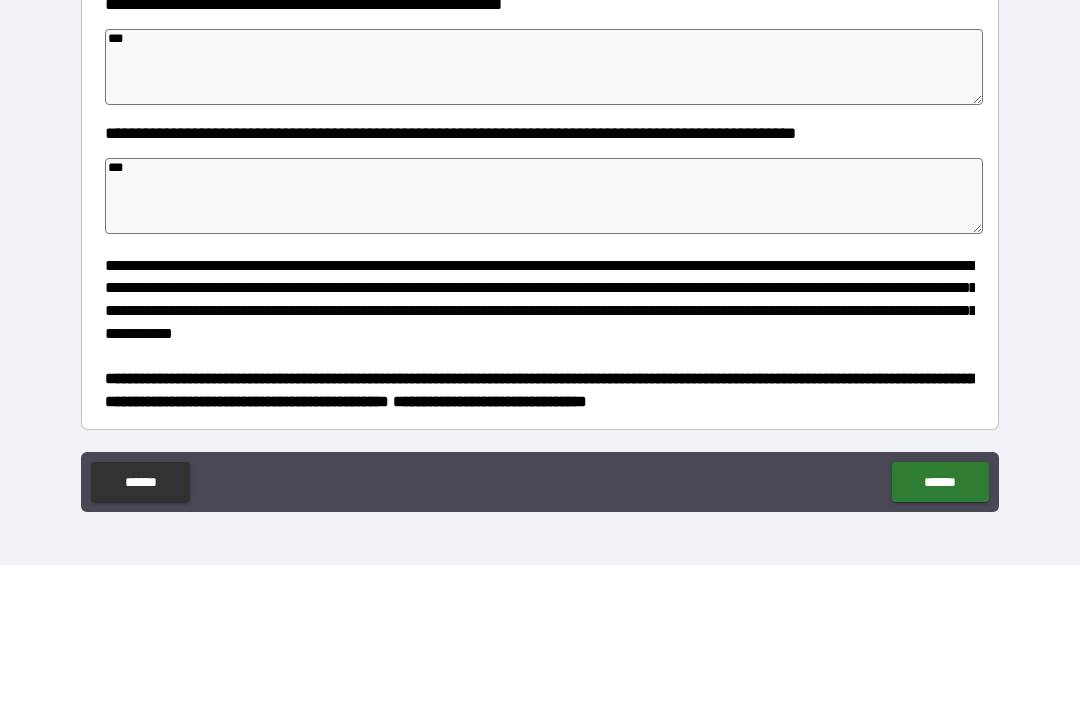 type on "*" 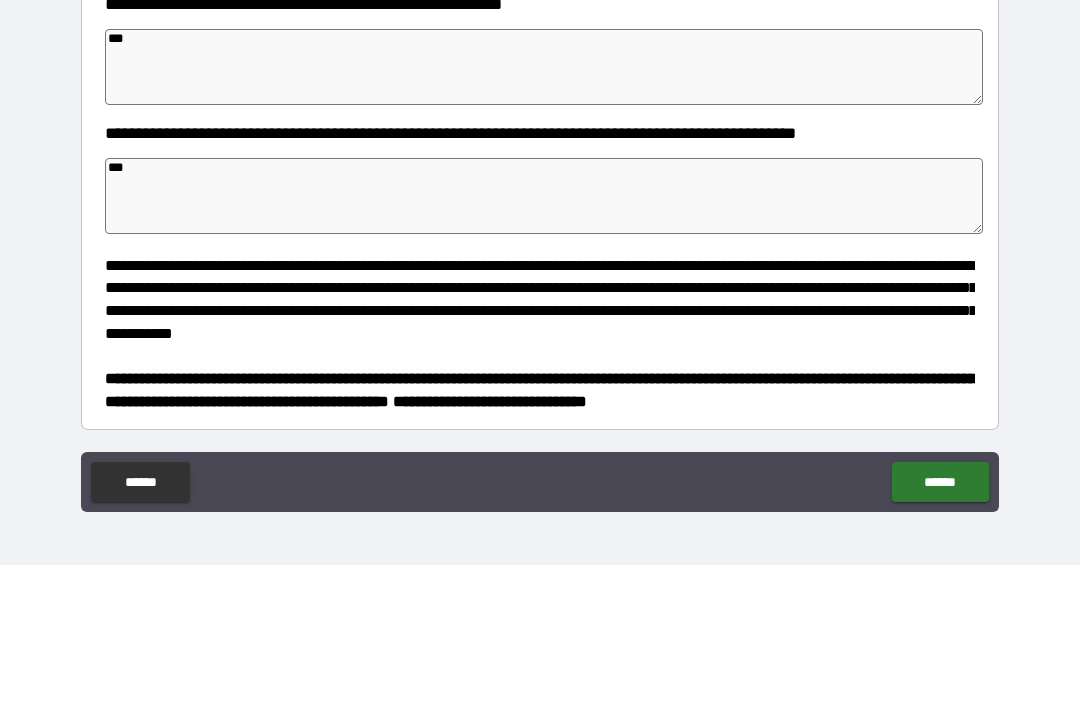 type on "*" 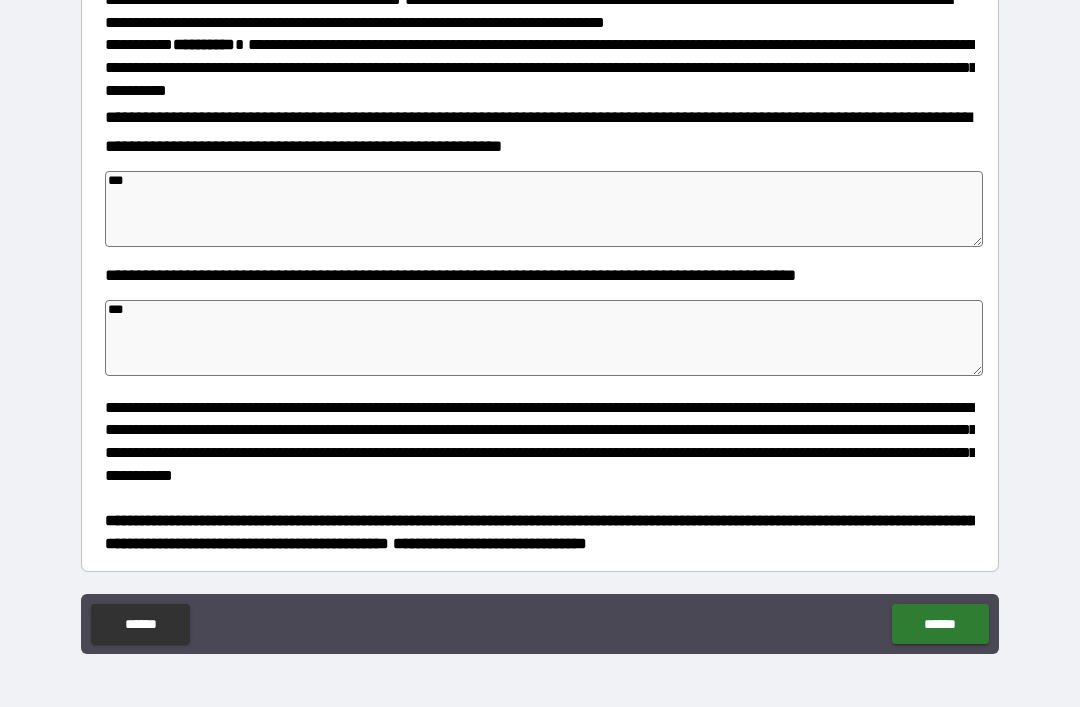 click on "******" at bounding box center [940, 624] 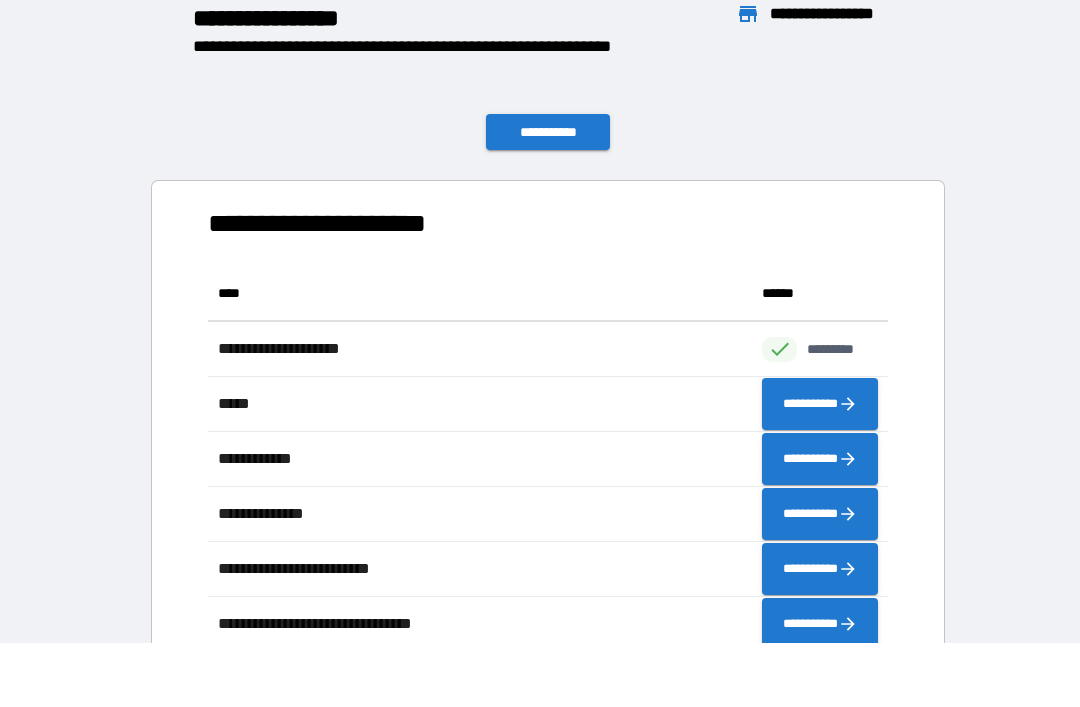 scroll, scrollTop: 1, scrollLeft: 1, axis: both 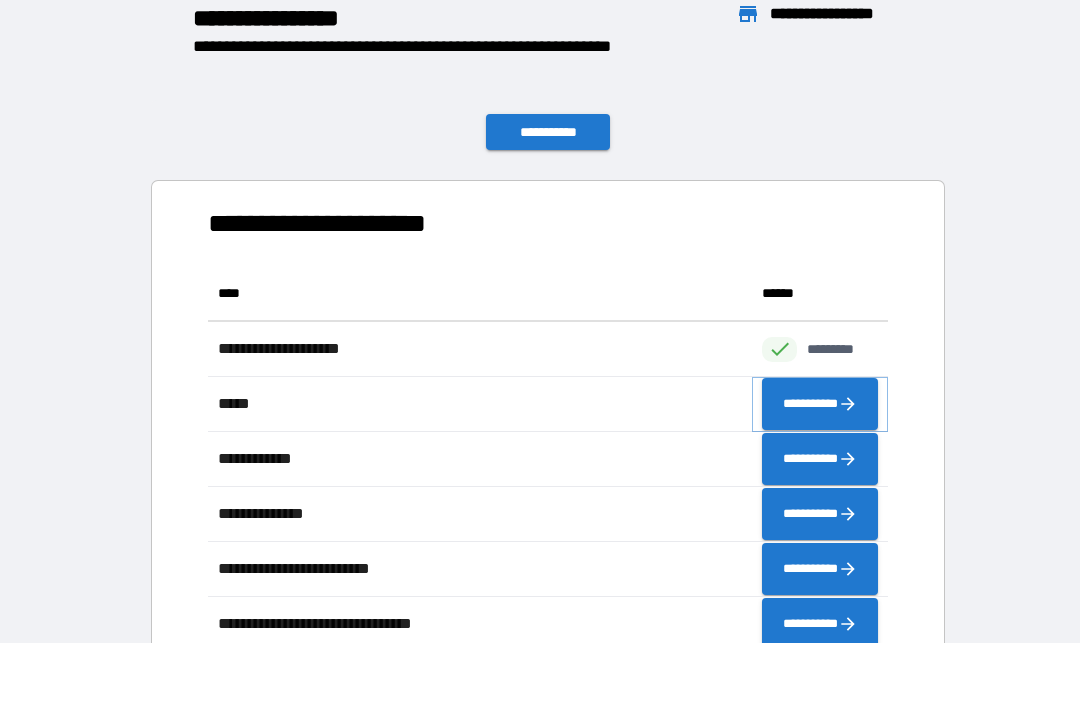 click on "**********" at bounding box center (820, 404) 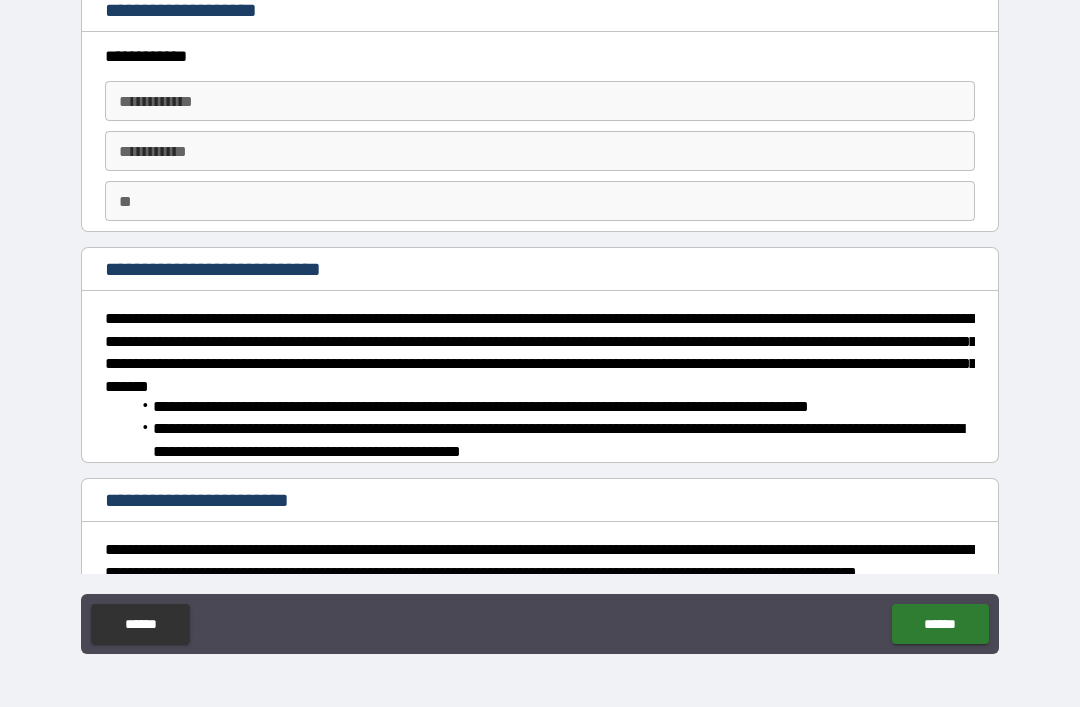 scroll, scrollTop: 29, scrollLeft: 0, axis: vertical 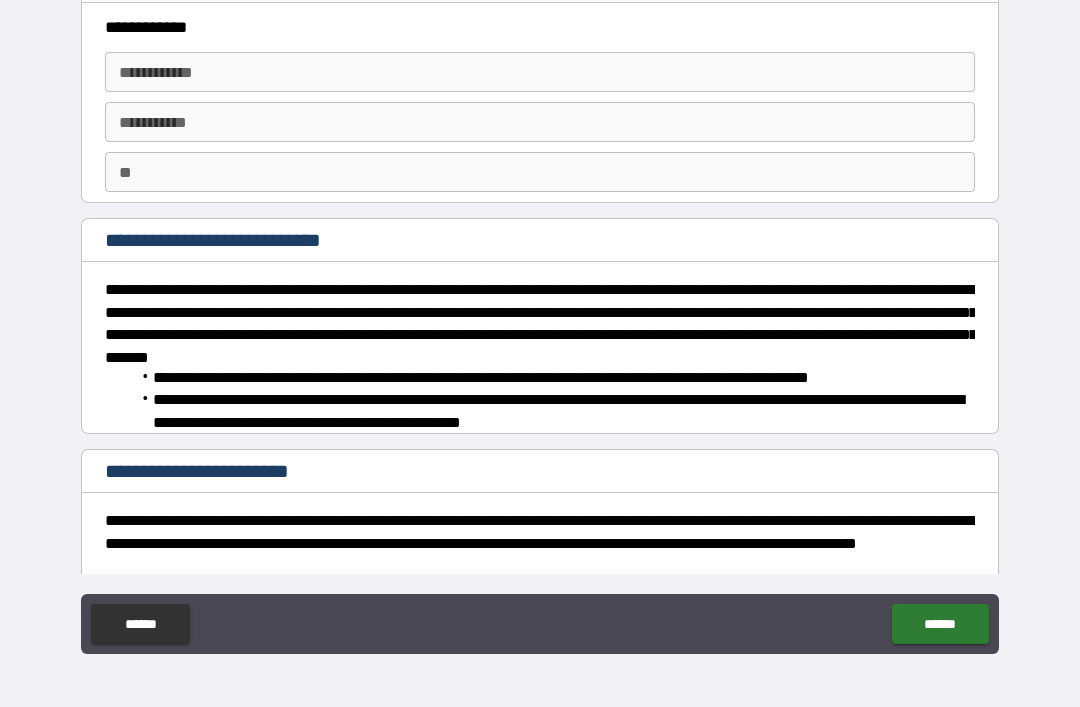 click on "**********" at bounding box center (540, 72) 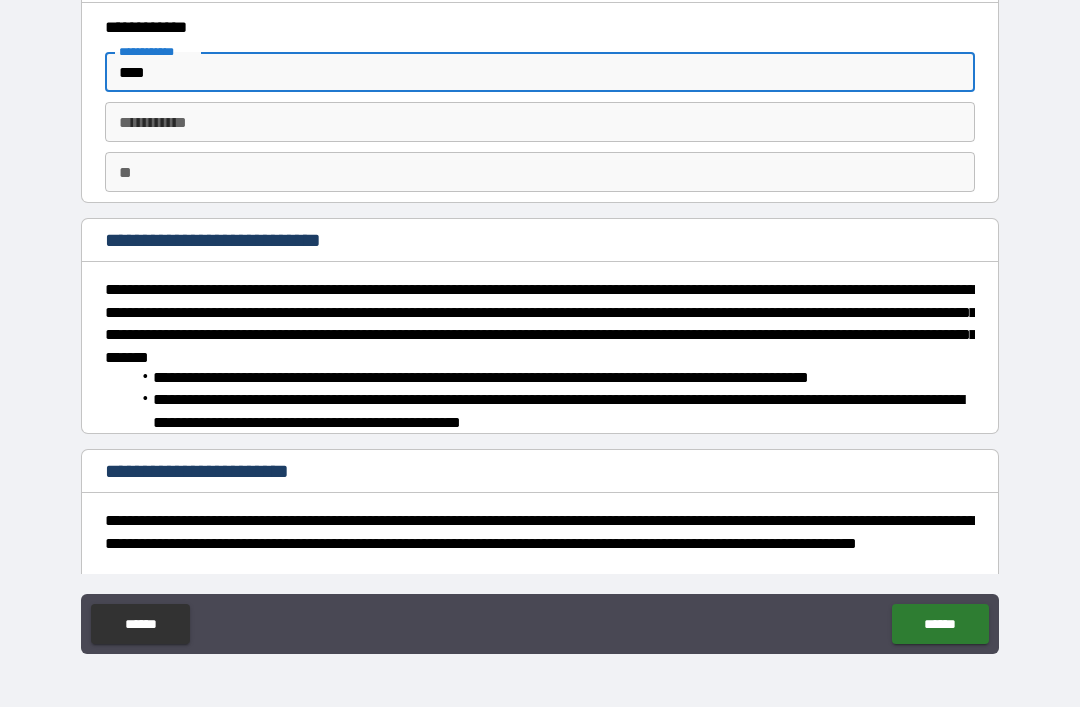 type on "****" 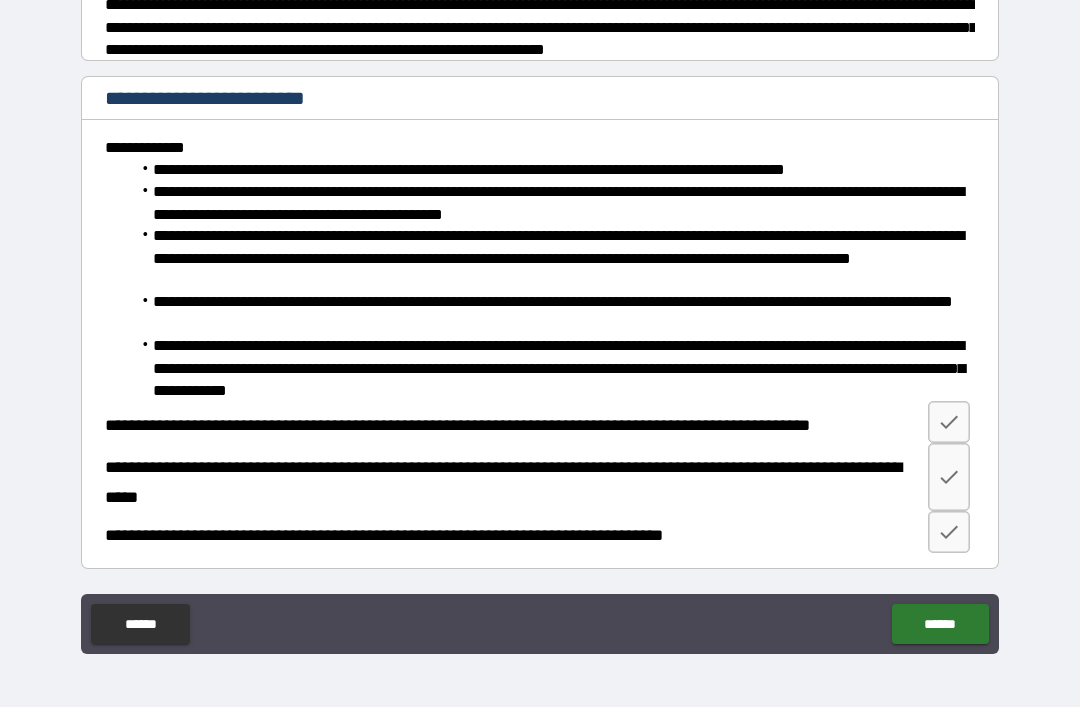 type on "**********" 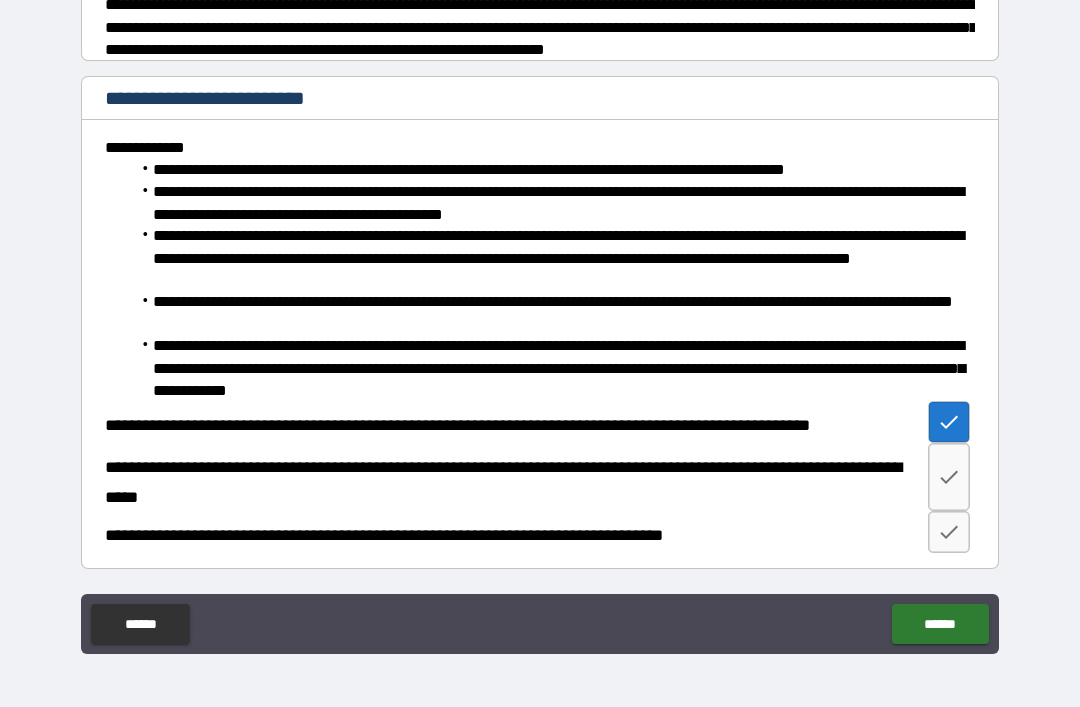 click 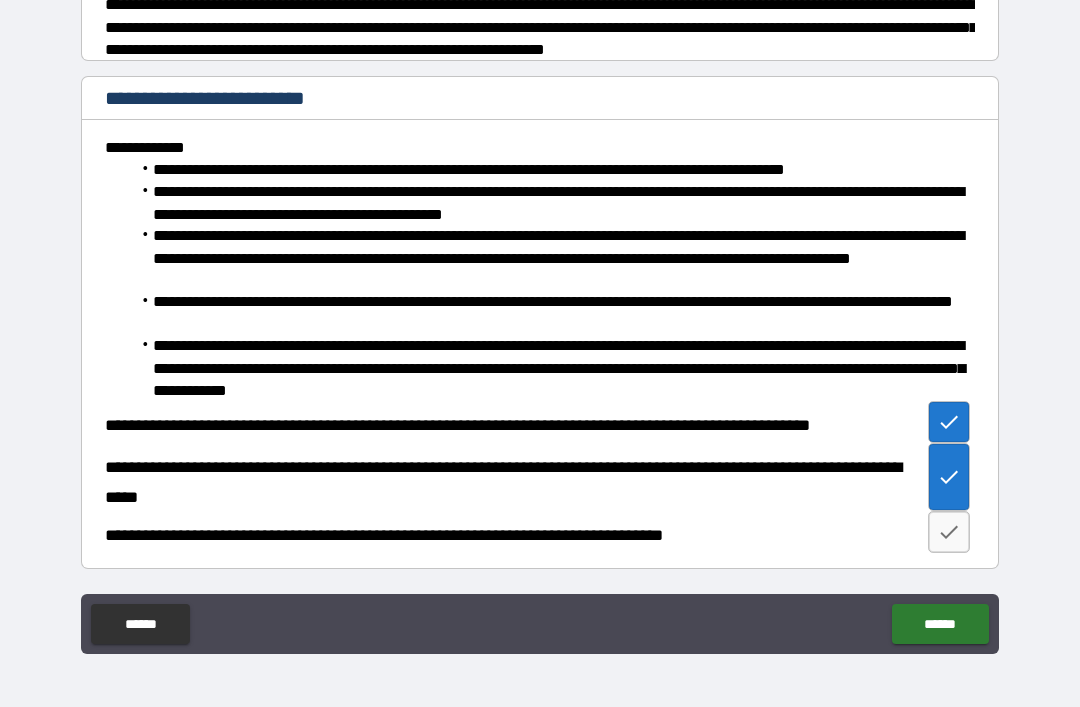 click 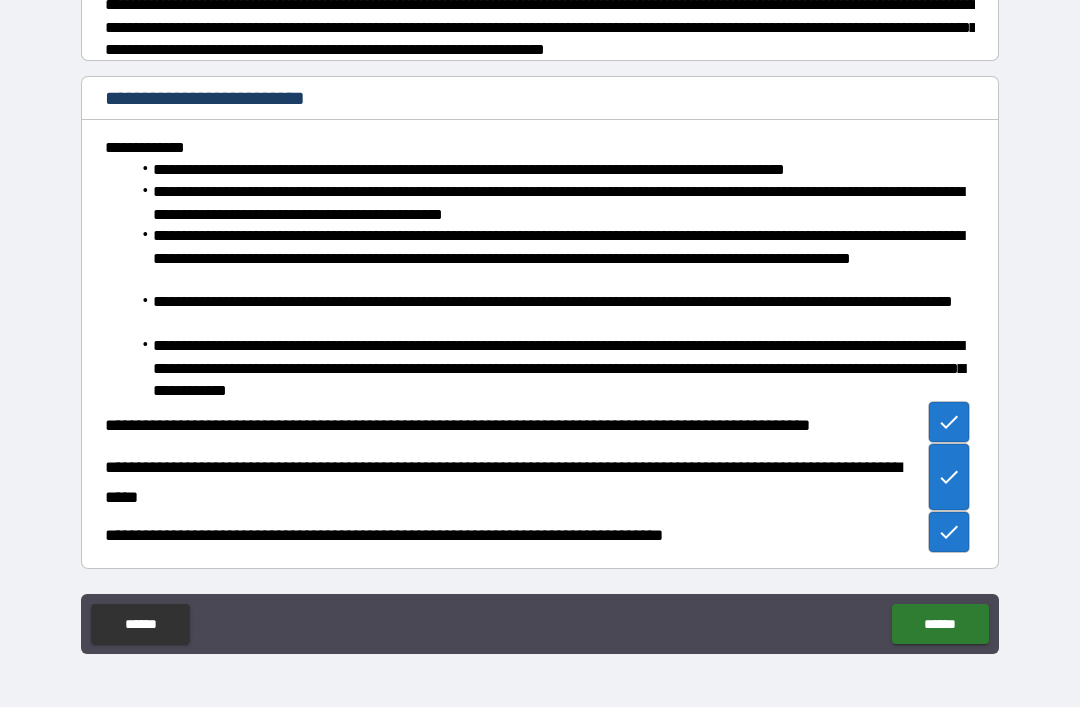 scroll, scrollTop: 0, scrollLeft: 0, axis: both 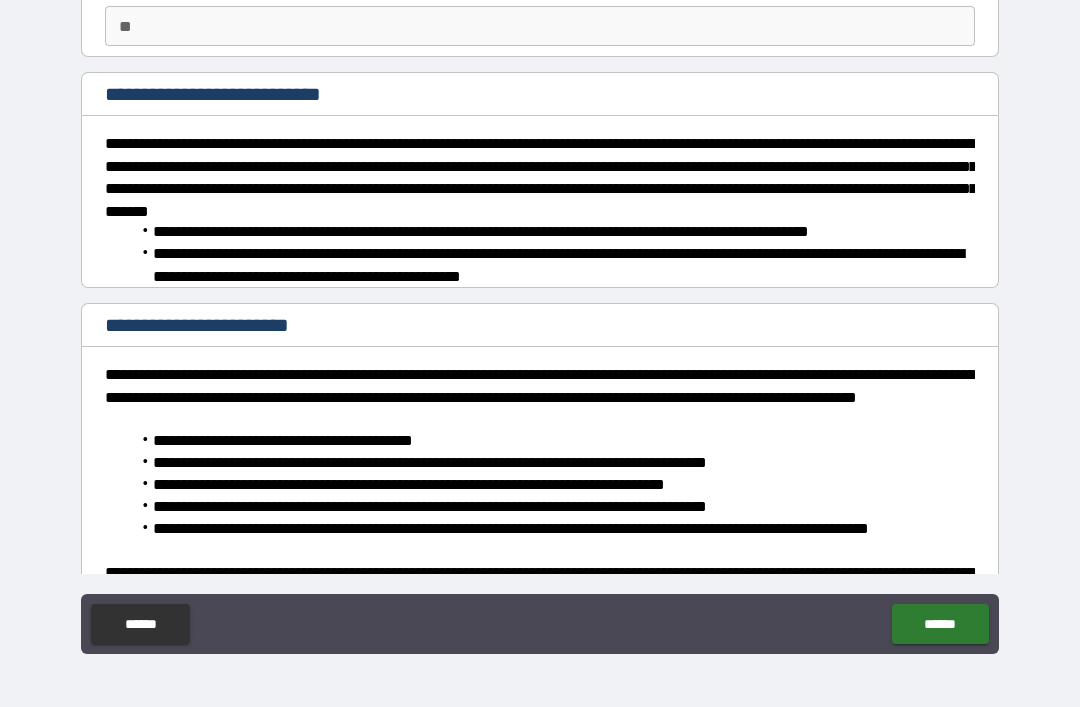 click on "******" at bounding box center (940, 624) 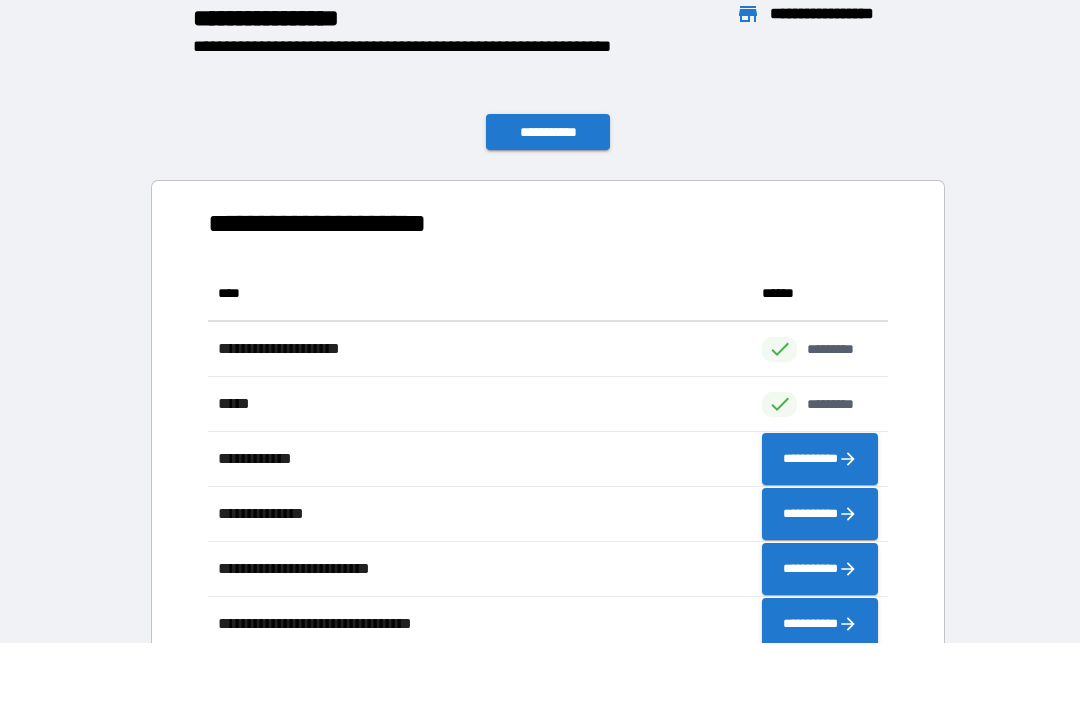 scroll, scrollTop: 1, scrollLeft: 1, axis: both 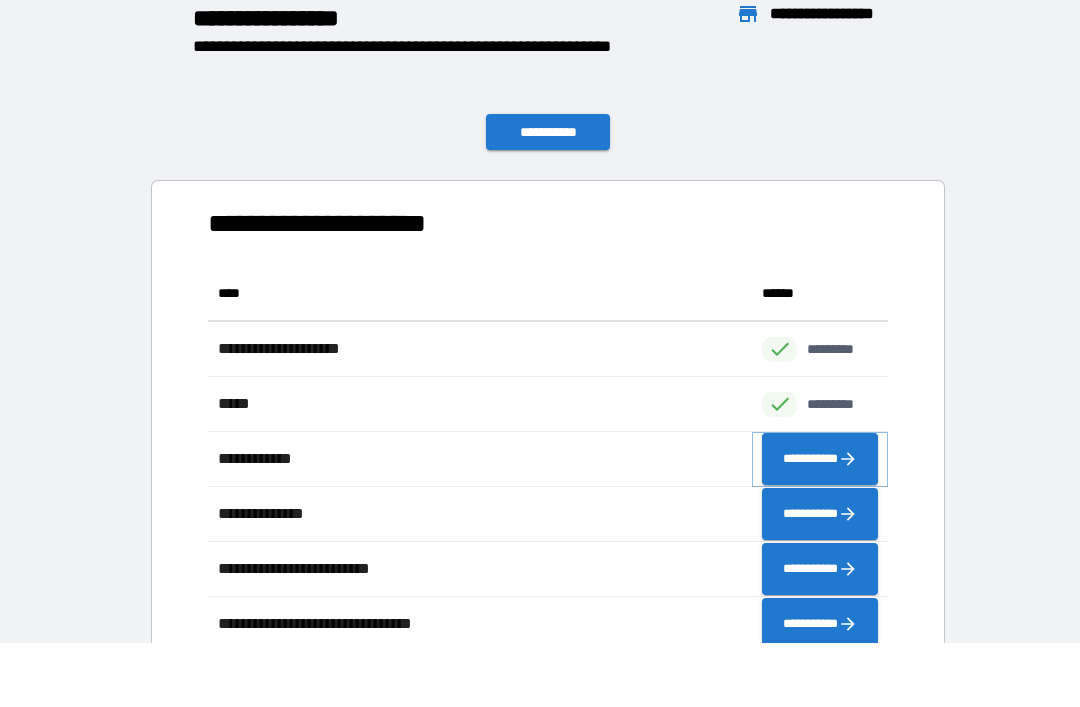 click on "**********" at bounding box center (820, 459) 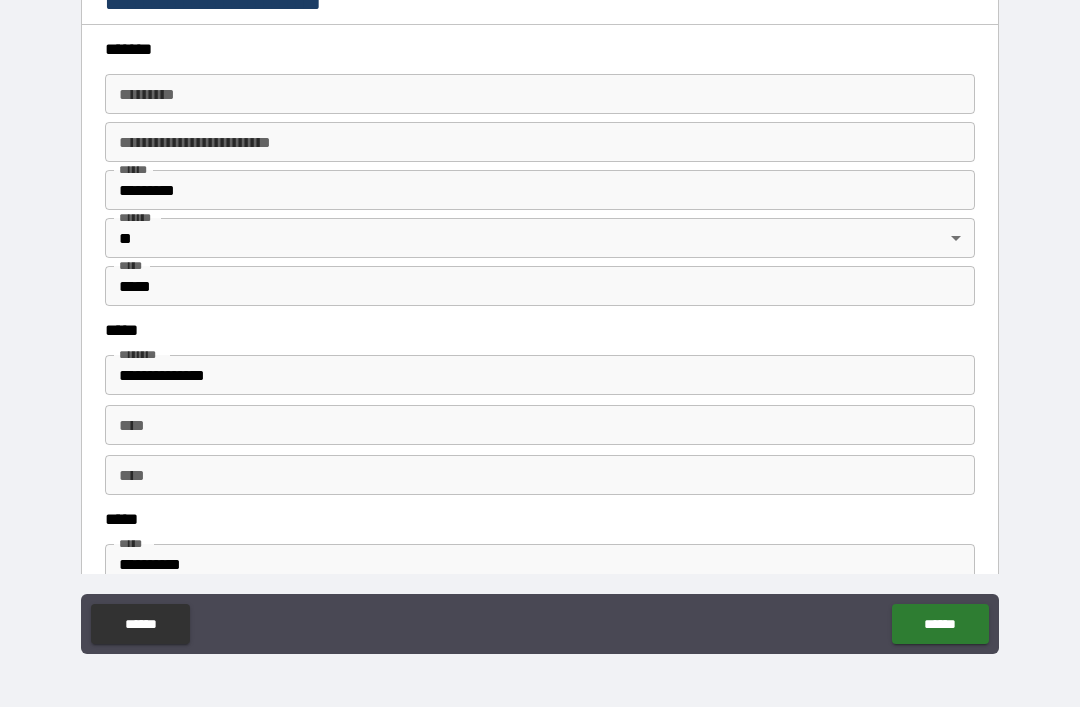 scroll, scrollTop: 681, scrollLeft: 0, axis: vertical 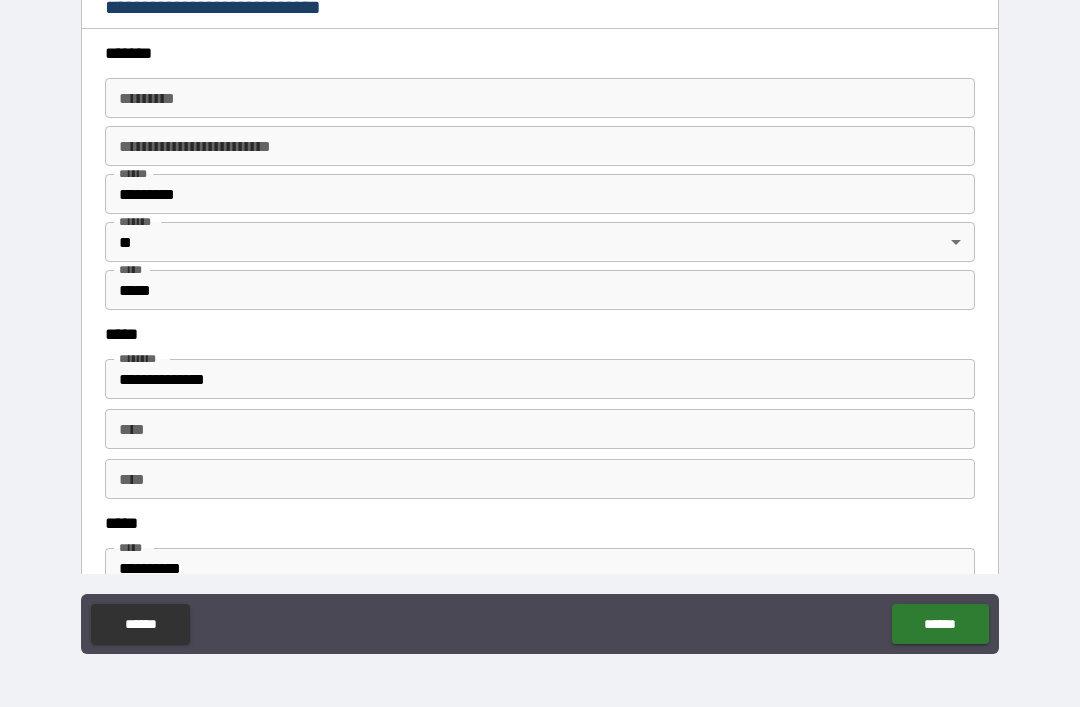 click on "*******   *" at bounding box center [540, 98] 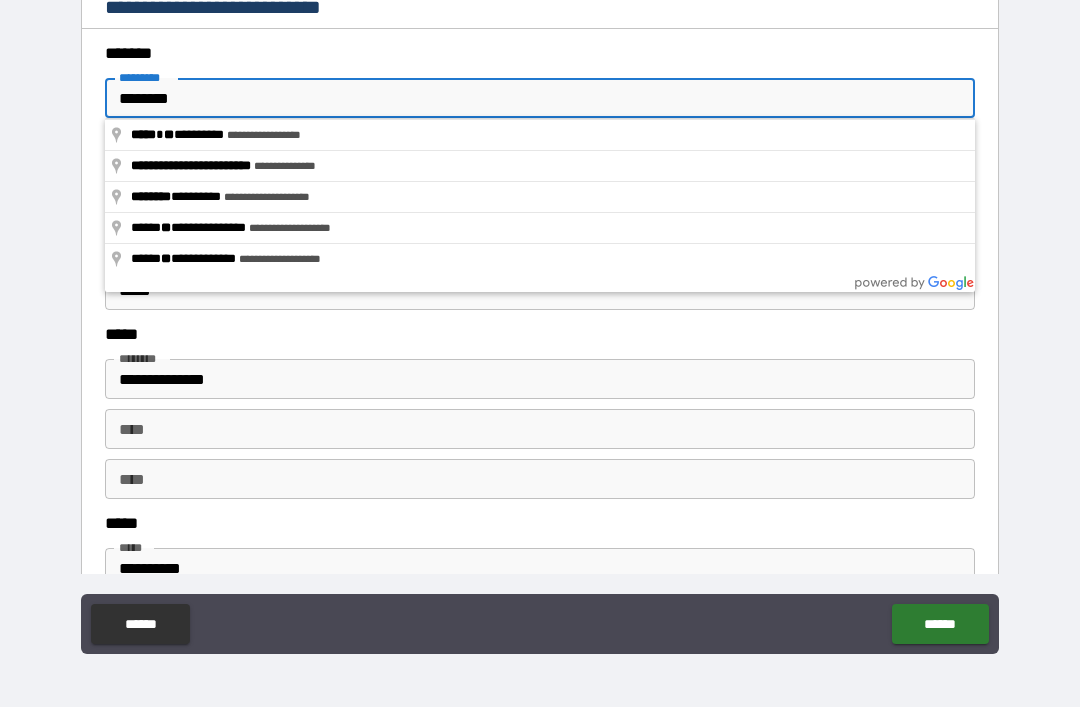 type on "**********" 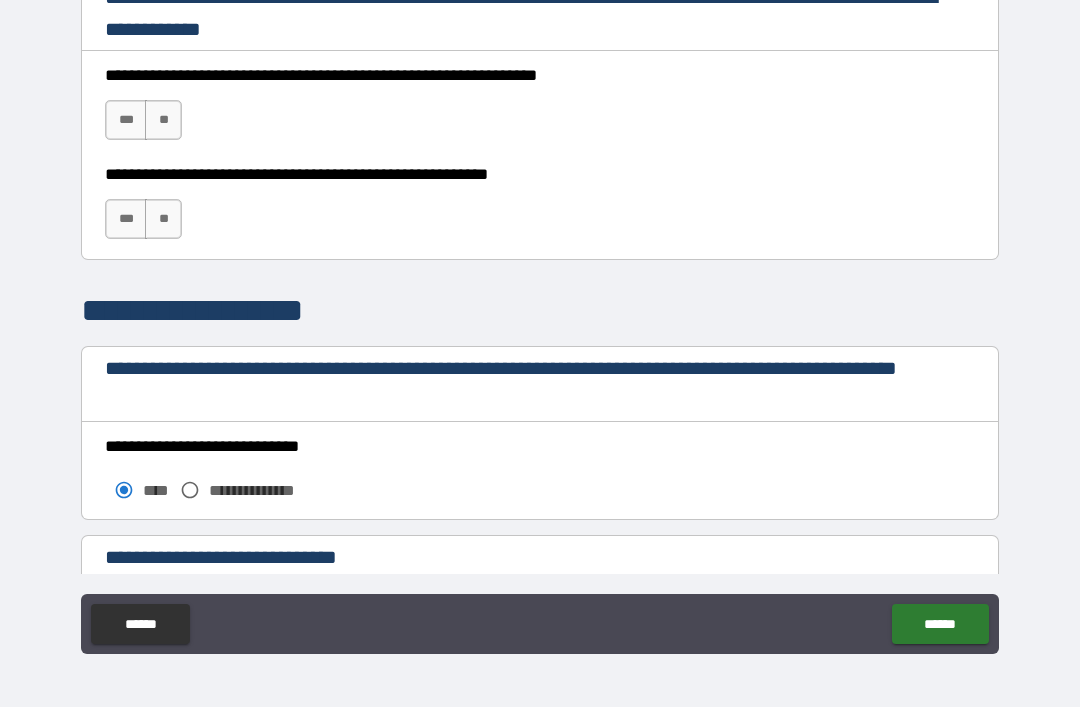 scroll, scrollTop: 1321, scrollLeft: 0, axis: vertical 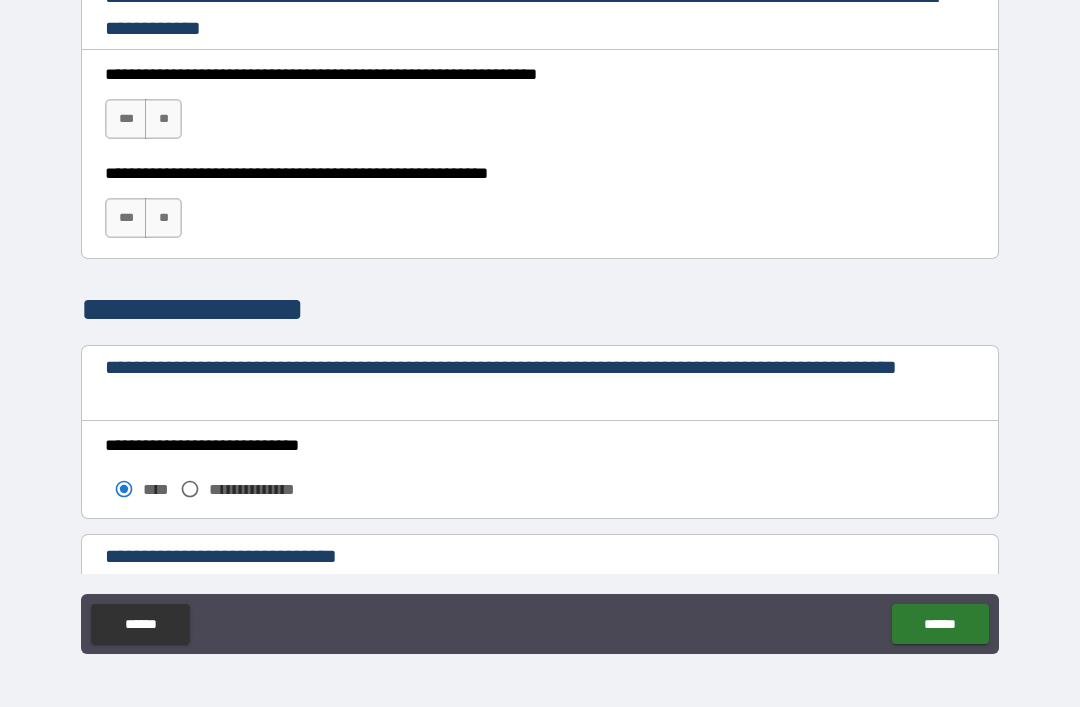 click on "***" at bounding box center (126, 119) 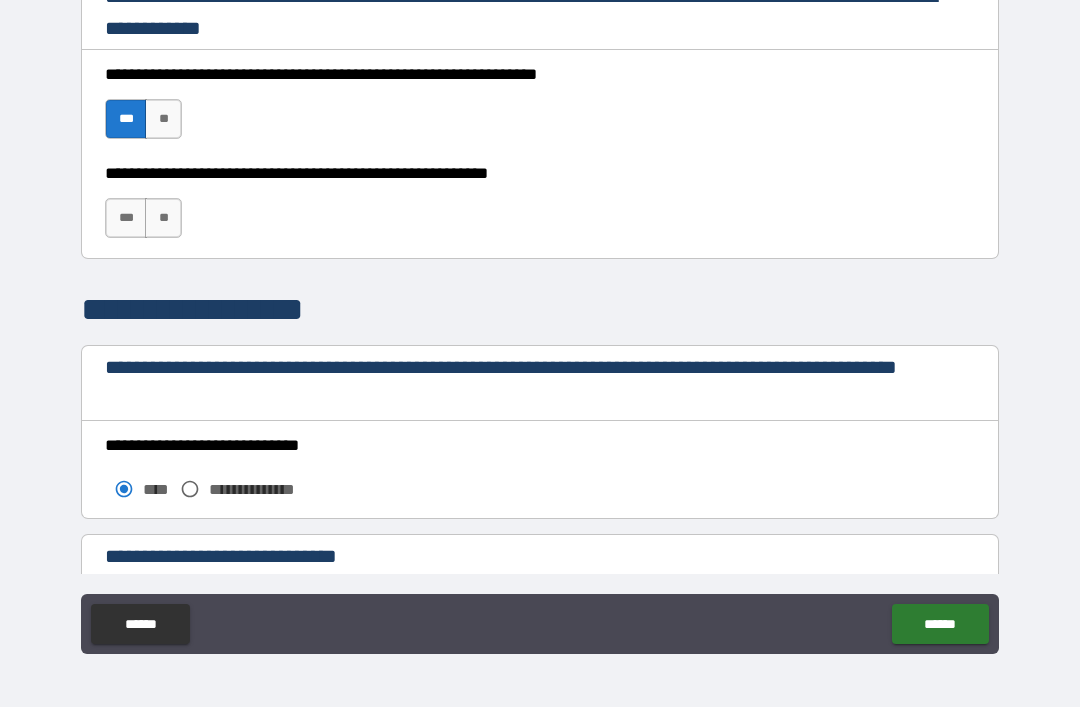 click on "***" at bounding box center (126, 218) 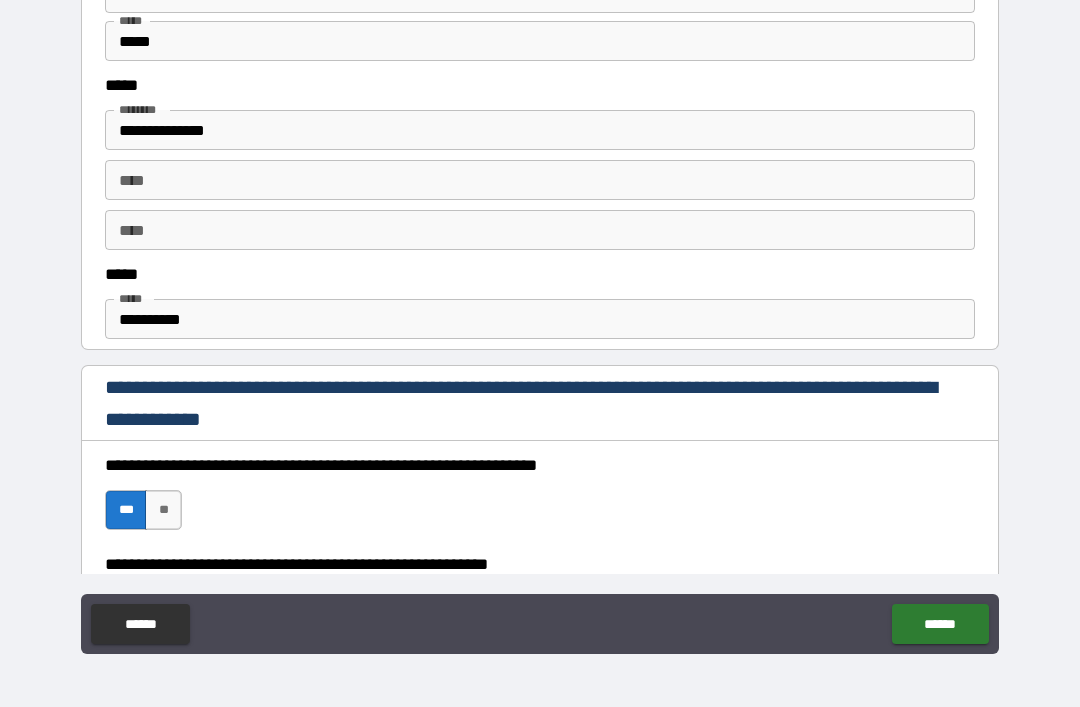 scroll, scrollTop: 931, scrollLeft: 0, axis: vertical 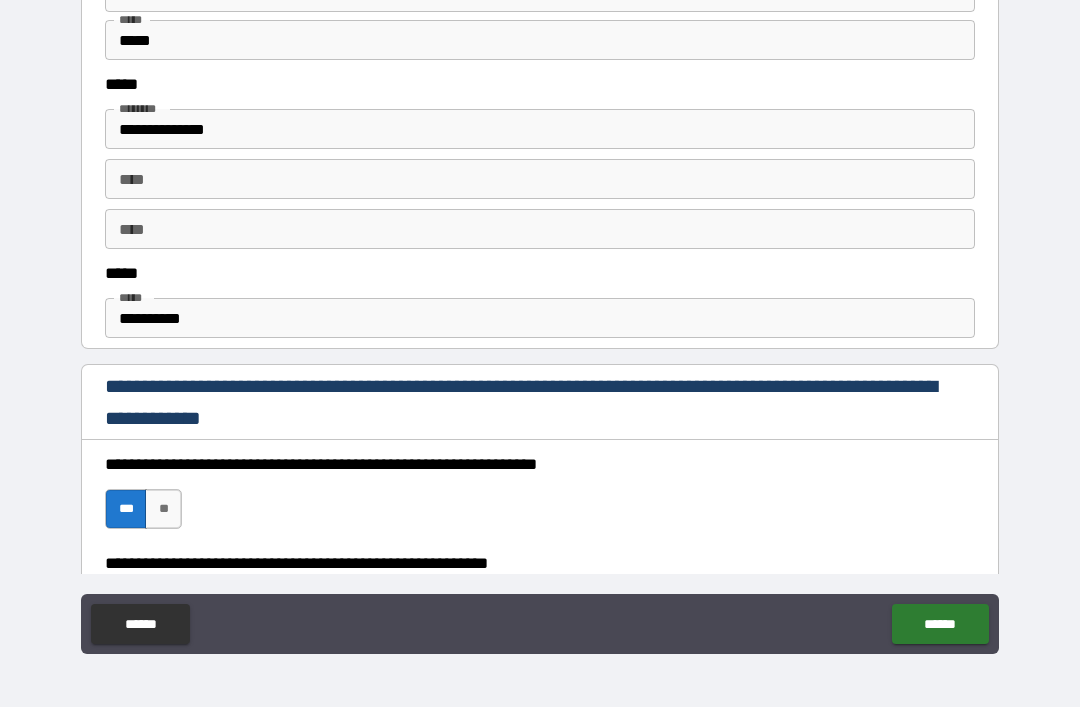 click on "**********" at bounding box center (540, 318) 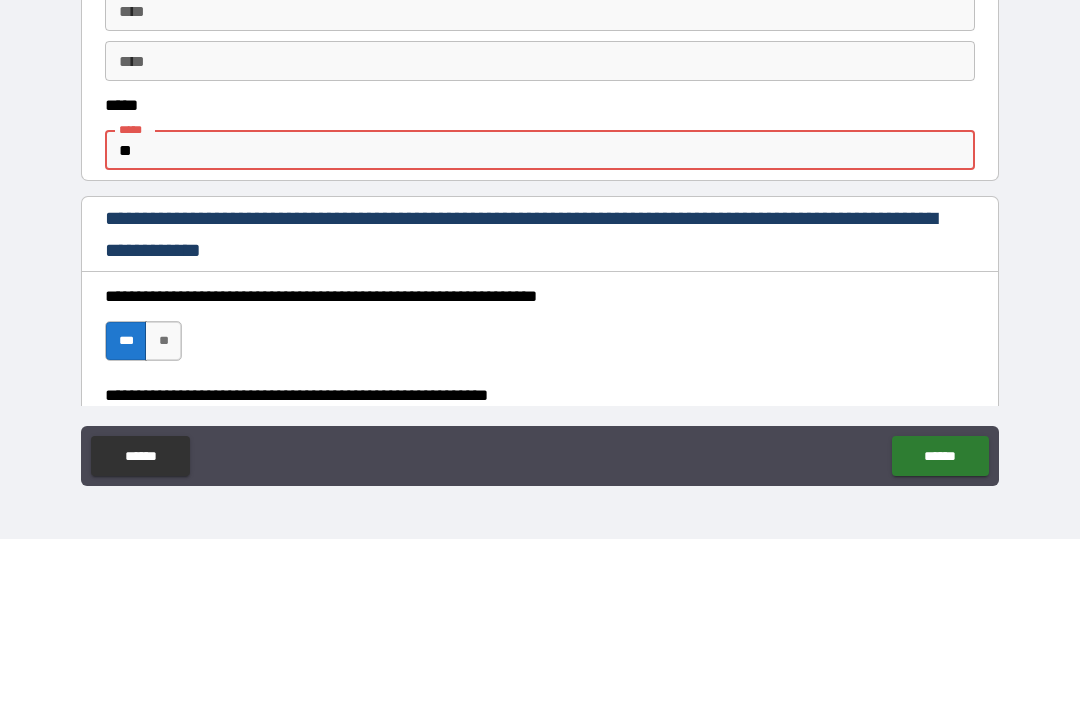 type on "*" 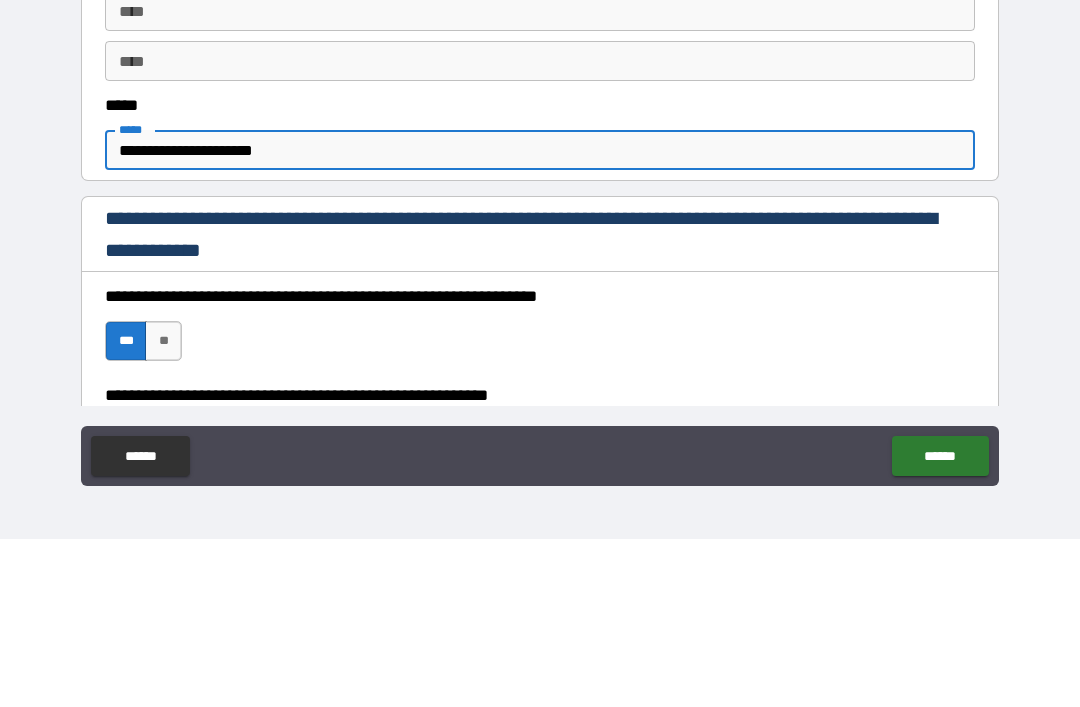 type on "**********" 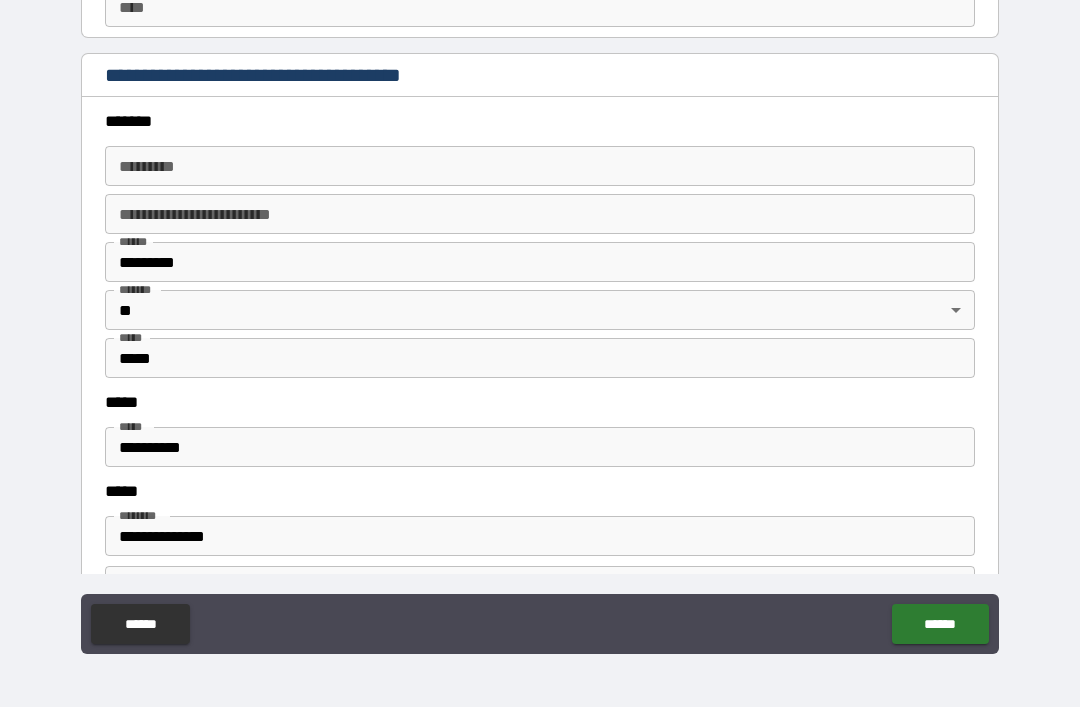 scroll, scrollTop: 2201, scrollLeft: 0, axis: vertical 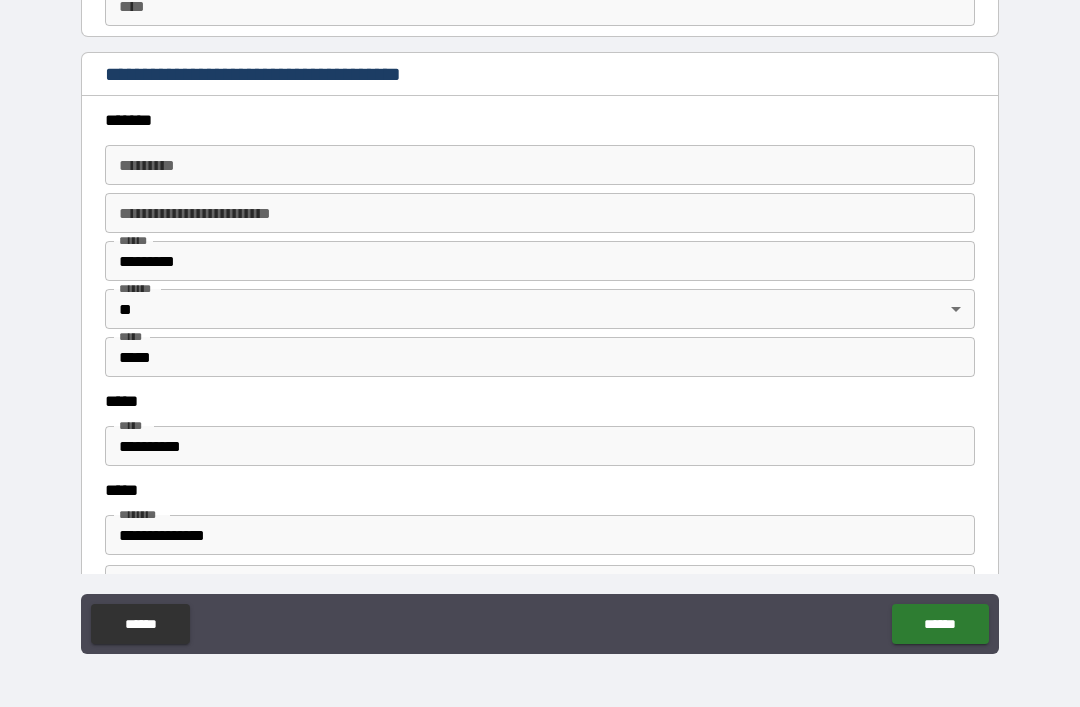 click on "*******   *" at bounding box center (540, 165) 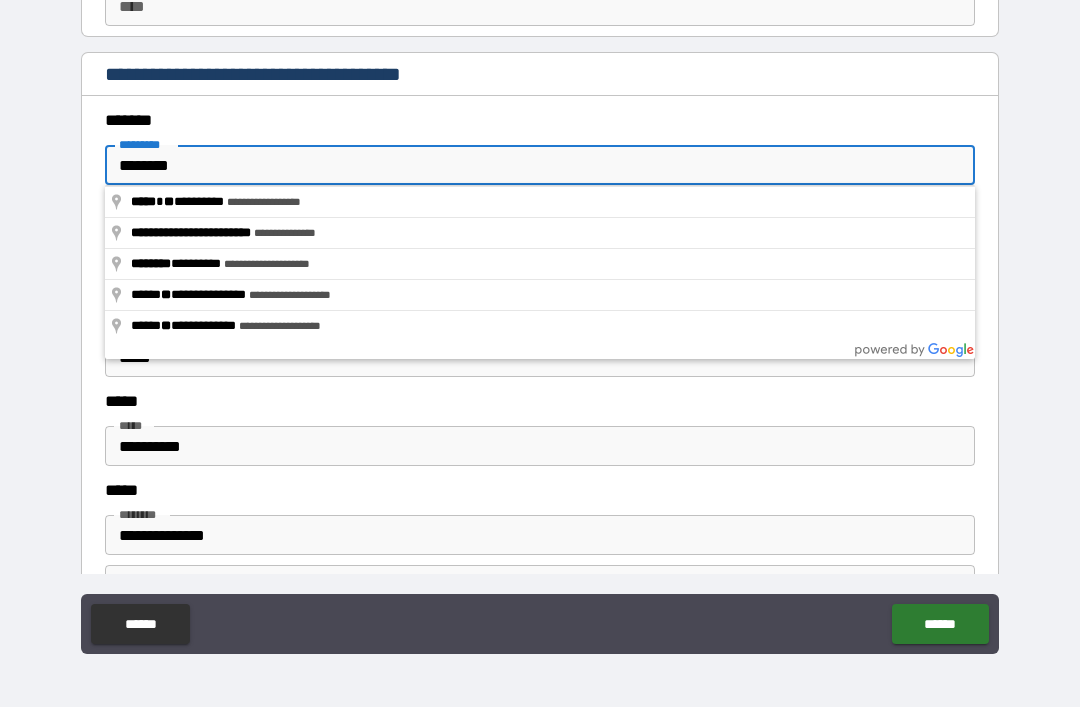 type on "**********" 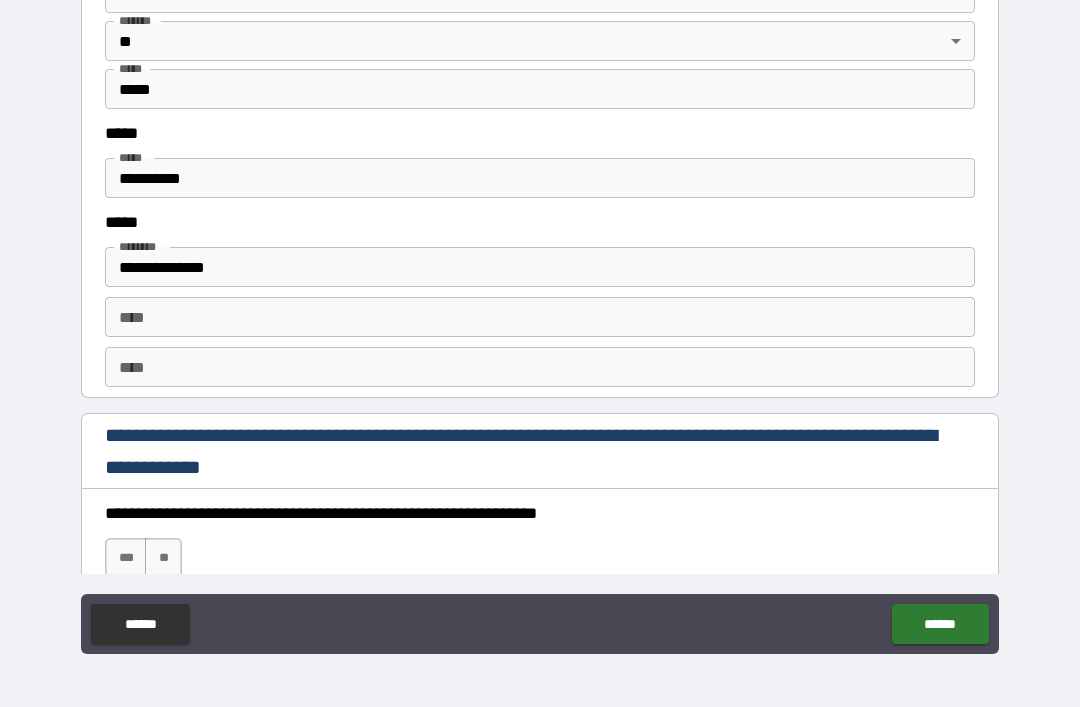 scroll, scrollTop: 2474, scrollLeft: 0, axis: vertical 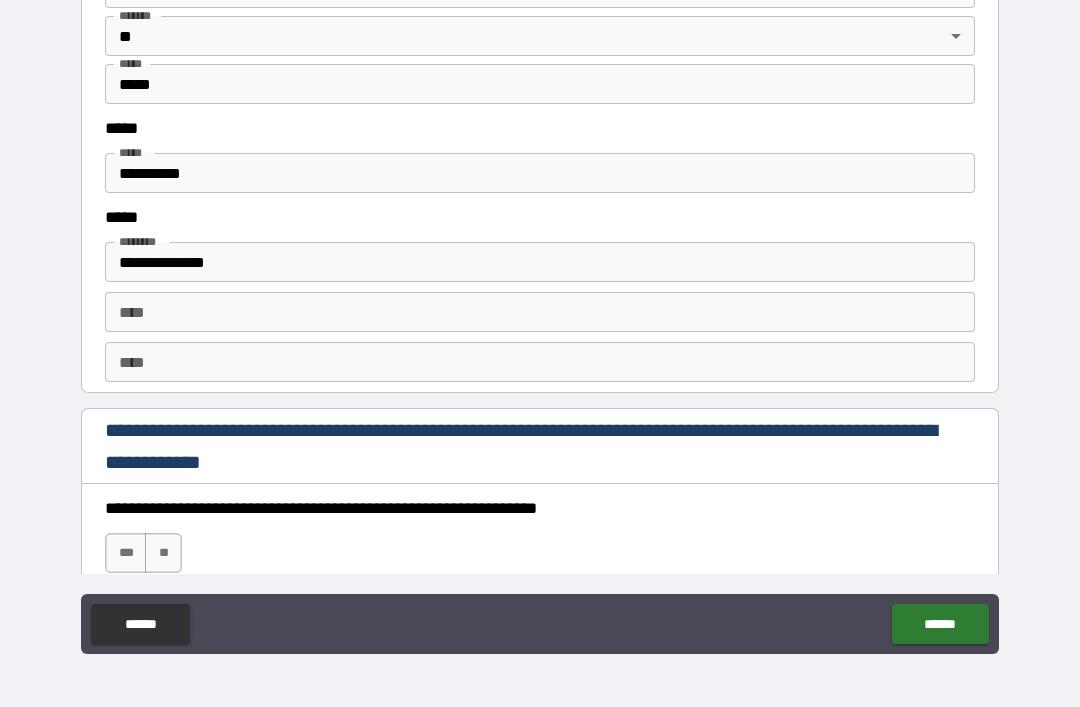 click on "**********" at bounding box center (540, 173) 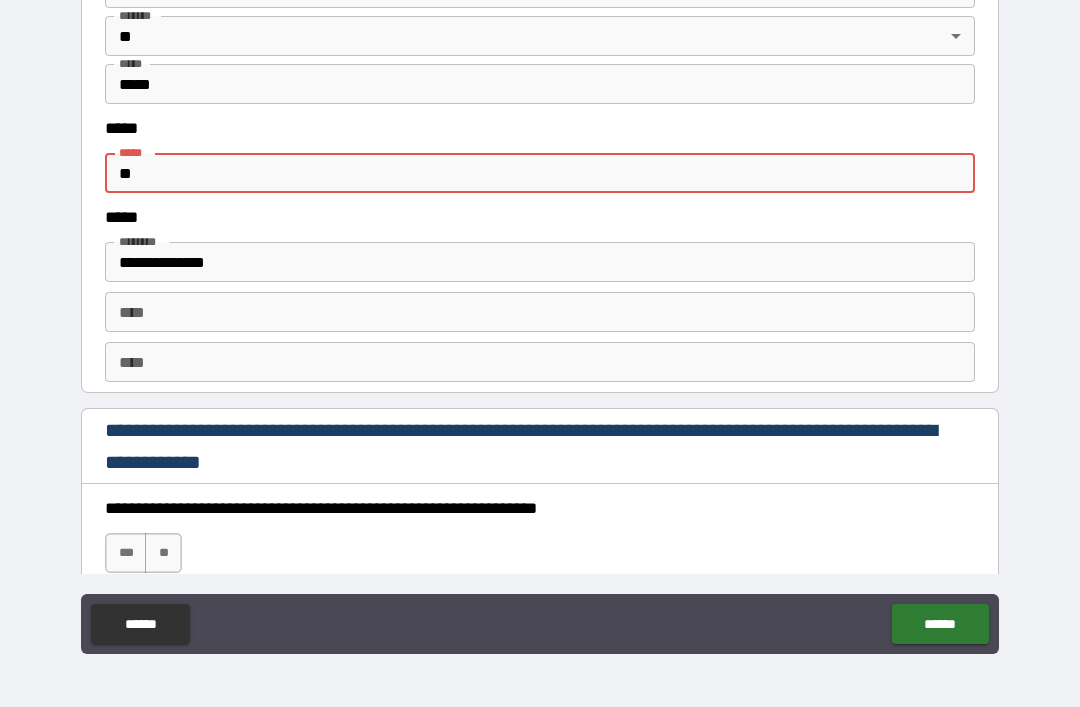 type on "*" 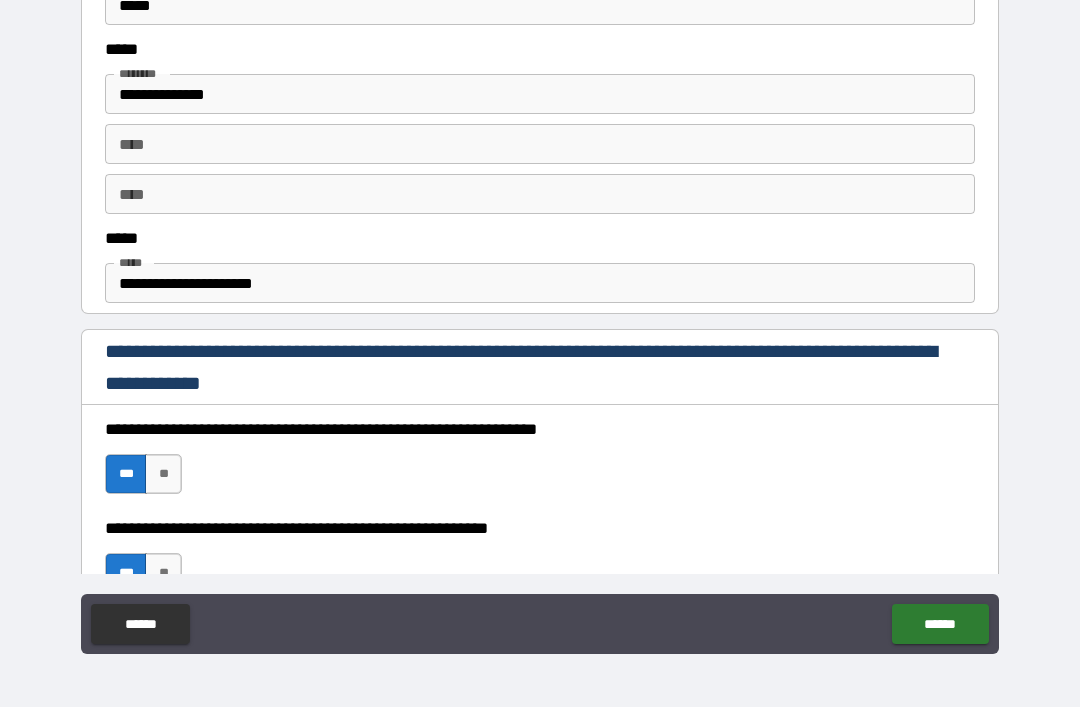 scroll, scrollTop: 1003, scrollLeft: 0, axis: vertical 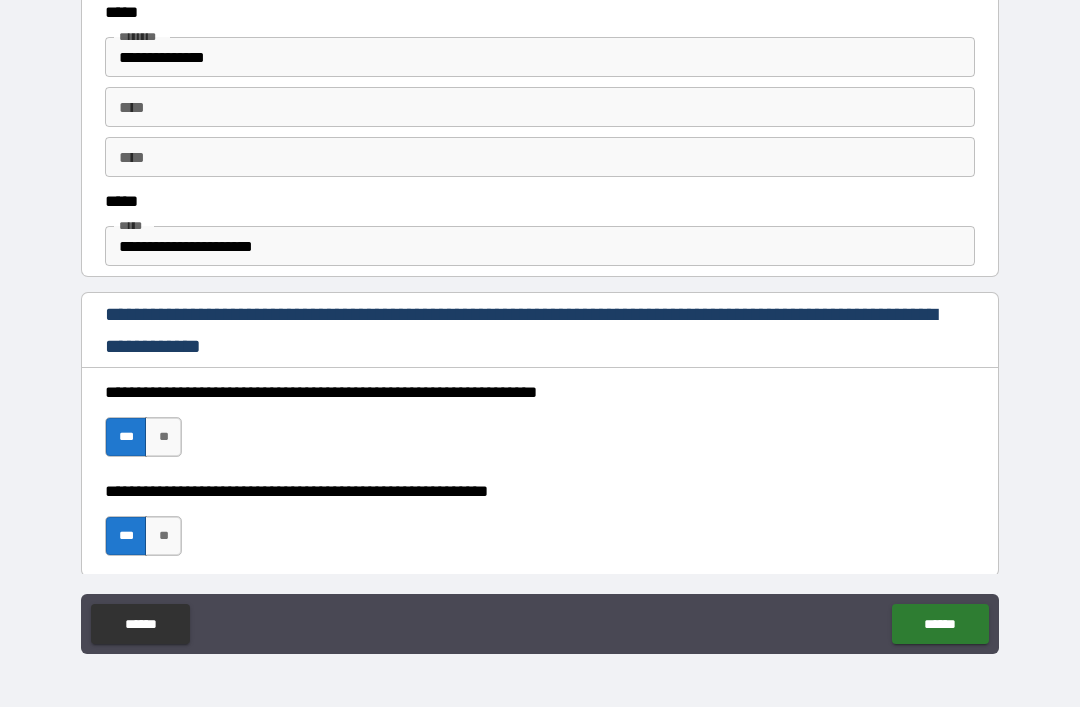 click on "**********" at bounding box center (540, 246) 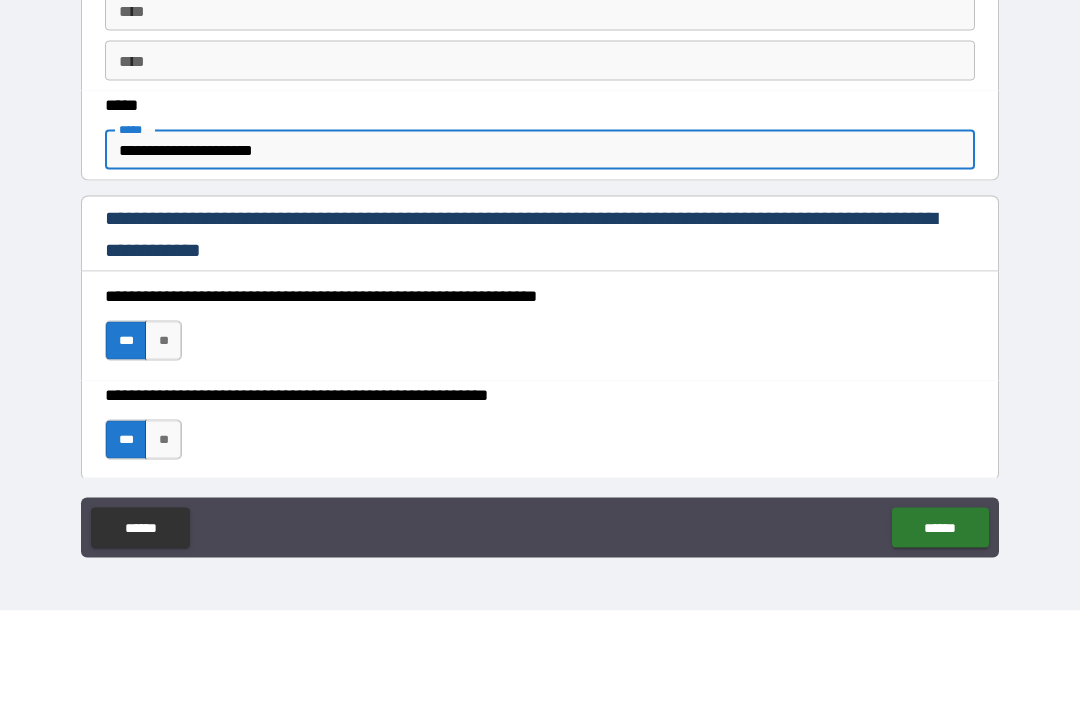click on "**********" at bounding box center (540, 246) 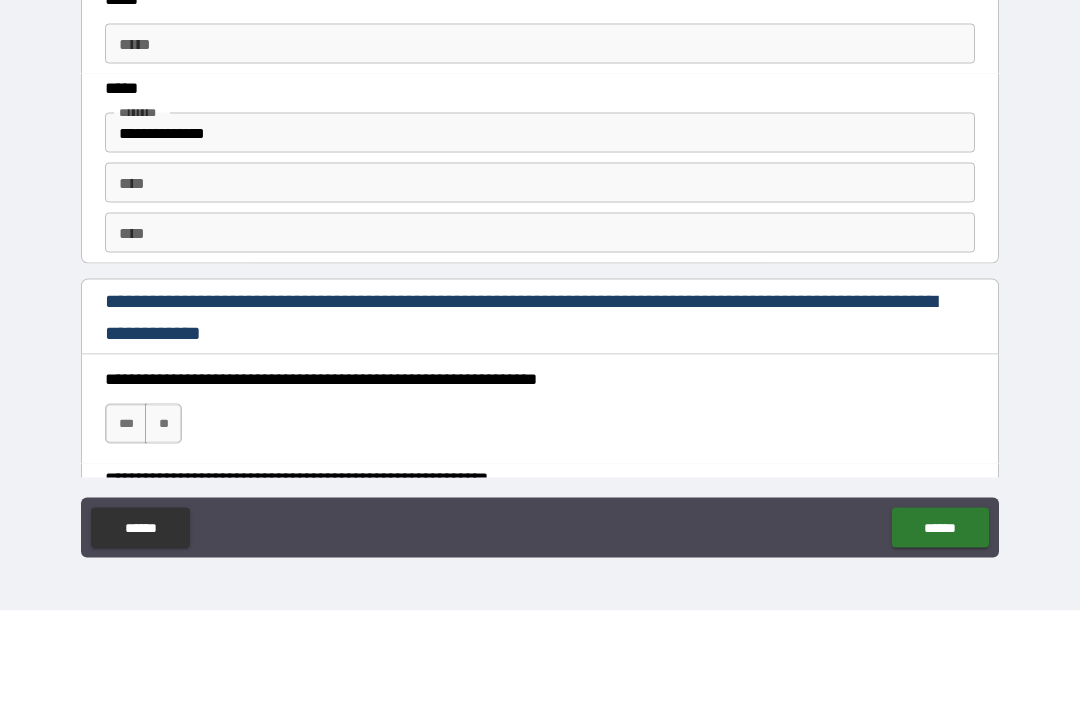 scroll, scrollTop: 2504, scrollLeft: 0, axis: vertical 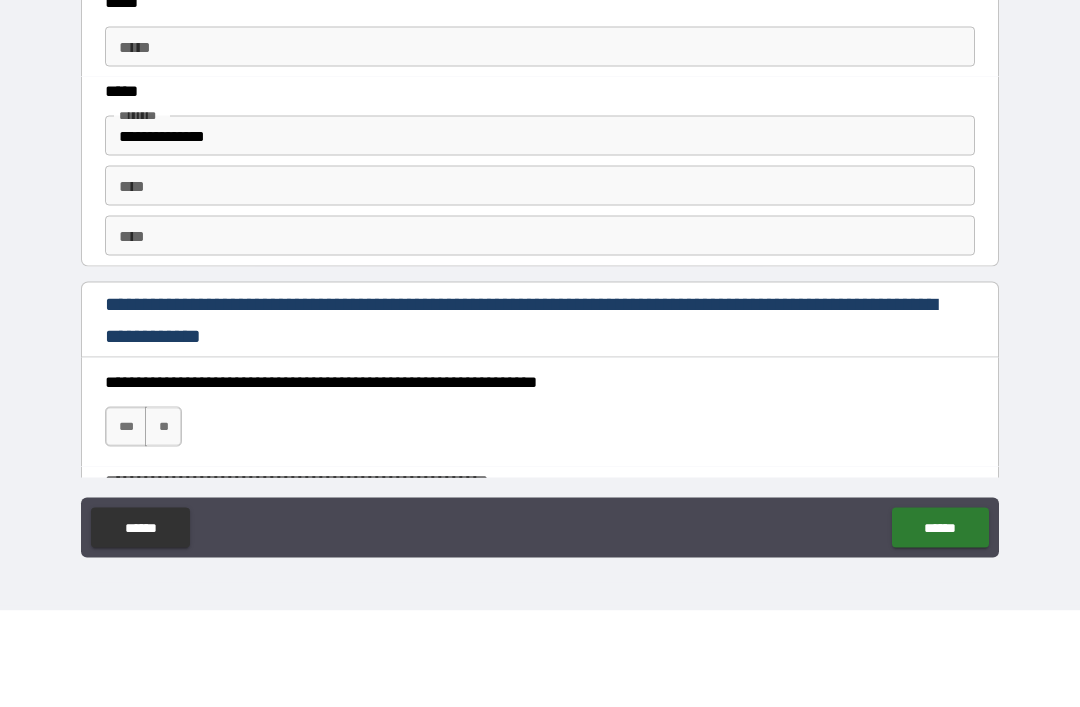 click on "*****" at bounding box center [540, 143] 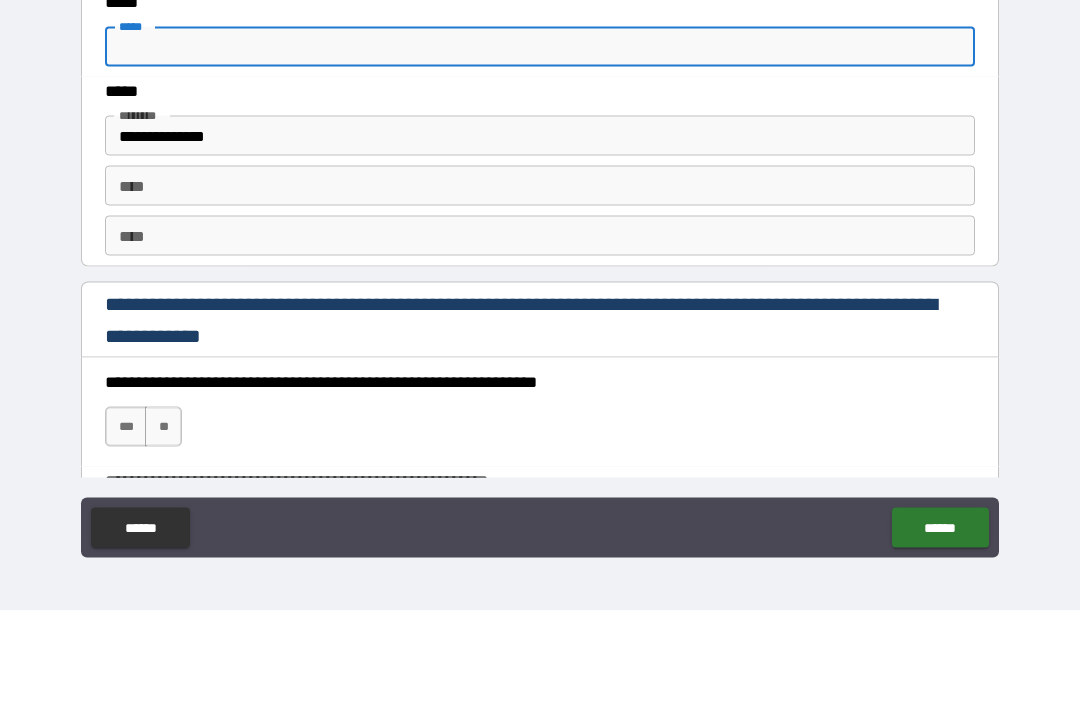 click on "*****" at bounding box center (540, 143) 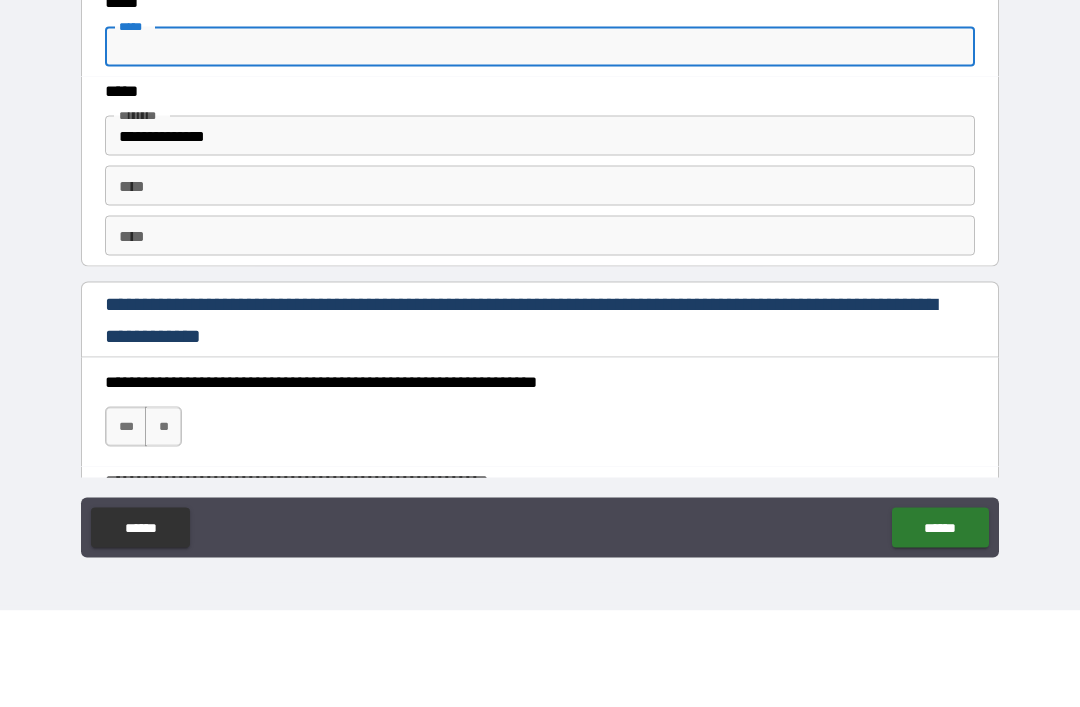 click on "*****" at bounding box center (540, 143) 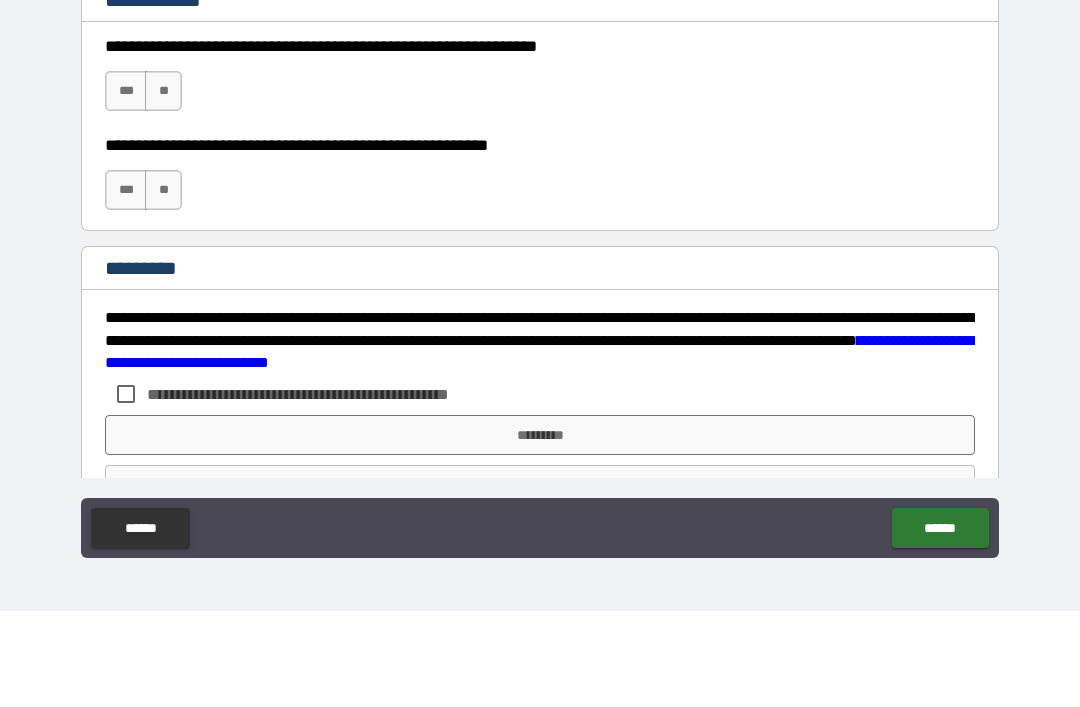 scroll, scrollTop: 2841, scrollLeft: 0, axis: vertical 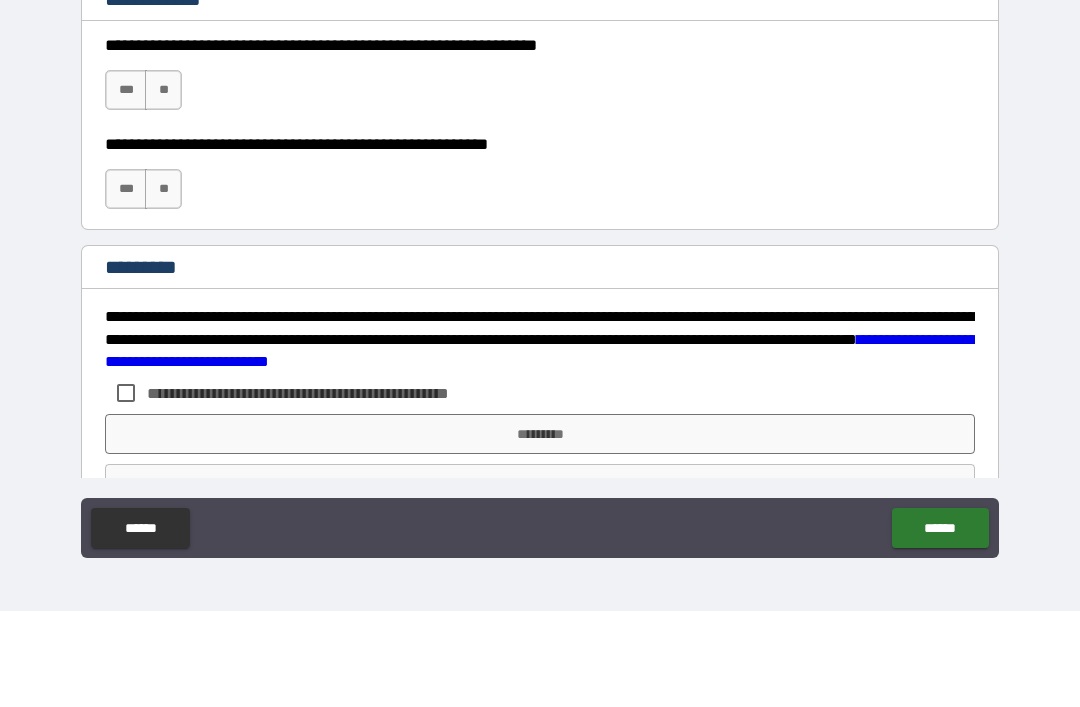 type on "**********" 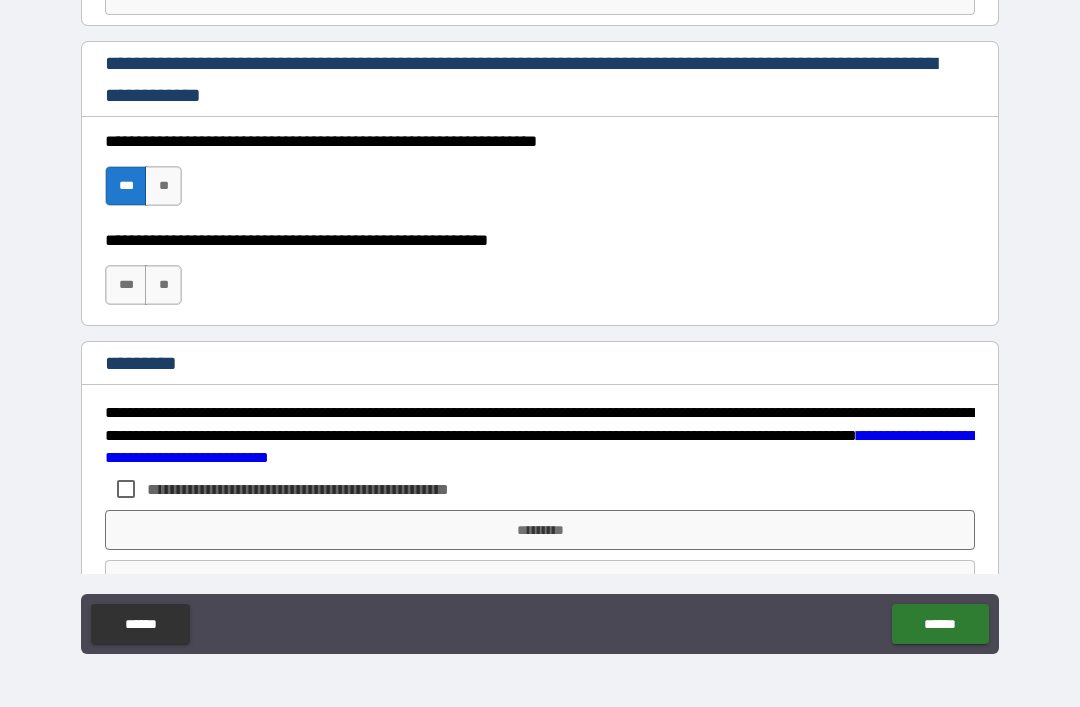 click on "***" at bounding box center (126, 285) 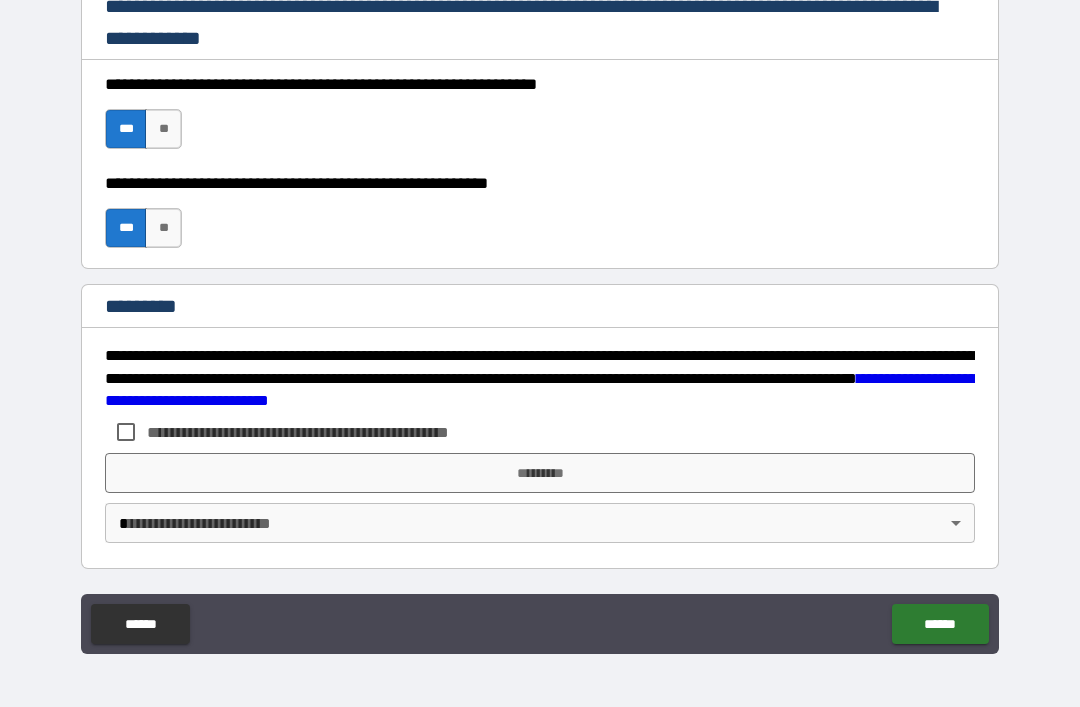 scroll, scrollTop: 2898, scrollLeft: 0, axis: vertical 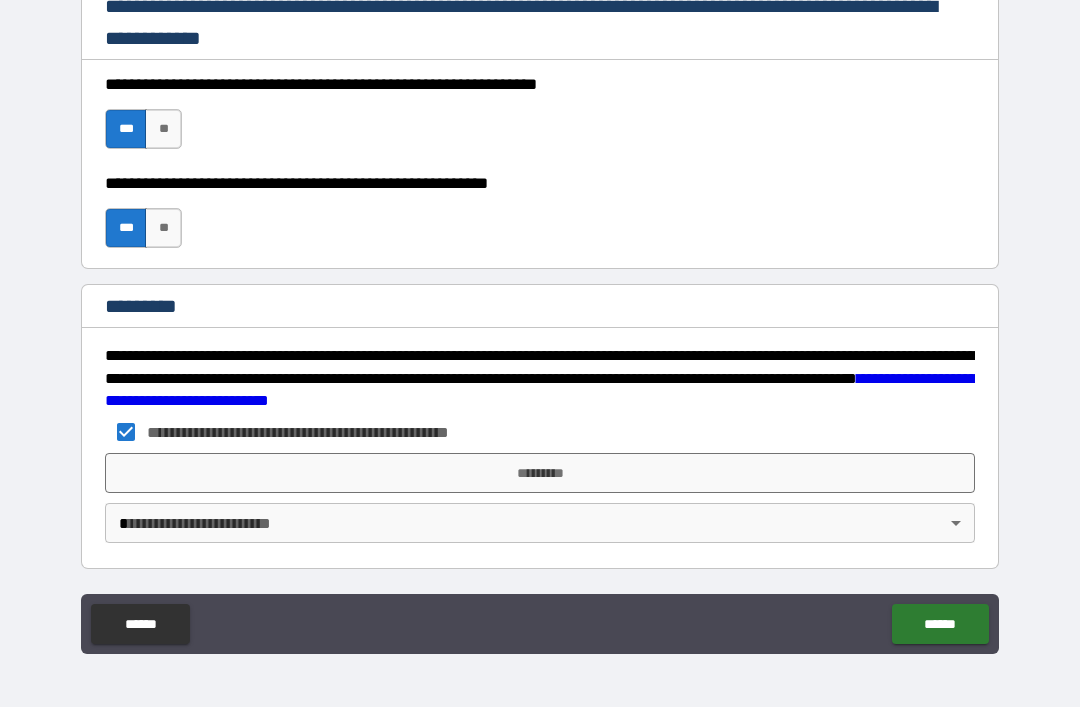 click on "*********" at bounding box center [540, 473] 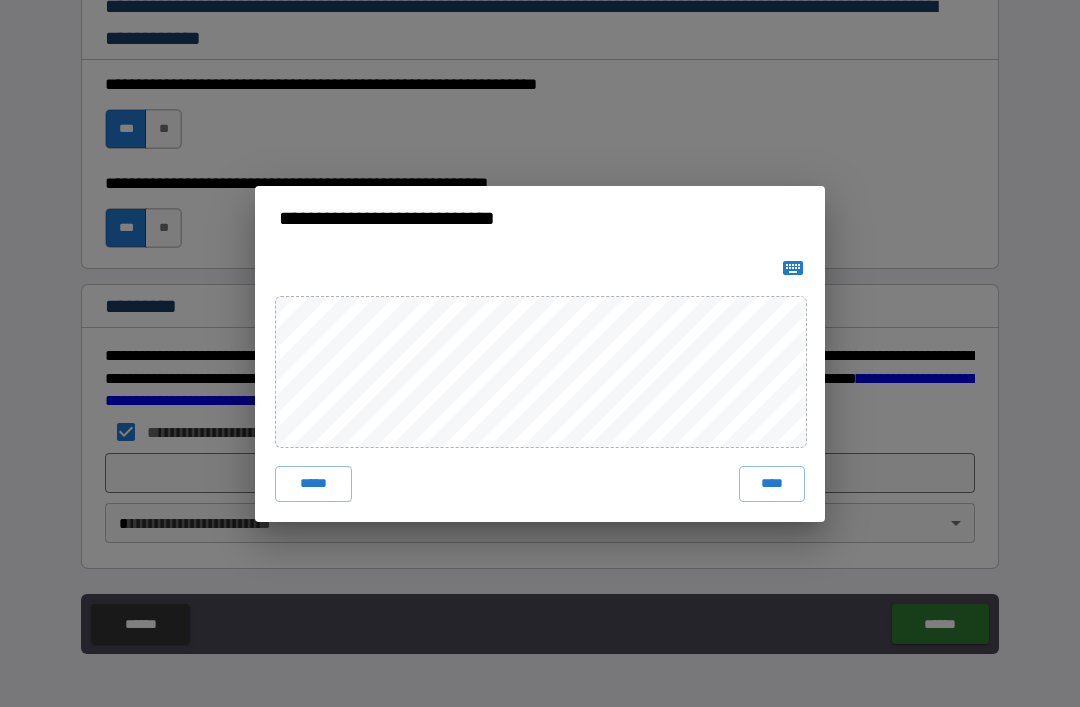 click on "****" at bounding box center [772, 484] 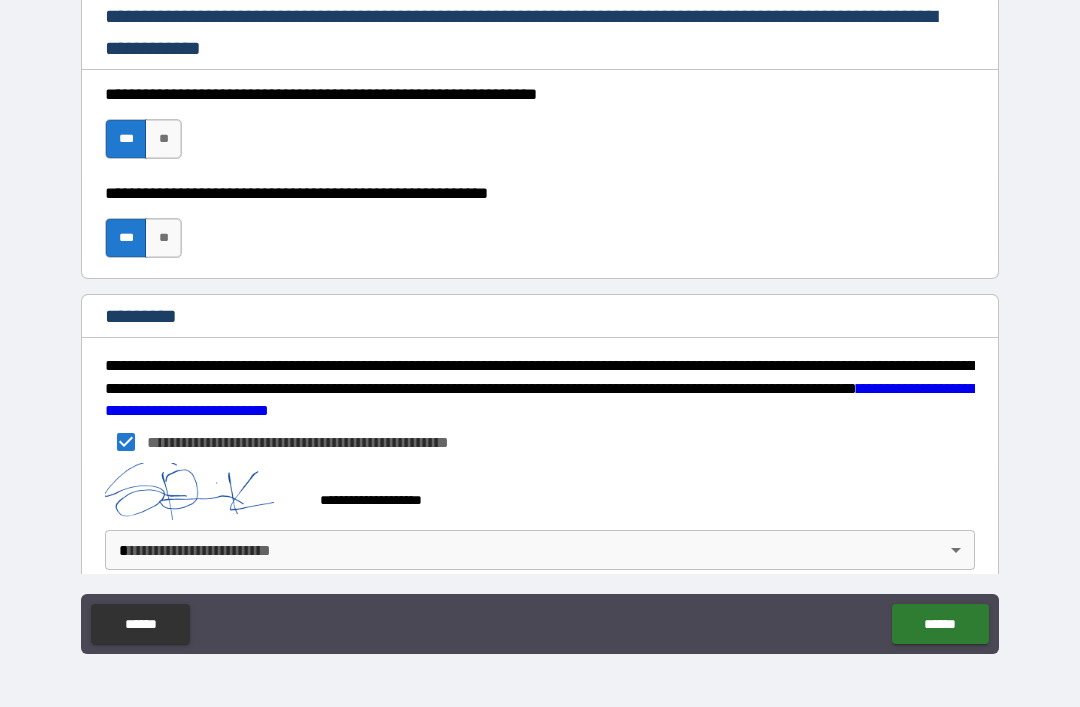 click on "******" at bounding box center (940, 624) 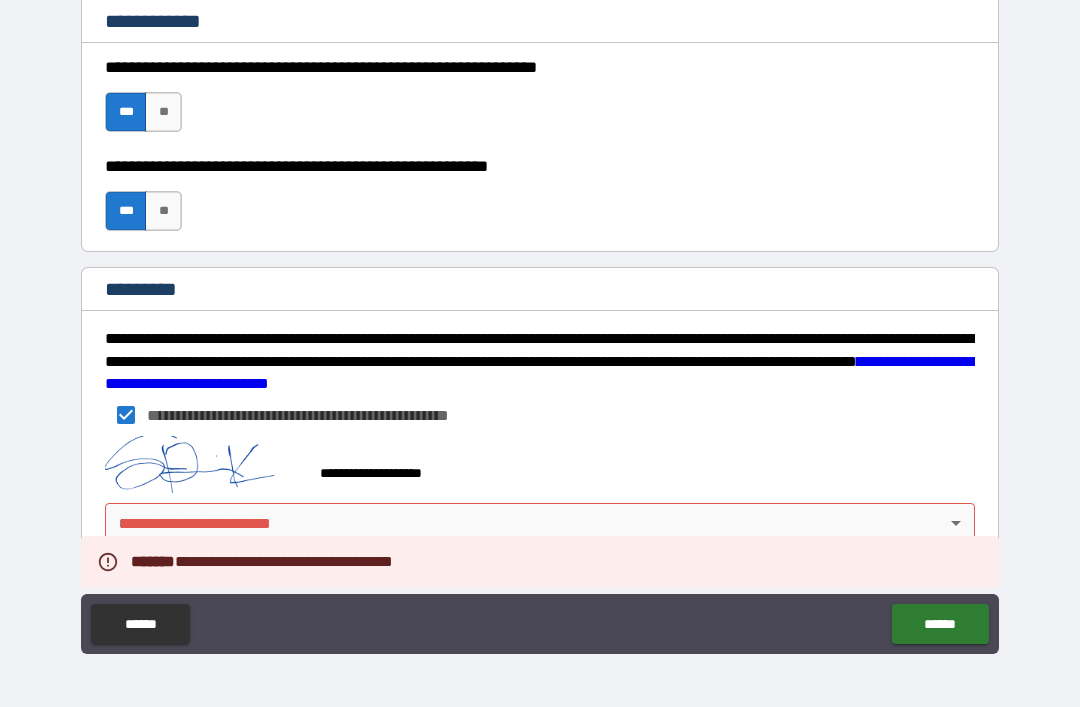scroll, scrollTop: 2915, scrollLeft: 0, axis: vertical 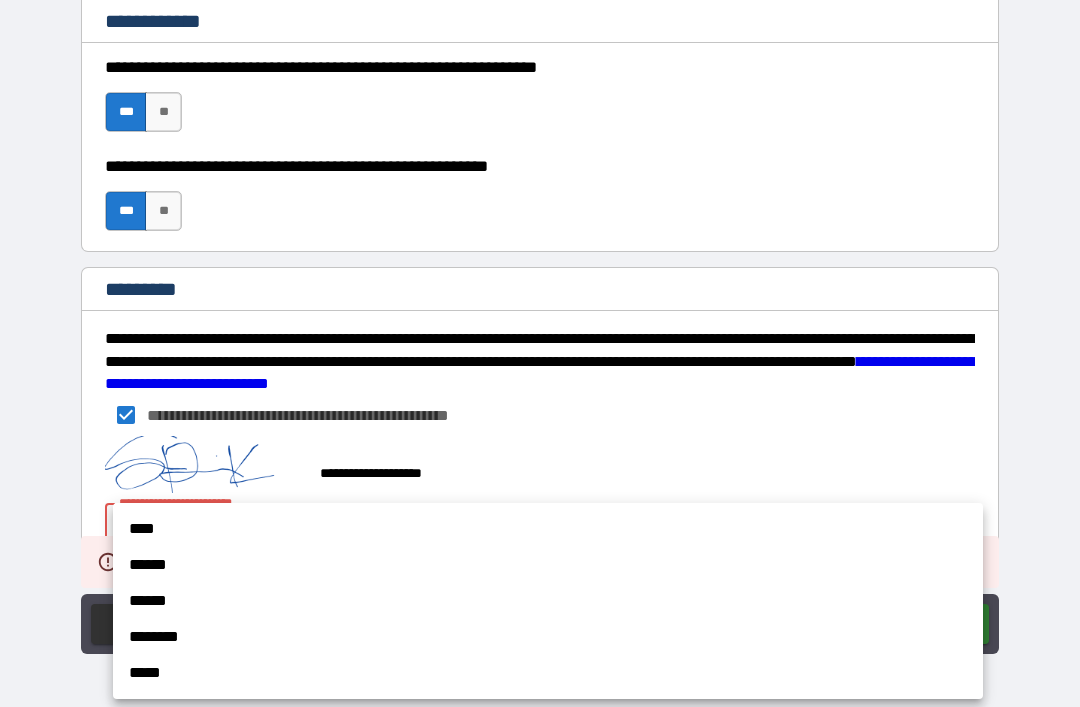 click on "****" at bounding box center (548, 529) 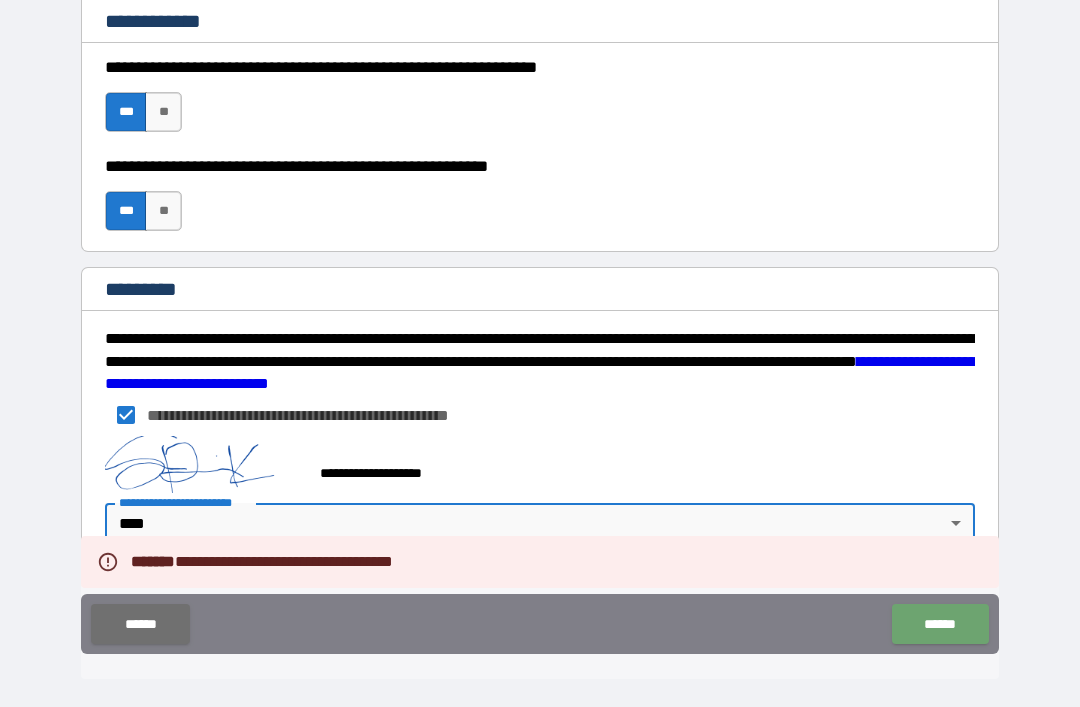 click on "******" at bounding box center (940, 624) 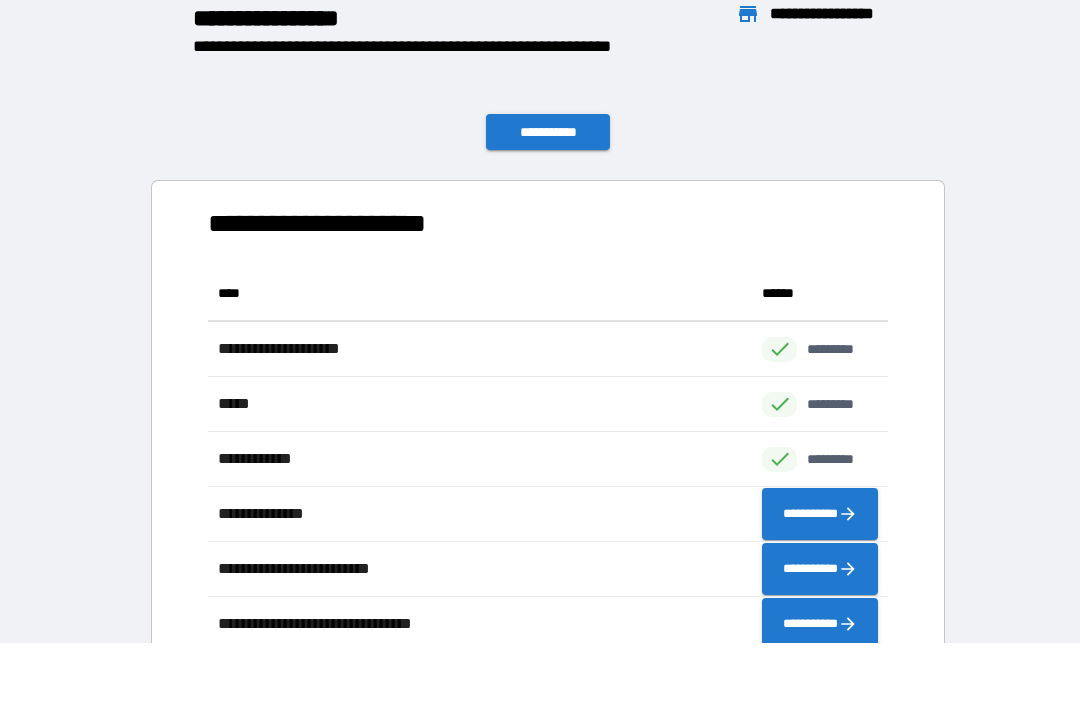 scroll, scrollTop: 1, scrollLeft: 1, axis: both 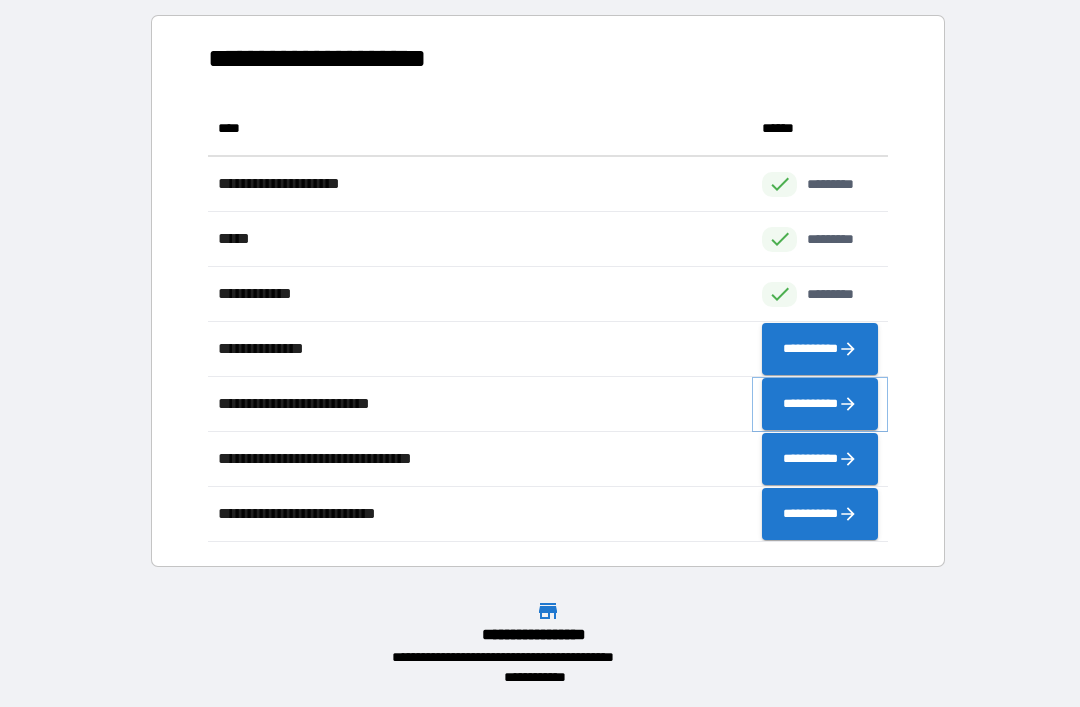 click on "**********" at bounding box center (820, 404) 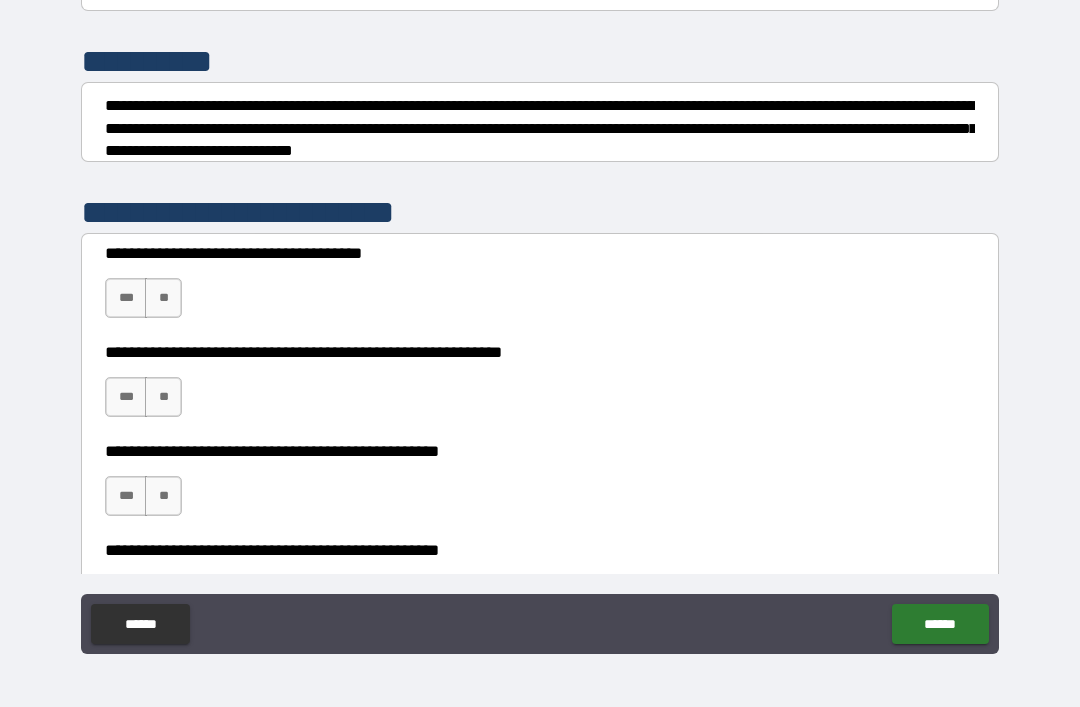 scroll, scrollTop: 285, scrollLeft: 0, axis: vertical 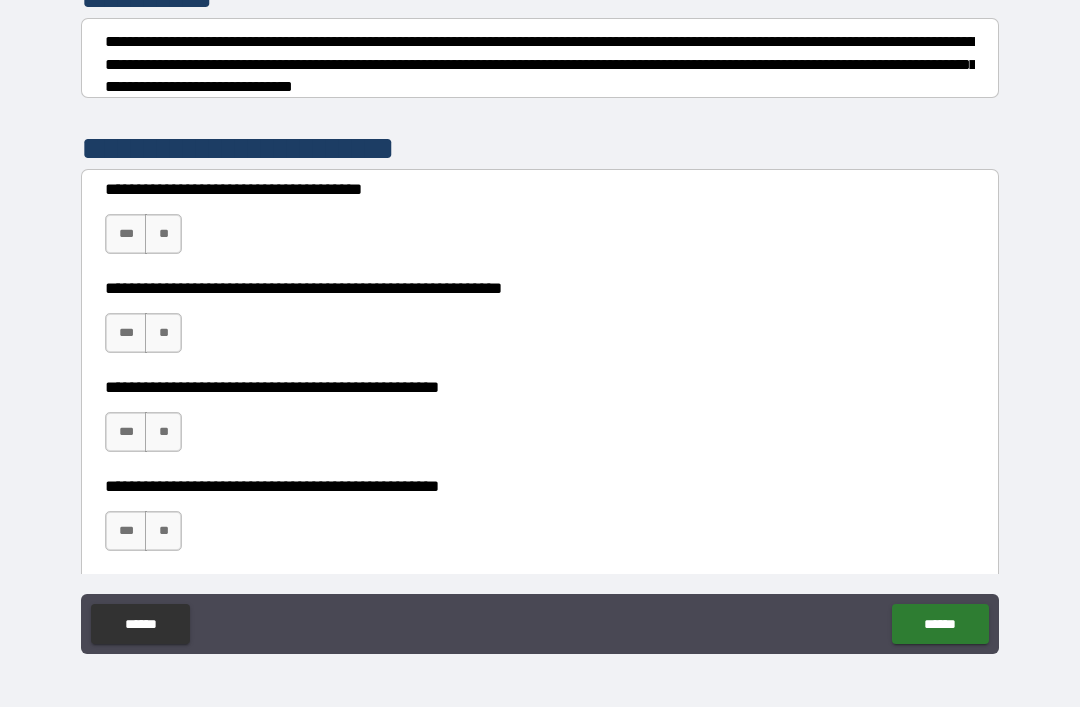 click on "***" at bounding box center (126, 234) 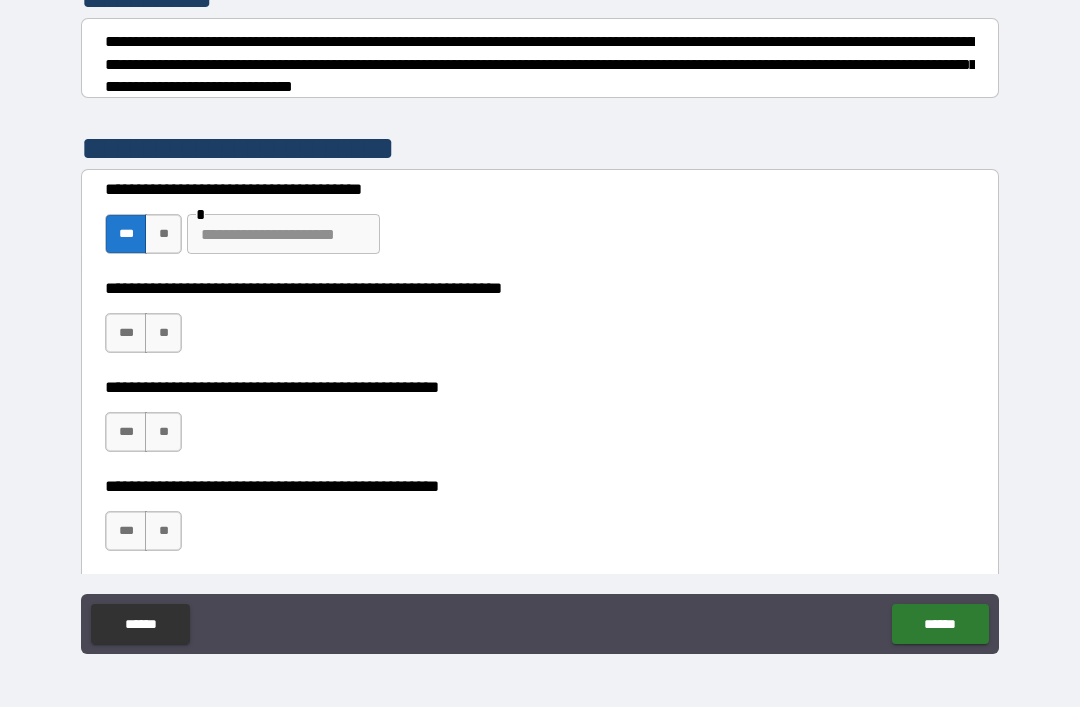 click on "***" at bounding box center (126, 333) 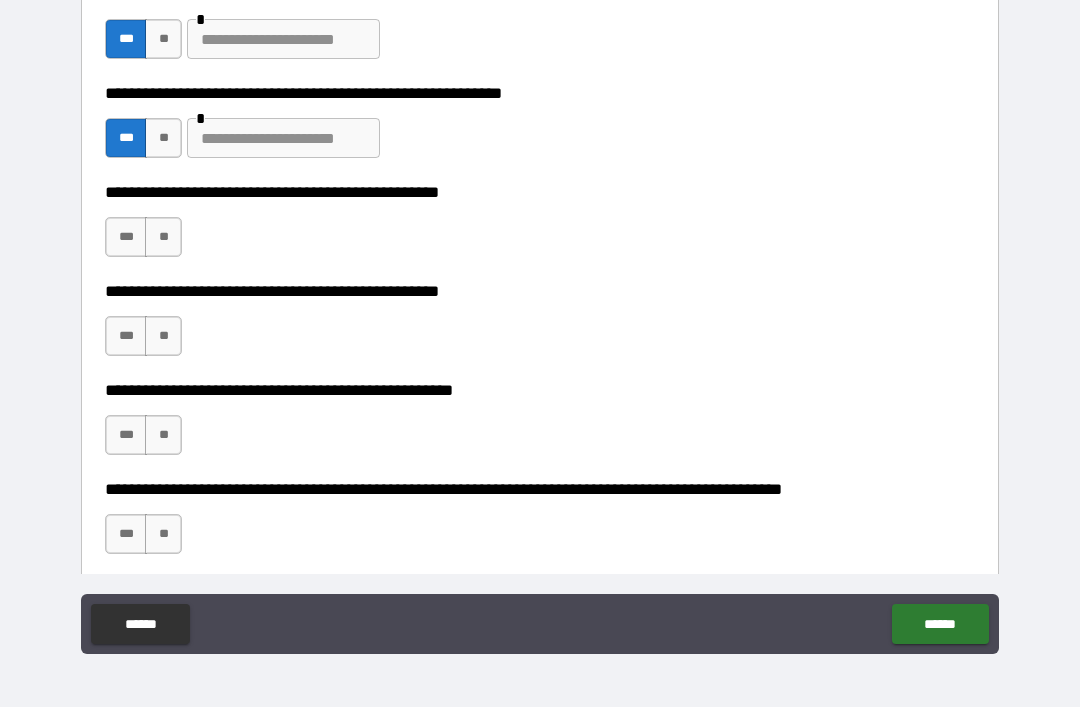 scroll, scrollTop: 518, scrollLeft: 0, axis: vertical 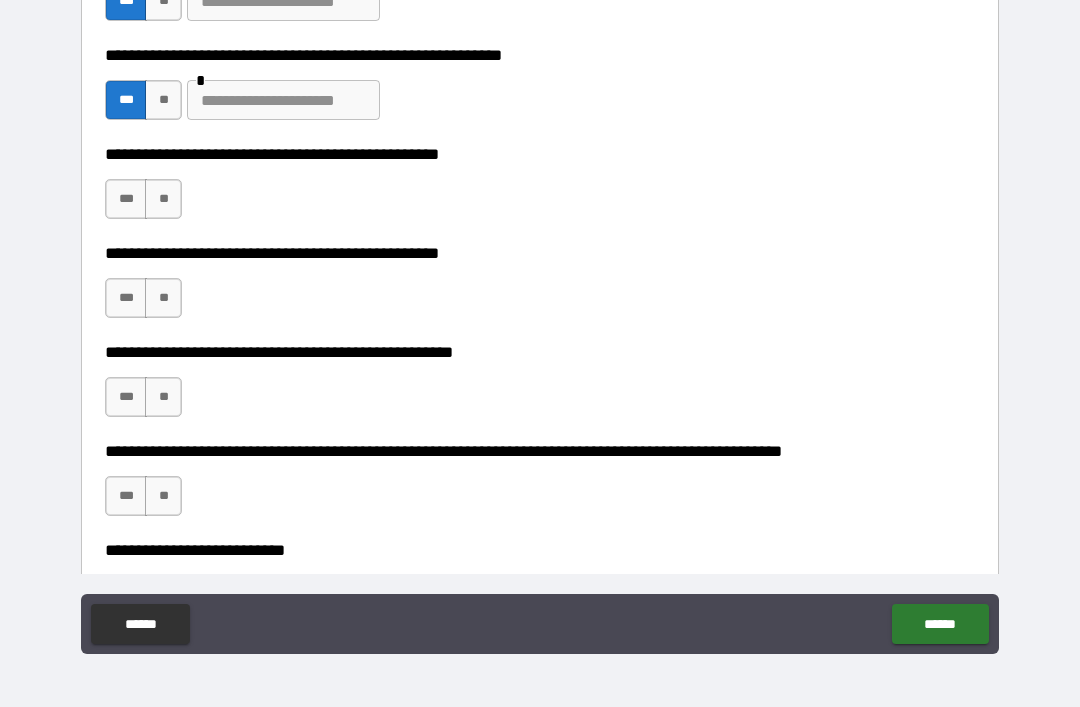 click on "**" at bounding box center [163, 199] 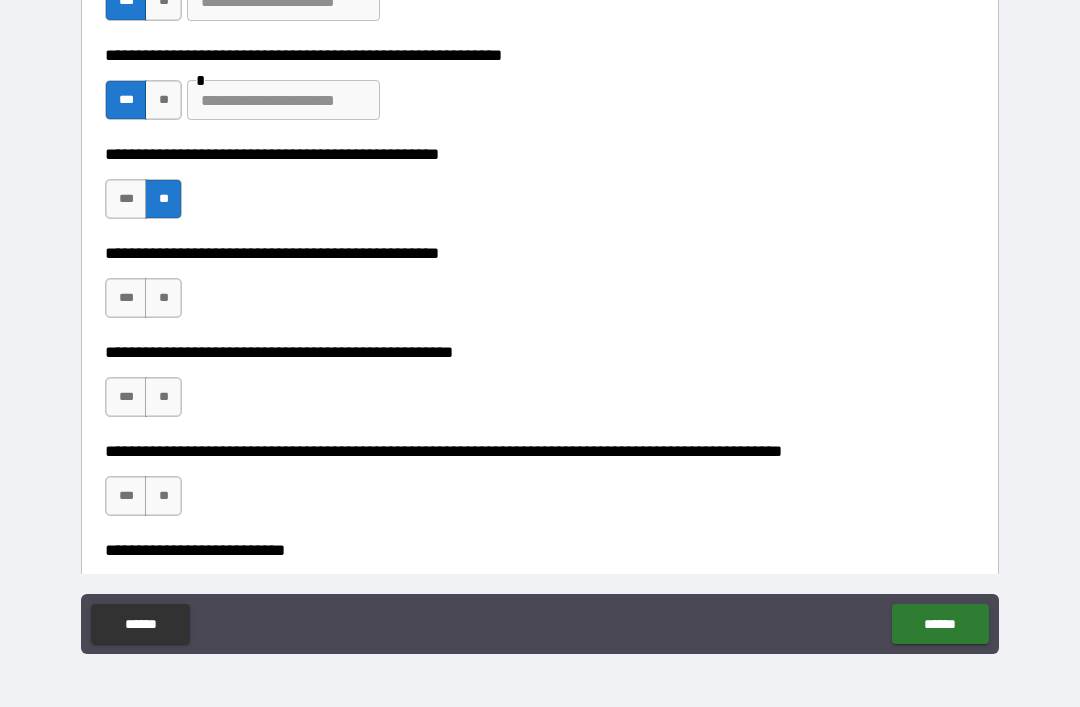 click on "***" at bounding box center [126, 298] 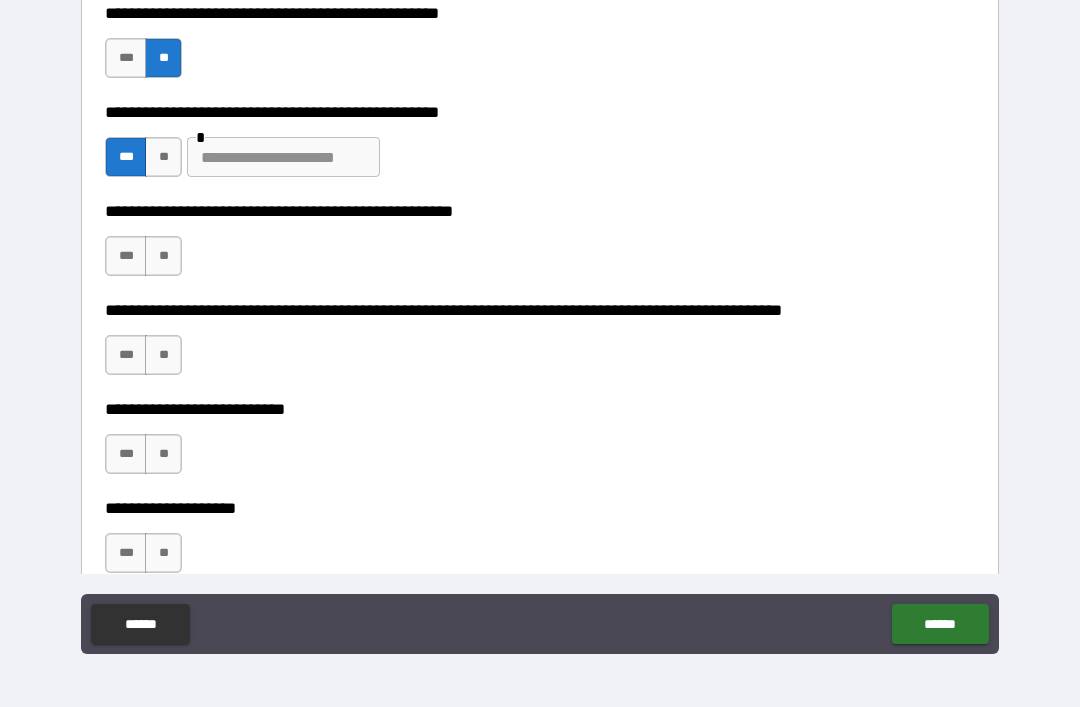 scroll, scrollTop: 677, scrollLeft: 0, axis: vertical 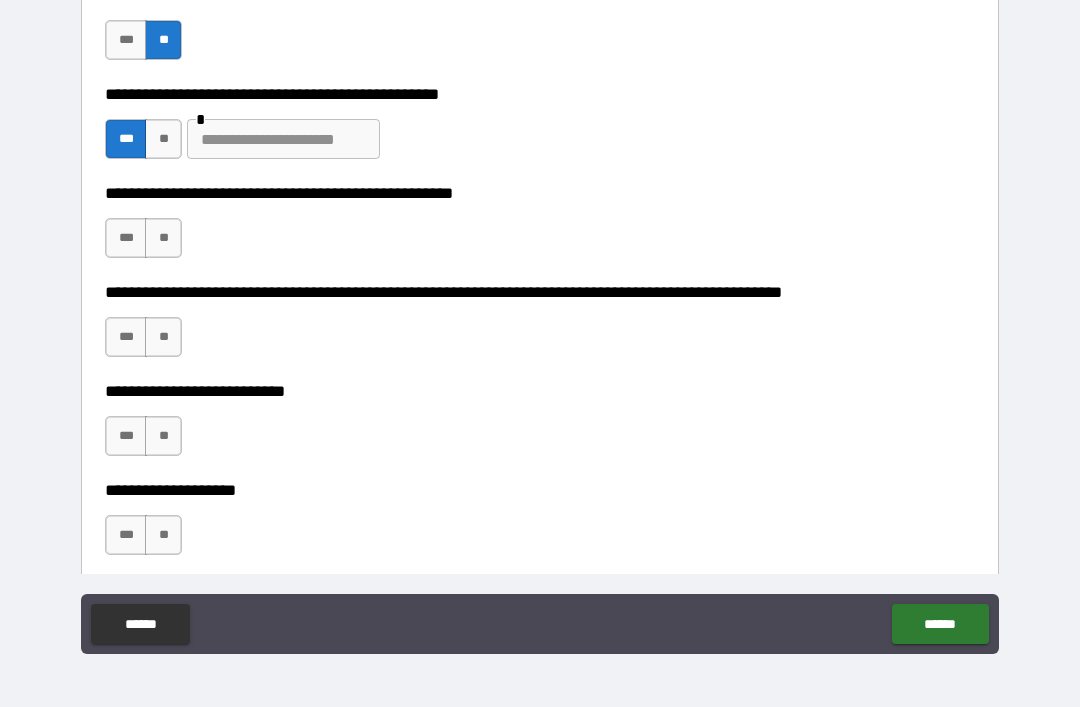 click on "**" at bounding box center [163, 238] 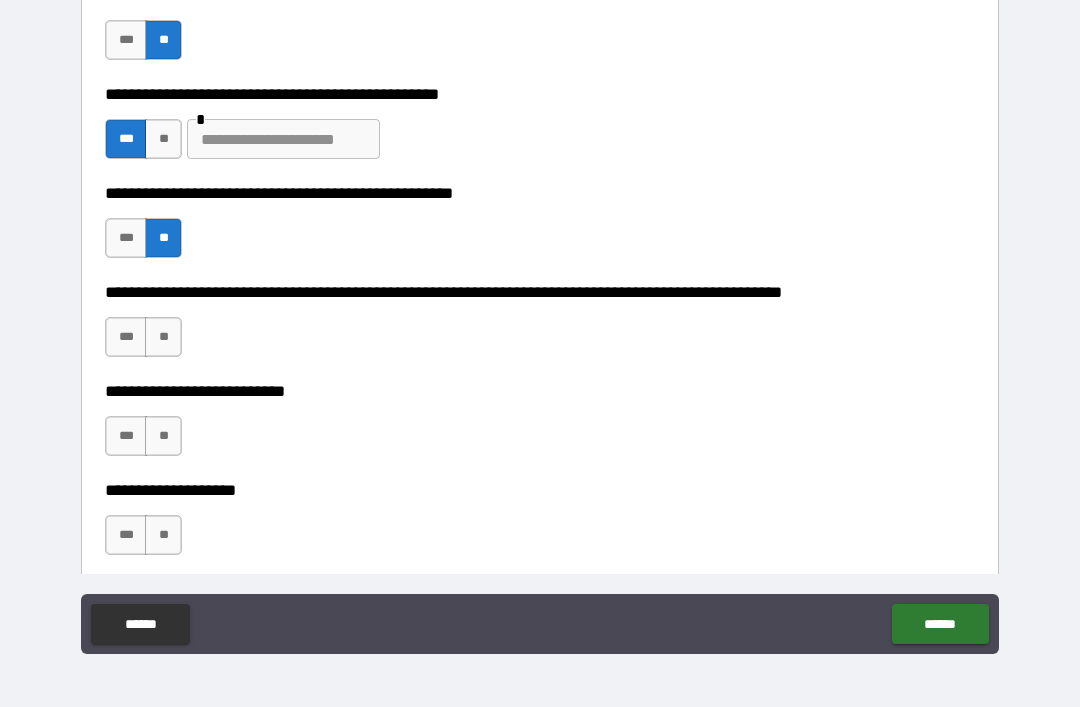click on "**" at bounding box center (163, 337) 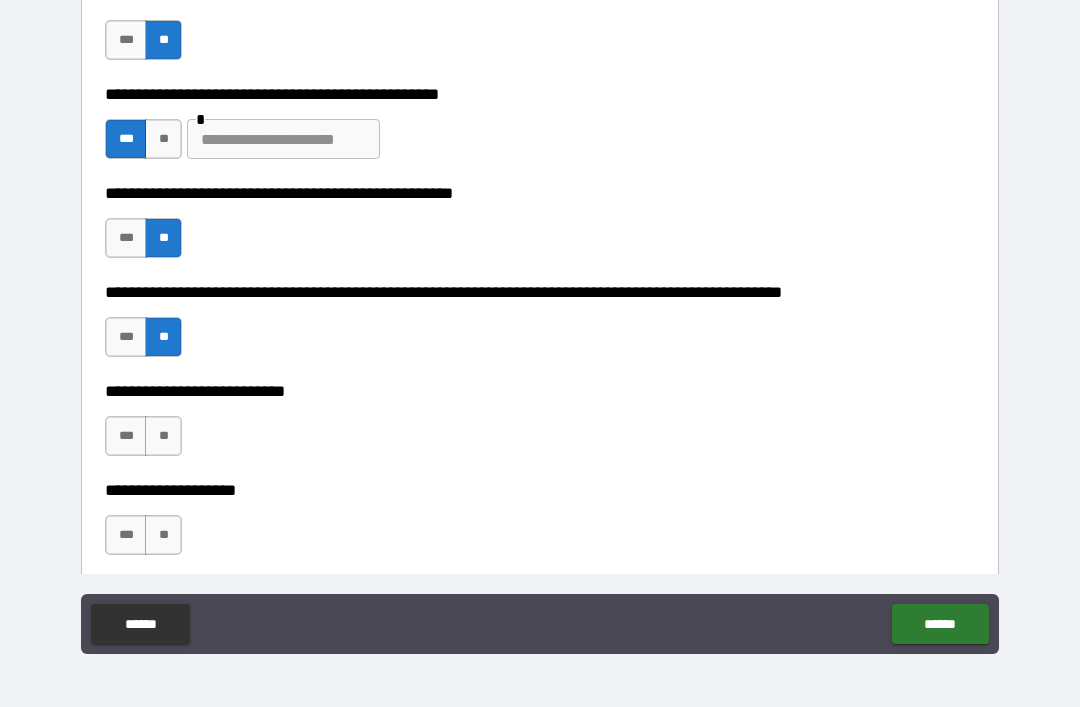 click on "**" at bounding box center [163, 436] 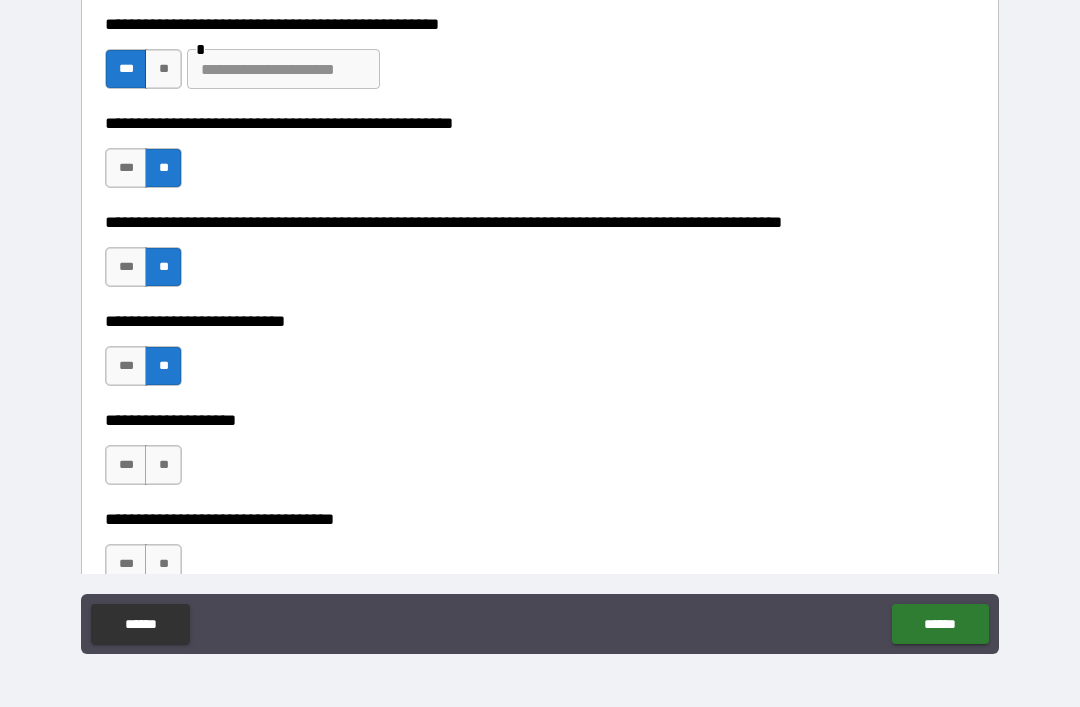 scroll, scrollTop: 859, scrollLeft: 0, axis: vertical 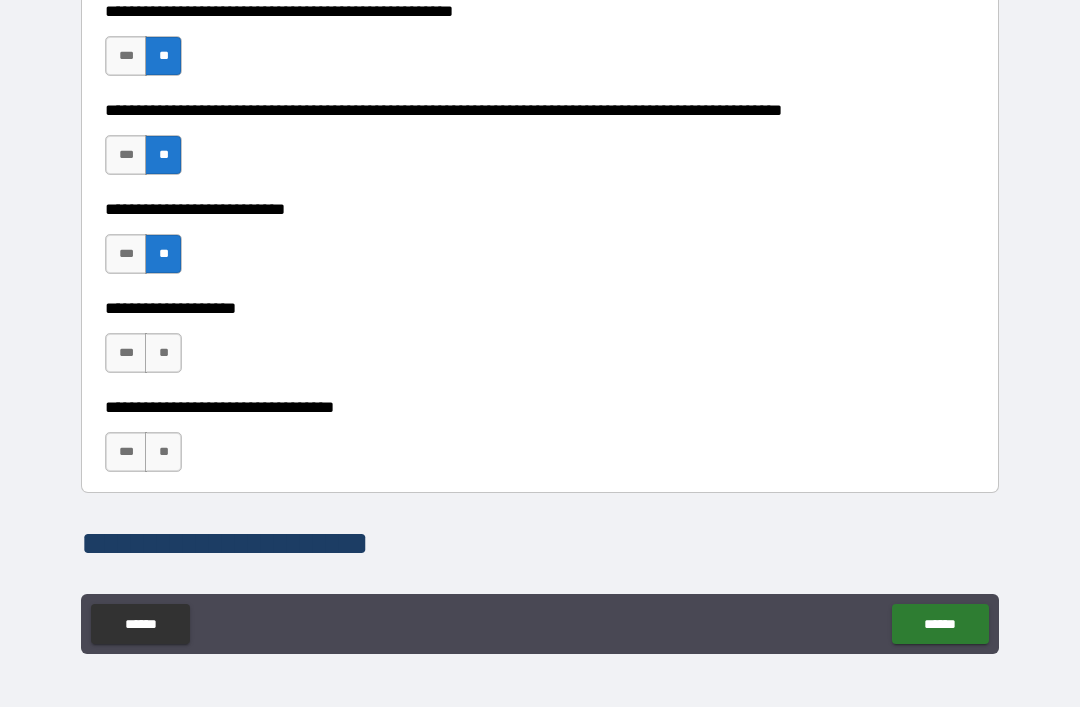 click on "**" at bounding box center [163, 353] 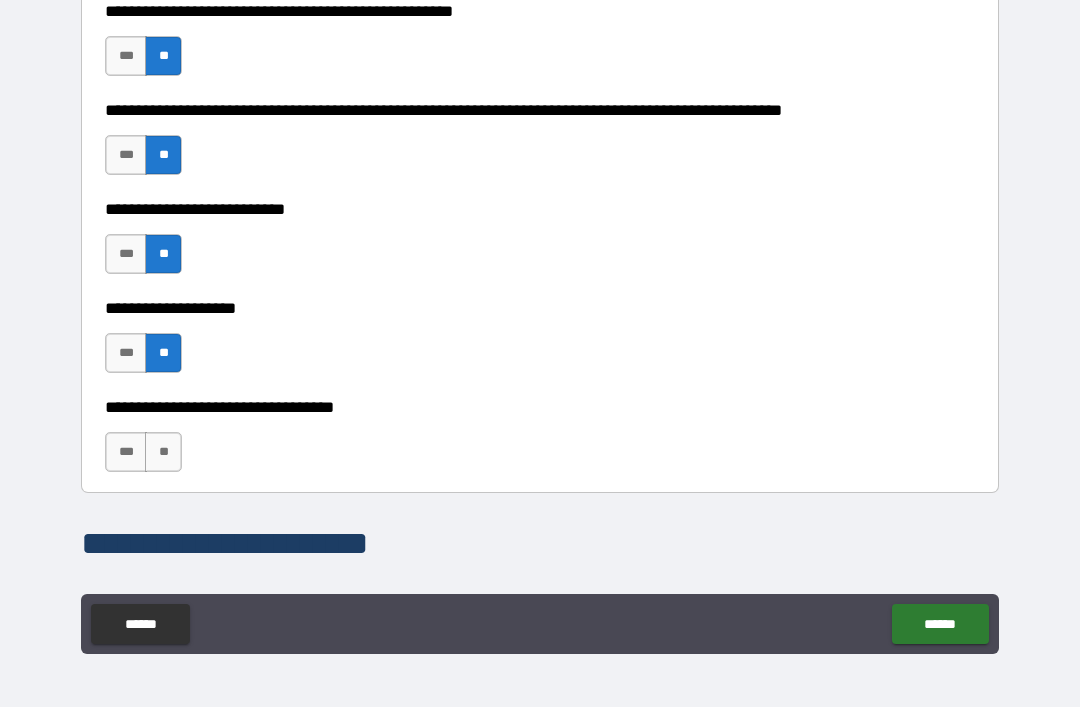 scroll, scrollTop: 894, scrollLeft: 0, axis: vertical 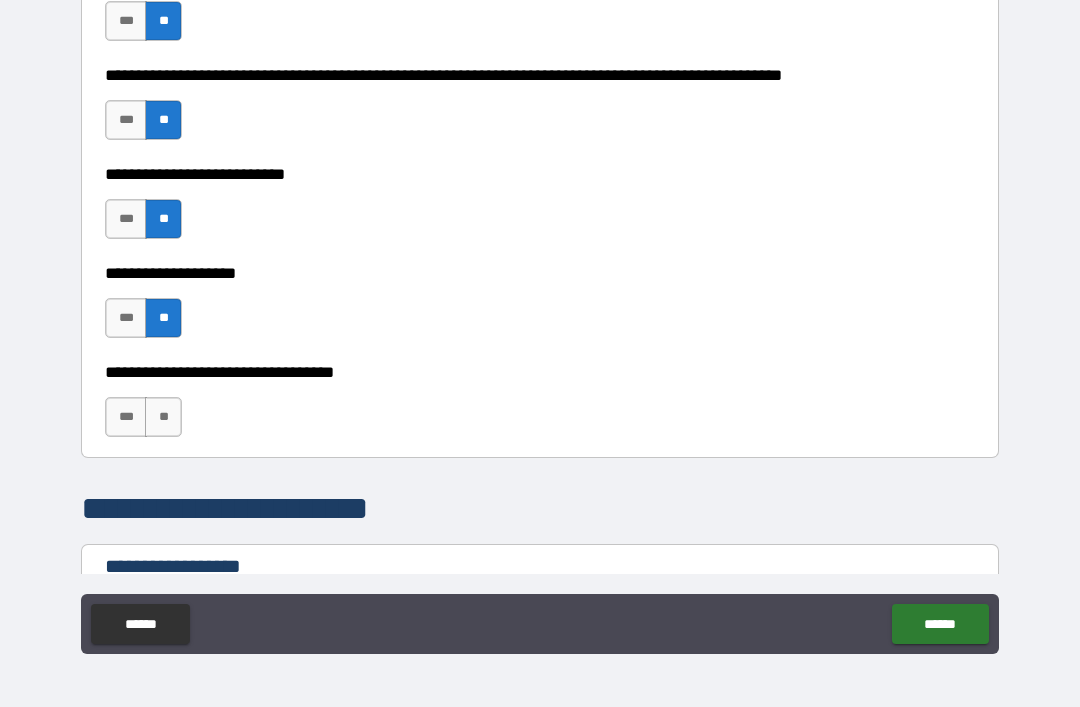 click on "**" at bounding box center [163, 417] 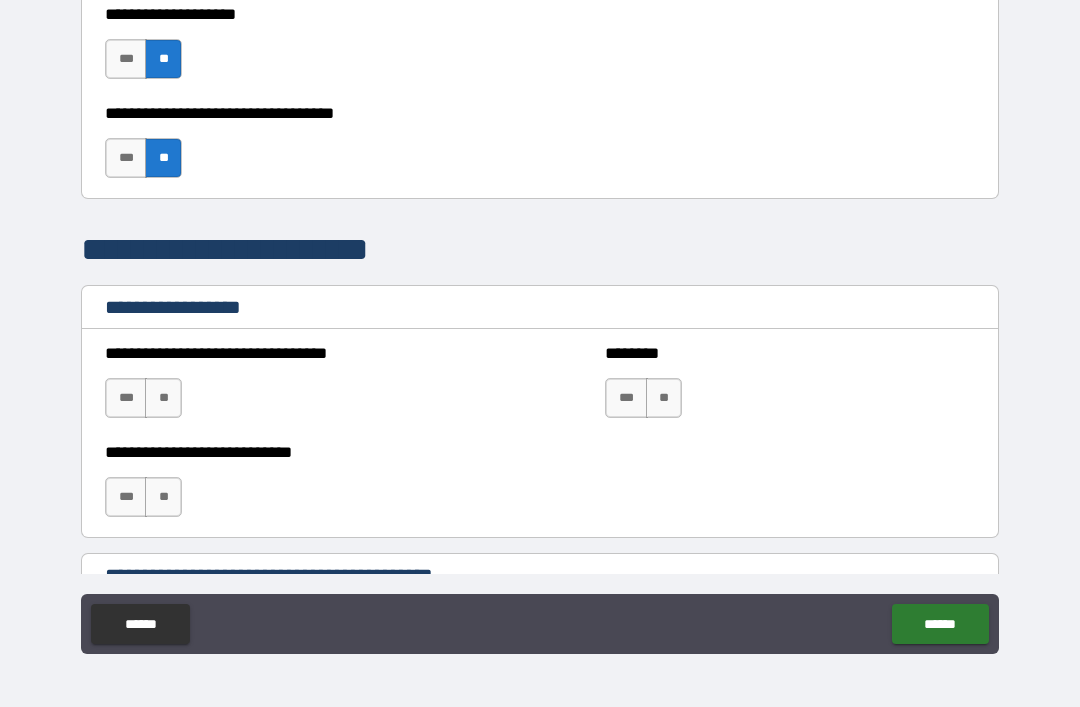 scroll, scrollTop: 1263, scrollLeft: 0, axis: vertical 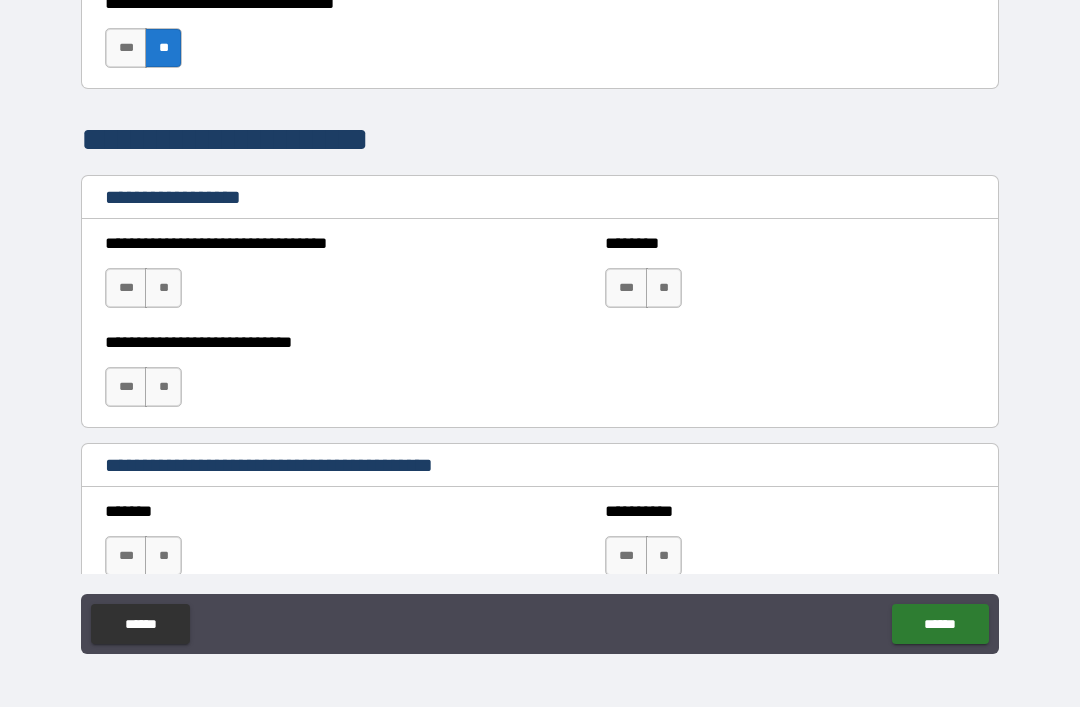 click on "**" at bounding box center (163, 288) 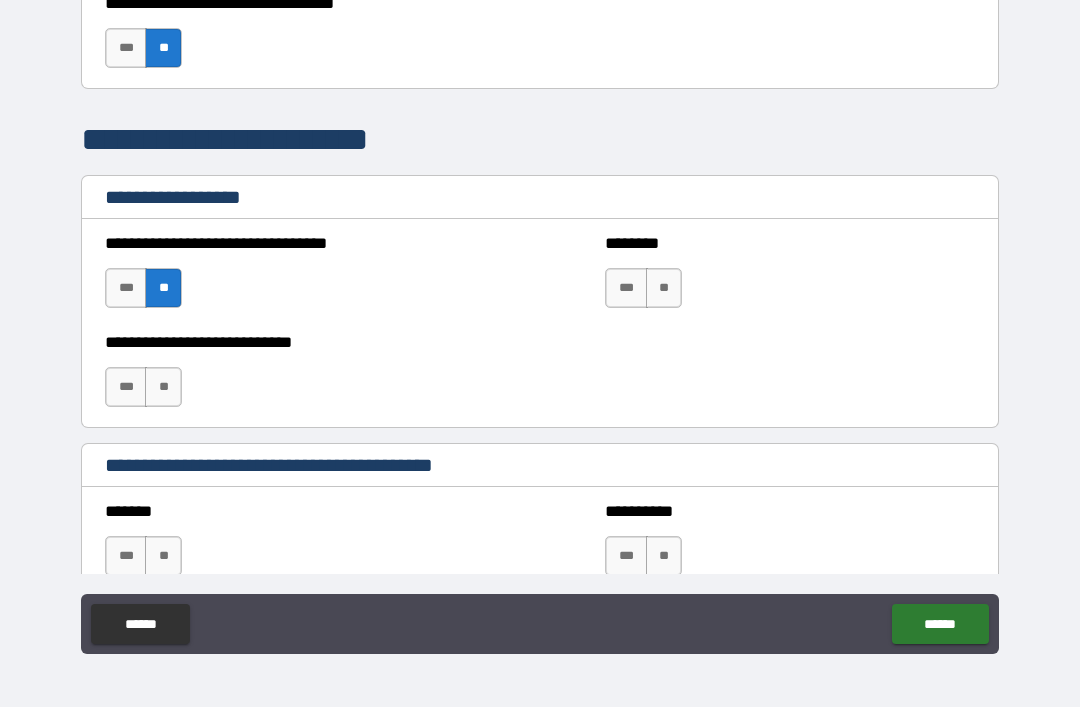 click on "***" at bounding box center (126, 387) 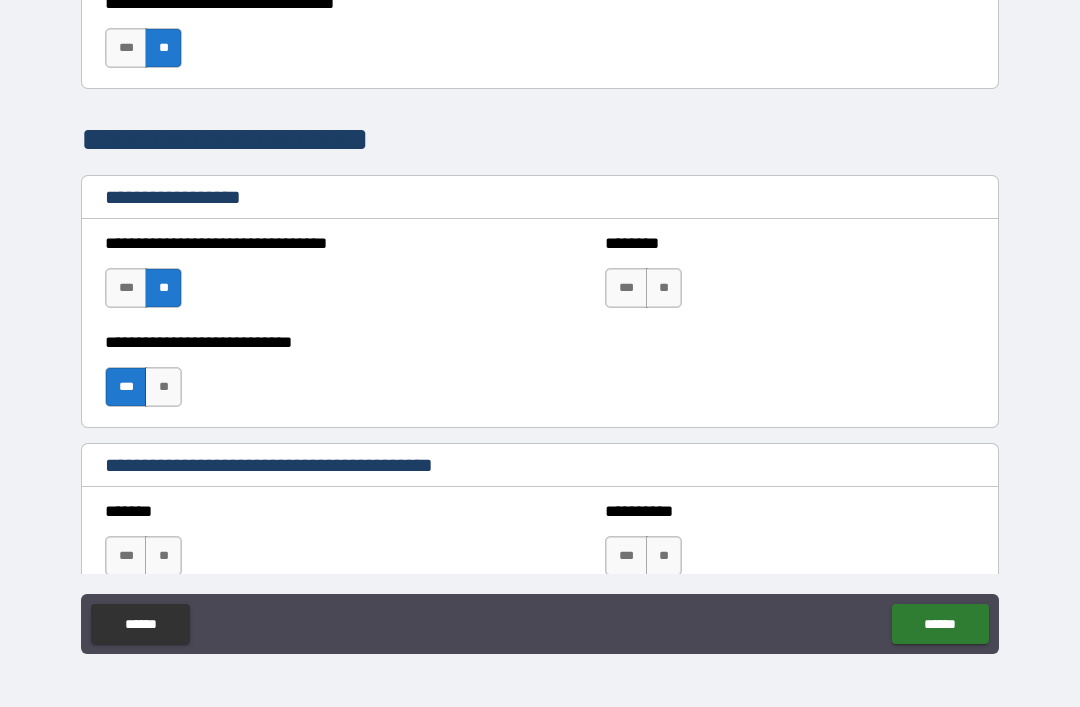click on "**" at bounding box center (664, 288) 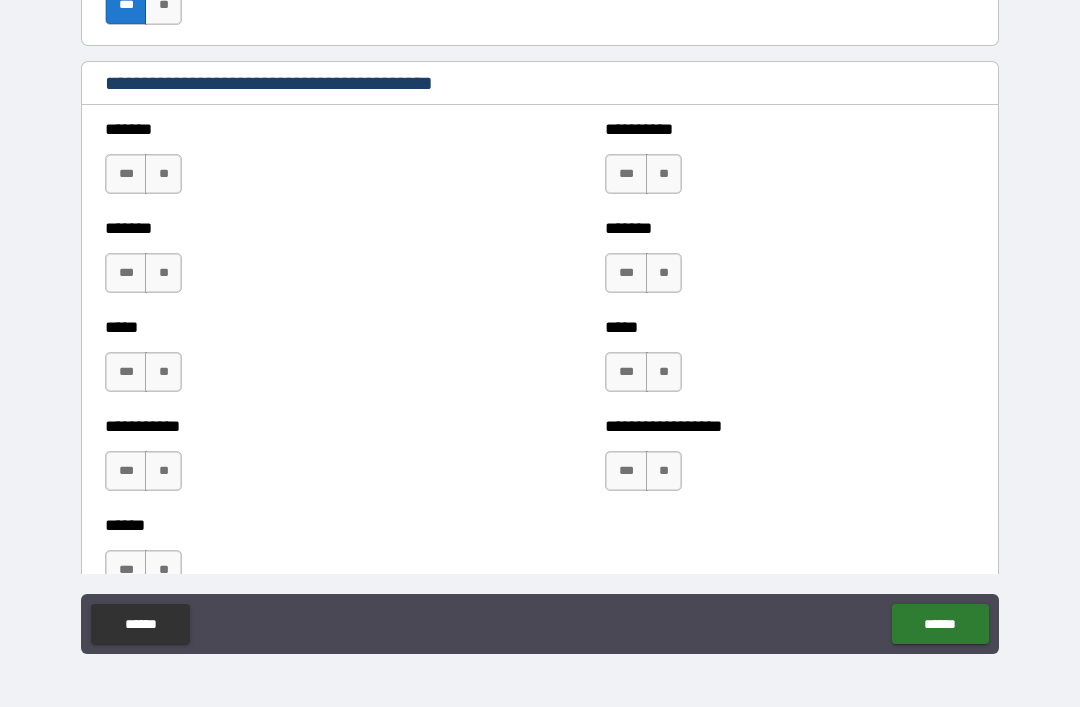 scroll, scrollTop: 1657, scrollLeft: 0, axis: vertical 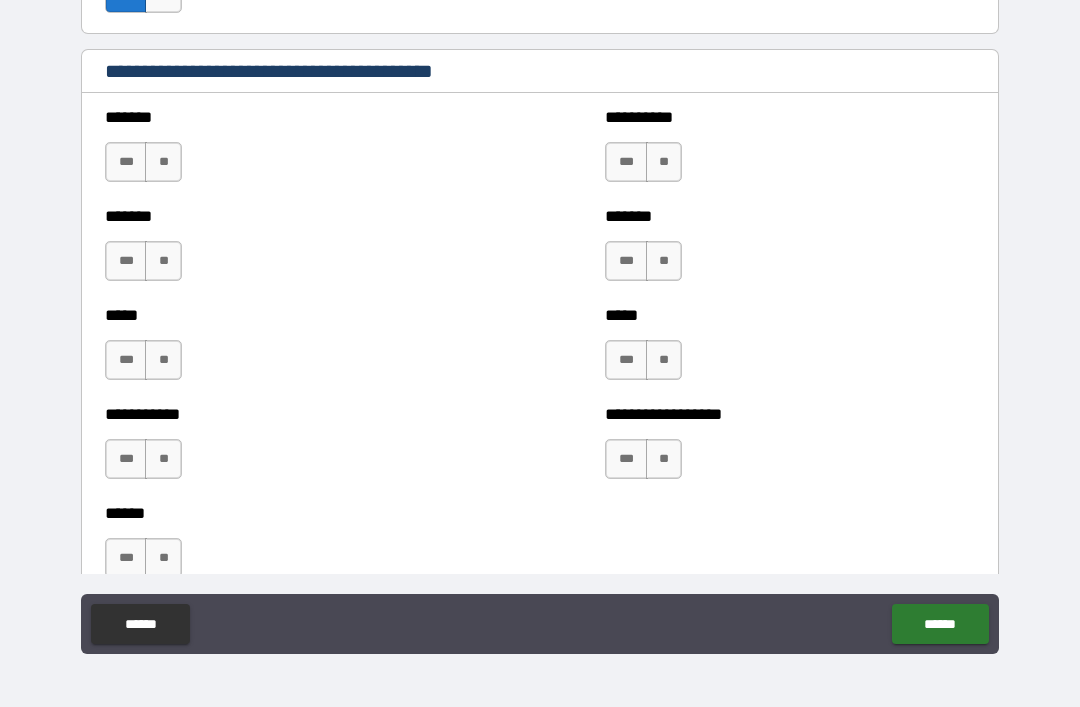 click on "**" at bounding box center [163, 162] 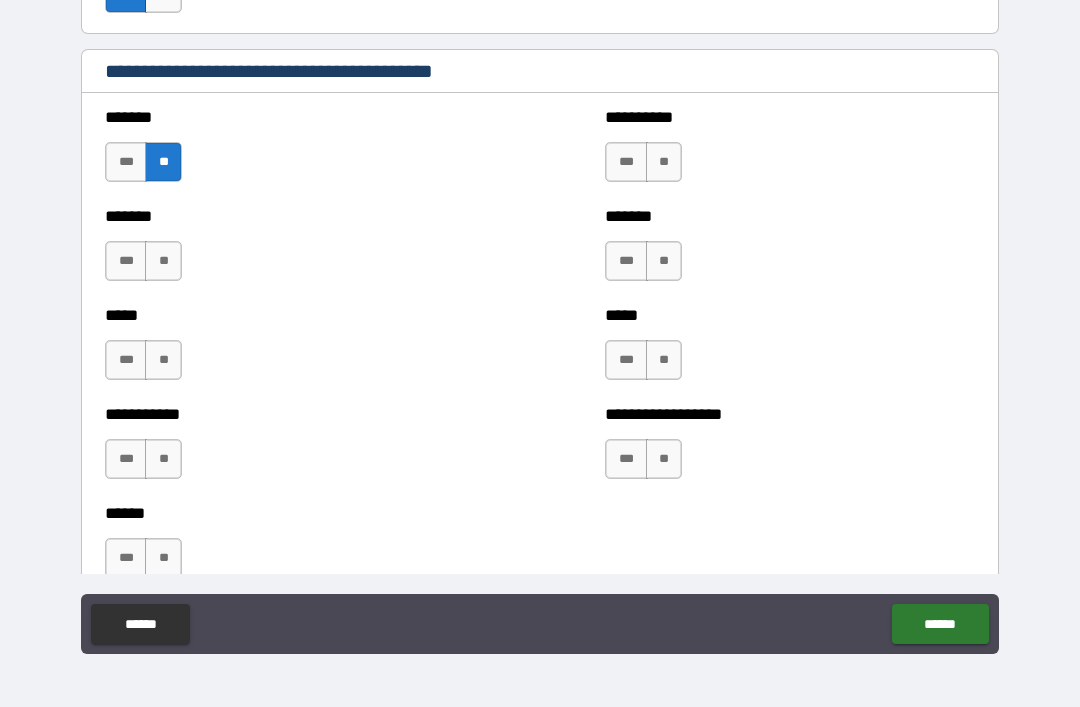 click on "**" at bounding box center (163, 261) 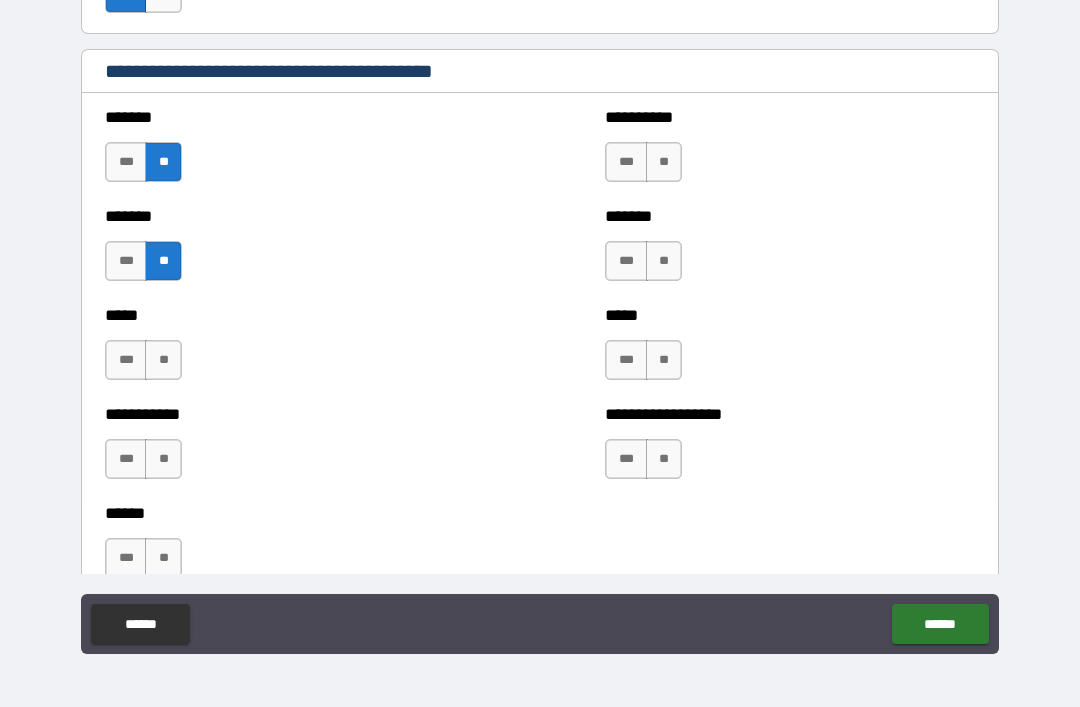 click on "**" at bounding box center [163, 360] 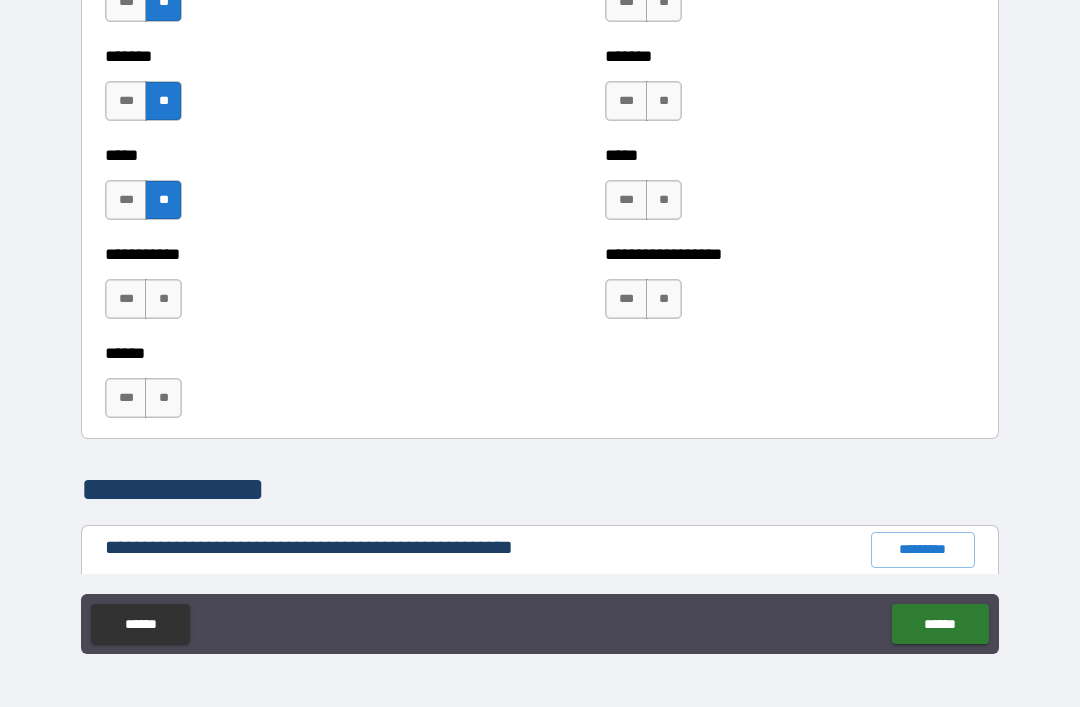 scroll, scrollTop: 1821, scrollLeft: 0, axis: vertical 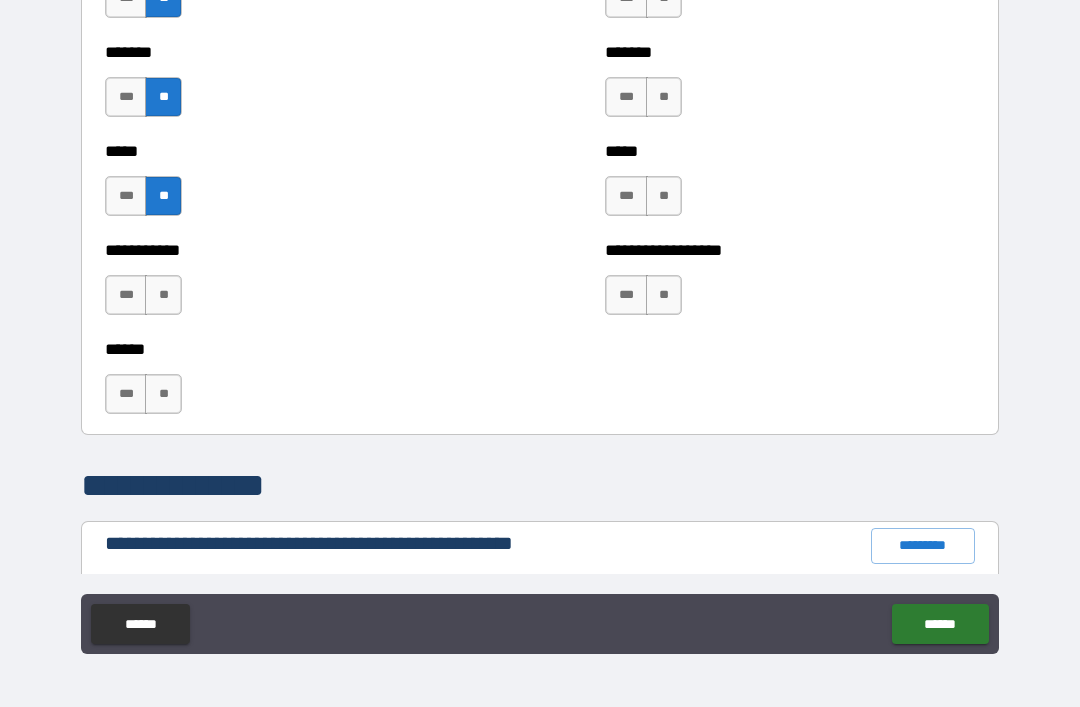 click on "**" at bounding box center [163, 295] 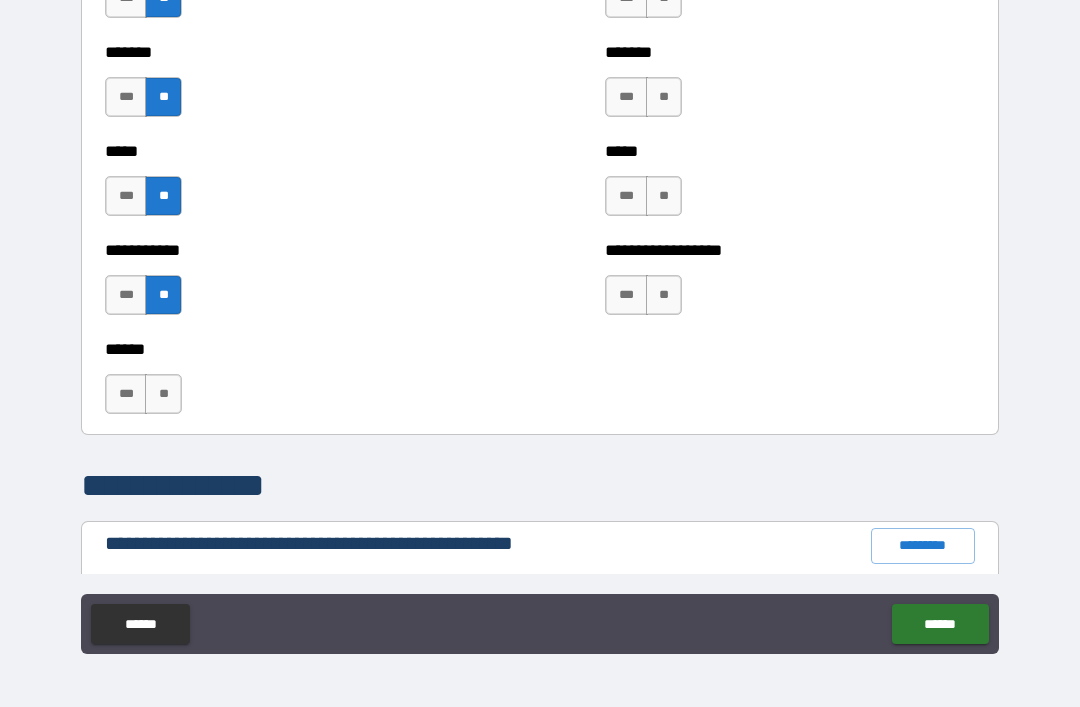 click on "**" at bounding box center [163, 394] 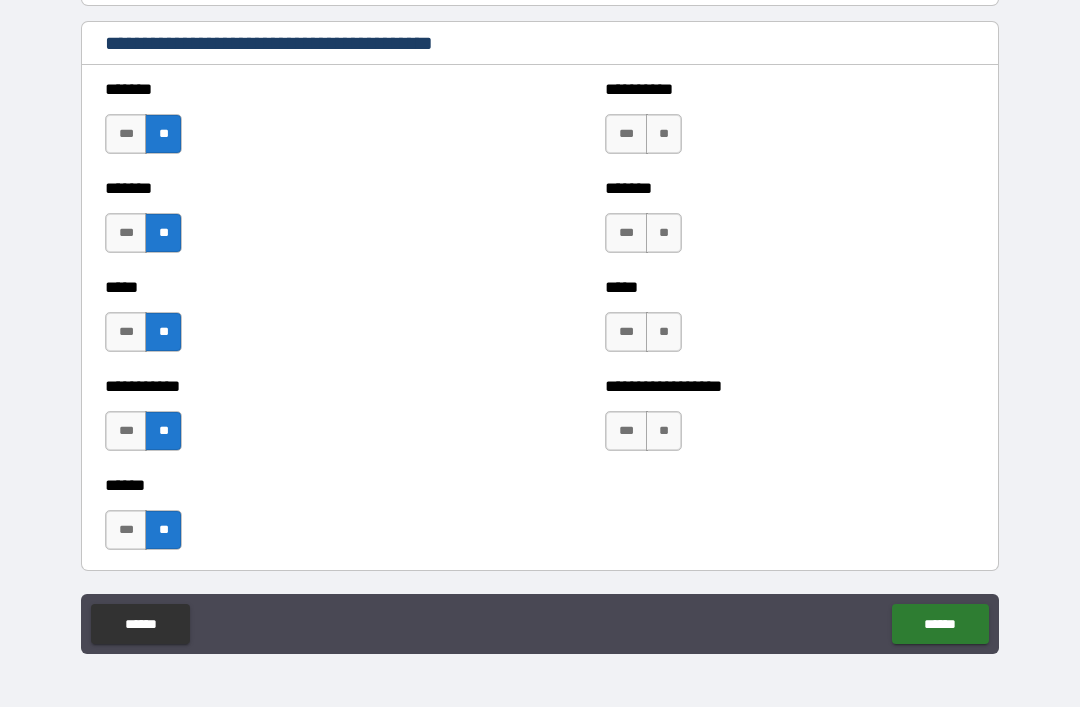scroll, scrollTop: 1686, scrollLeft: 0, axis: vertical 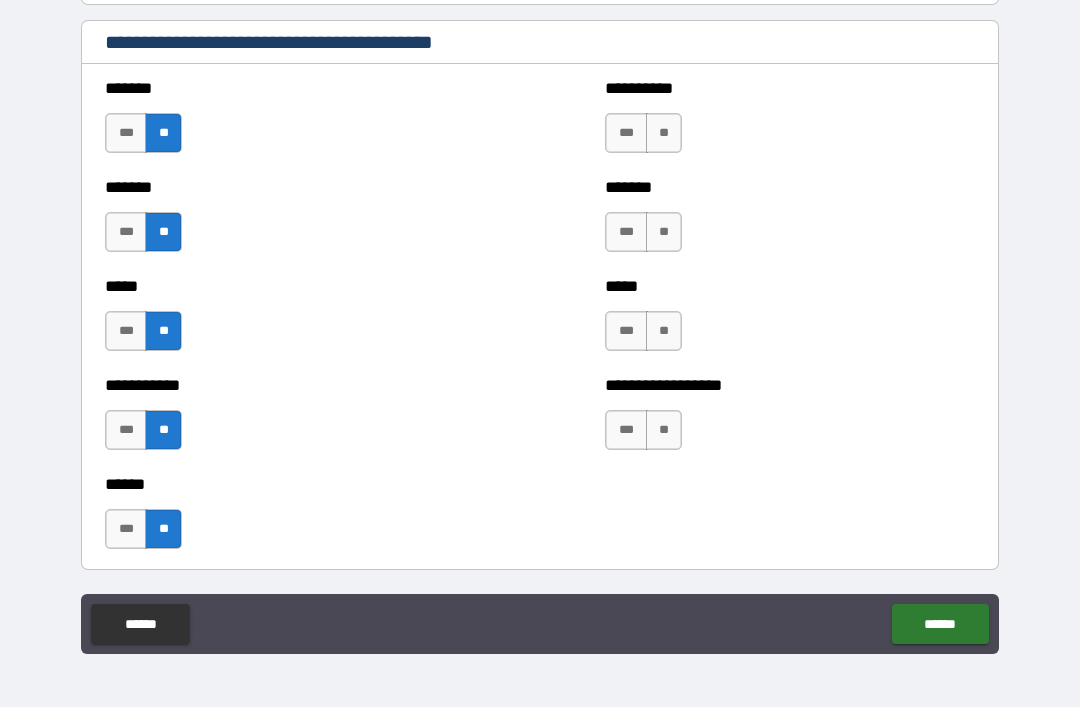 click on "**" at bounding box center (664, 133) 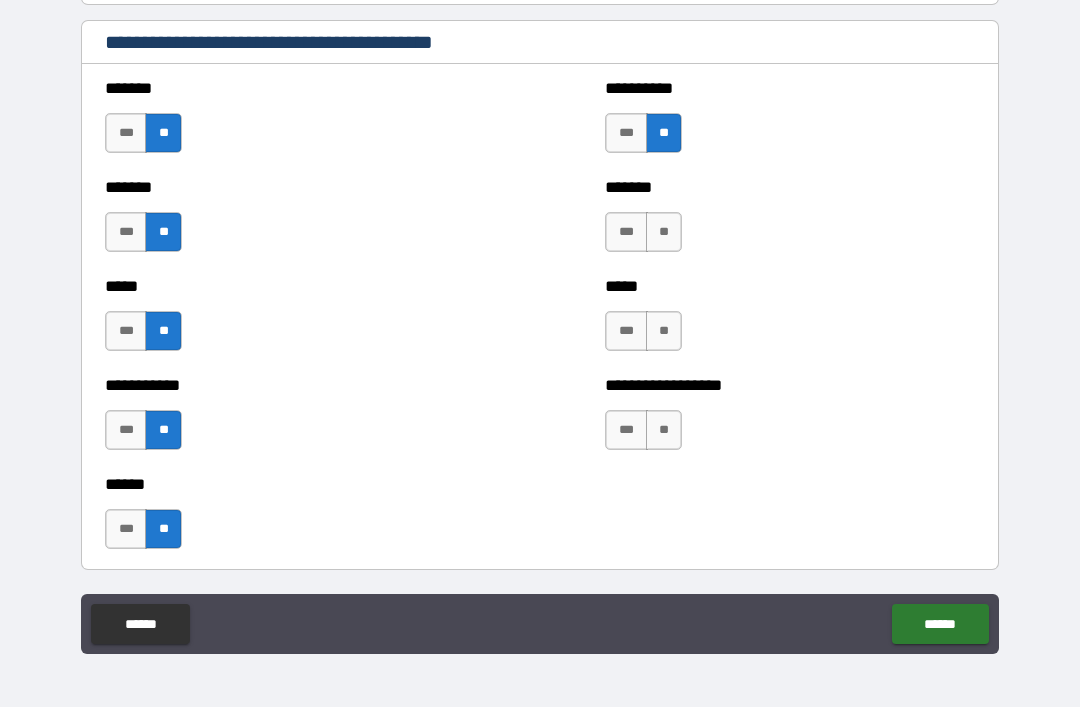 click on "**" at bounding box center [664, 232] 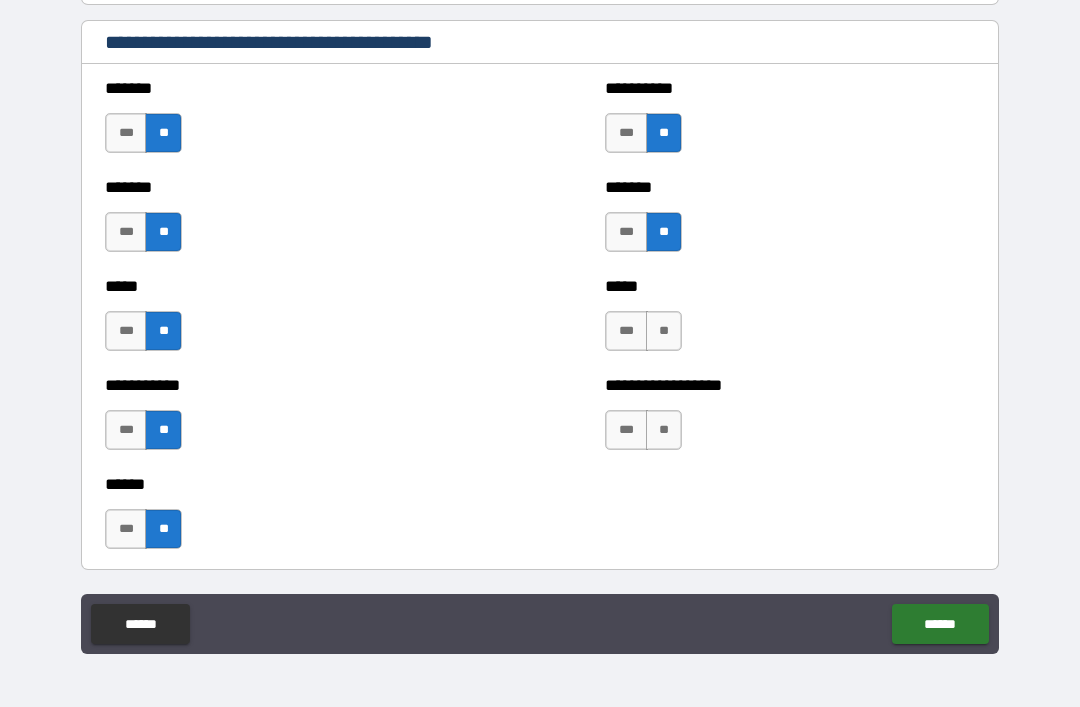 click on "**" at bounding box center [664, 331] 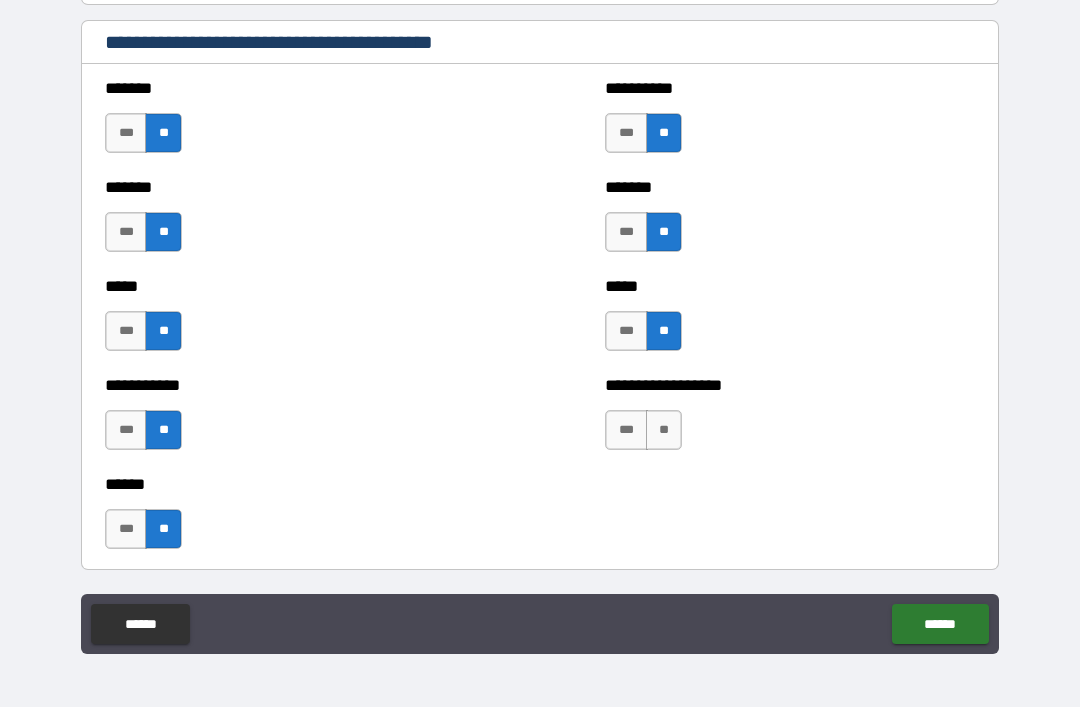 click on "**" at bounding box center [664, 430] 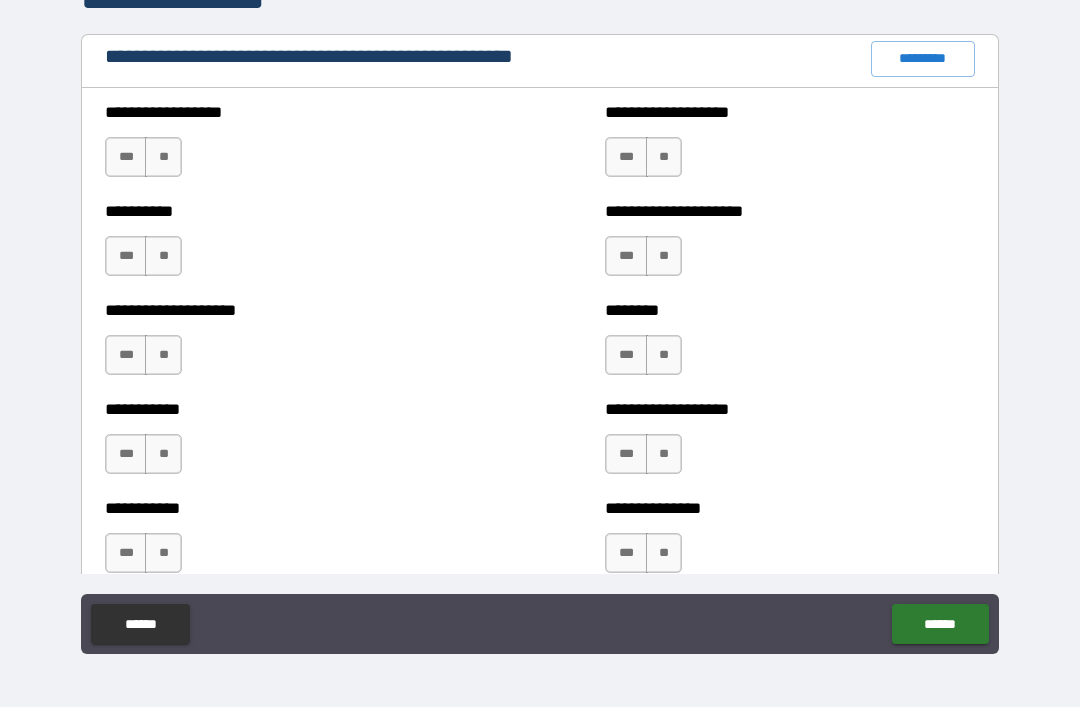 scroll, scrollTop: 2307, scrollLeft: 0, axis: vertical 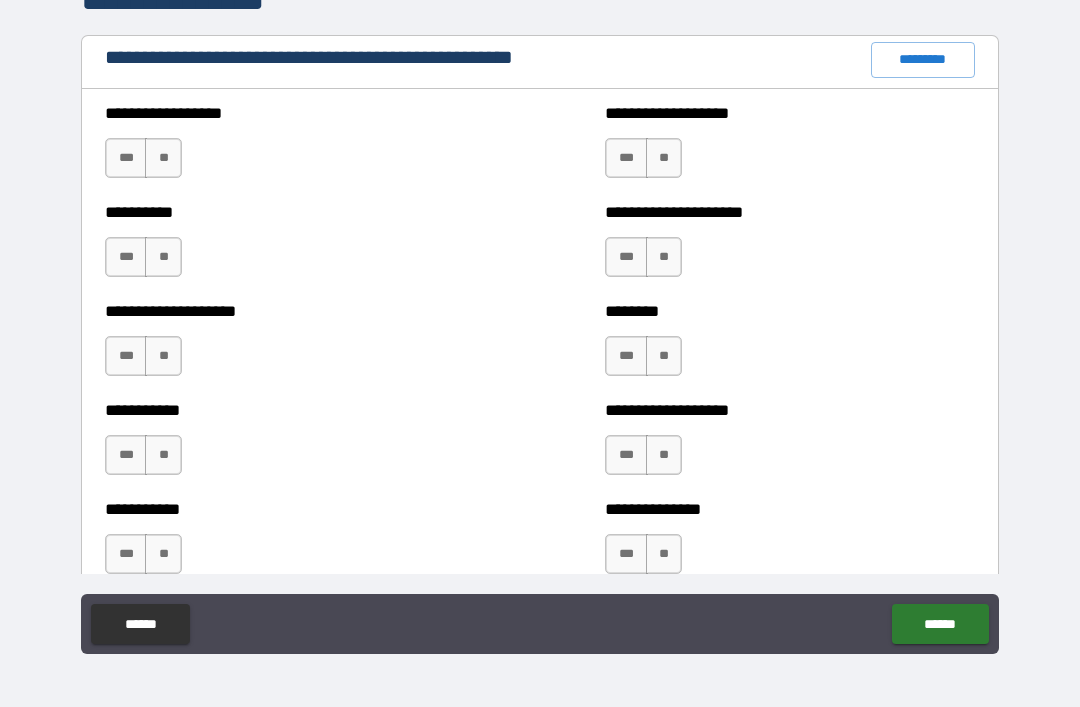click on "**" at bounding box center [163, 158] 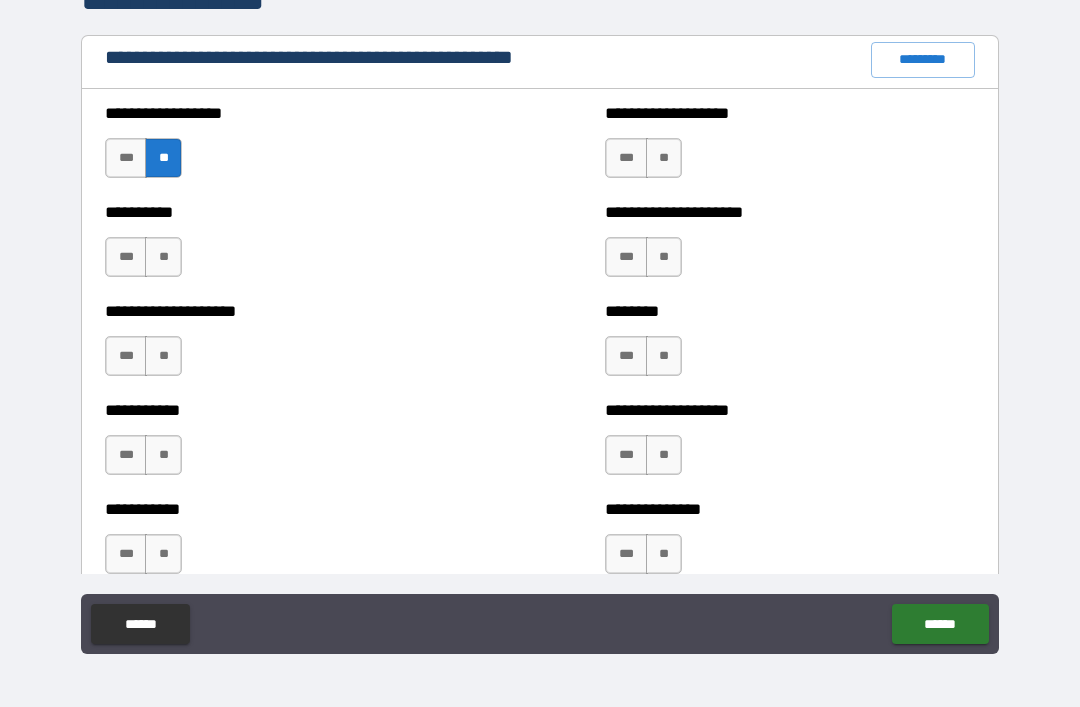 click on "**" at bounding box center (163, 257) 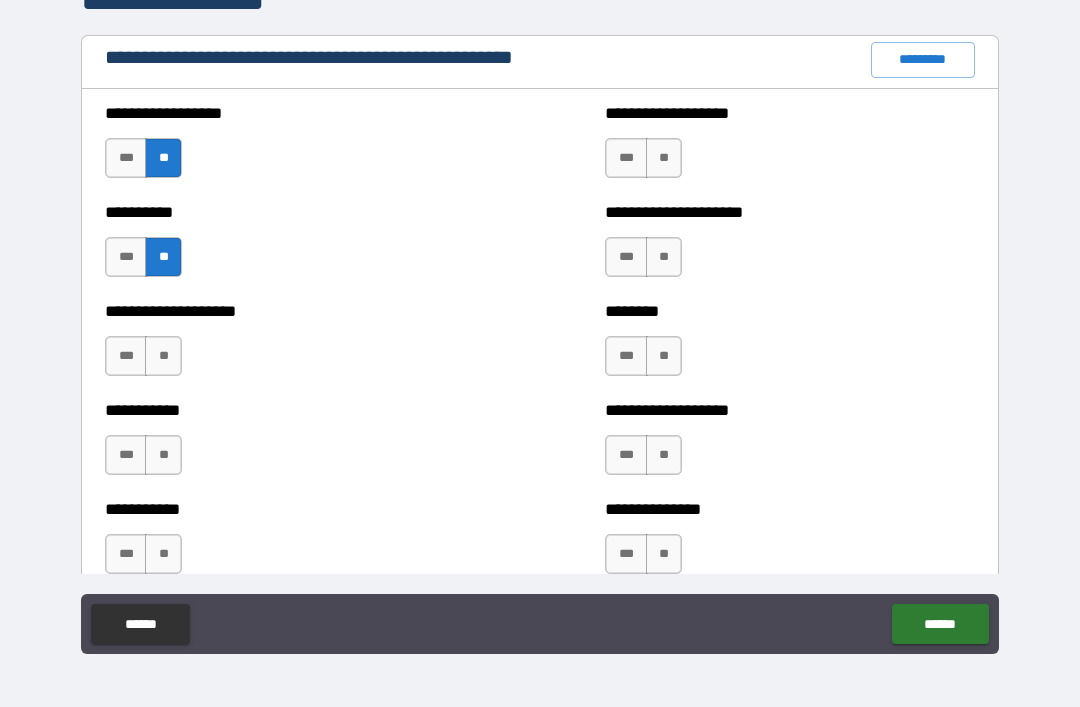 click on "**" at bounding box center (163, 356) 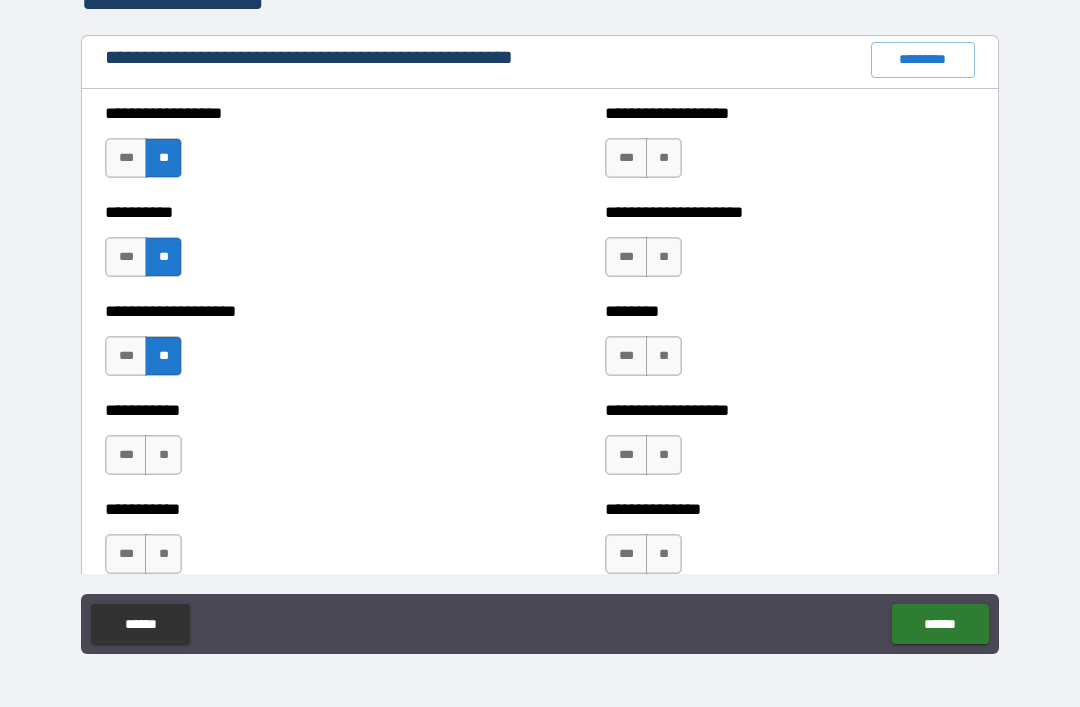 click on "**" at bounding box center [163, 455] 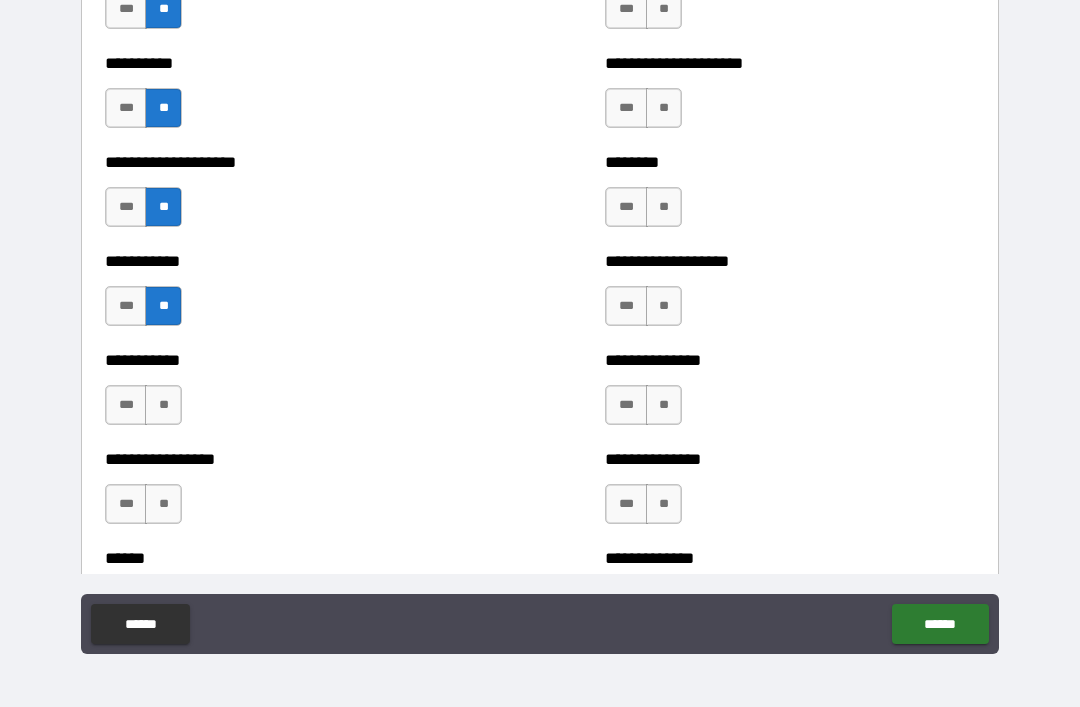 click on "**" at bounding box center (163, 405) 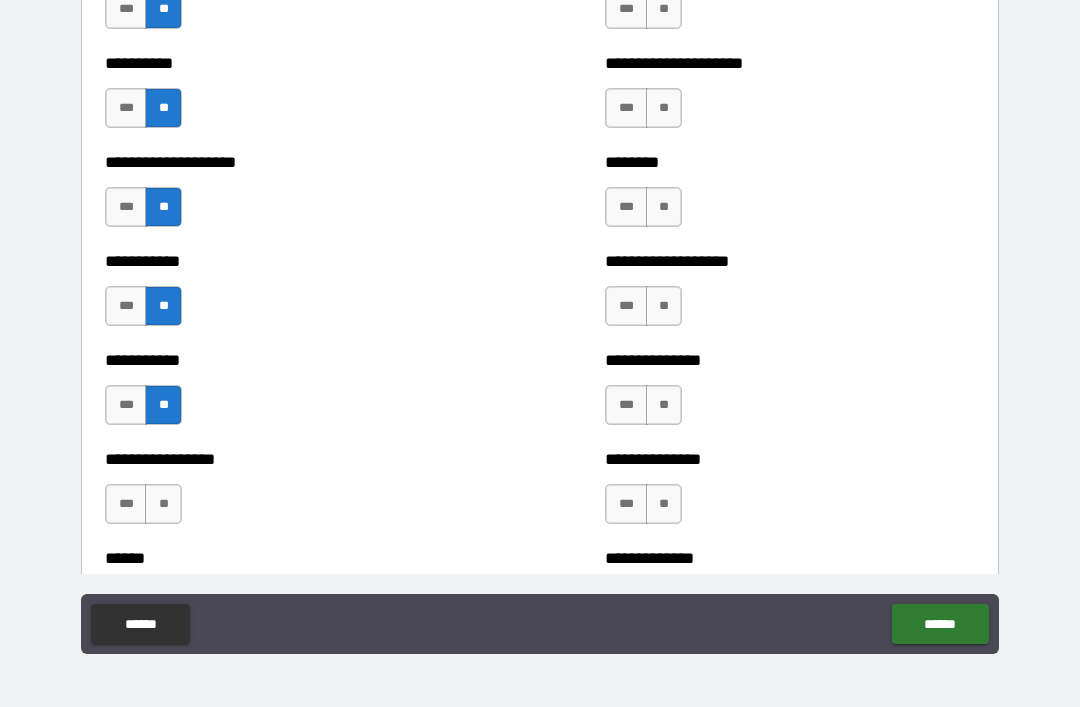 click on "**" at bounding box center (163, 504) 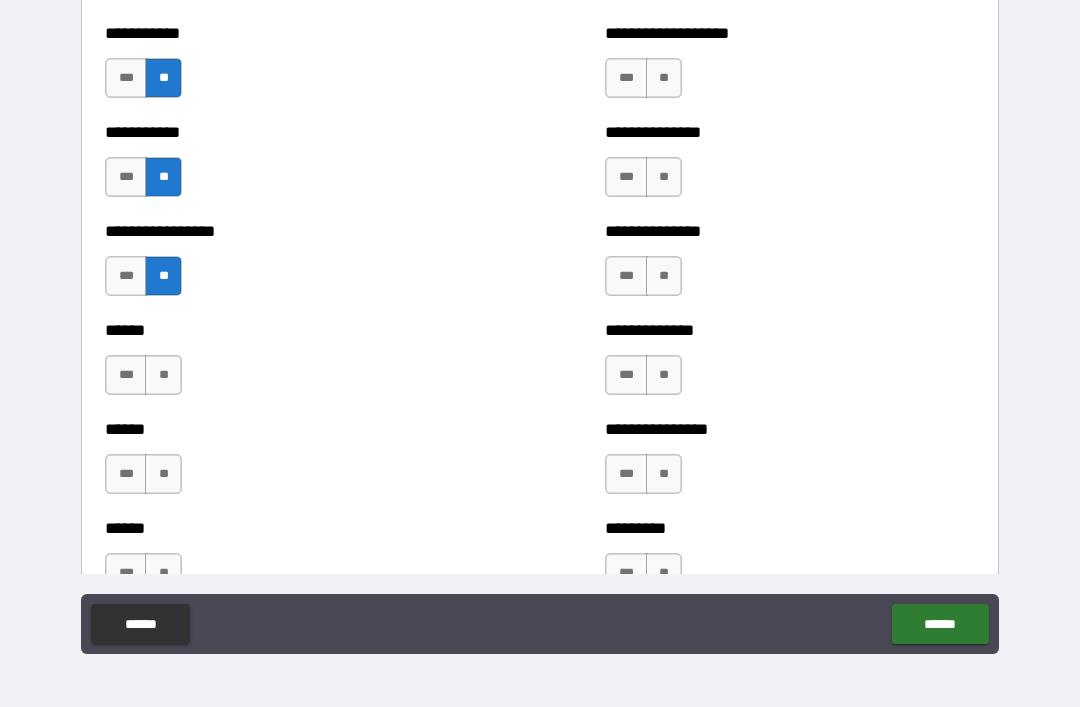 click on "***" at bounding box center (126, 375) 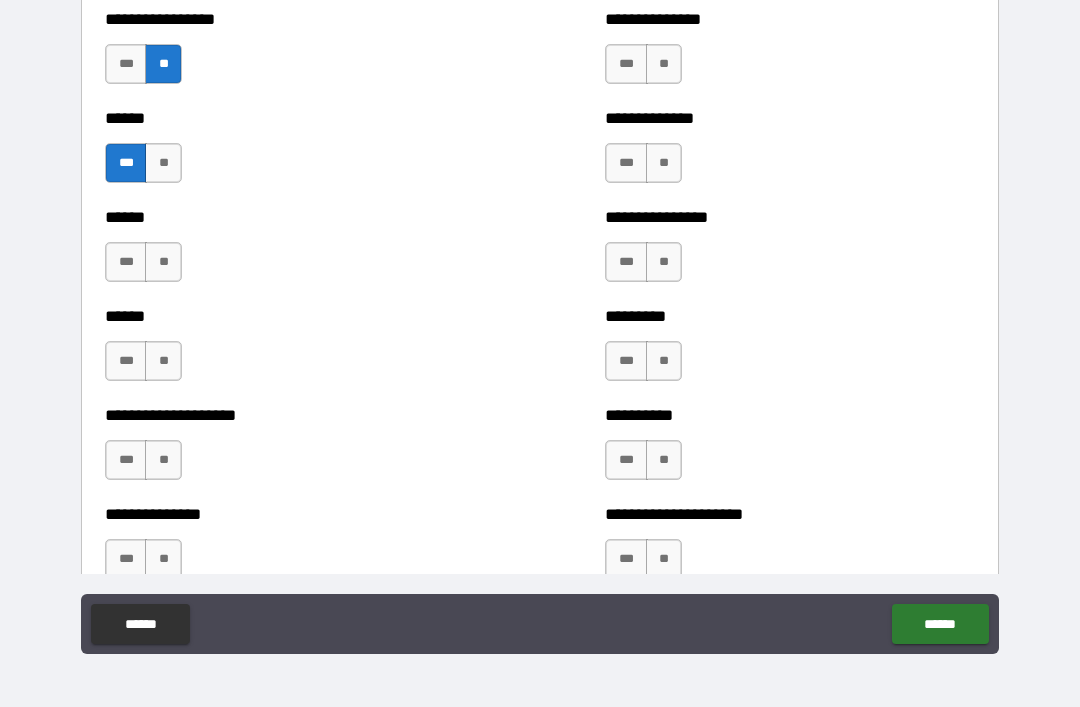 scroll, scrollTop: 2899, scrollLeft: 0, axis: vertical 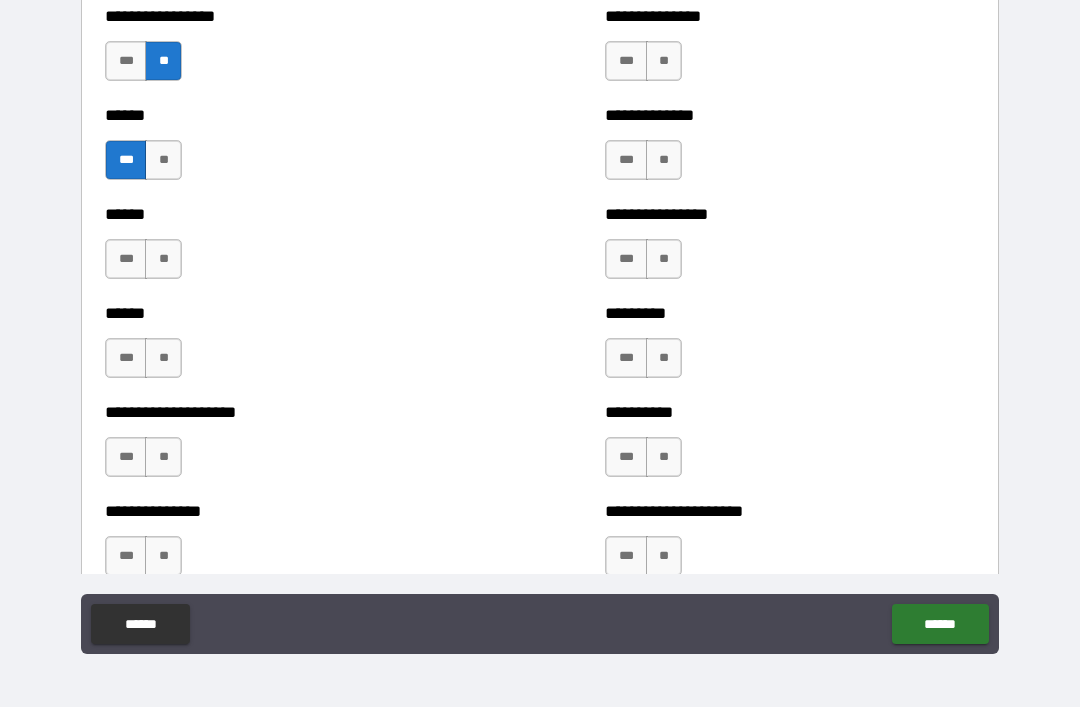 click on "**" at bounding box center (163, 259) 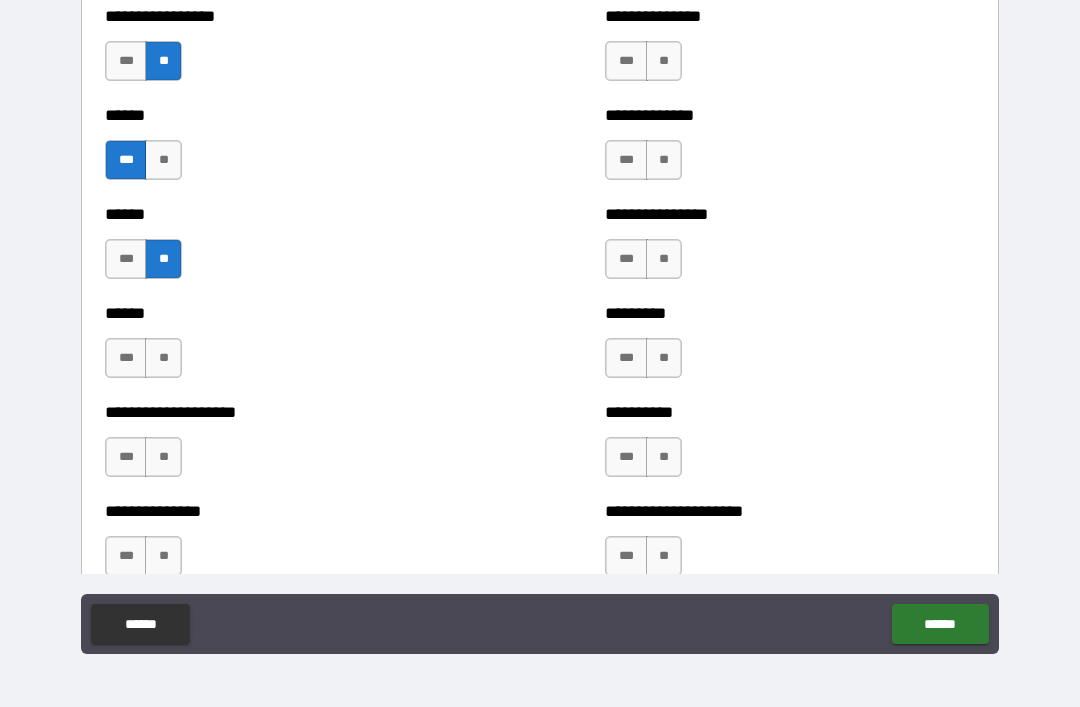 click on "**" at bounding box center (163, 358) 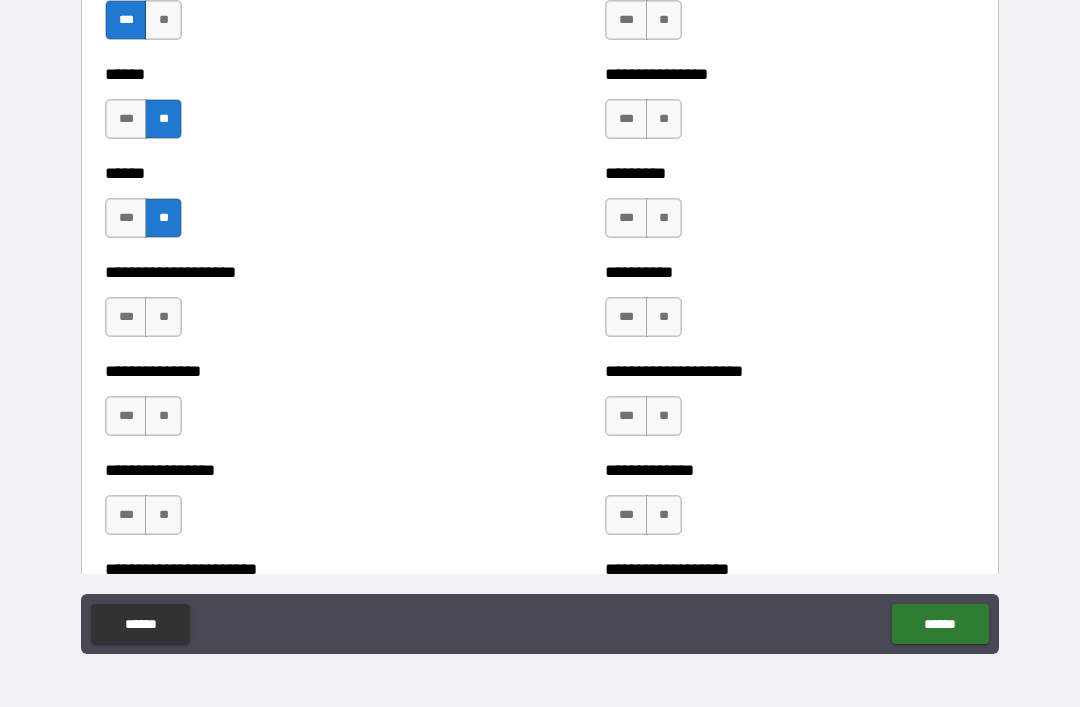 scroll, scrollTop: 3077, scrollLeft: 0, axis: vertical 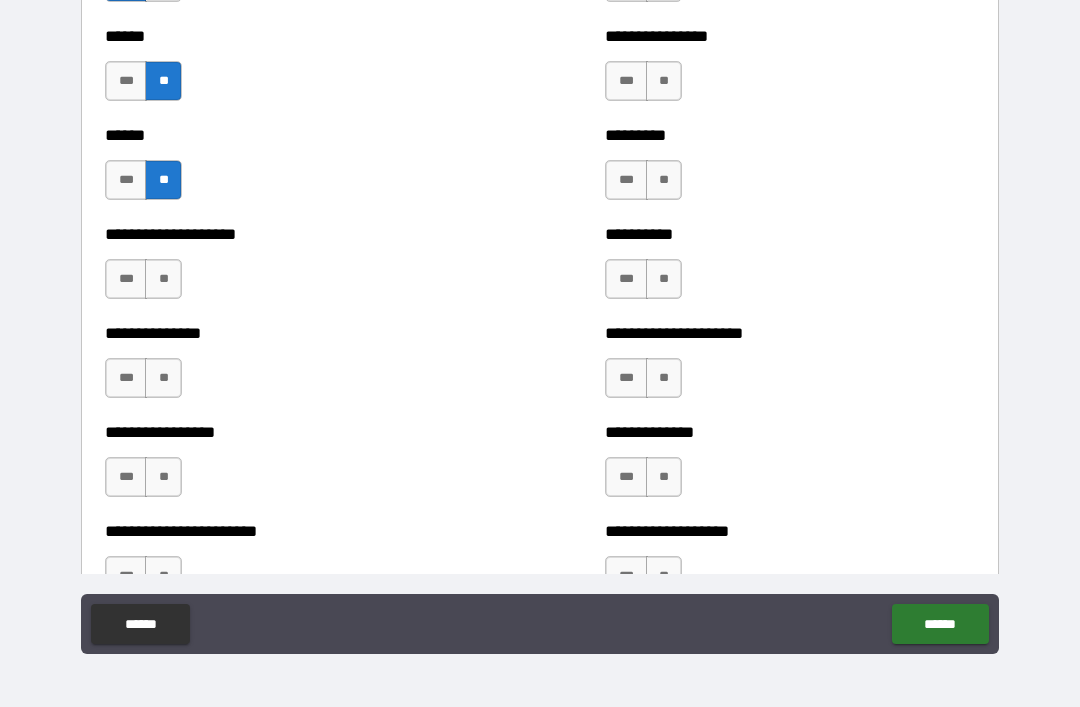 click on "**" at bounding box center (163, 279) 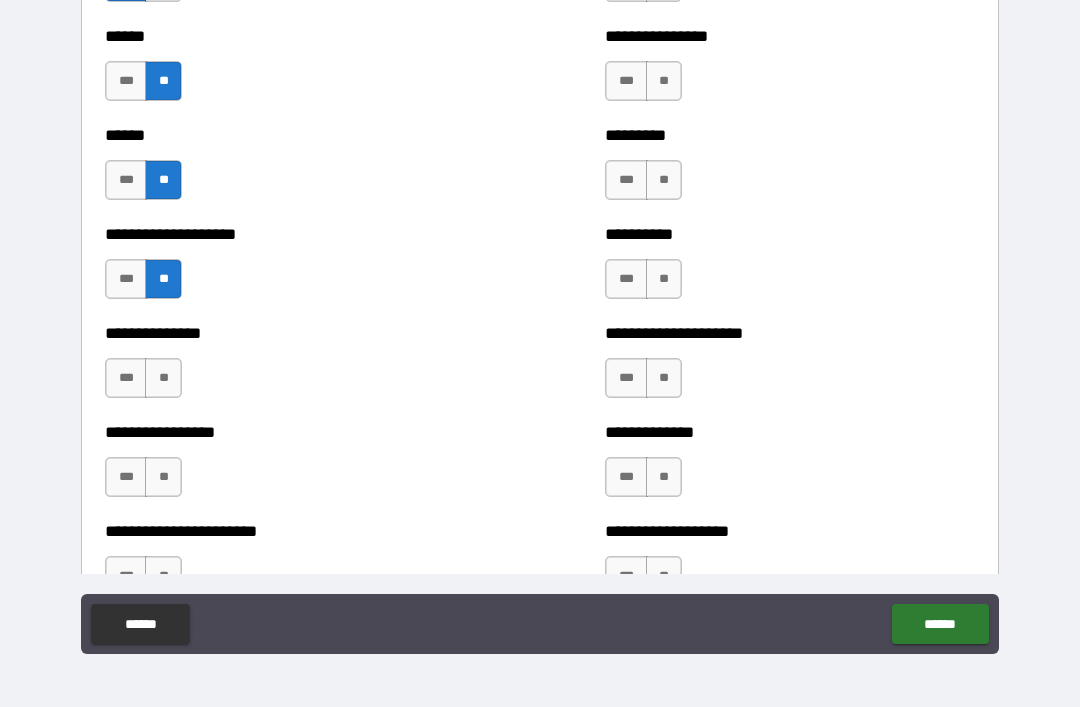 click on "**" at bounding box center [163, 378] 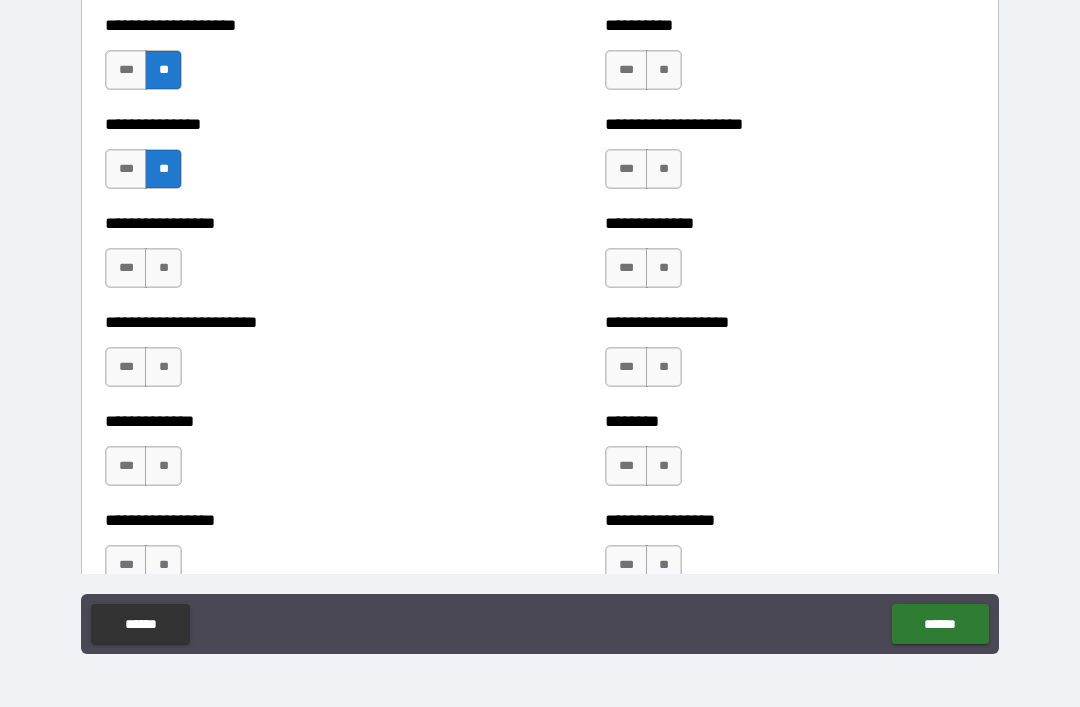 scroll, scrollTop: 3293, scrollLeft: 0, axis: vertical 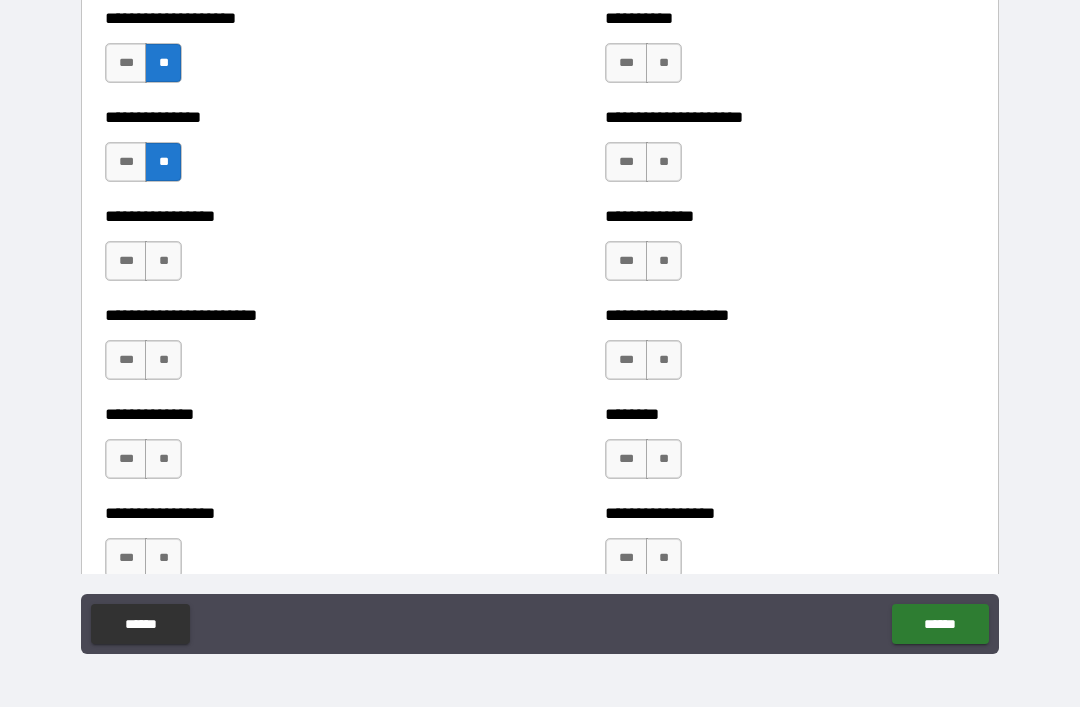 click on "**" at bounding box center [163, 261] 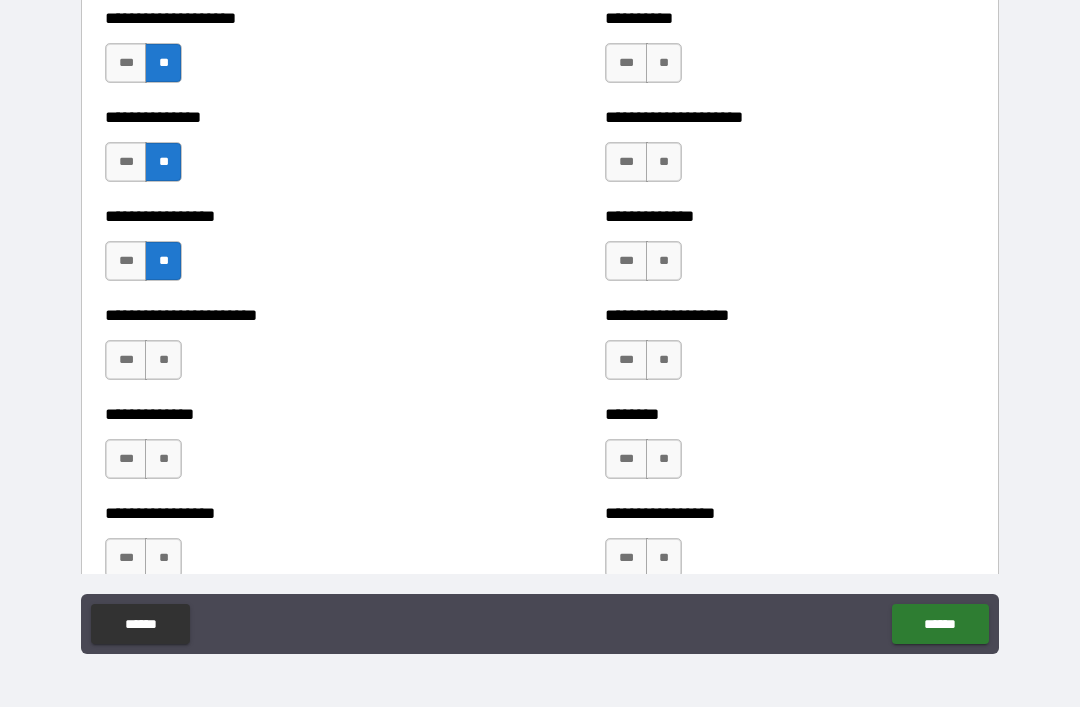 click on "**" at bounding box center [163, 360] 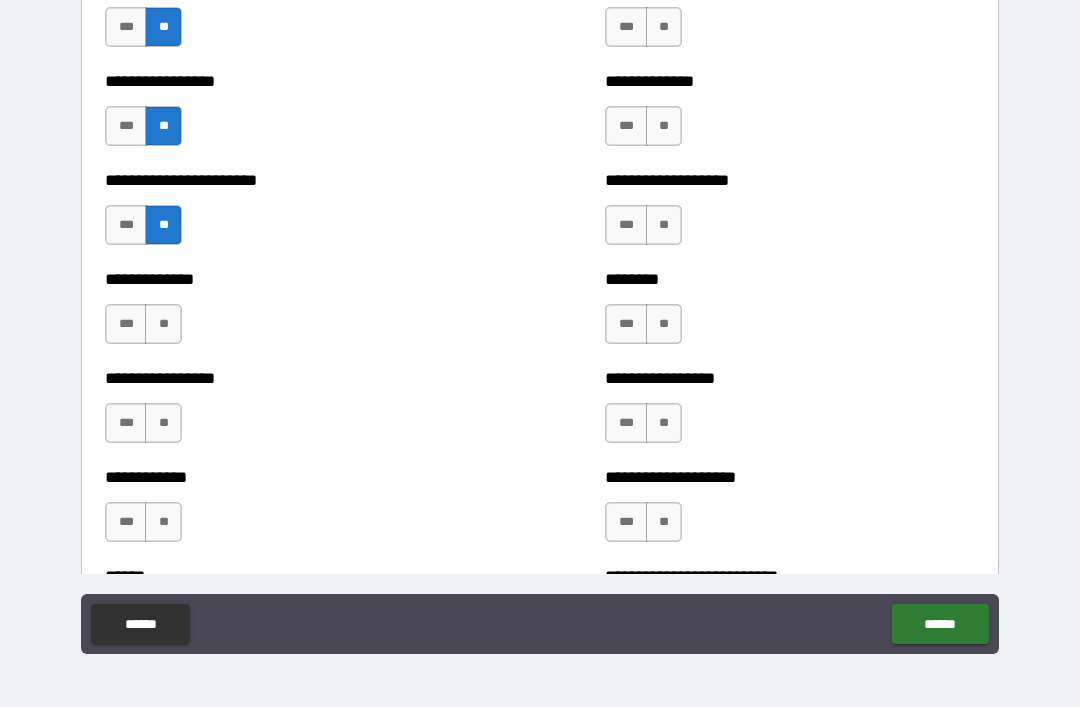 scroll, scrollTop: 3459, scrollLeft: 0, axis: vertical 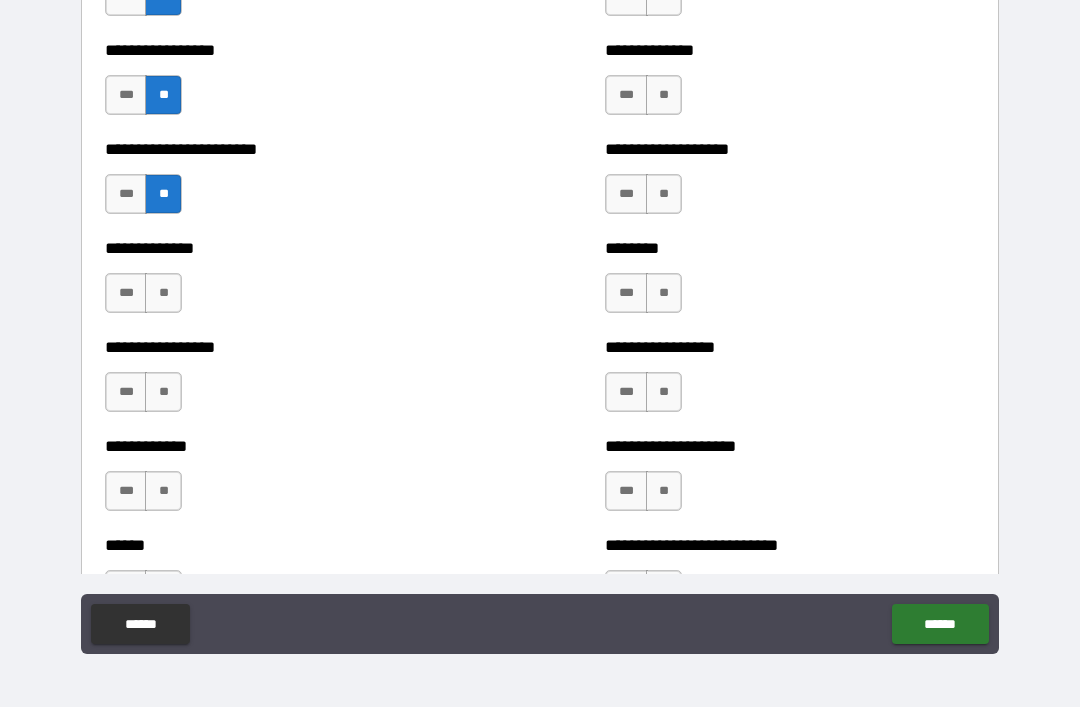 click on "**" at bounding box center [163, 293] 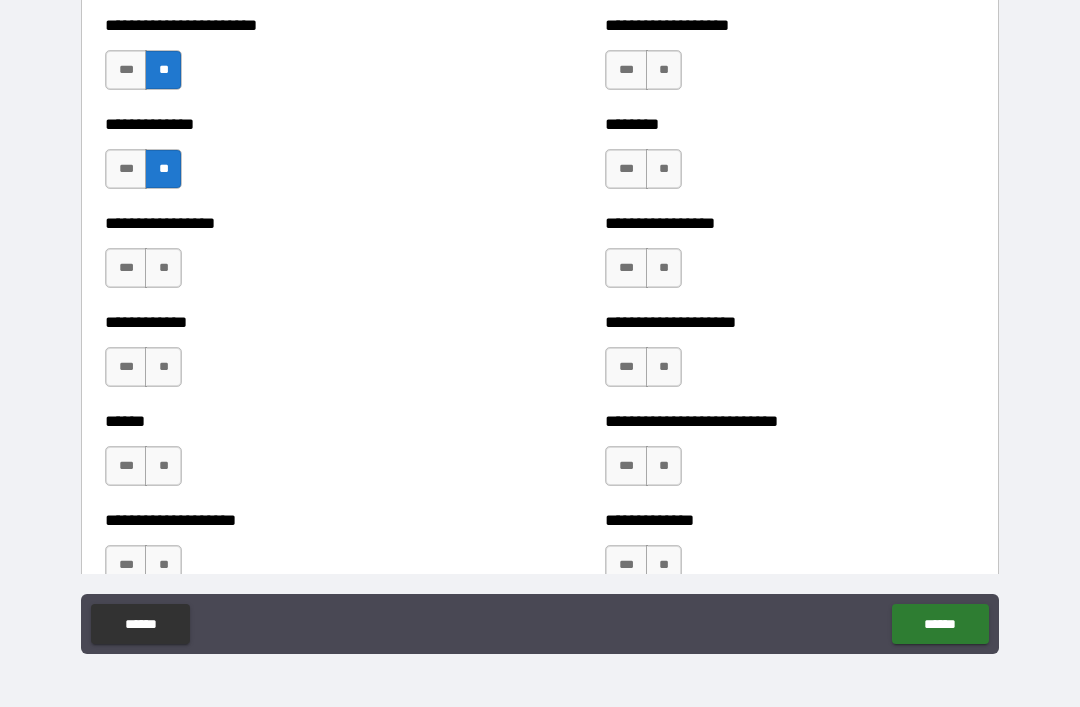 scroll, scrollTop: 3594, scrollLeft: 0, axis: vertical 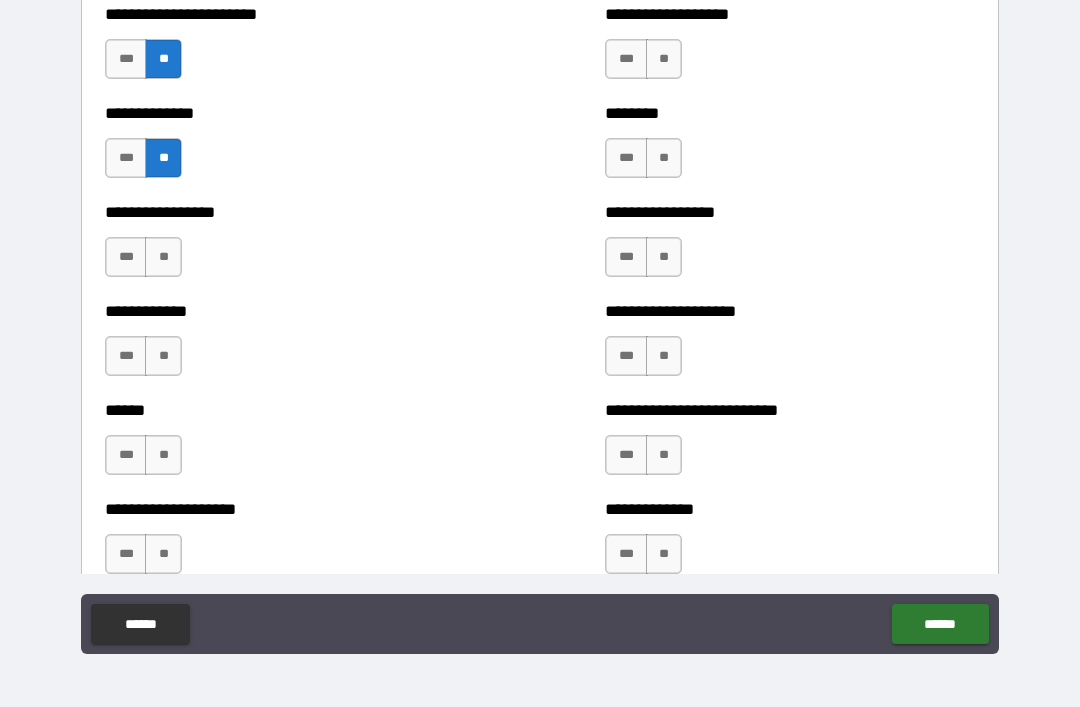 click on "**" at bounding box center [163, 257] 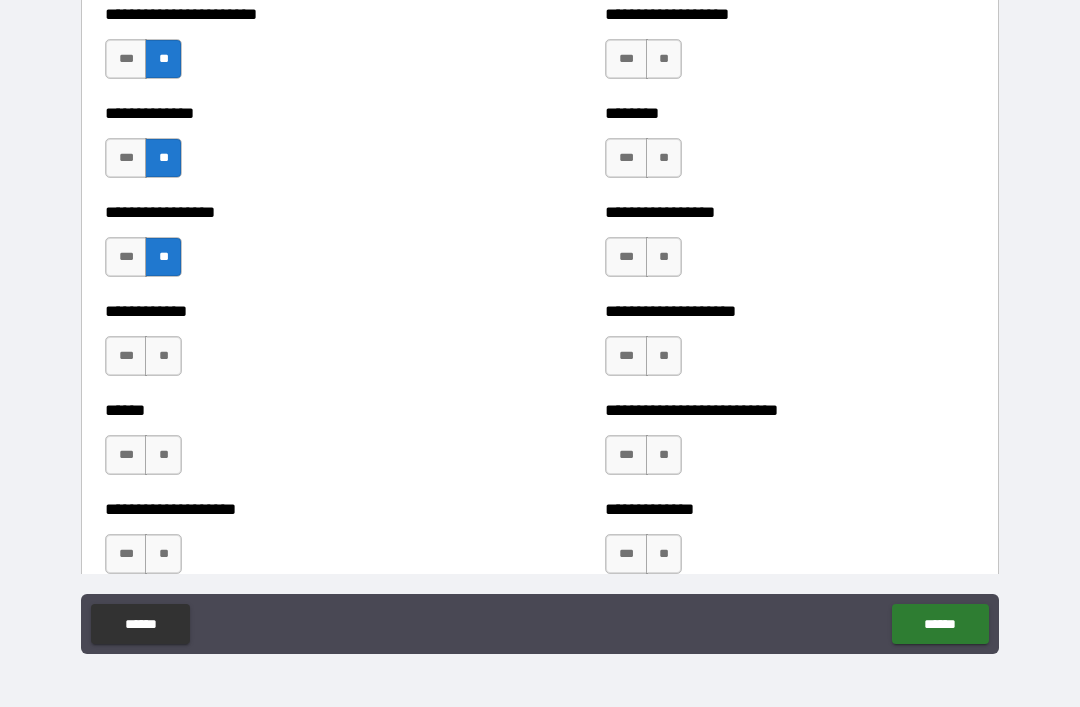 click on "**" at bounding box center (163, 356) 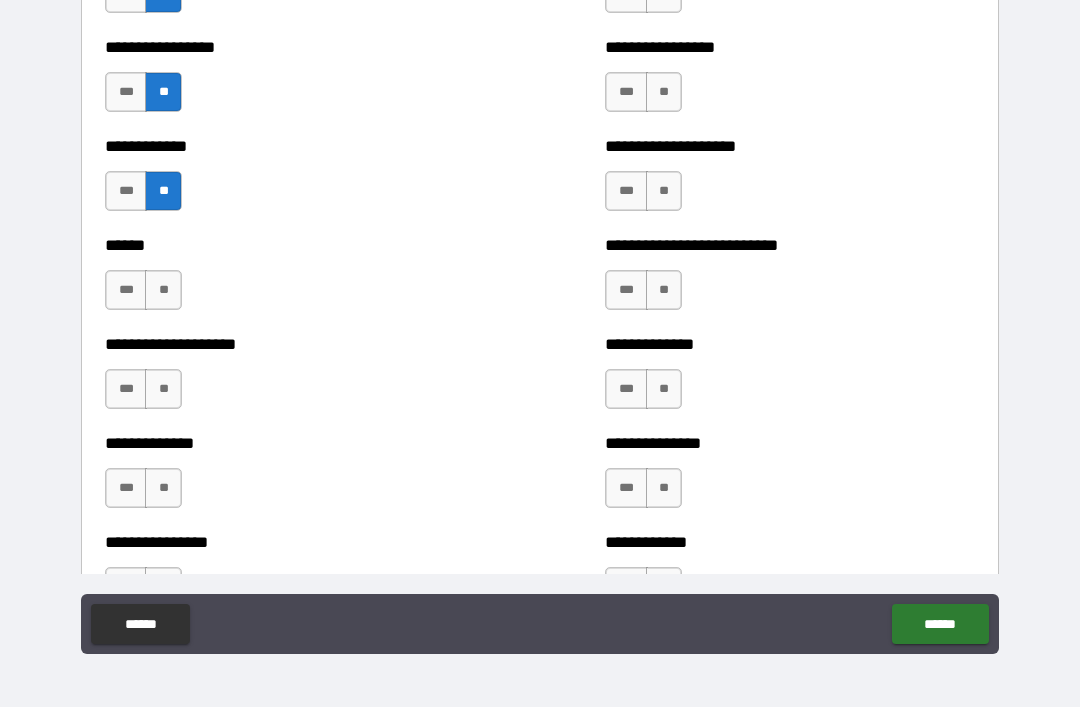 click on "***" at bounding box center (126, 290) 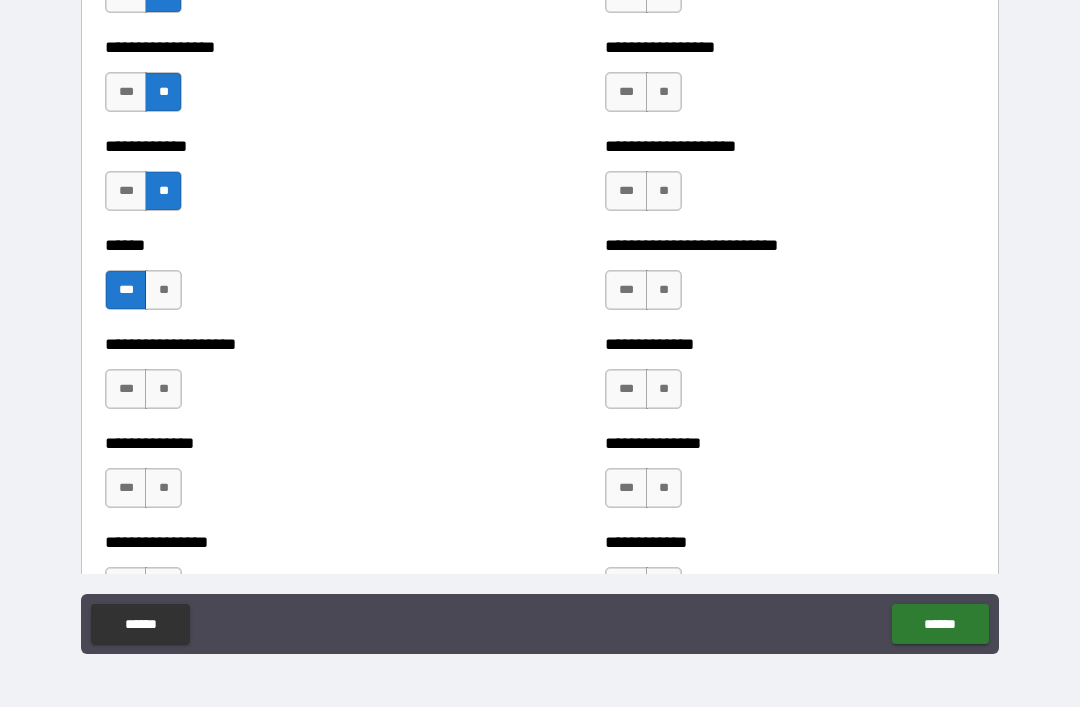 scroll, scrollTop: 3887, scrollLeft: 0, axis: vertical 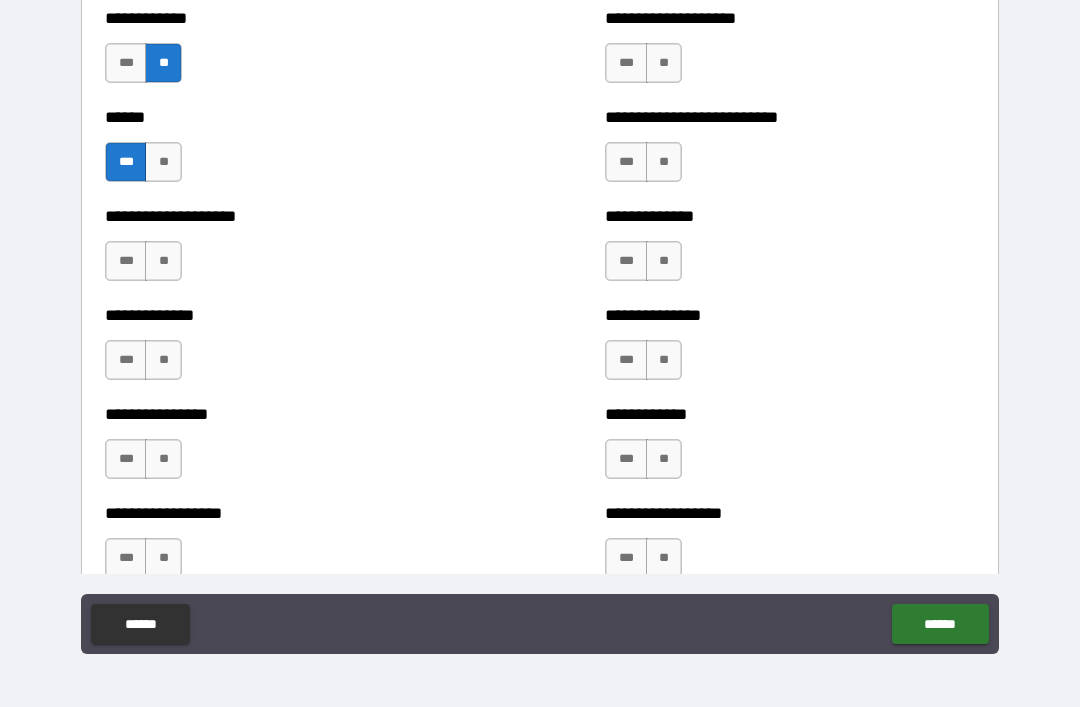 click on "**" at bounding box center (163, 261) 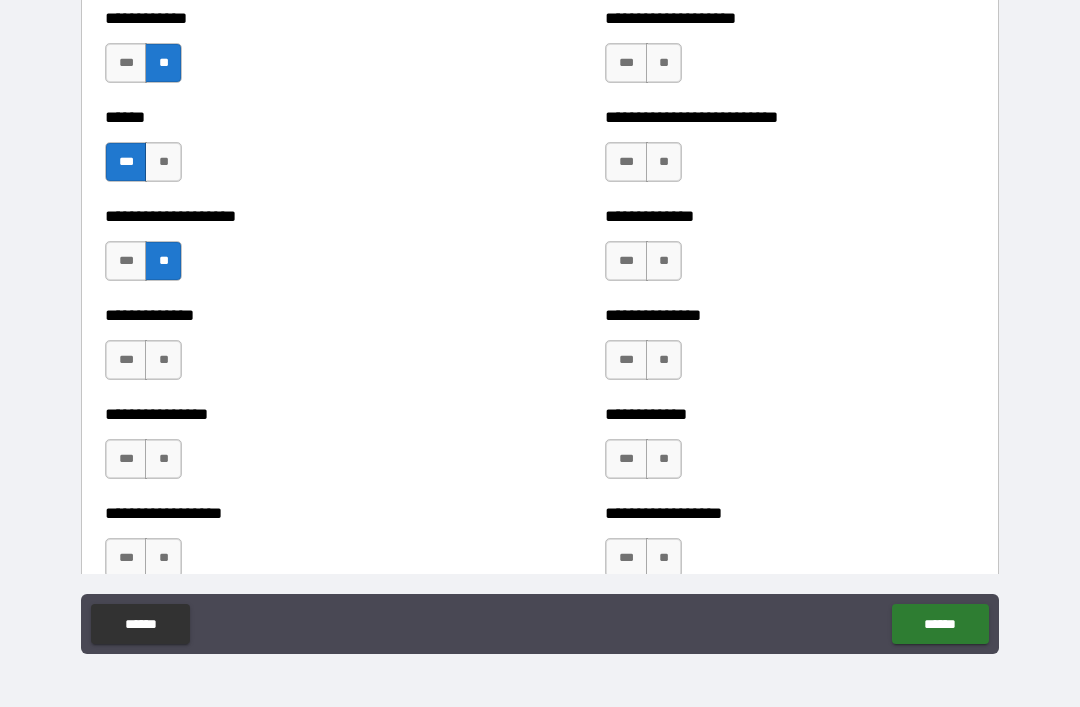 click on "**" at bounding box center (163, 360) 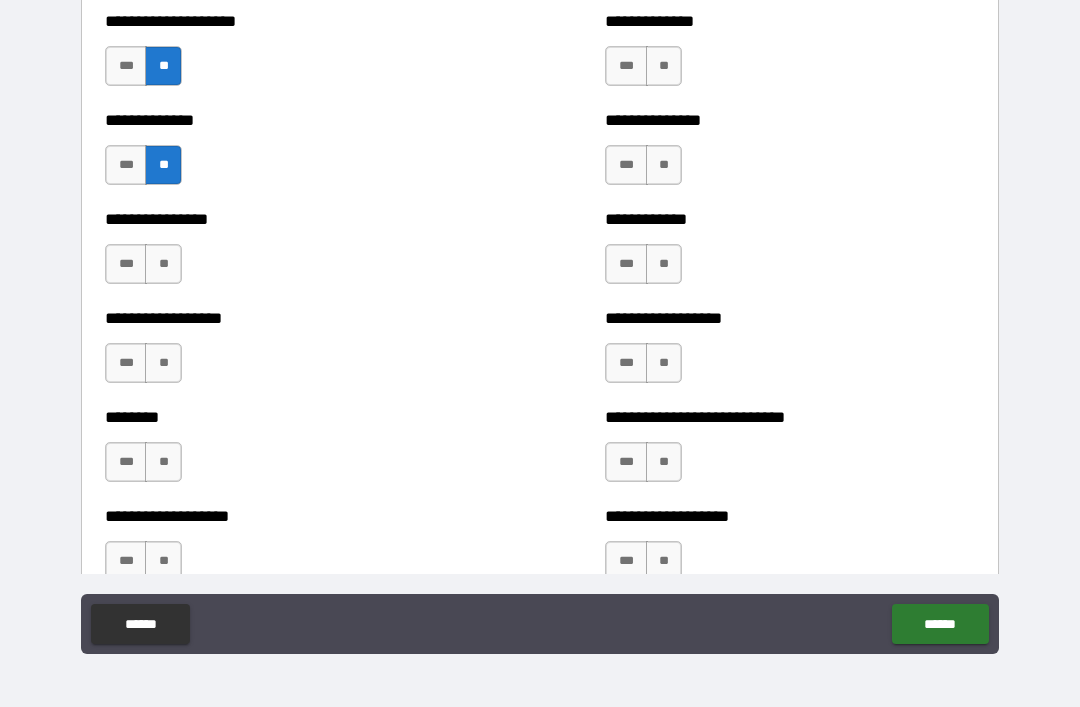 click on "**" at bounding box center (163, 264) 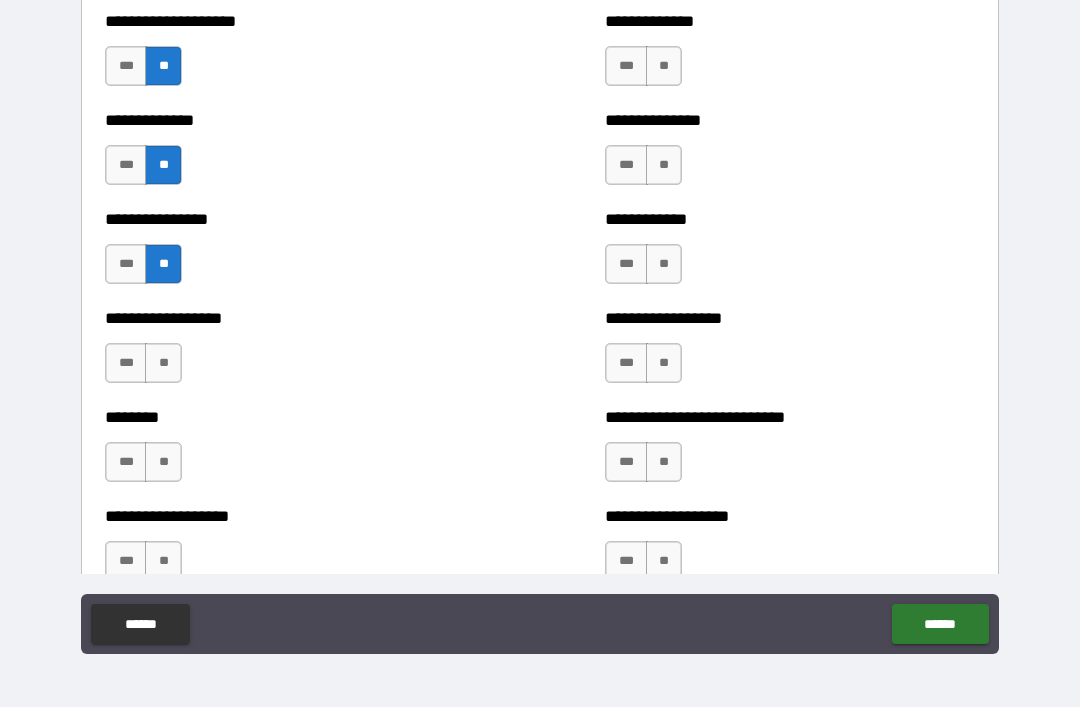 click on "**" at bounding box center [163, 363] 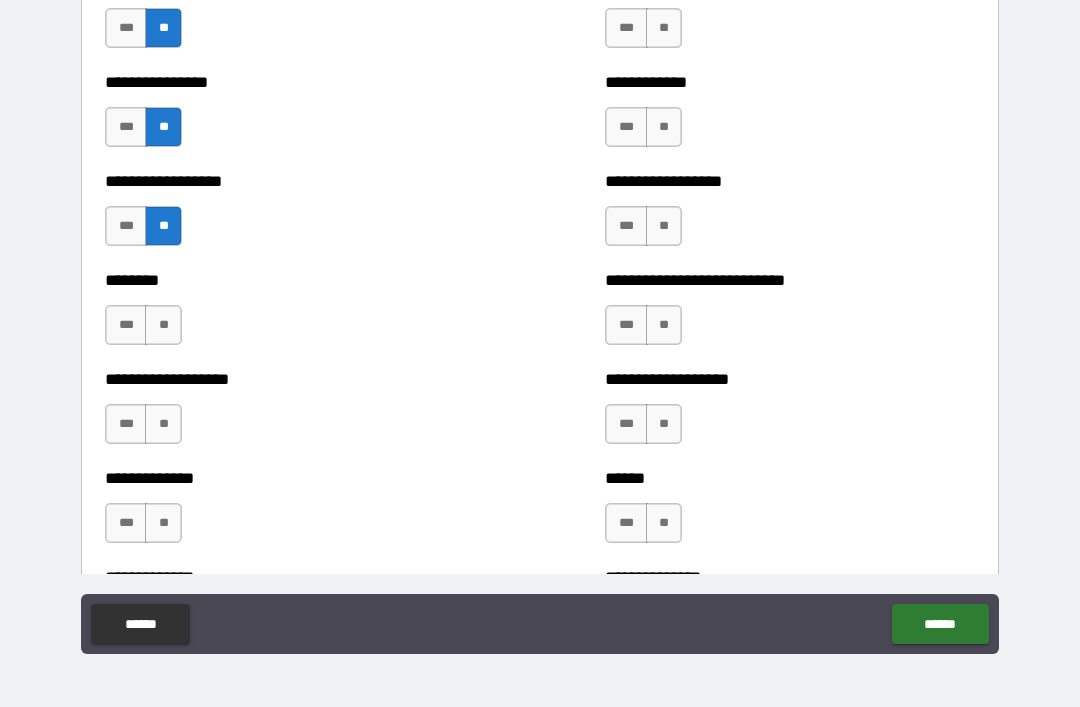 scroll, scrollTop: 4242, scrollLeft: 0, axis: vertical 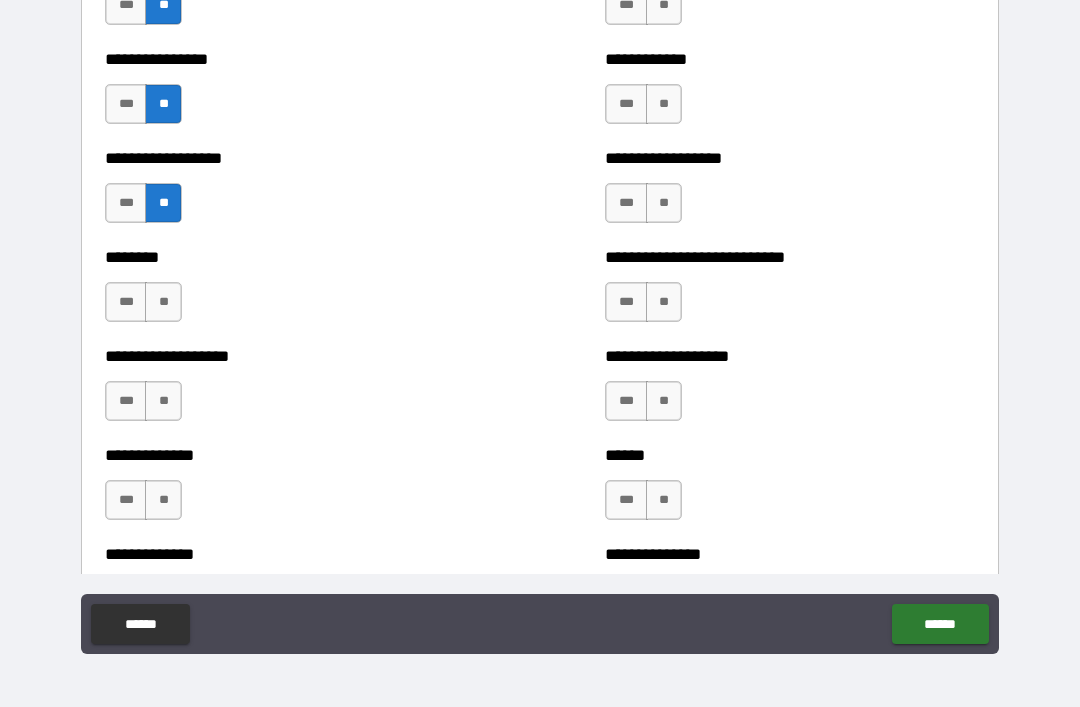 click on "**" at bounding box center [163, 302] 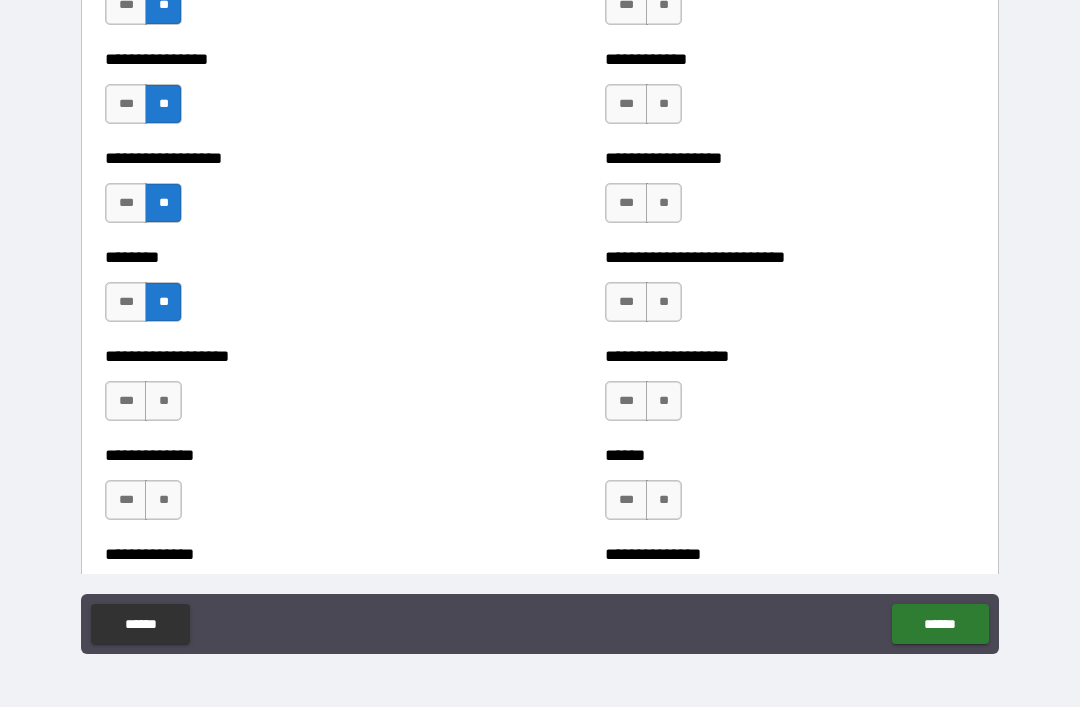 click on "**" at bounding box center [163, 401] 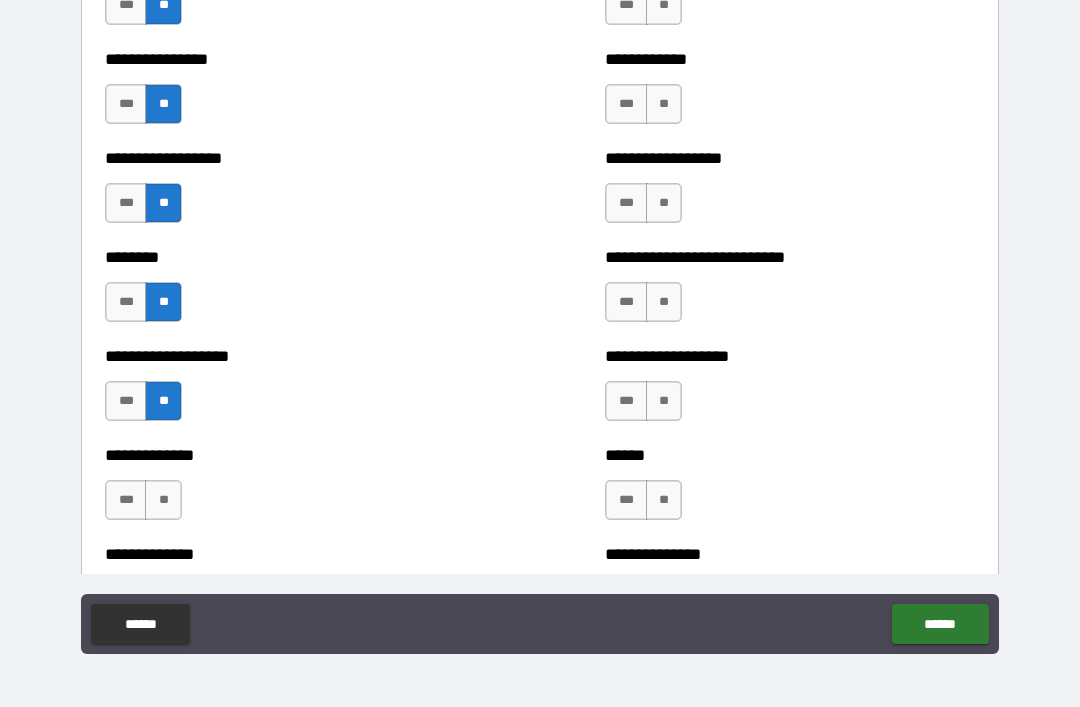 click on "**" at bounding box center [163, 500] 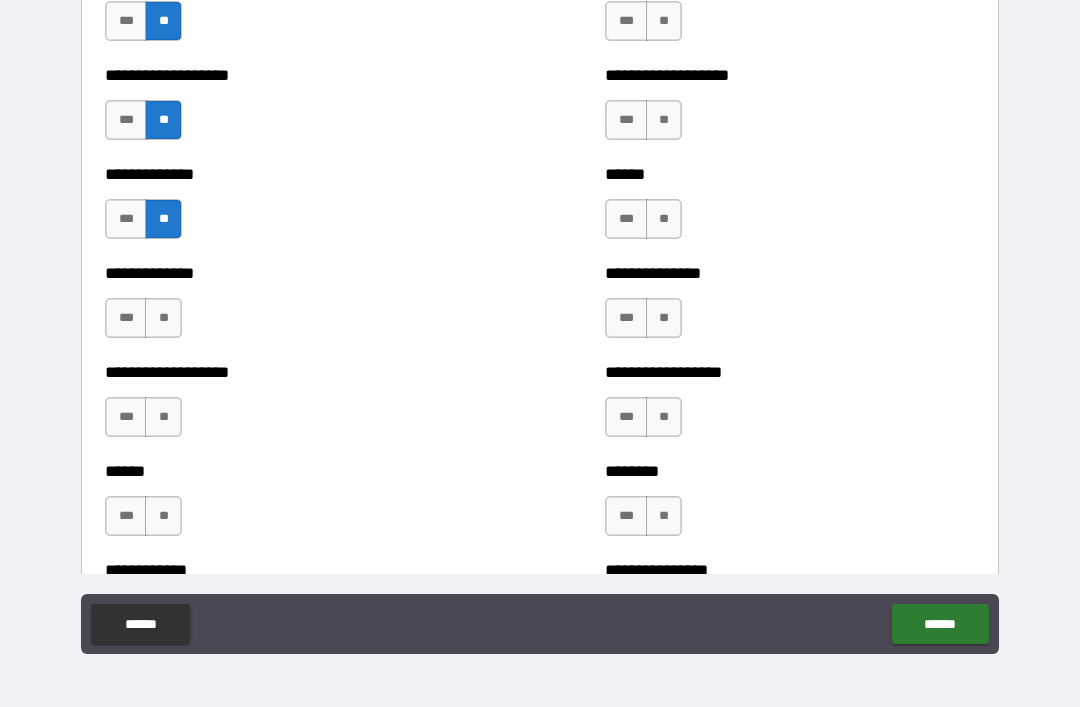 scroll, scrollTop: 4526, scrollLeft: 0, axis: vertical 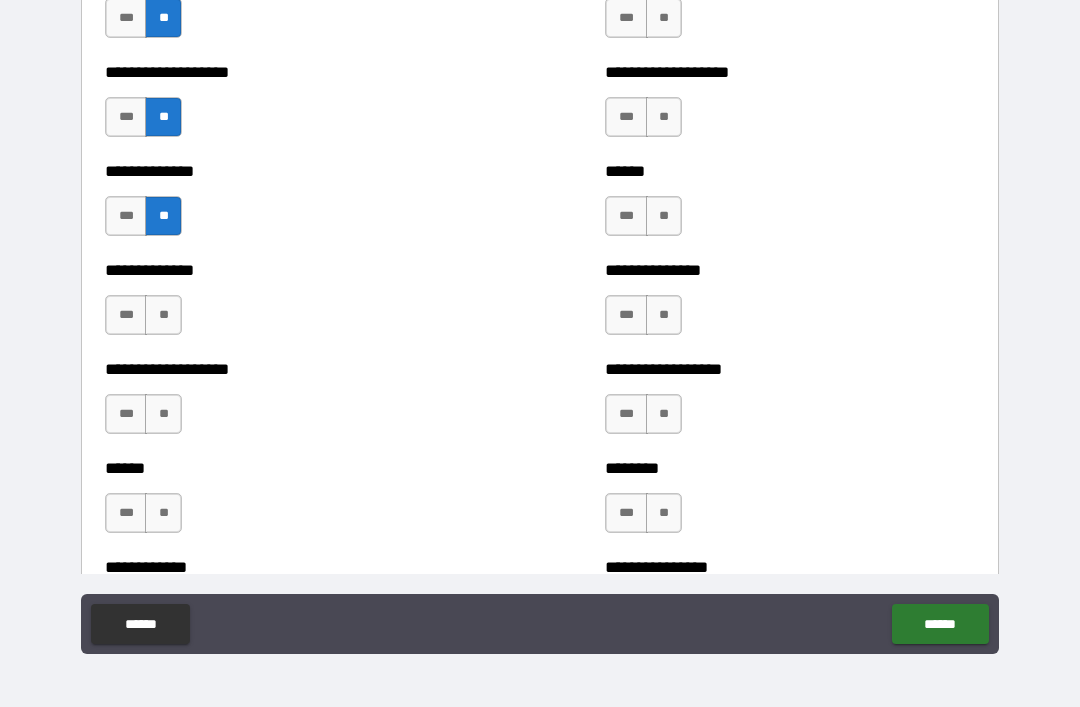 click on "**" at bounding box center [163, 315] 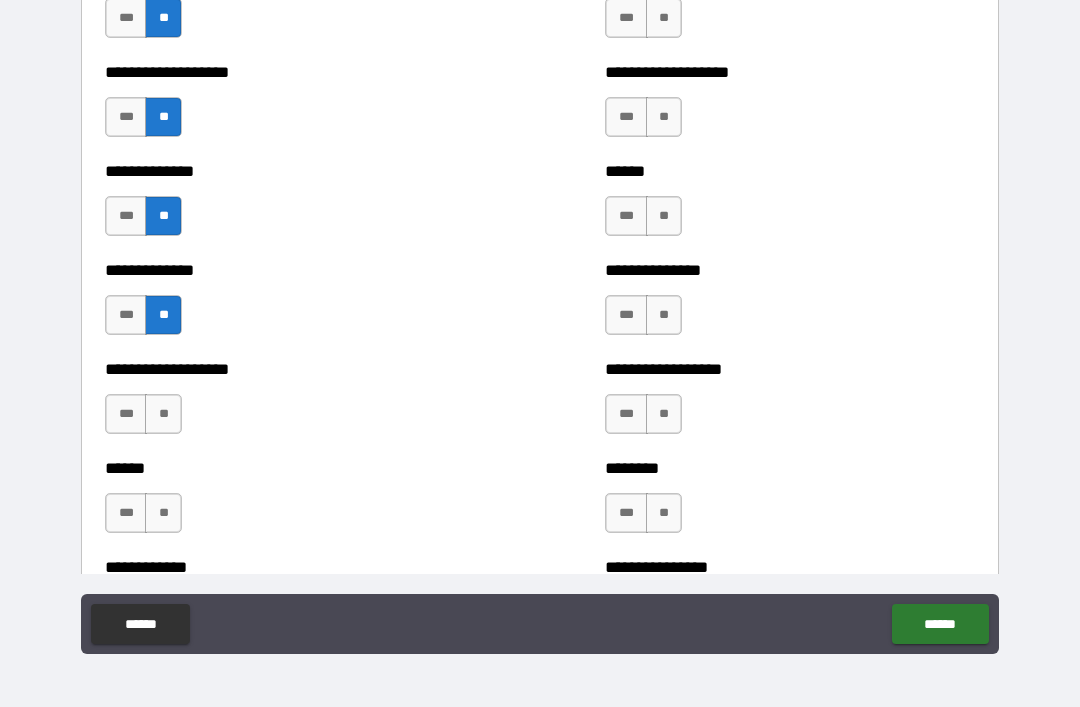 click on "***" at bounding box center [126, 315] 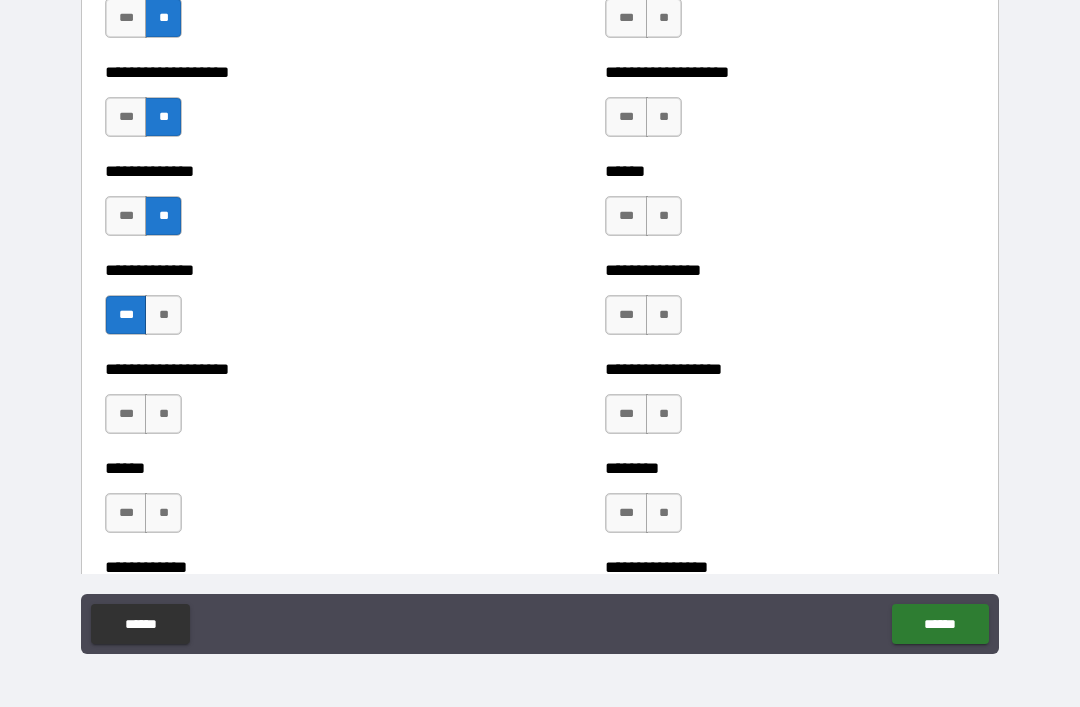 click on "**" at bounding box center (163, 414) 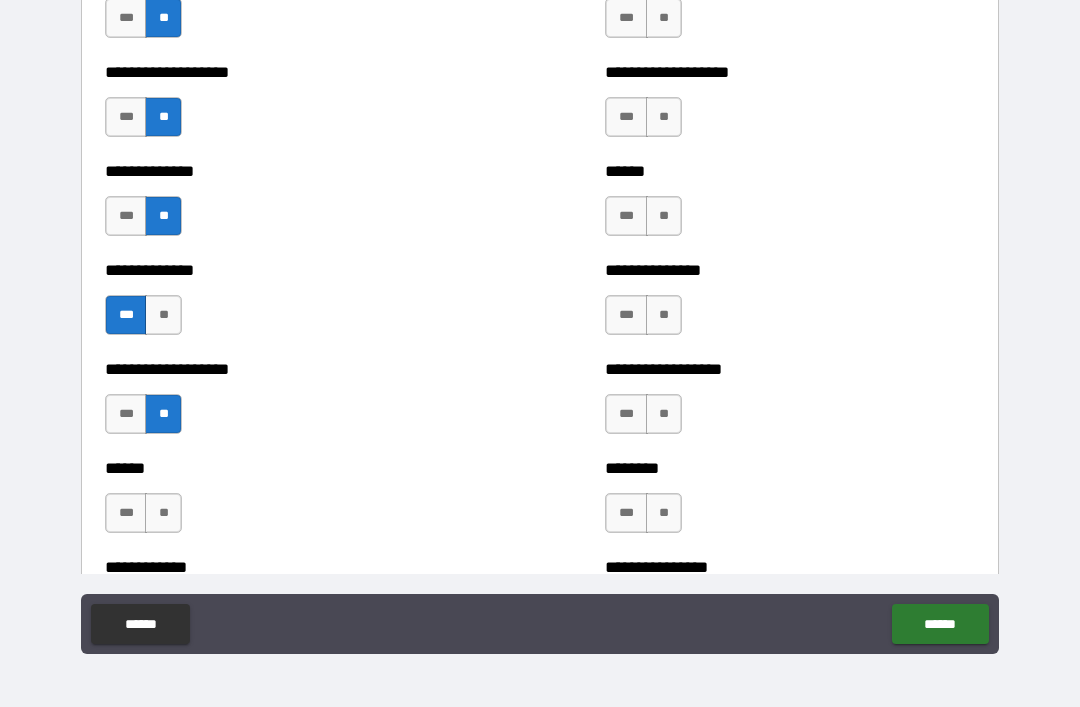 scroll, scrollTop: 4744, scrollLeft: 0, axis: vertical 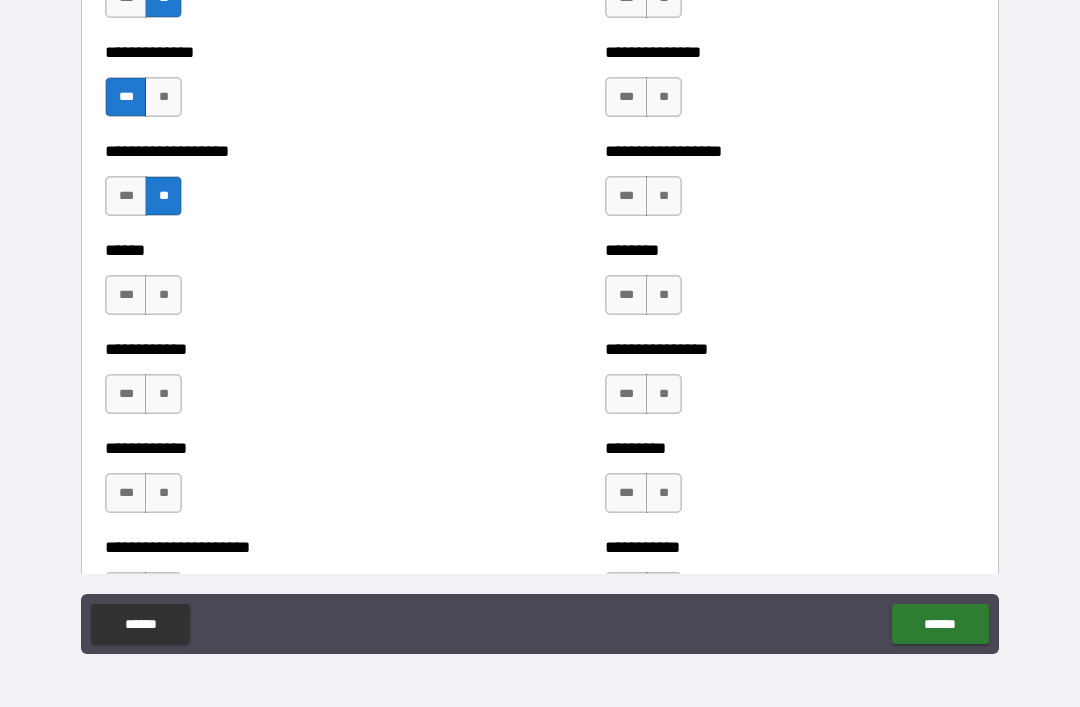 click on "**" at bounding box center (163, 295) 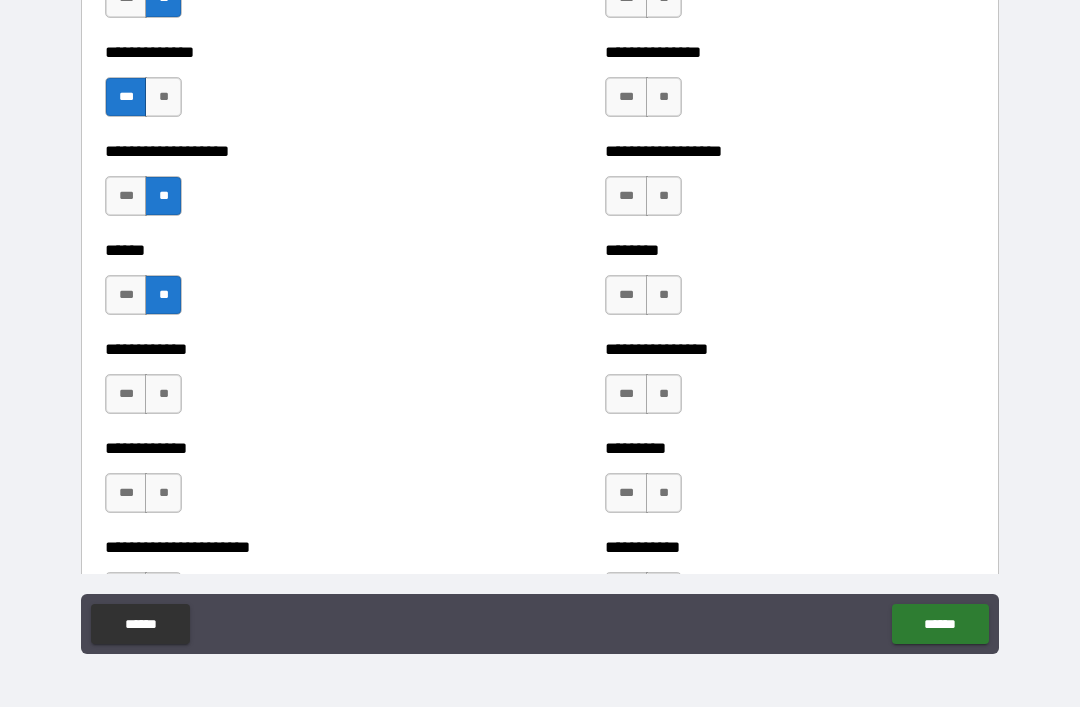 click on "**" at bounding box center [163, 394] 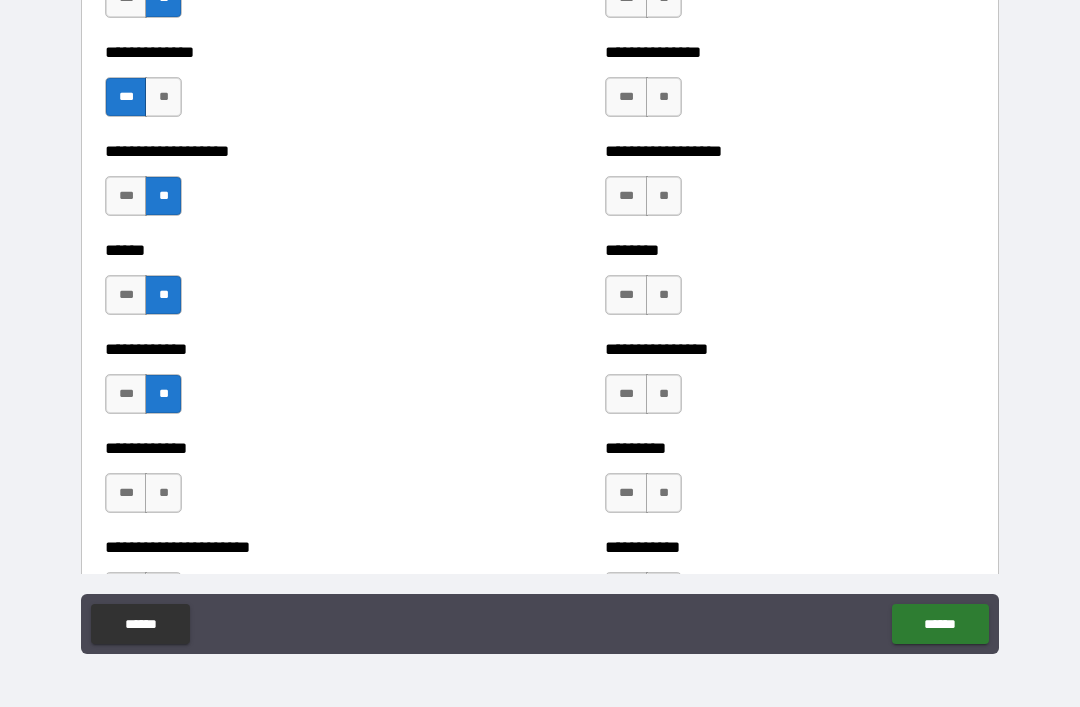 click on "**" at bounding box center [163, 493] 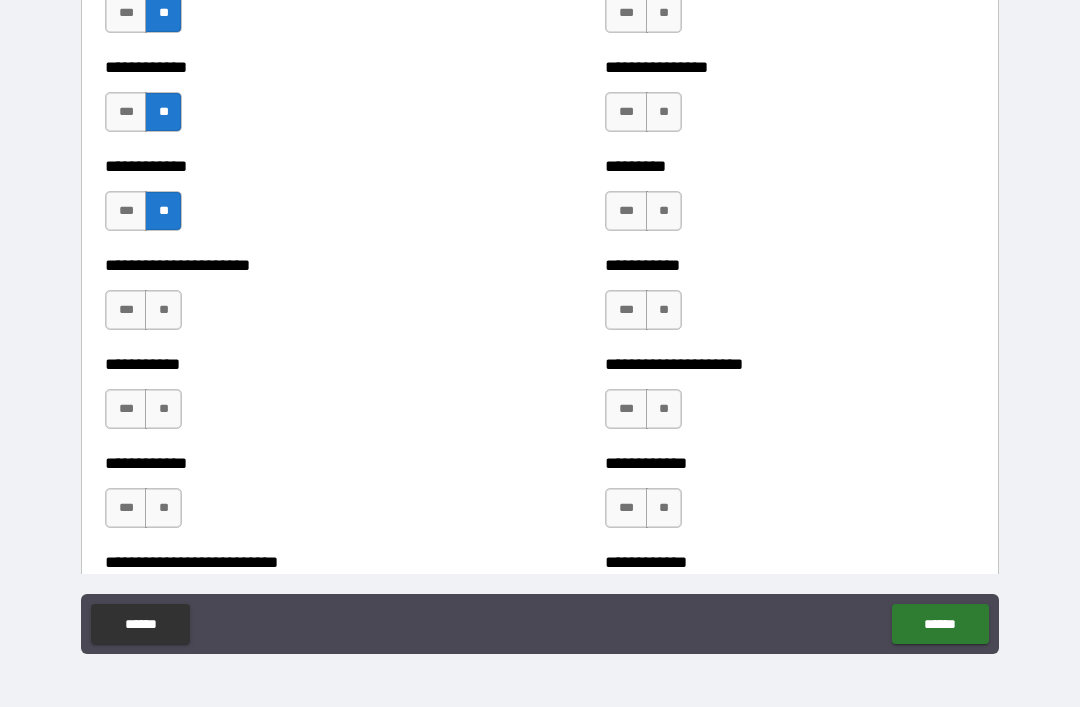 scroll, scrollTop: 5023, scrollLeft: 0, axis: vertical 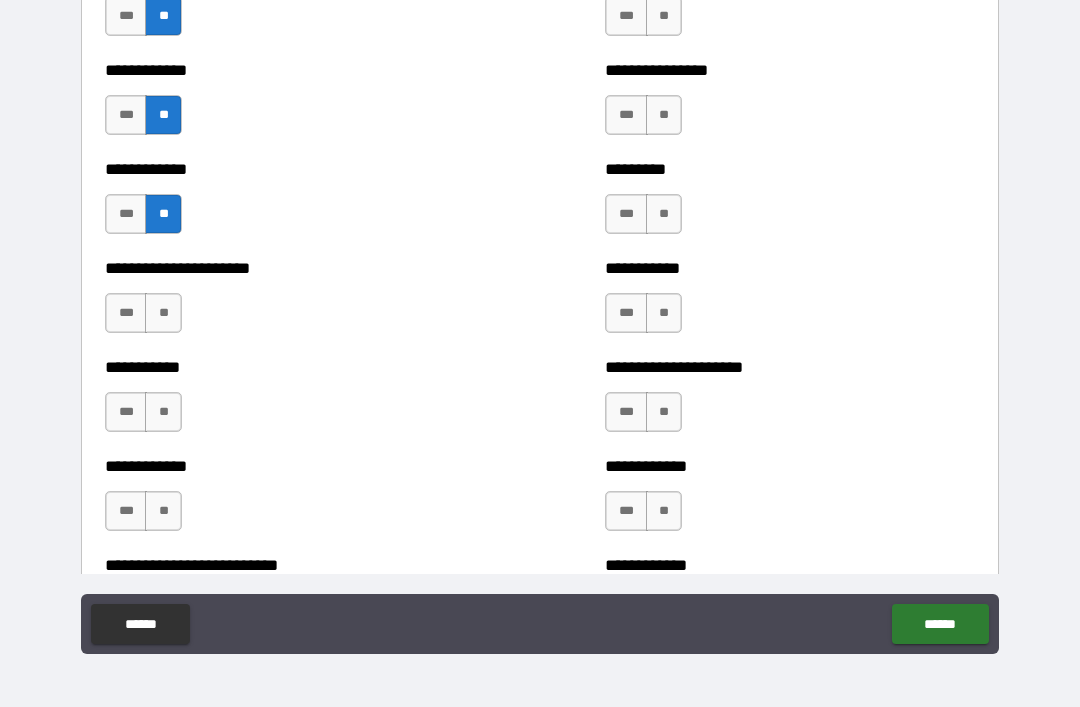 click on "**" at bounding box center [163, 313] 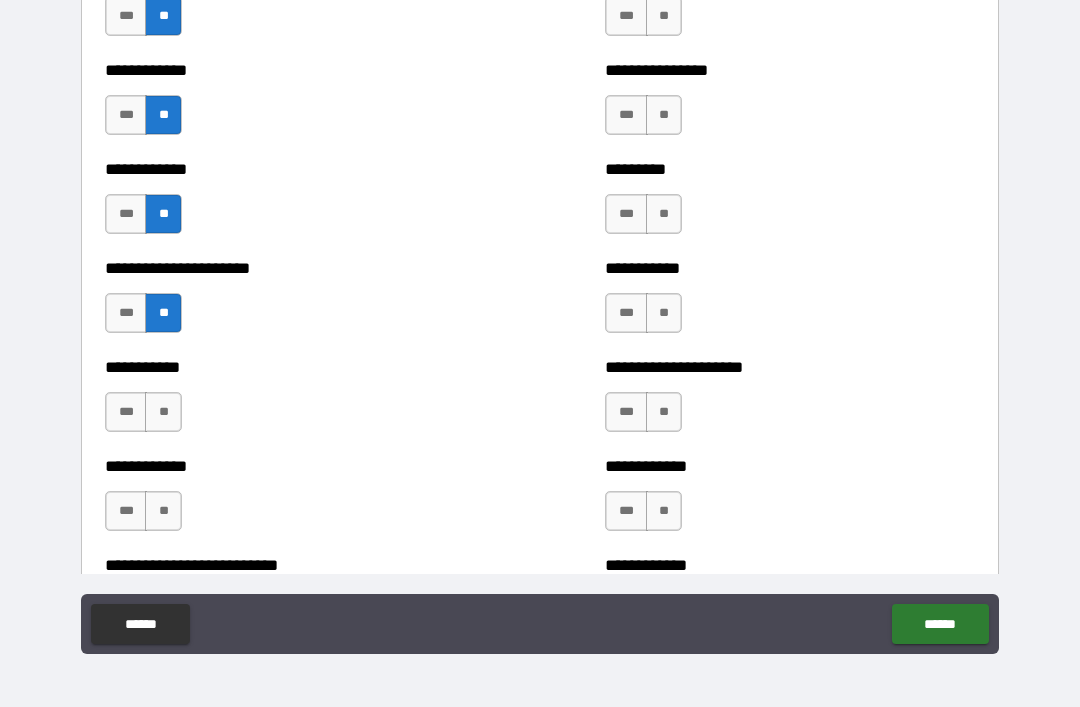 click on "**" at bounding box center [163, 412] 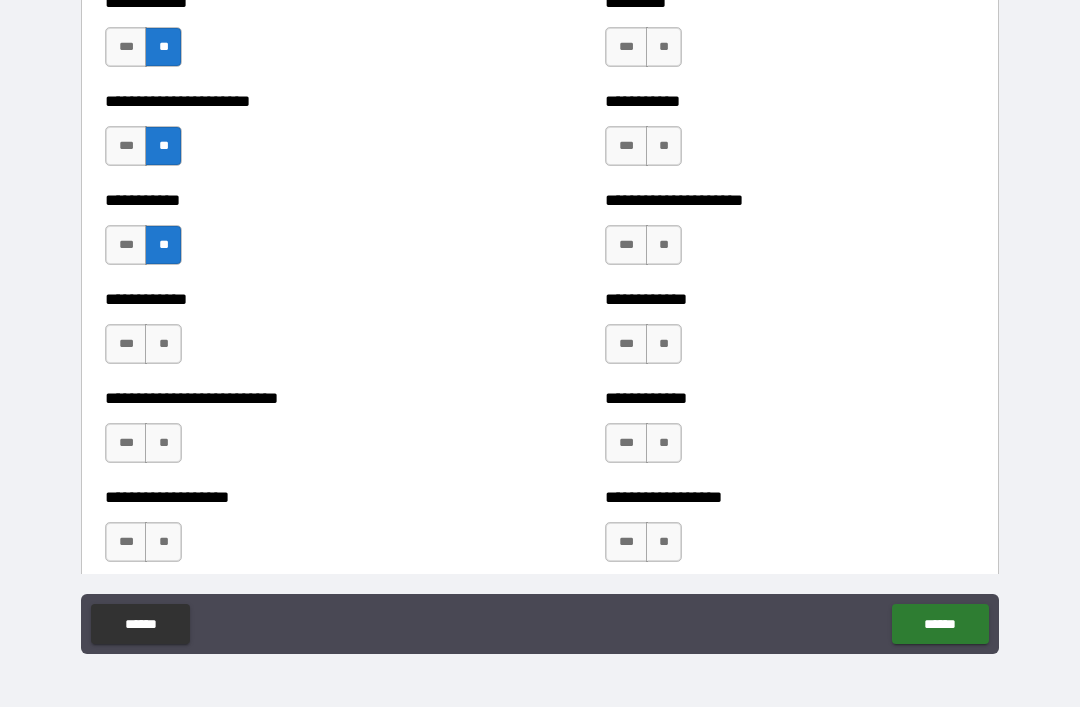 click on "**" at bounding box center (163, 344) 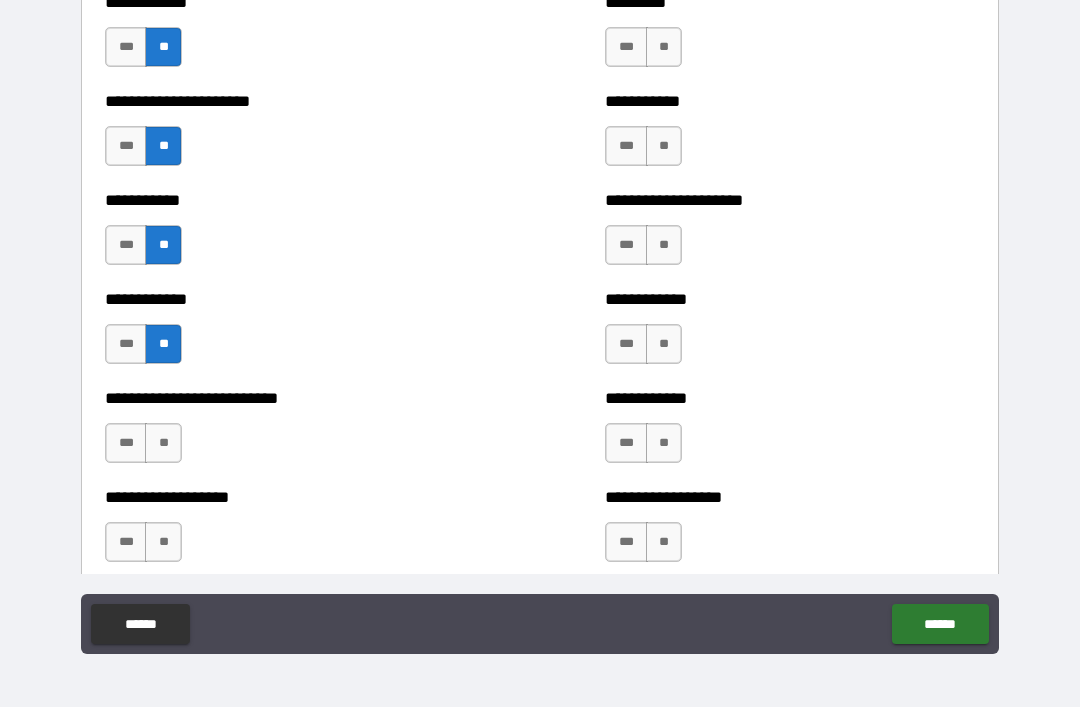 click on "**" at bounding box center [163, 443] 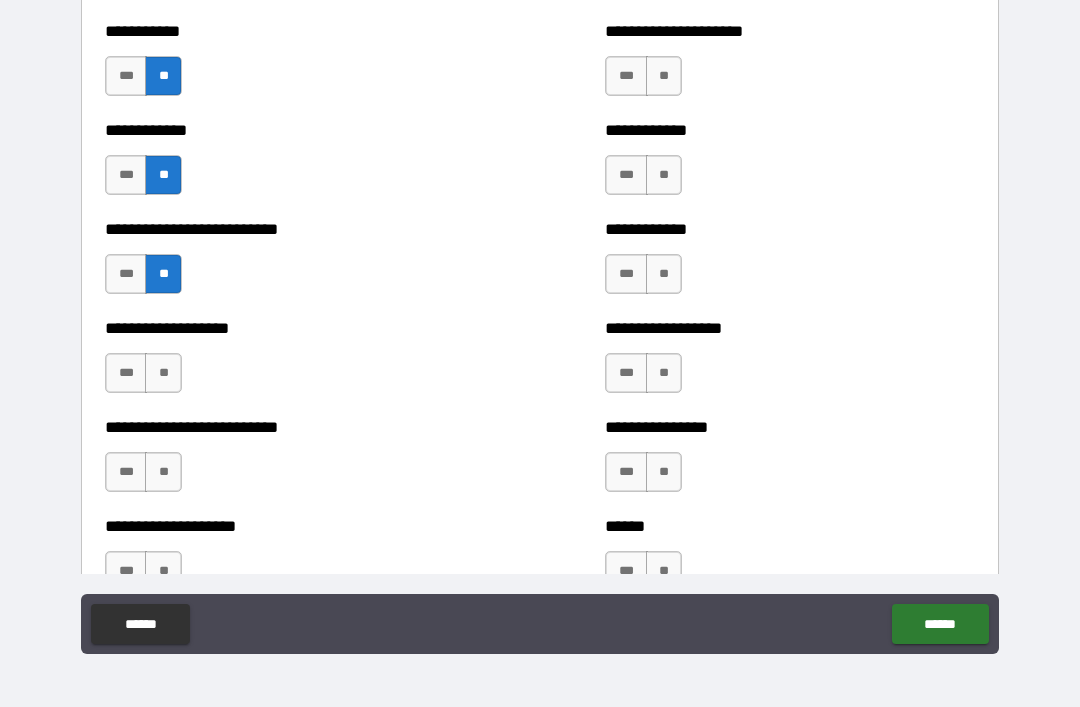 scroll, scrollTop: 5370, scrollLeft: 0, axis: vertical 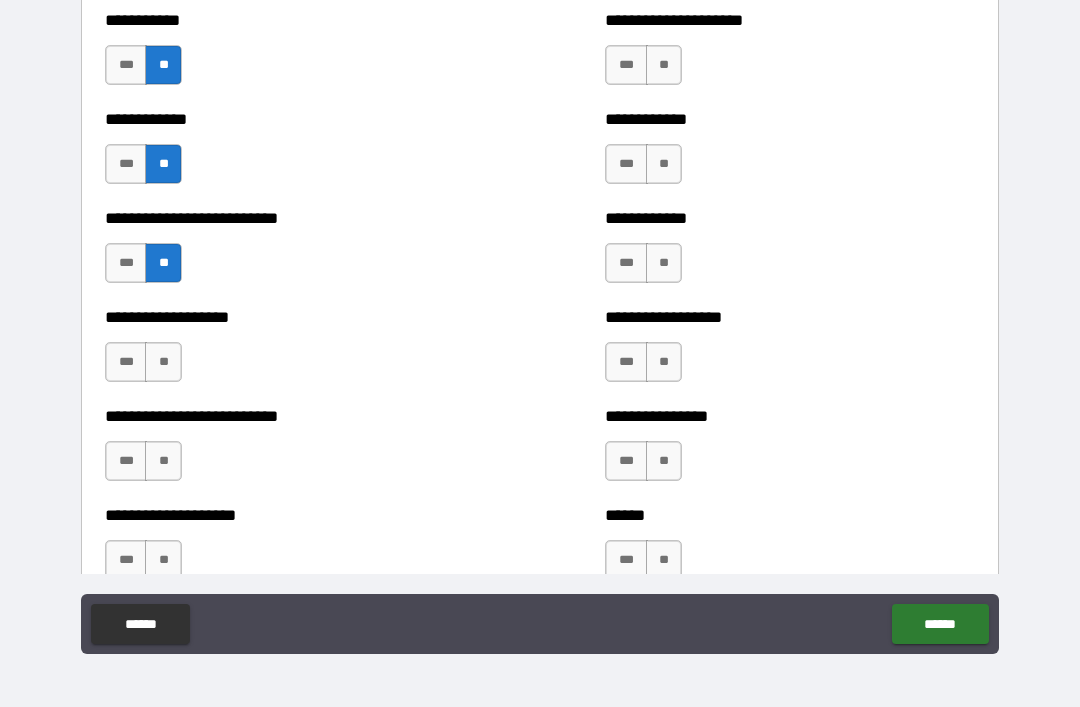 click on "**" at bounding box center [163, 362] 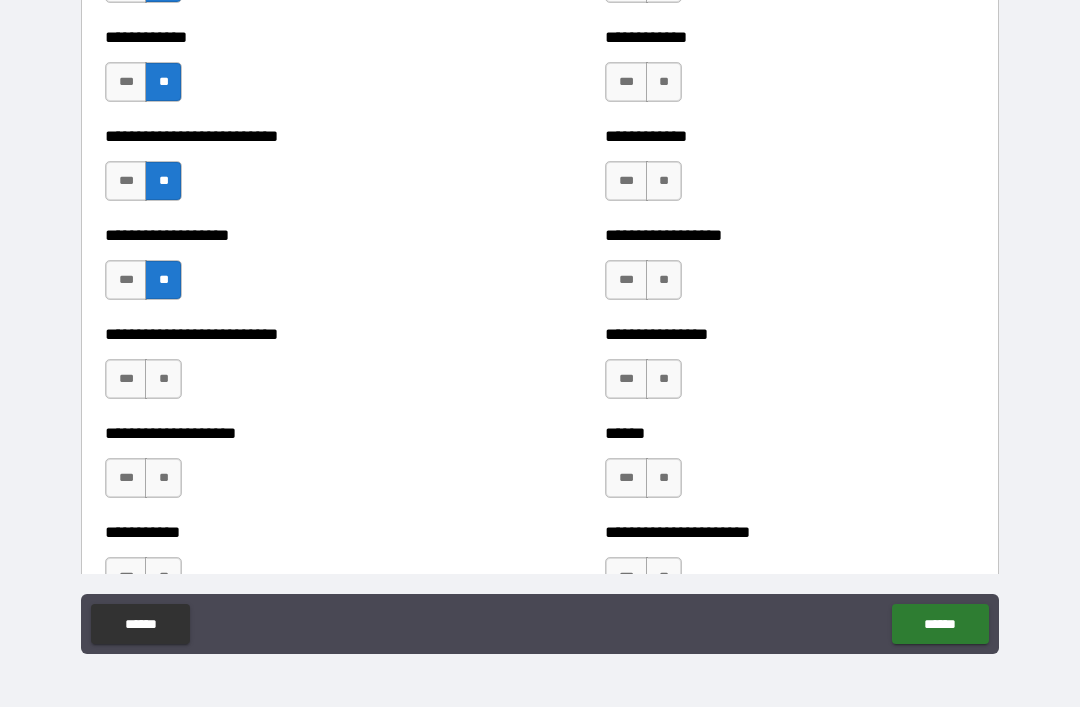scroll, scrollTop: 5453, scrollLeft: 0, axis: vertical 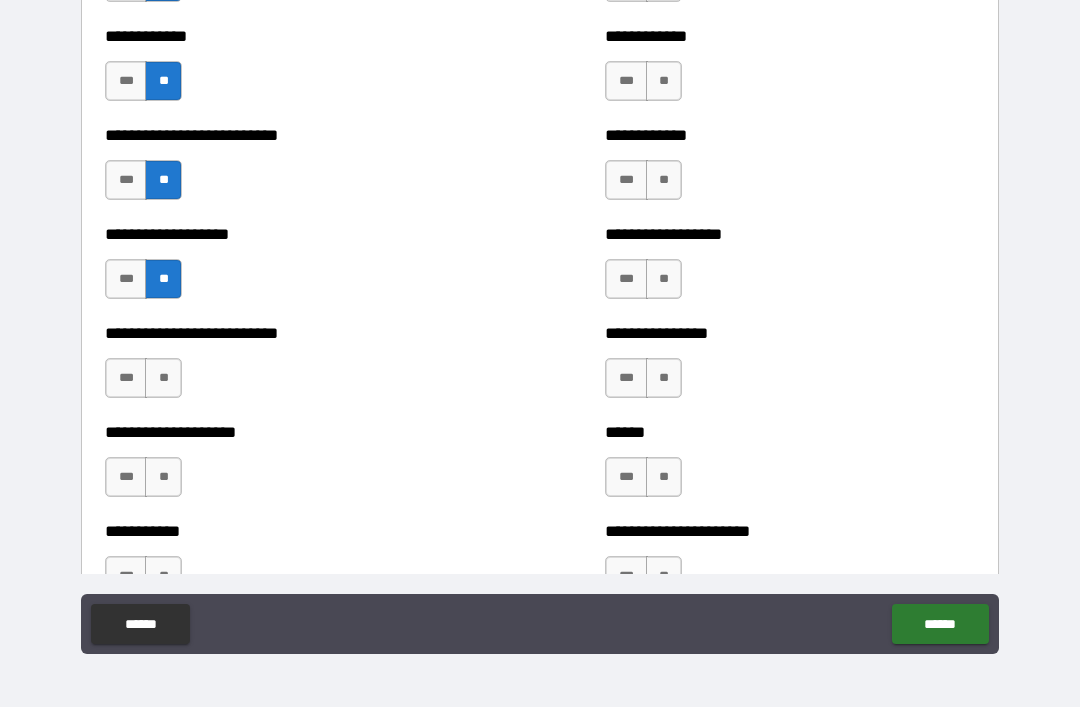 click on "***" at bounding box center (126, 279) 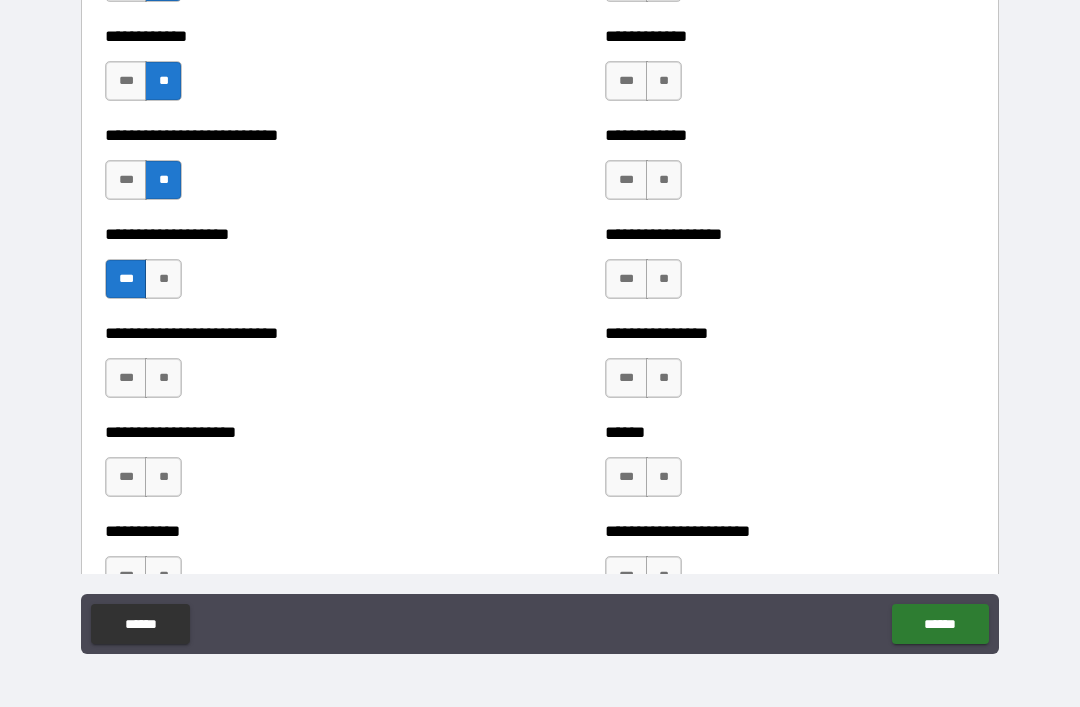 click on "**" at bounding box center [163, 378] 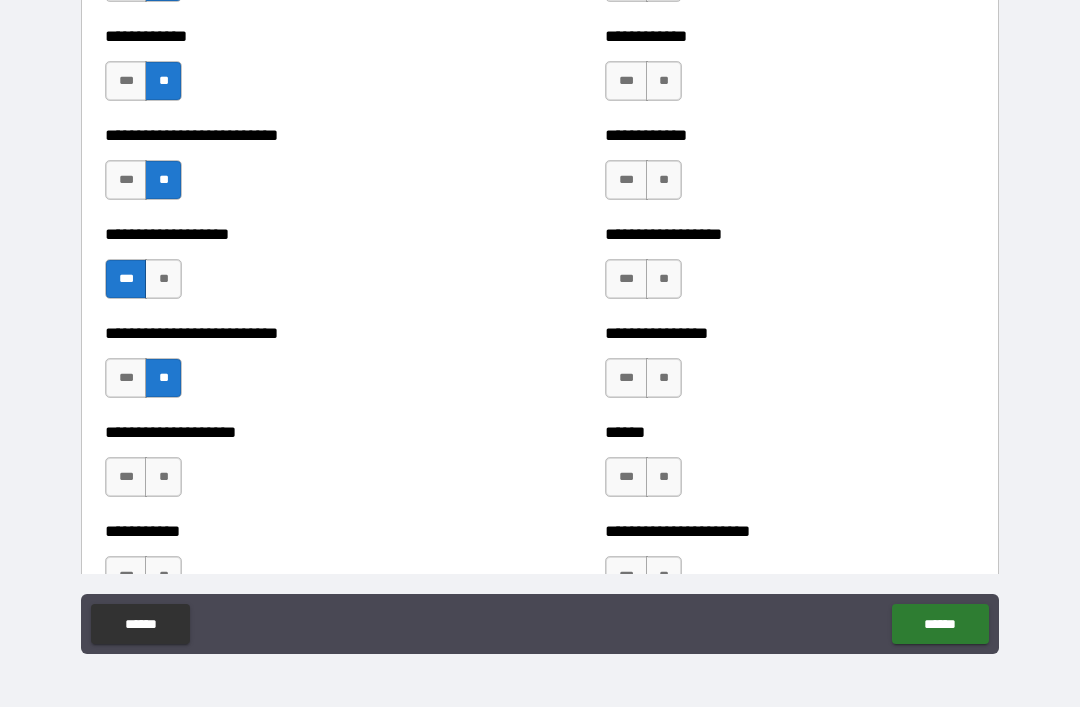 click on "**" at bounding box center (163, 477) 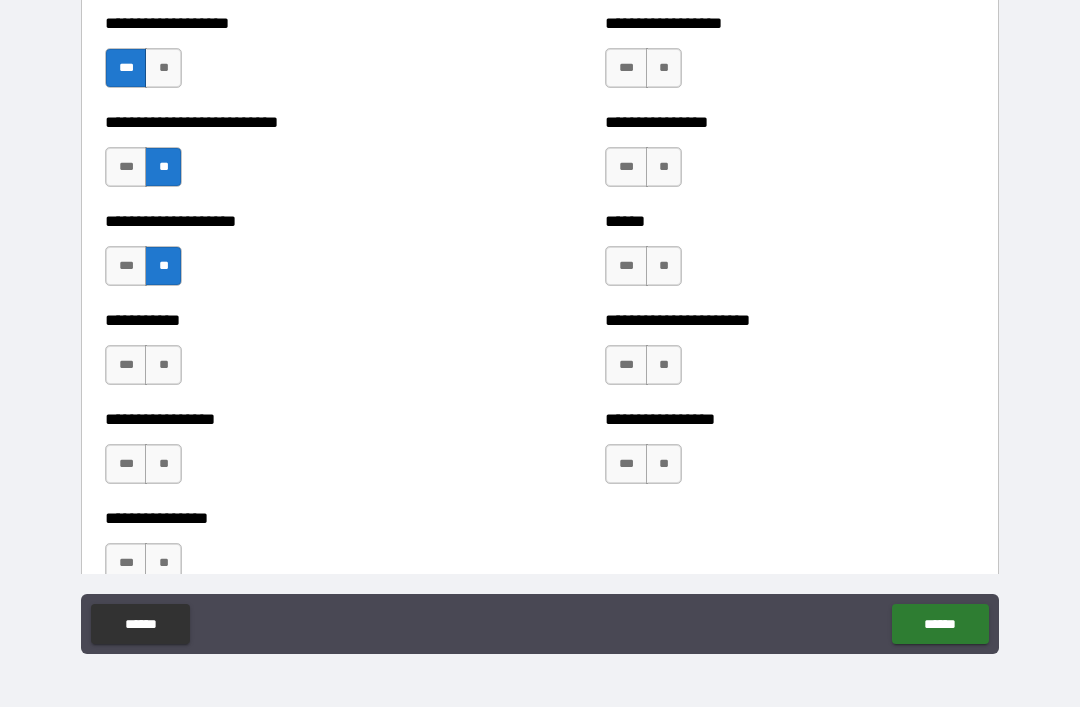 scroll, scrollTop: 5665, scrollLeft: 0, axis: vertical 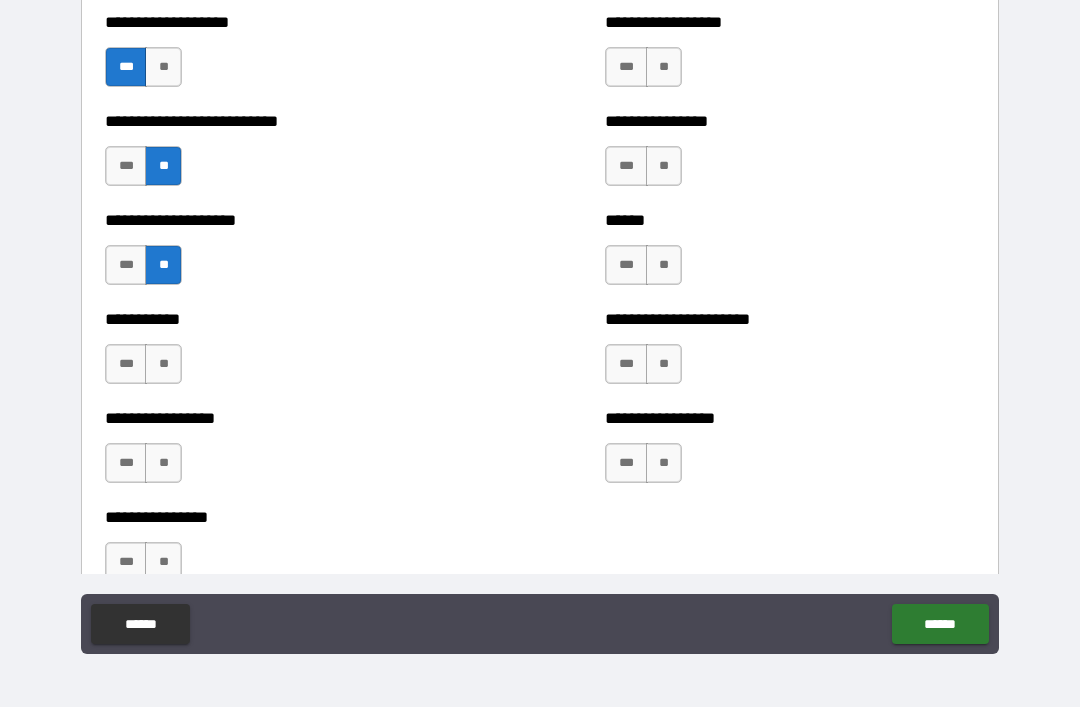 click on "**" at bounding box center (163, 364) 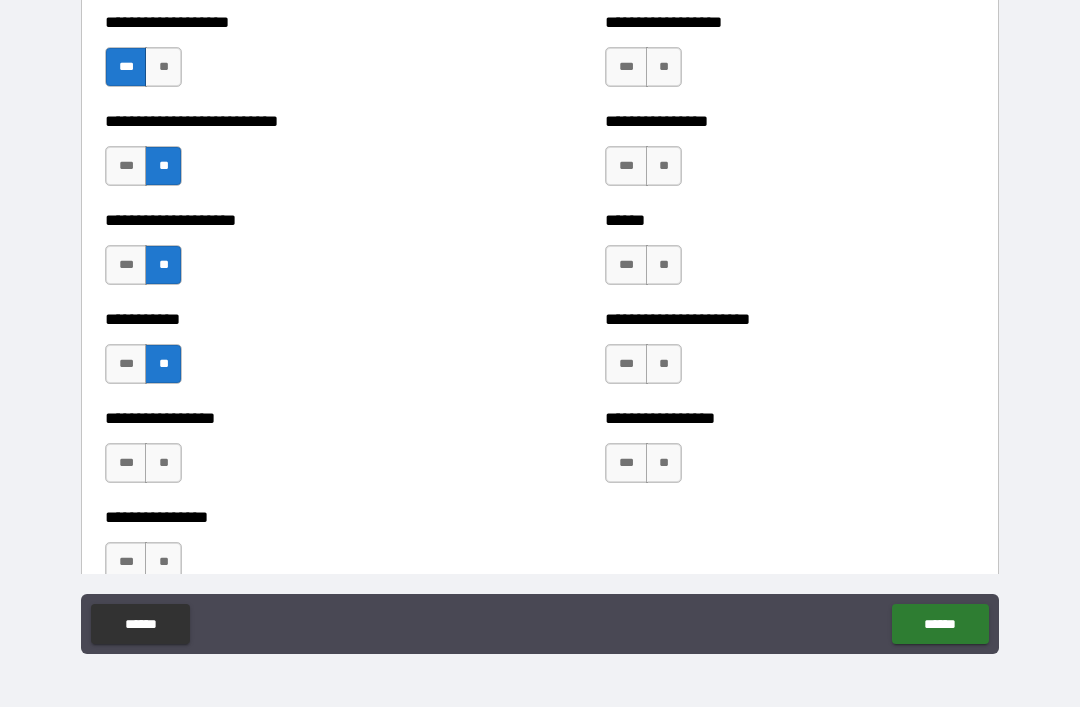 click on "**" at bounding box center [163, 463] 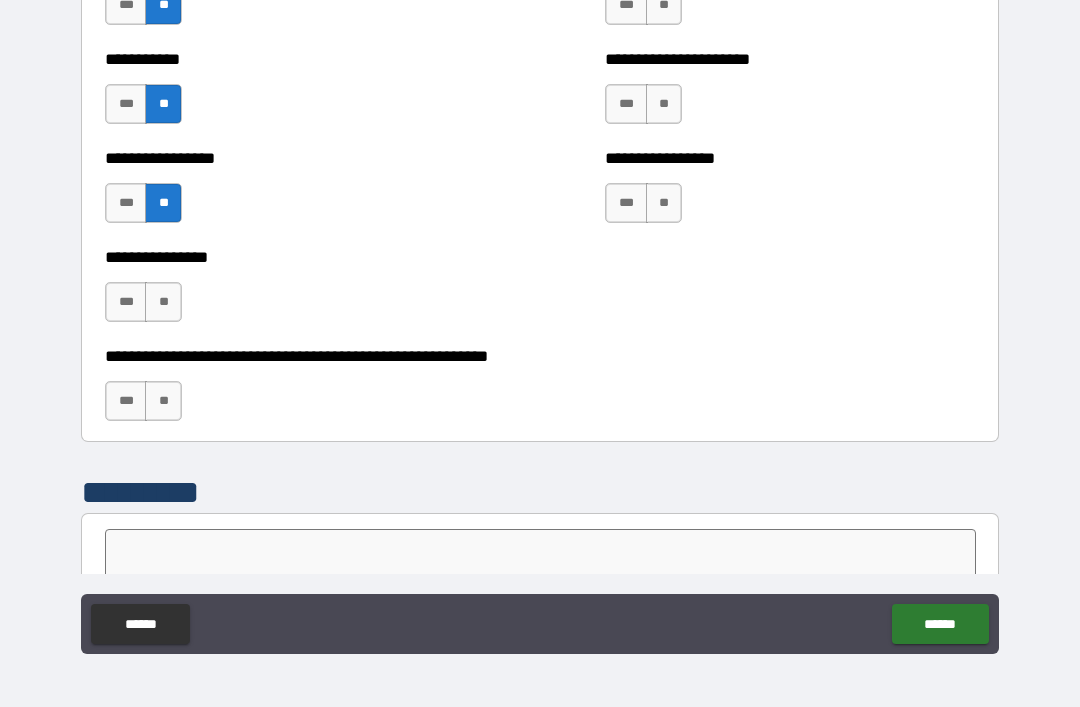 scroll, scrollTop: 5923, scrollLeft: 0, axis: vertical 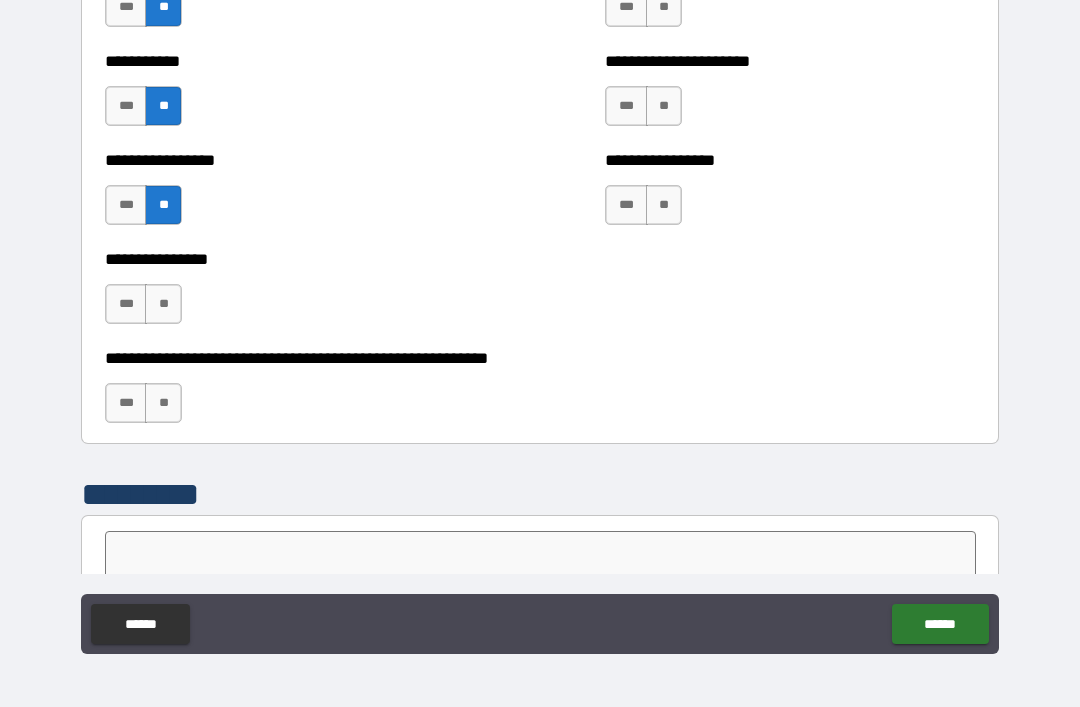click on "**" at bounding box center (163, 304) 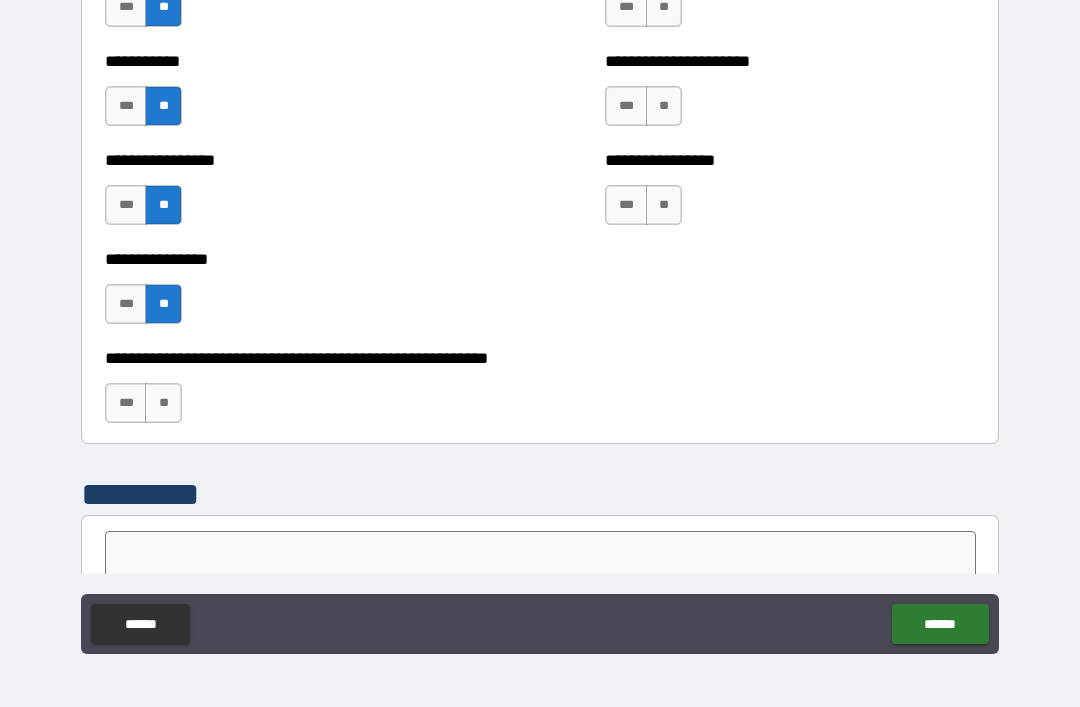 click on "**" at bounding box center (163, 403) 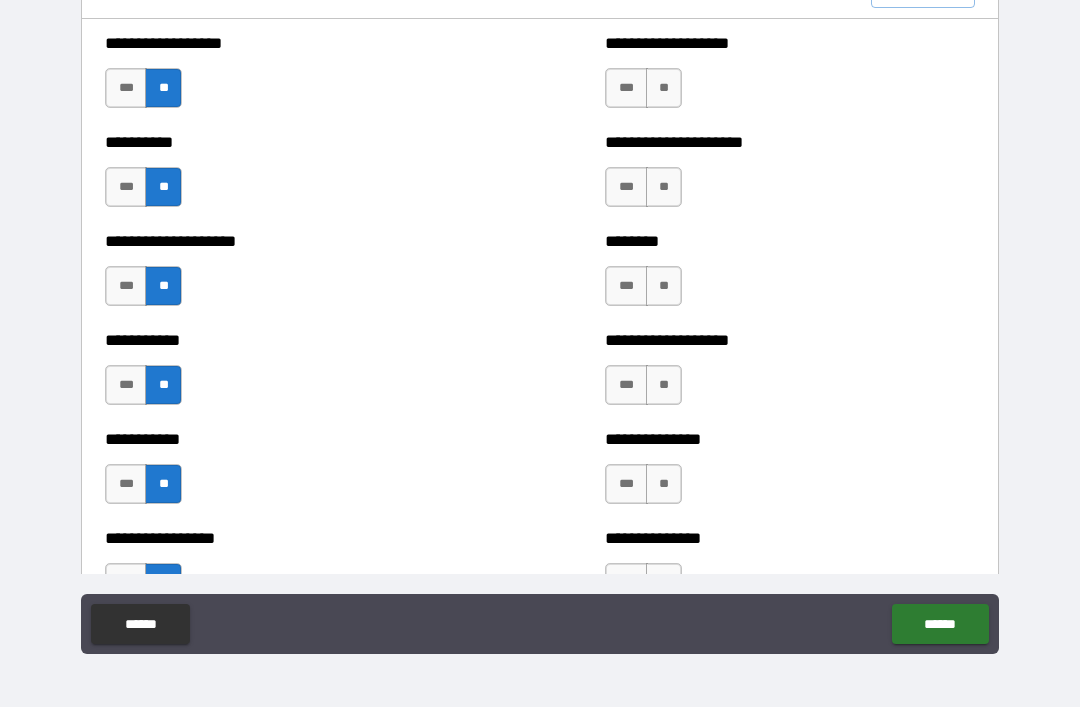 scroll, scrollTop: 2313, scrollLeft: 0, axis: vertical 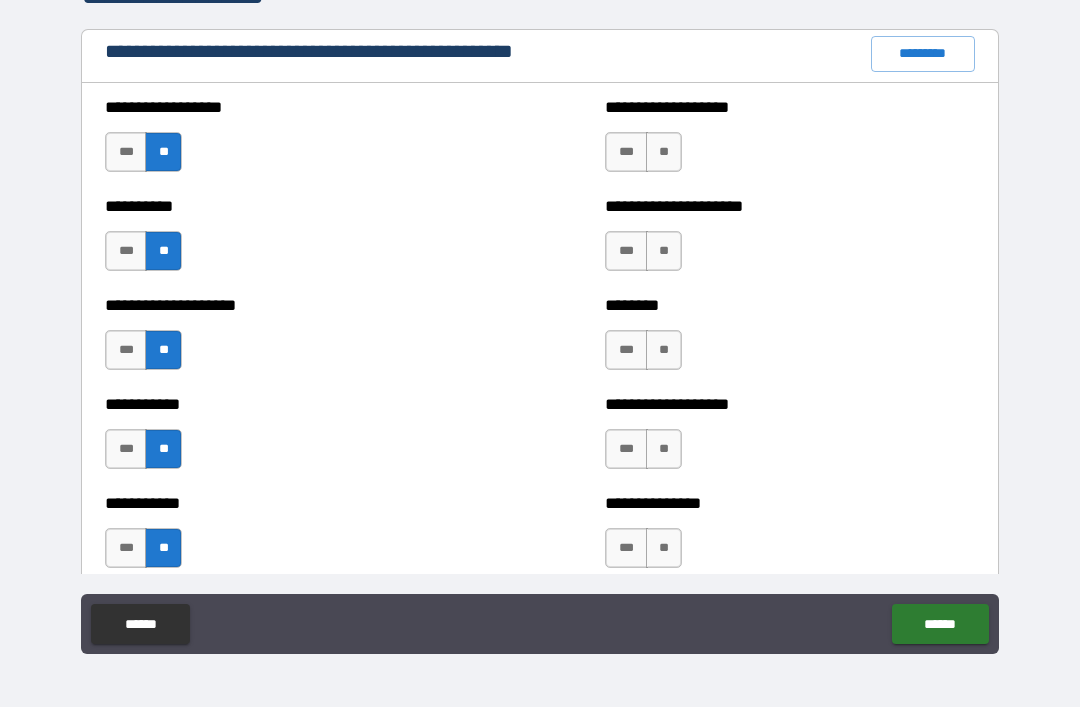 click on "**" at bounding box center [664, 152] 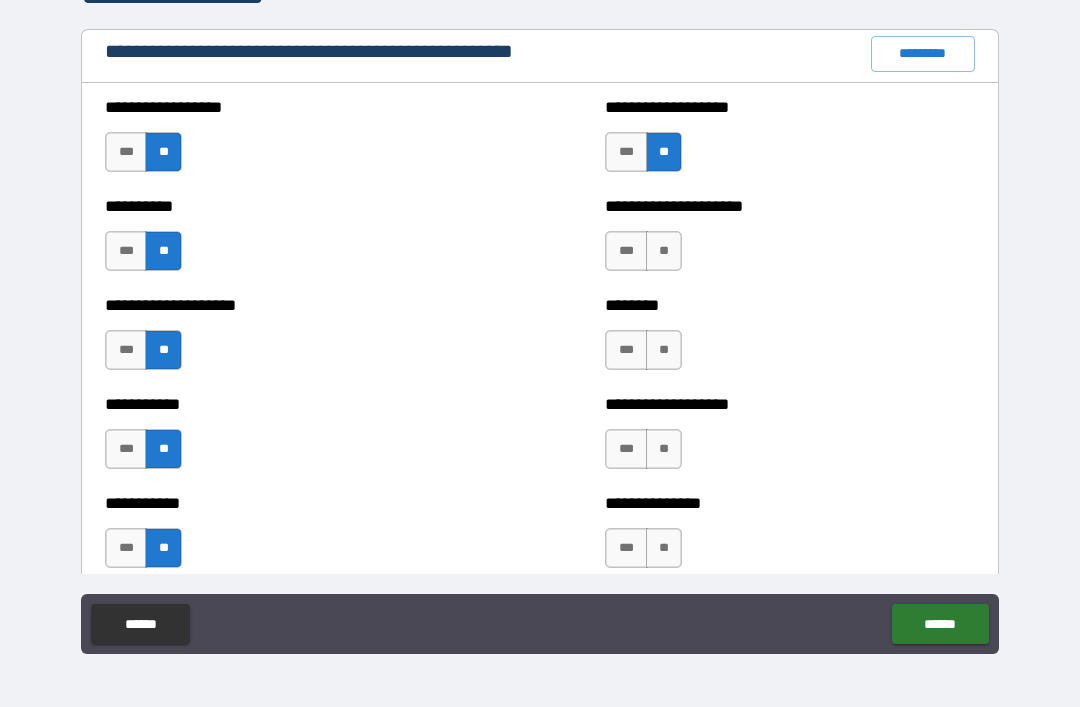 click on "**" at bounding box center [664, 251] 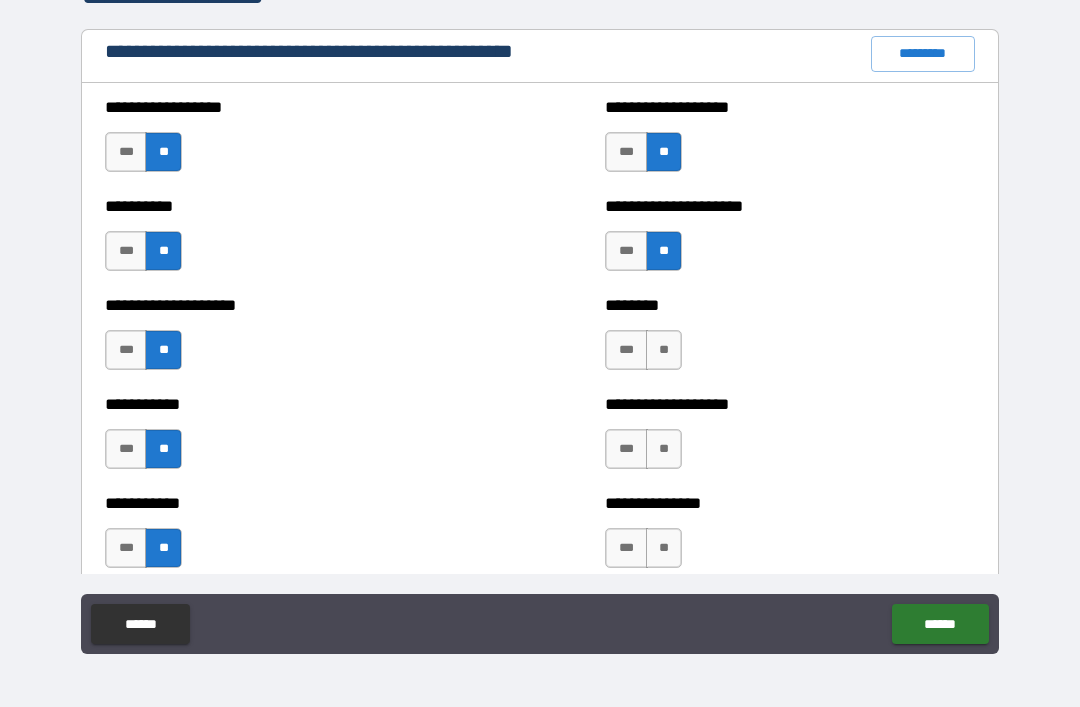 click on "**" at bounding box center (664, 350) 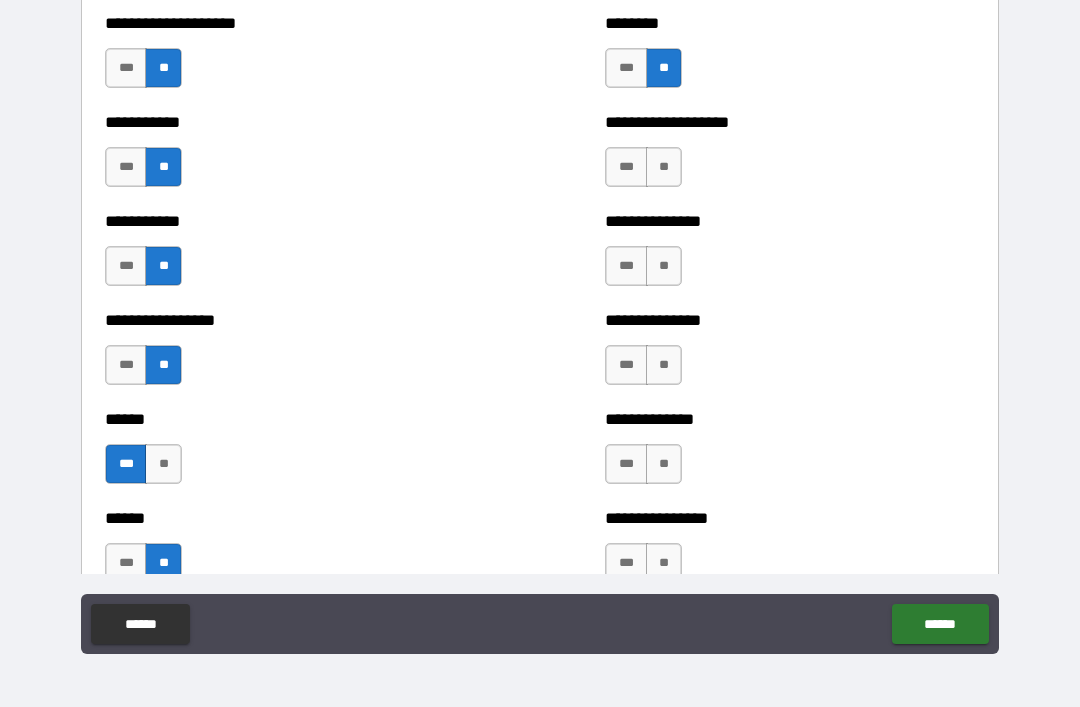 scroll, scrollTop: 2590, scrollLeft: 0, axis: vertical 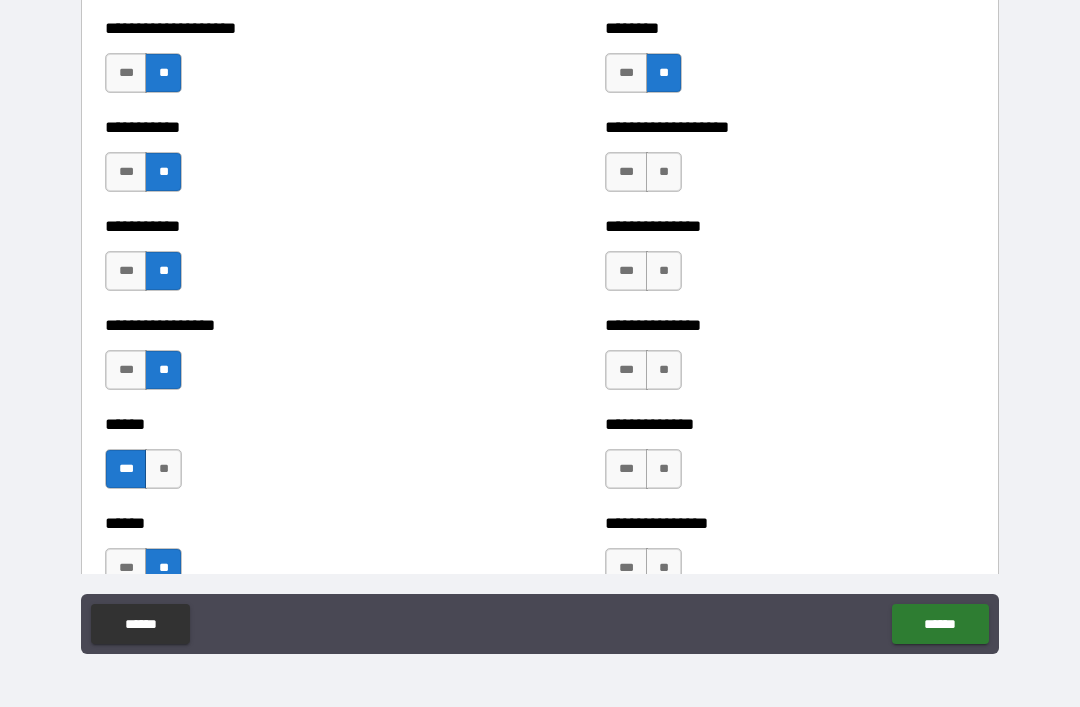 click on "***" at bounding box center (626, 172) 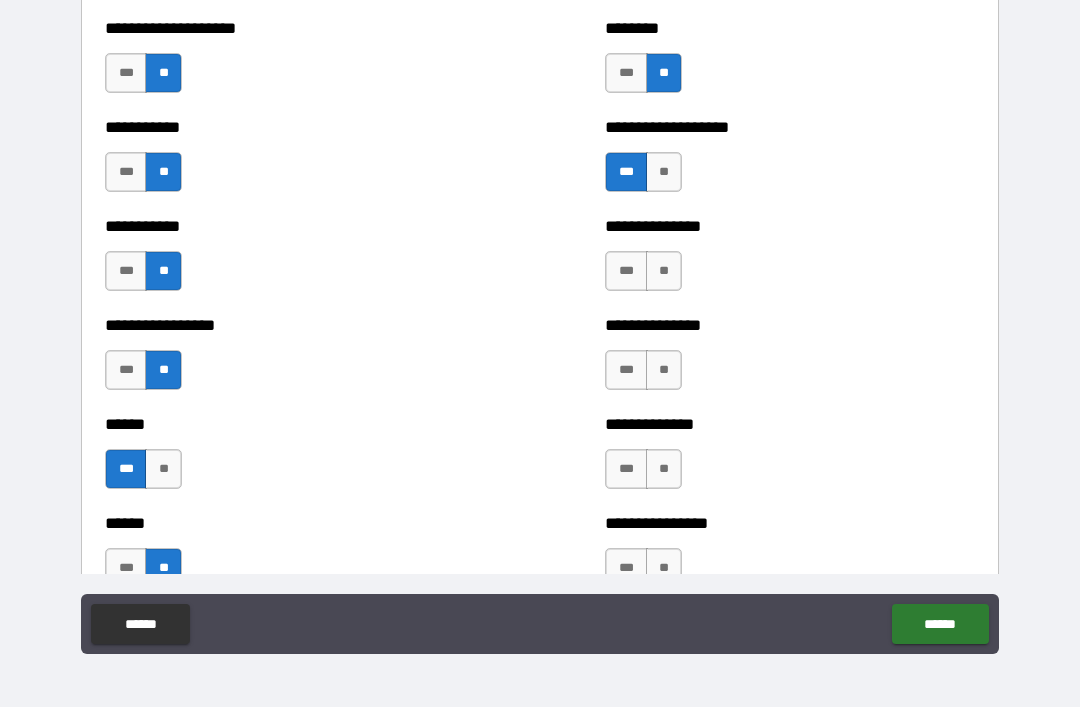 click on "**" at bounding box center (664, 271) 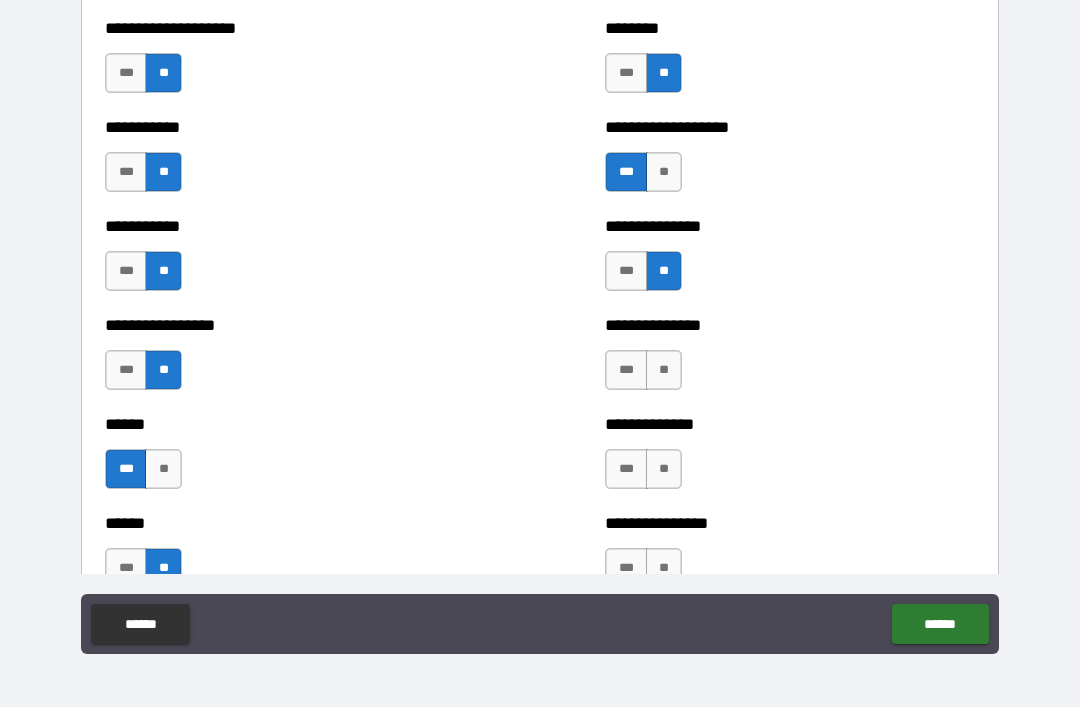 click on "**" at bounding box center (664, 370) 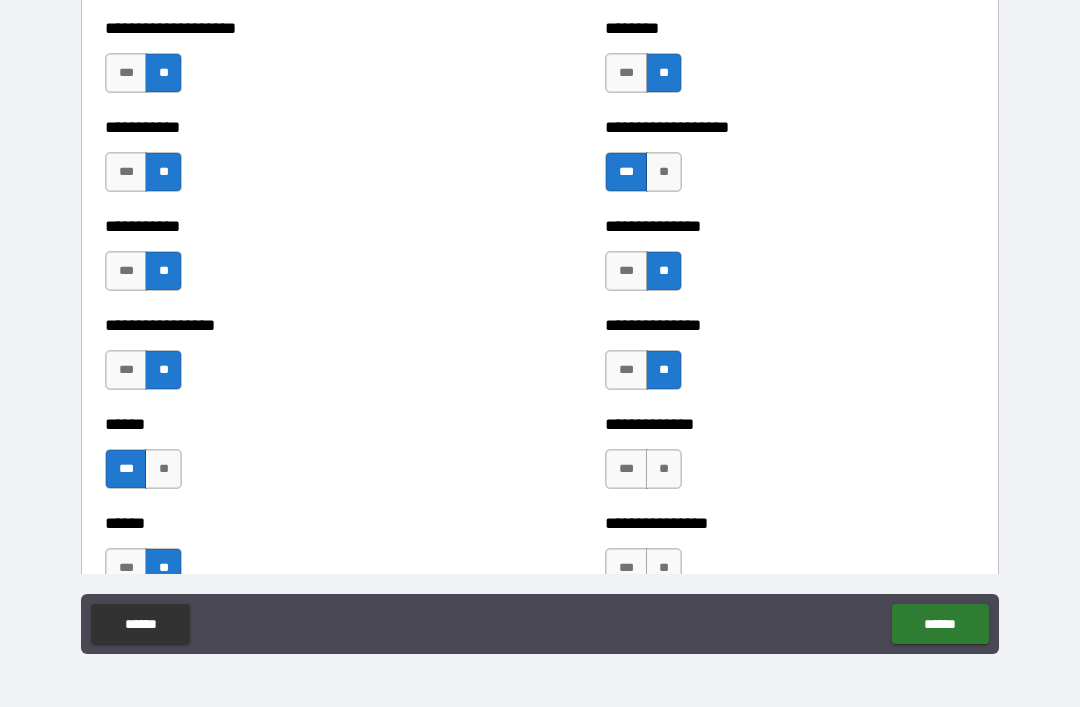 click on "**" at bounding box center [664, 469] 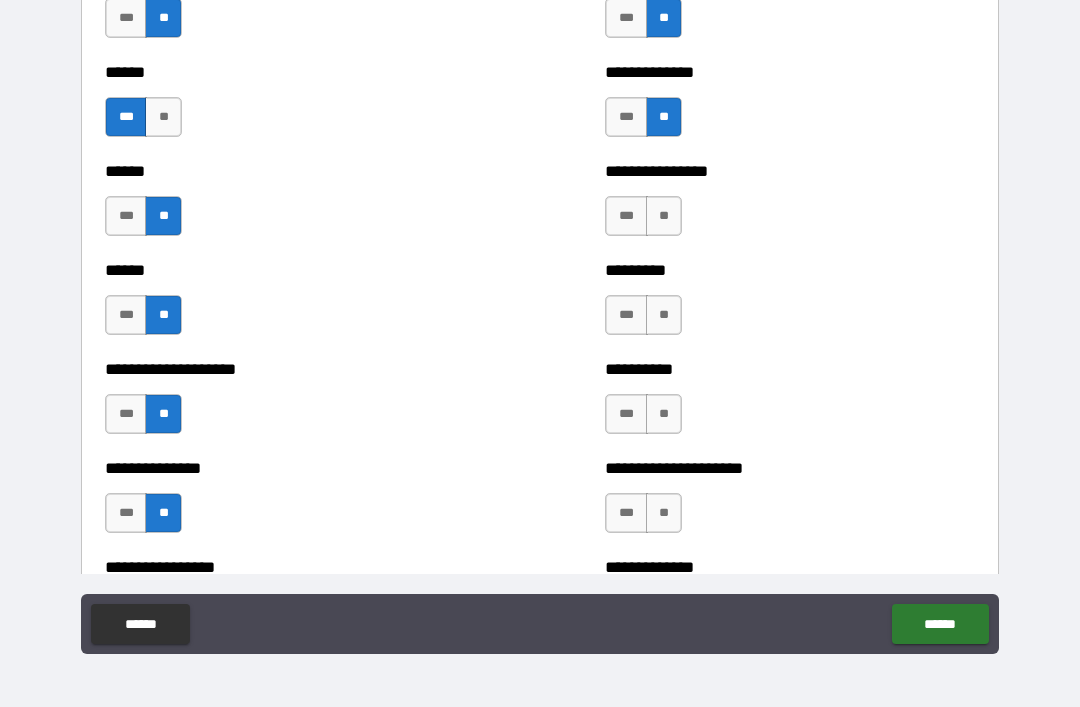 scroll, scrollTop: 2951, scrollLeft: 0, axis: vertical 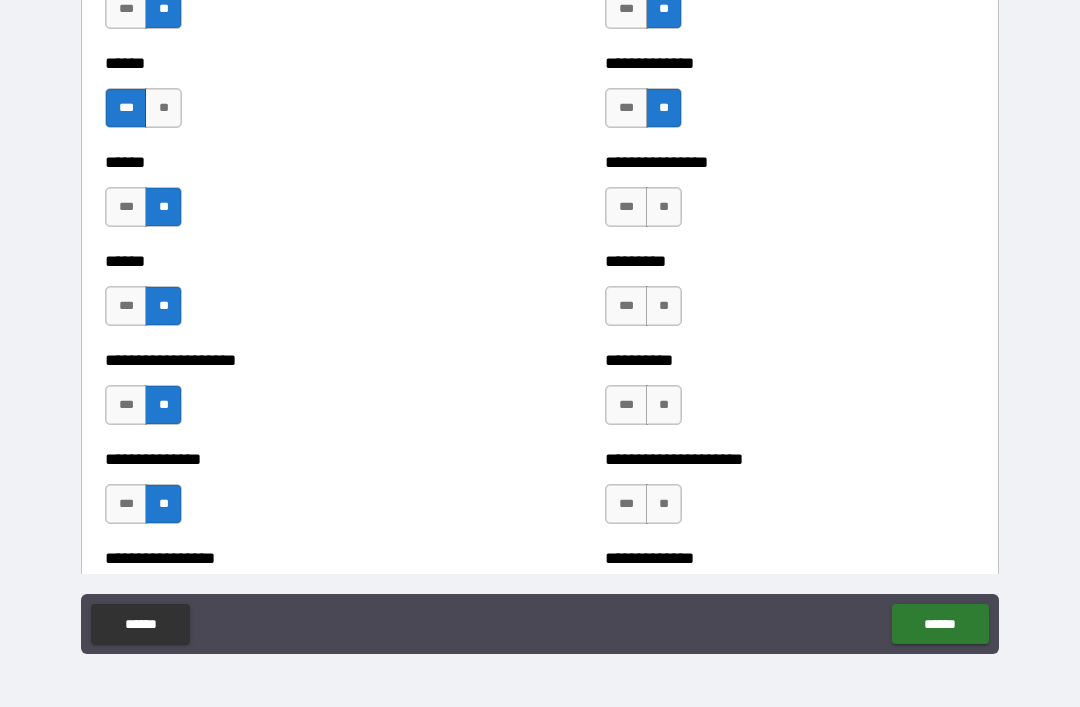 click on "**" at bounding box center [664, 207] 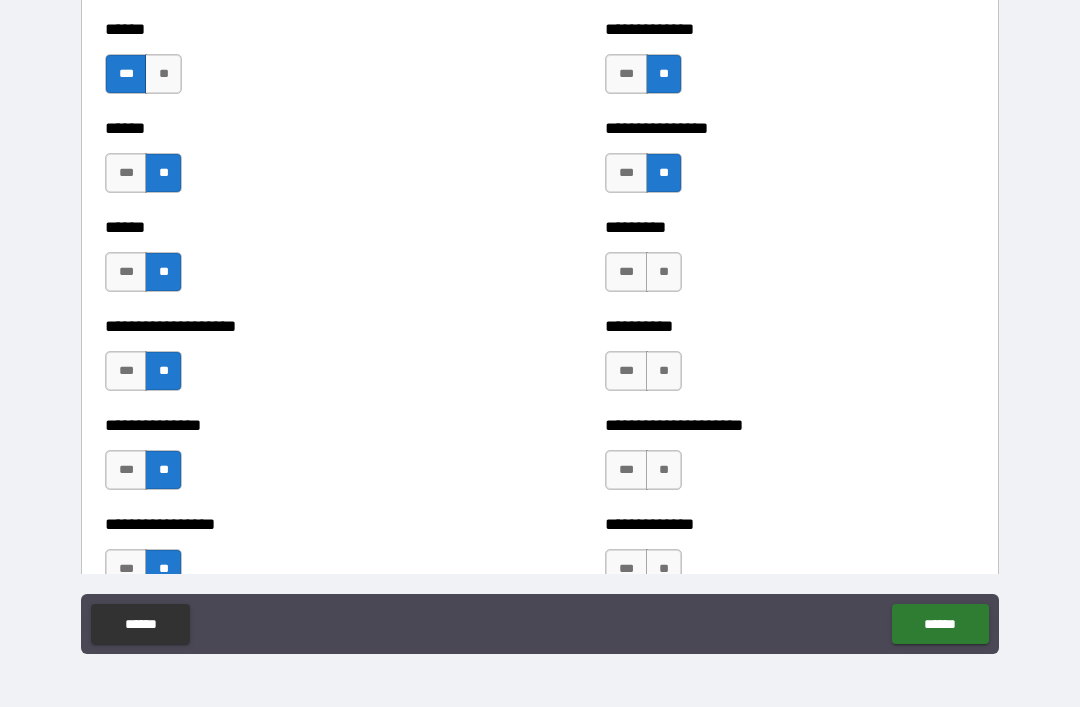 scroll, scrollTop: 2994, scrollLeft: 0, axis: vertical 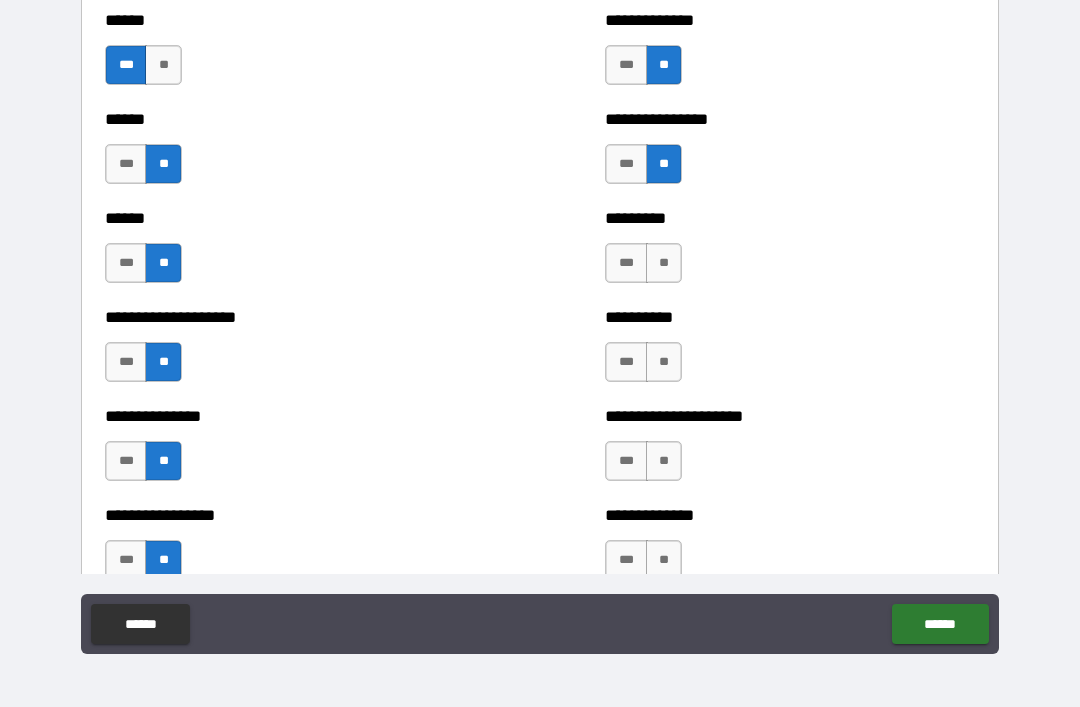 click on "**" at bounding box center (664, 263) 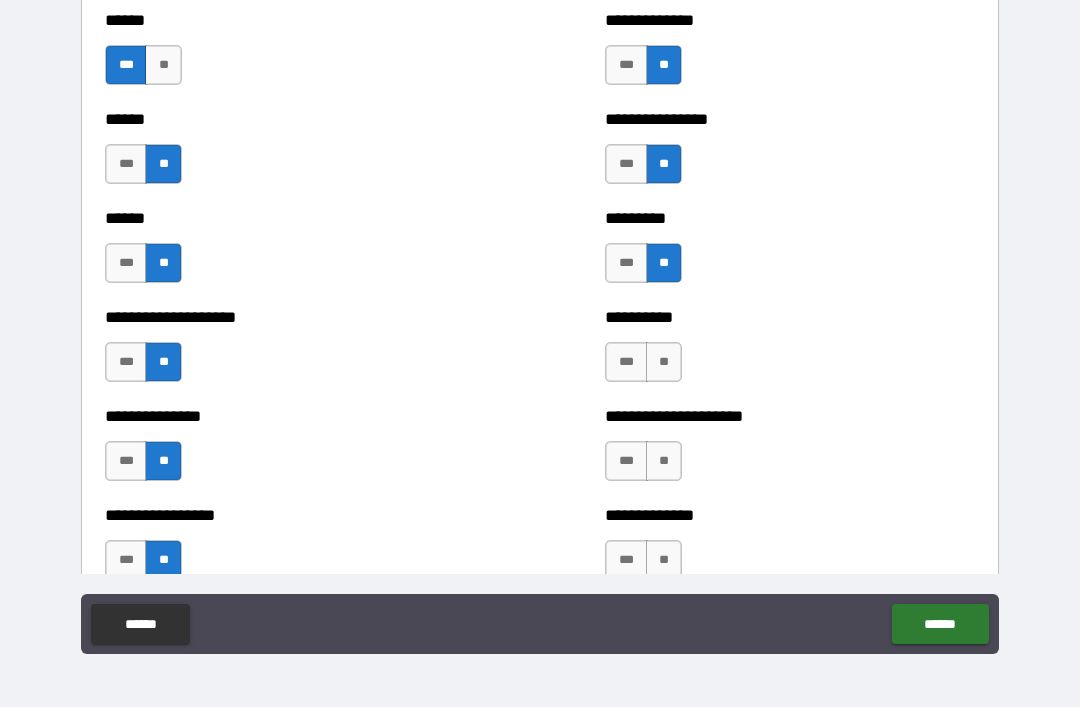 click on "**" at bounding box center (664, 362) 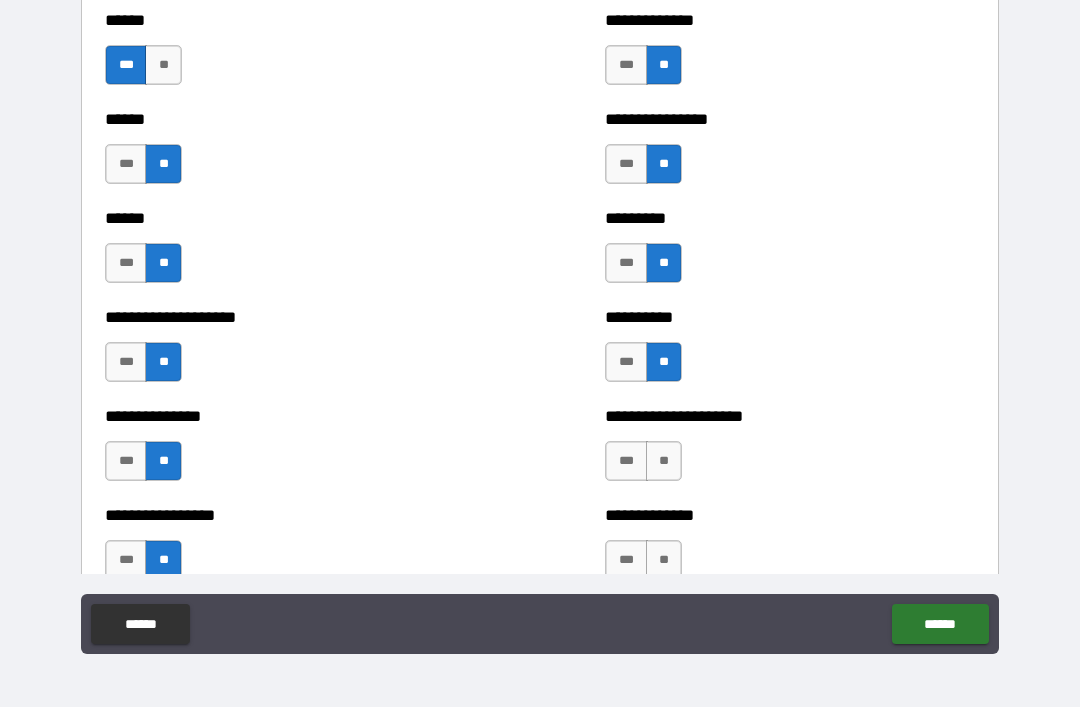scroll, scrollTop: 3162, scrollLeft: 0, axis: vertical 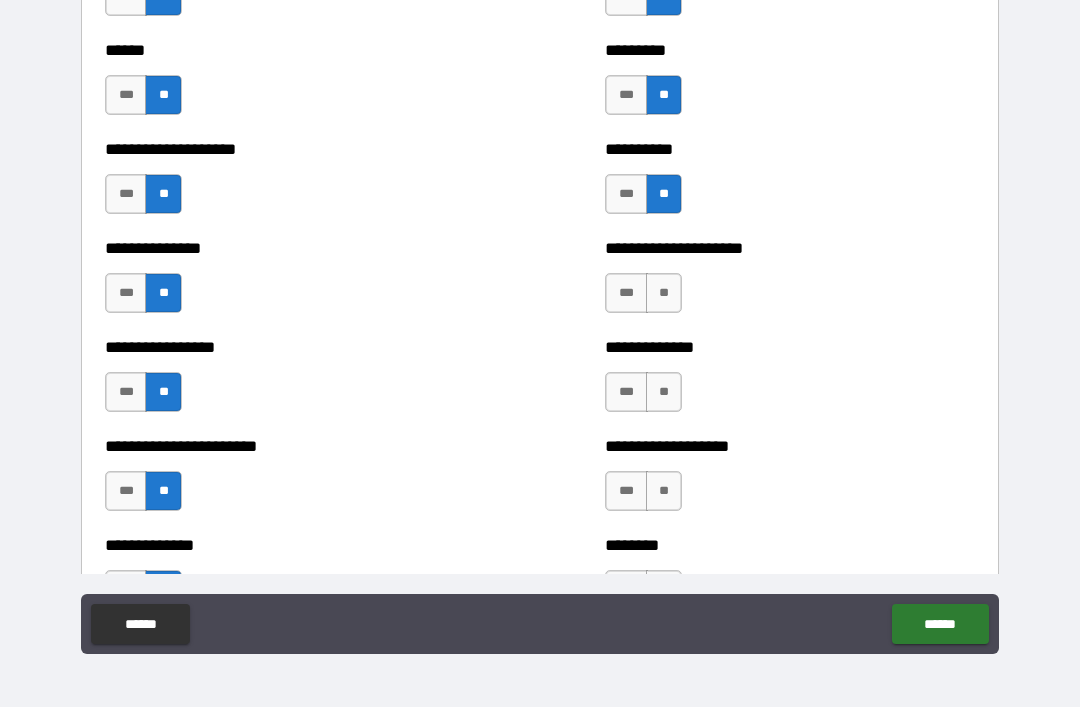 click on "***" at bounding box center (626, 194) 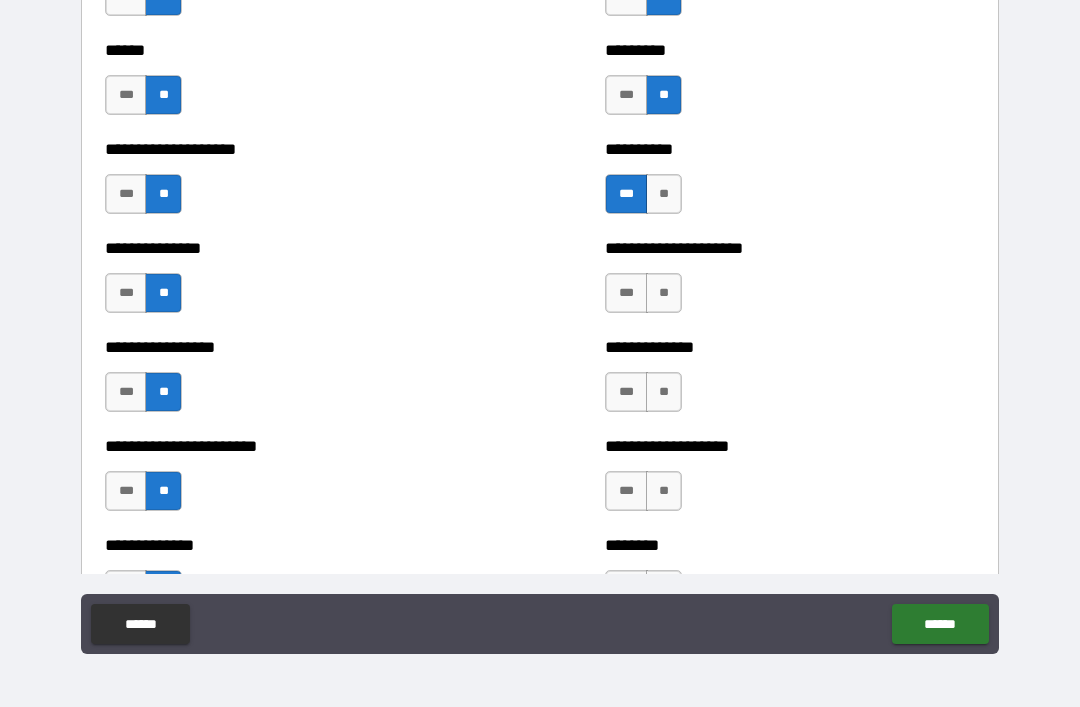 click on "**" at bounding box center (664, 293) 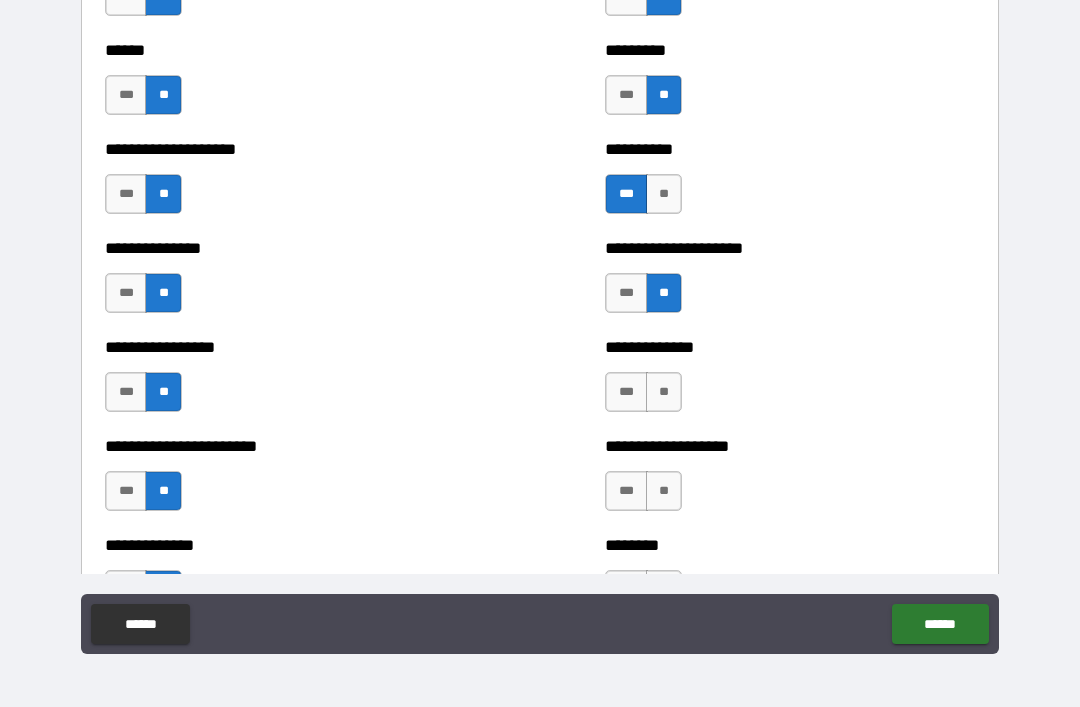 click on "**" at bounding box center (664, 392) 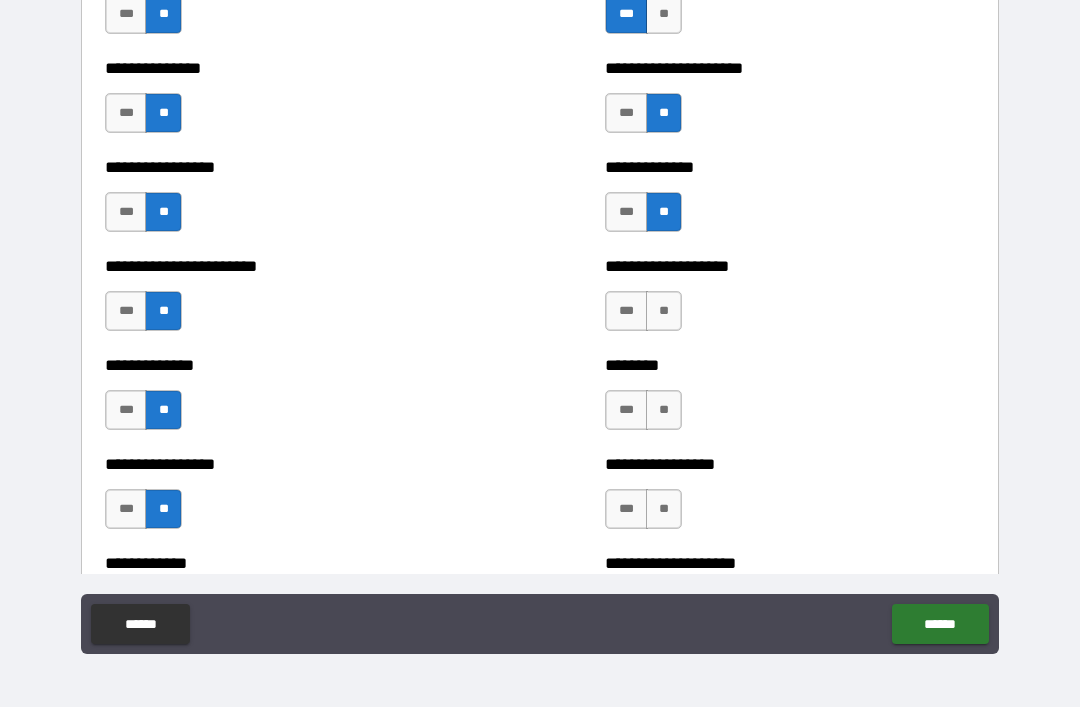 scroll, scrollTop: 3398, scrollLeft: 0, axis: vertical 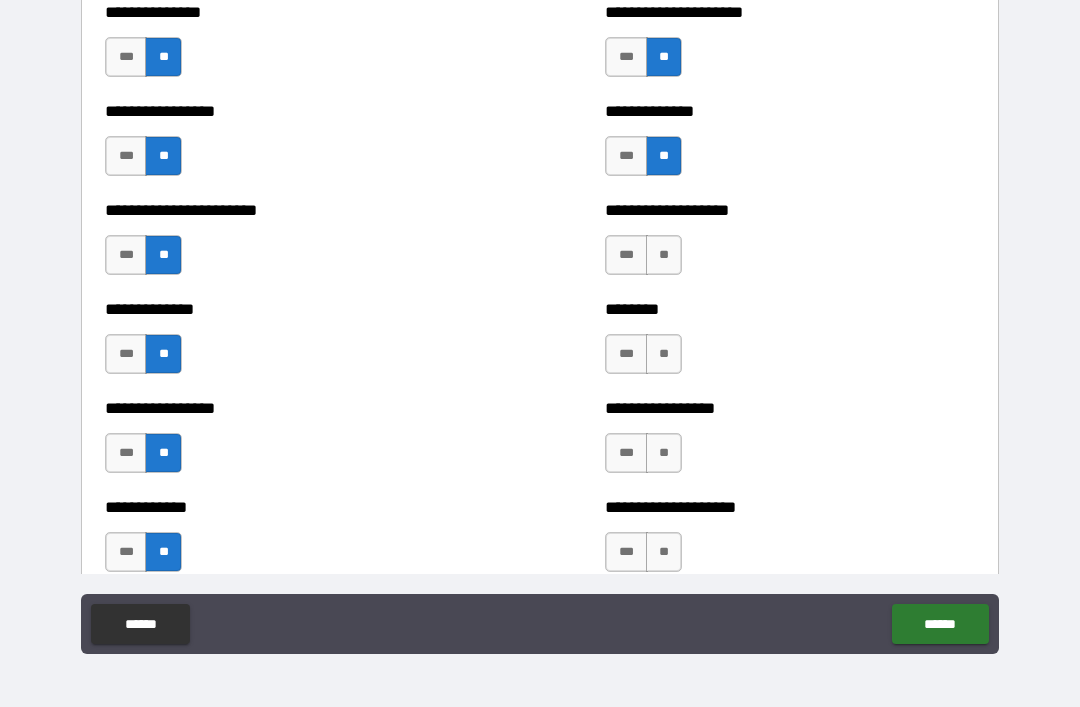 click on "**" at bounding box center (664, 255) 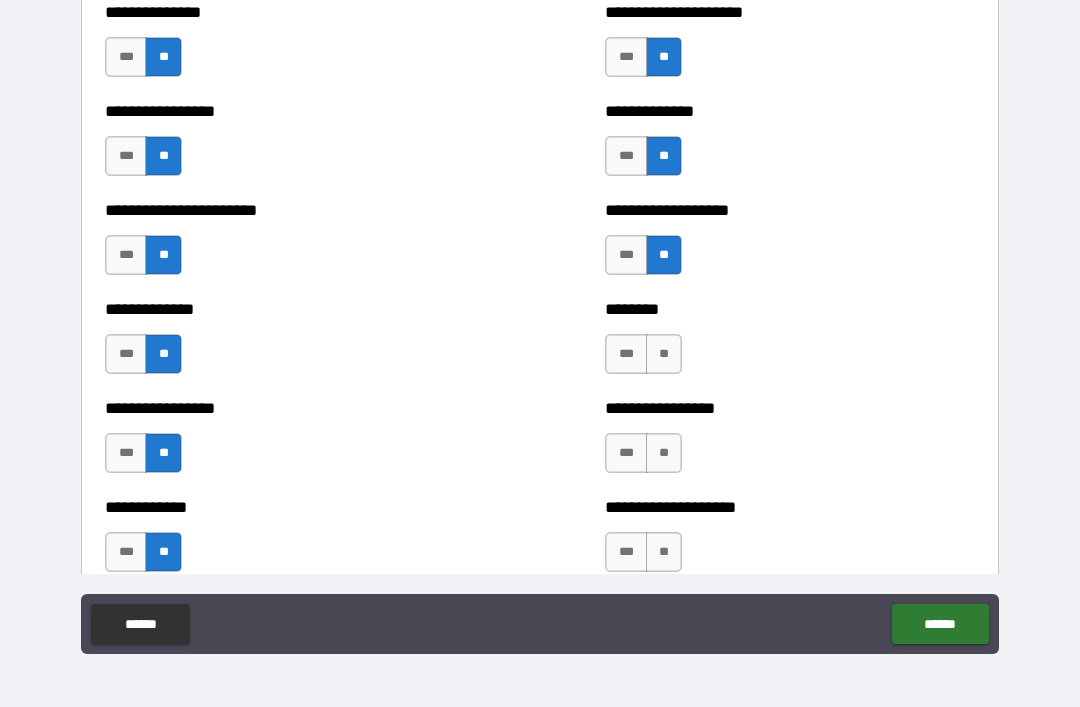 click on "**" at bounding box center (664, 354) 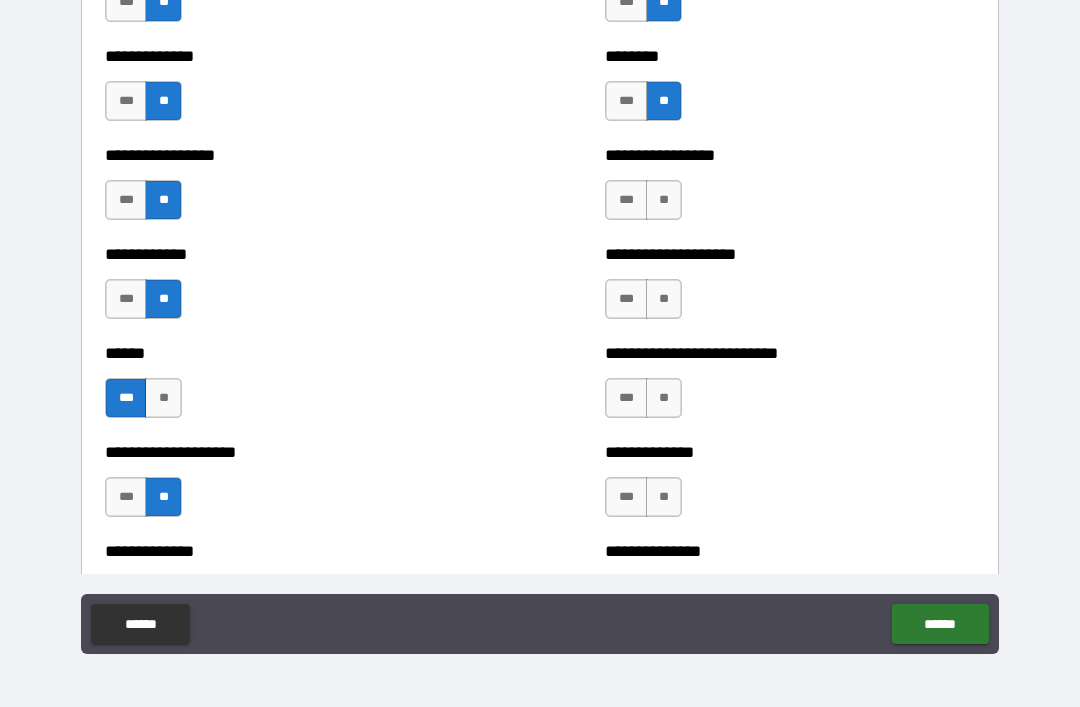 scroll, scrollTop: 3704, scrollLeft: 0, axis: vertical 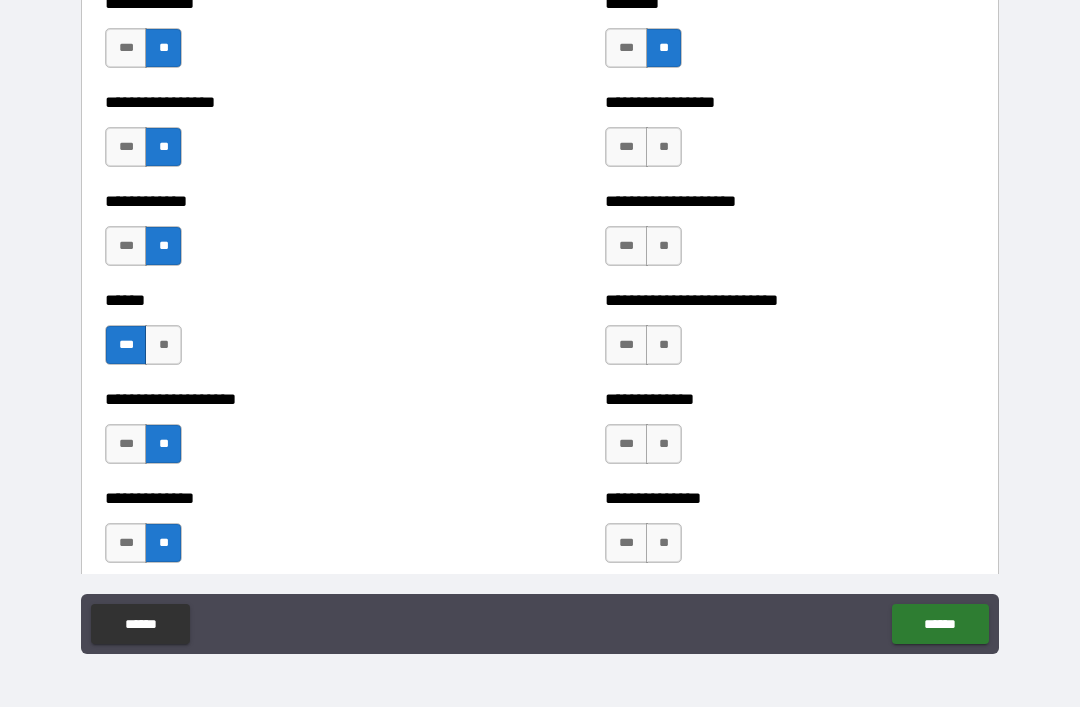 click on "**" at bounding box center (664, 147) 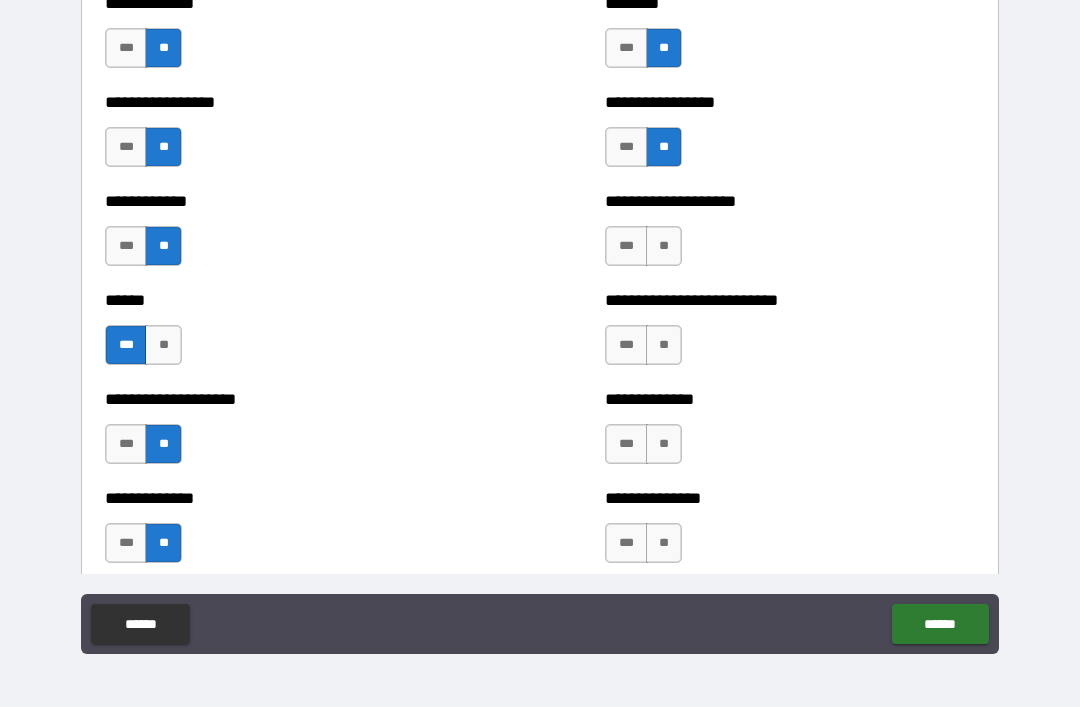 click on "**" at bounding box center [664, 246] 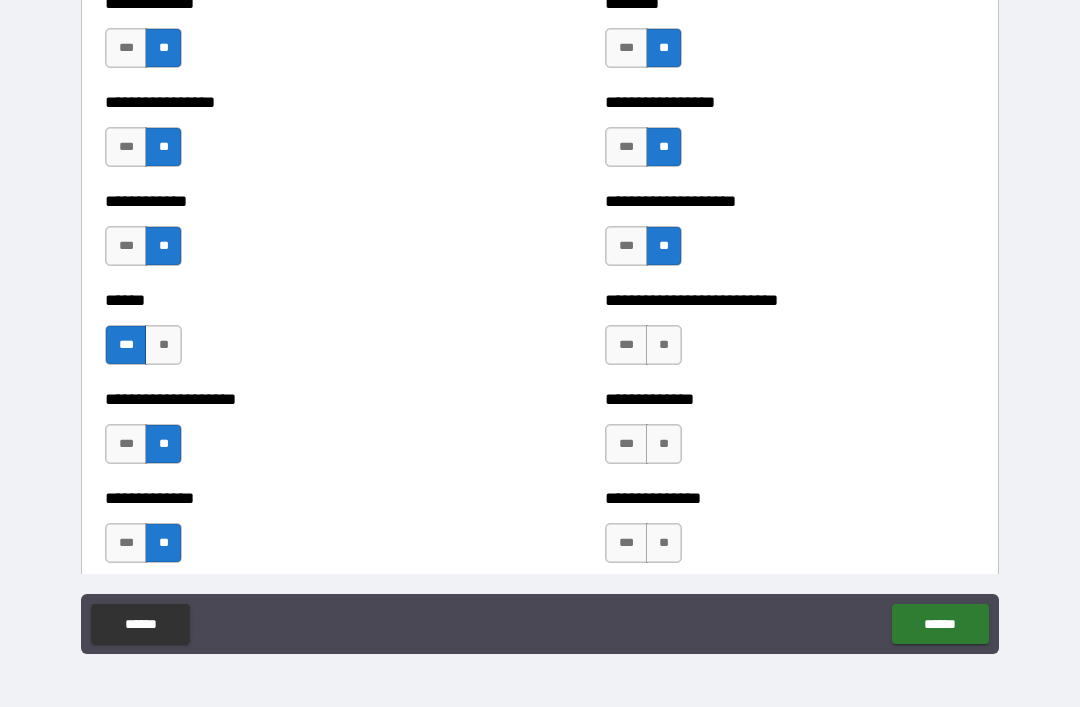 click on "**" at bounding box center (664, 345) 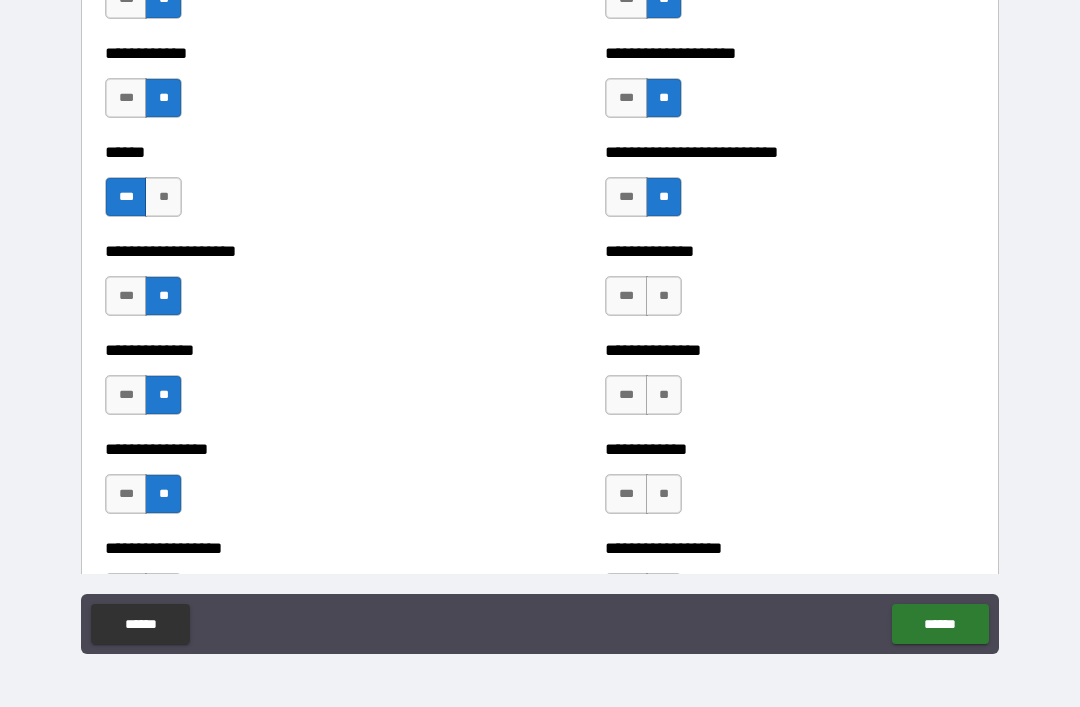 scroll, scrollTop: 3853, scrollLeft: 0, axis: vertical 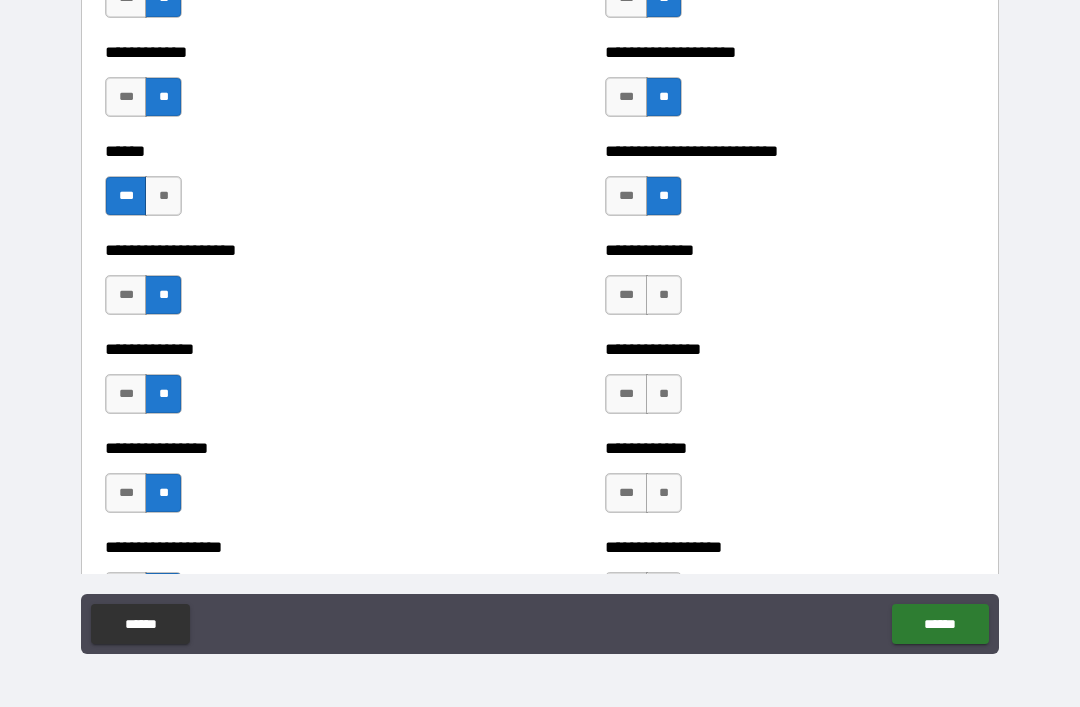 click on "**" at bounding box center (664, 295) 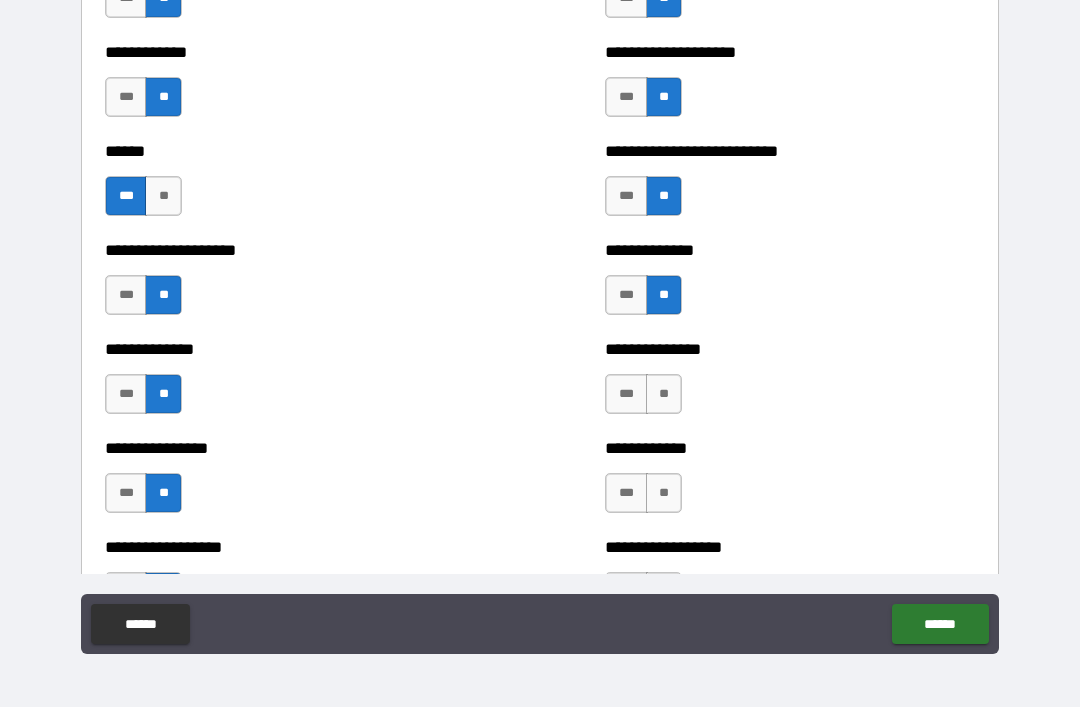 click on "***" at bounding box center (626, 295) 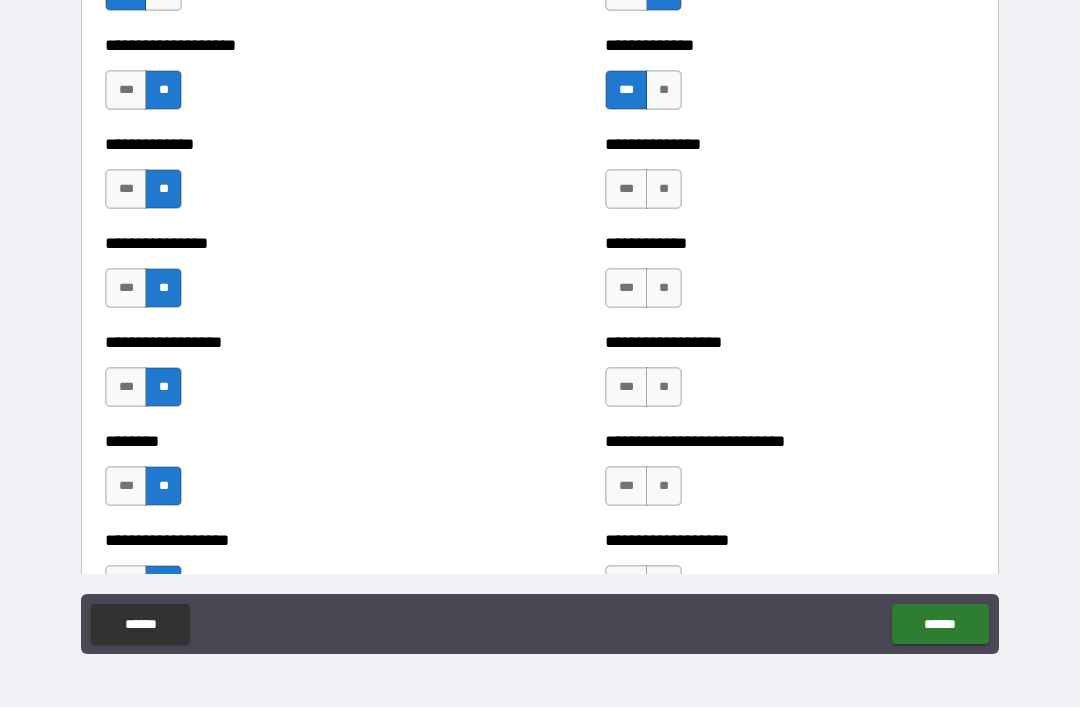 scroll, scrollTop: 4100, scrollLeft: 0, axis: vertical 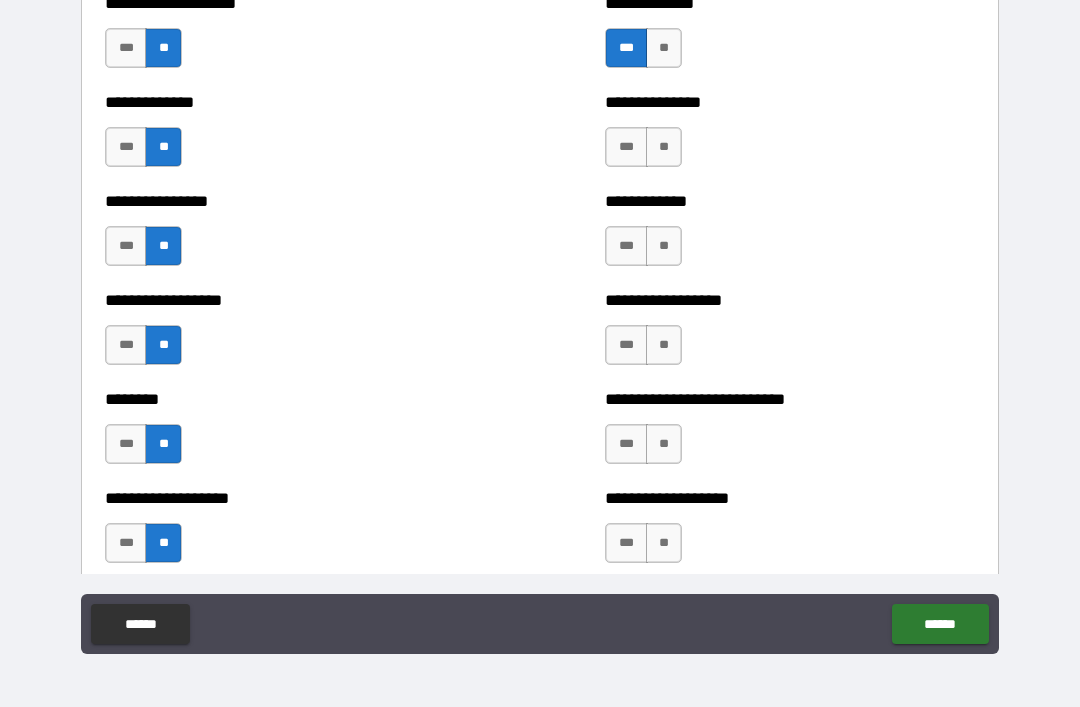 click on "**" at bounding box center (664, 147) 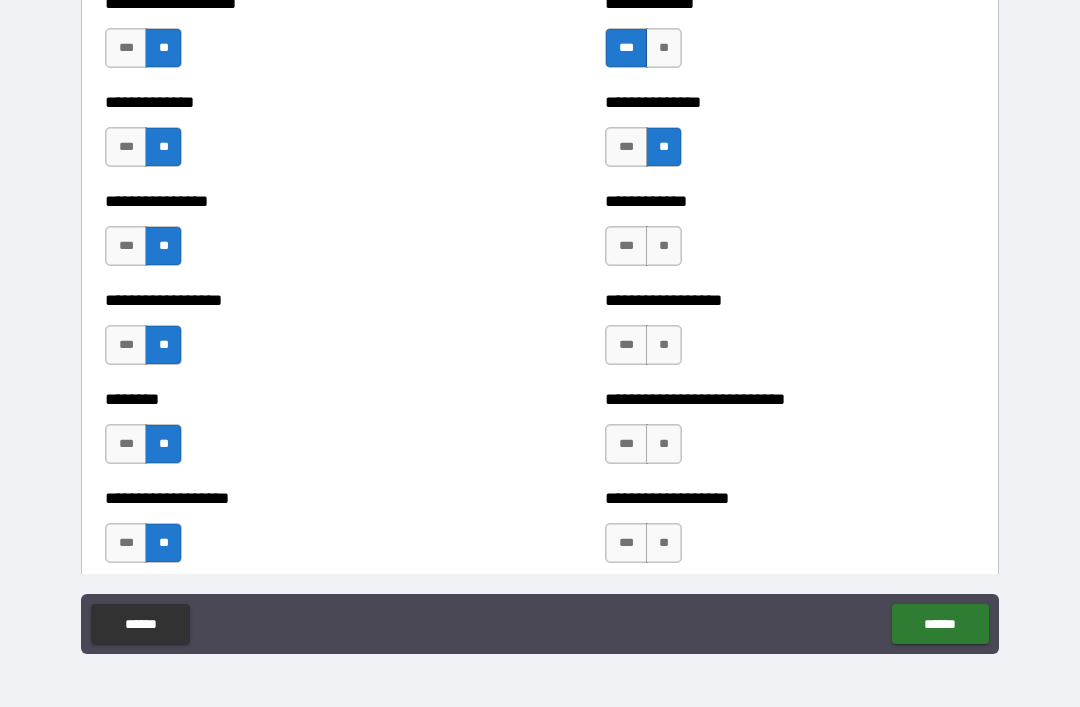 click on "**" at bounding box center [664, 246] 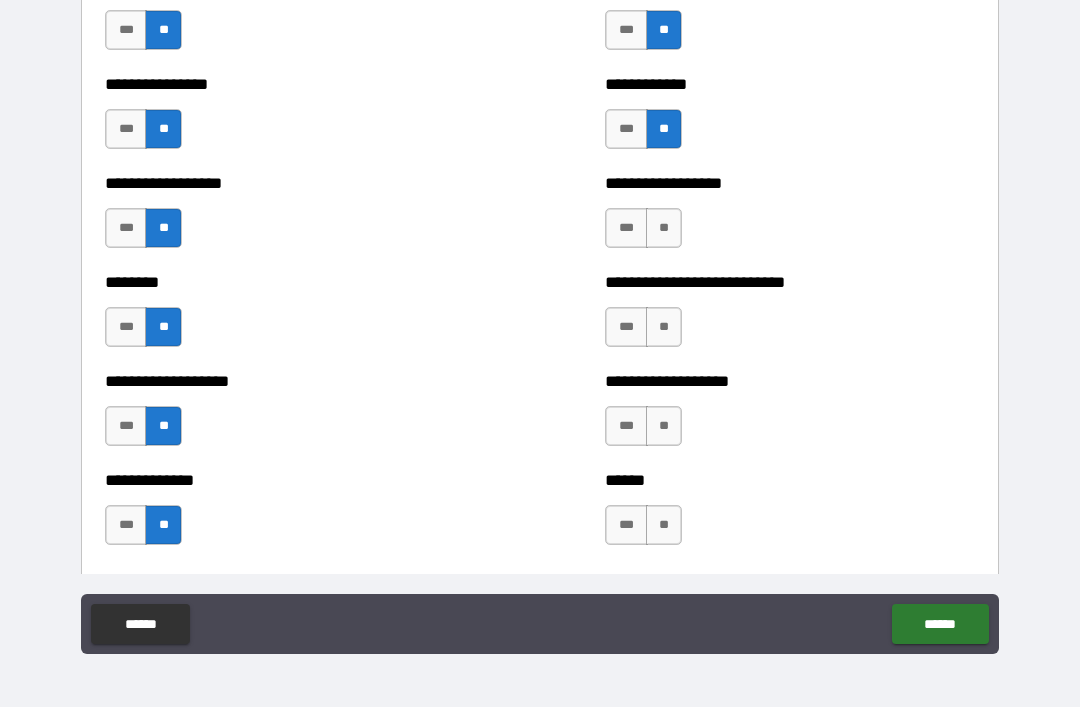 scroll, scrollTop: 4249, scrollLeft: 0, axis: vertical 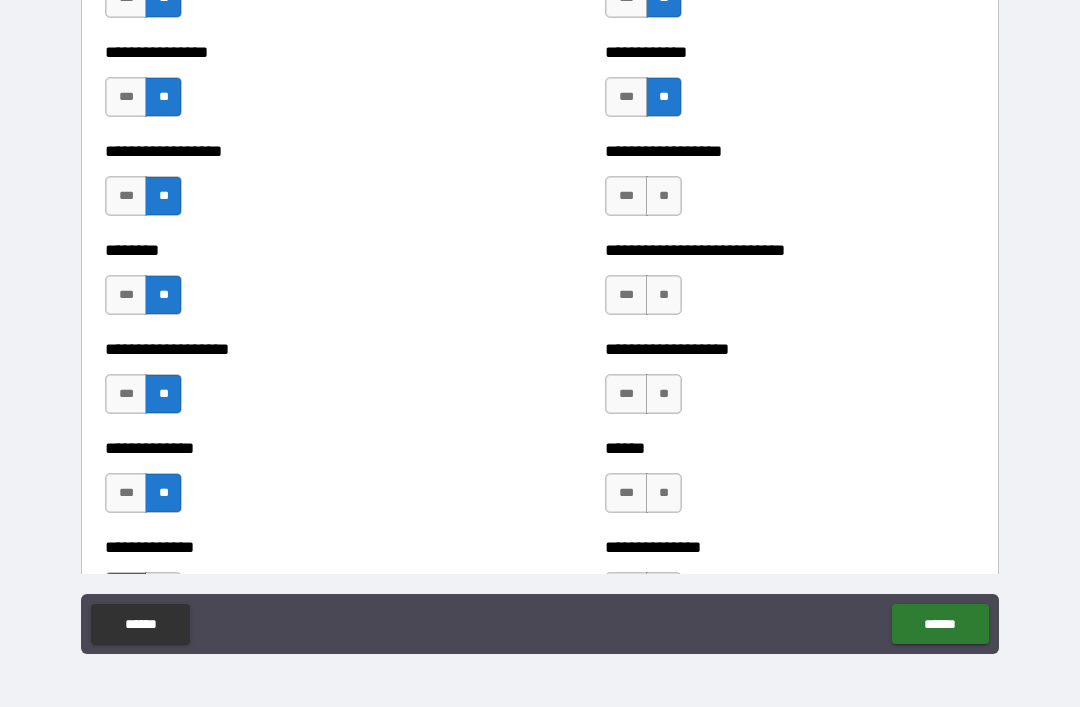 click on "**" at bounding box center [664, 196] 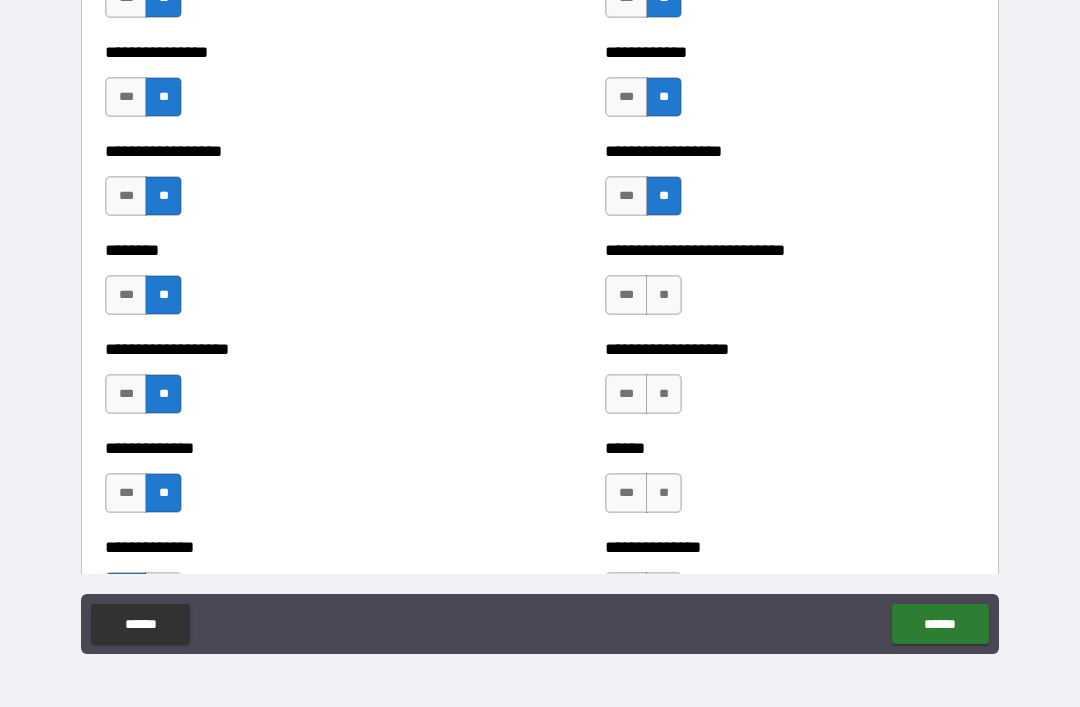 click on "**" at bounding box center [664, 295] 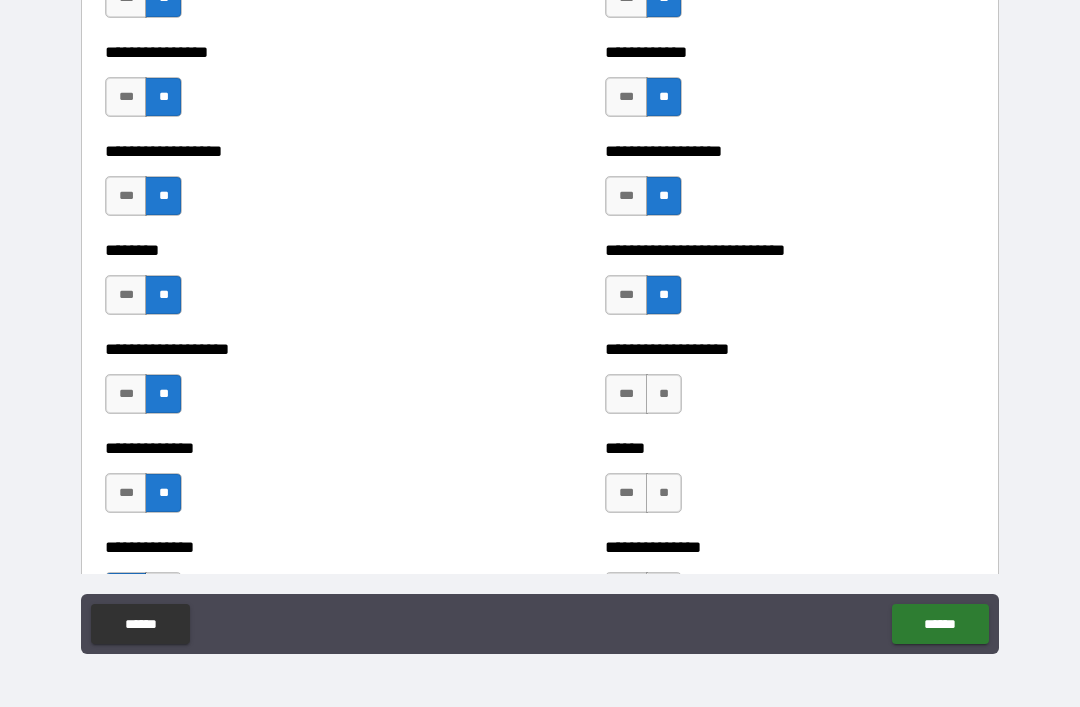 click on "**" at bounding box center [664, 295] 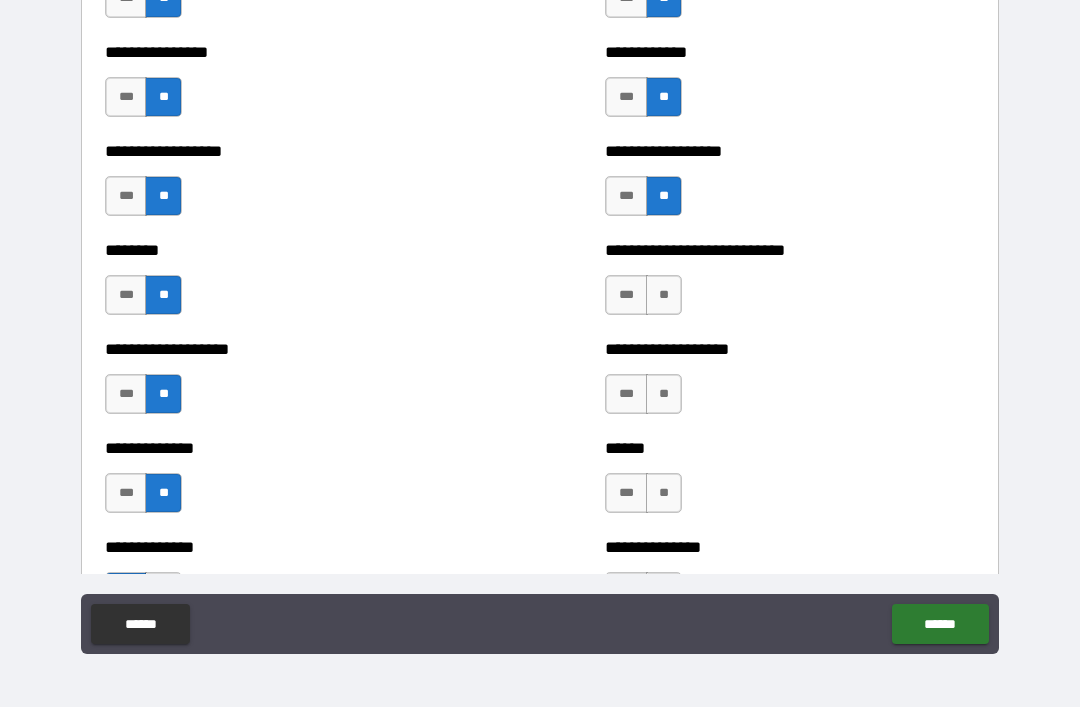 click on "***" at bounding box center [626, 295] 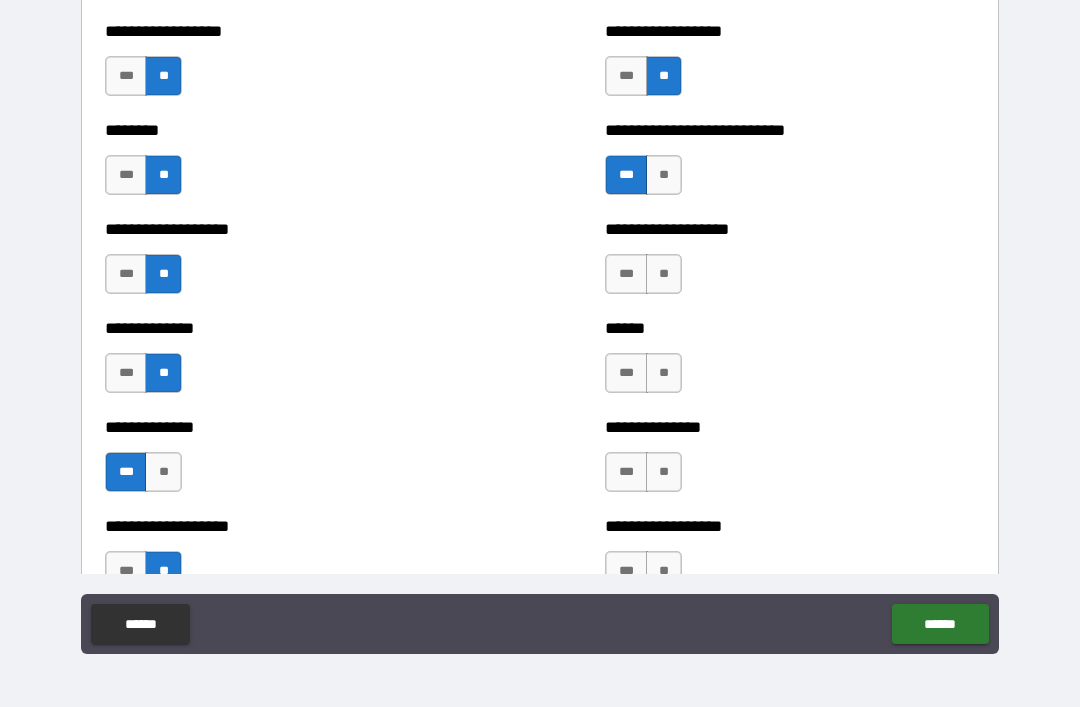 click on "***" at bounding box center [626, 274] 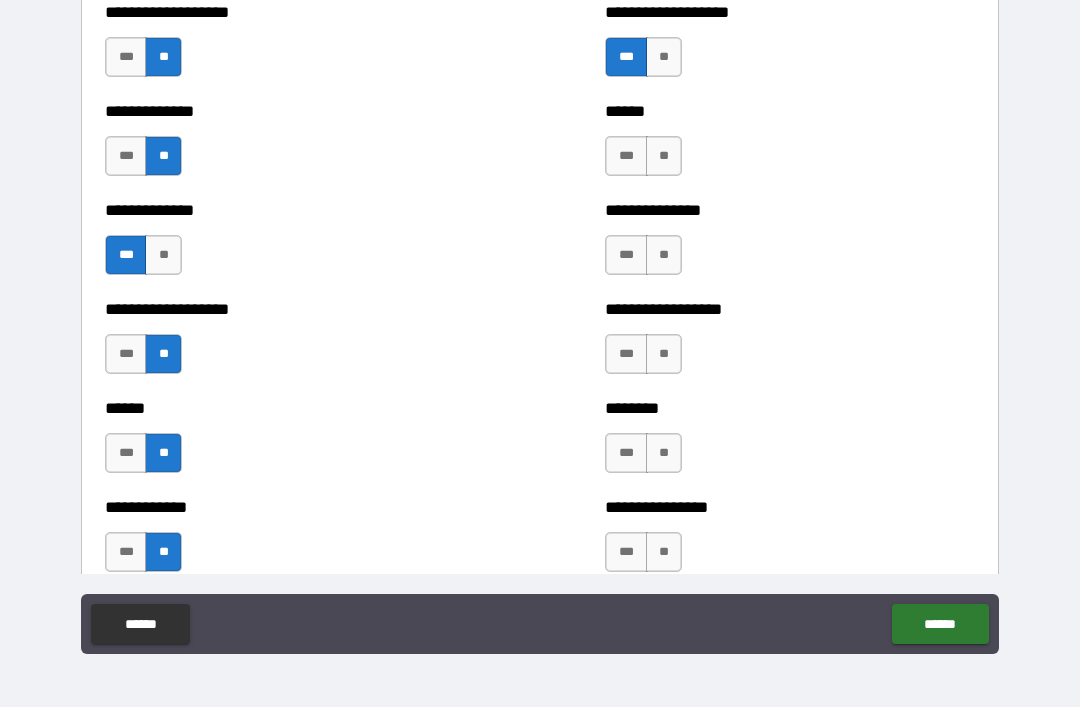 scroll, scrollTop: 4584, scrollLeft: 0, axis: vertical 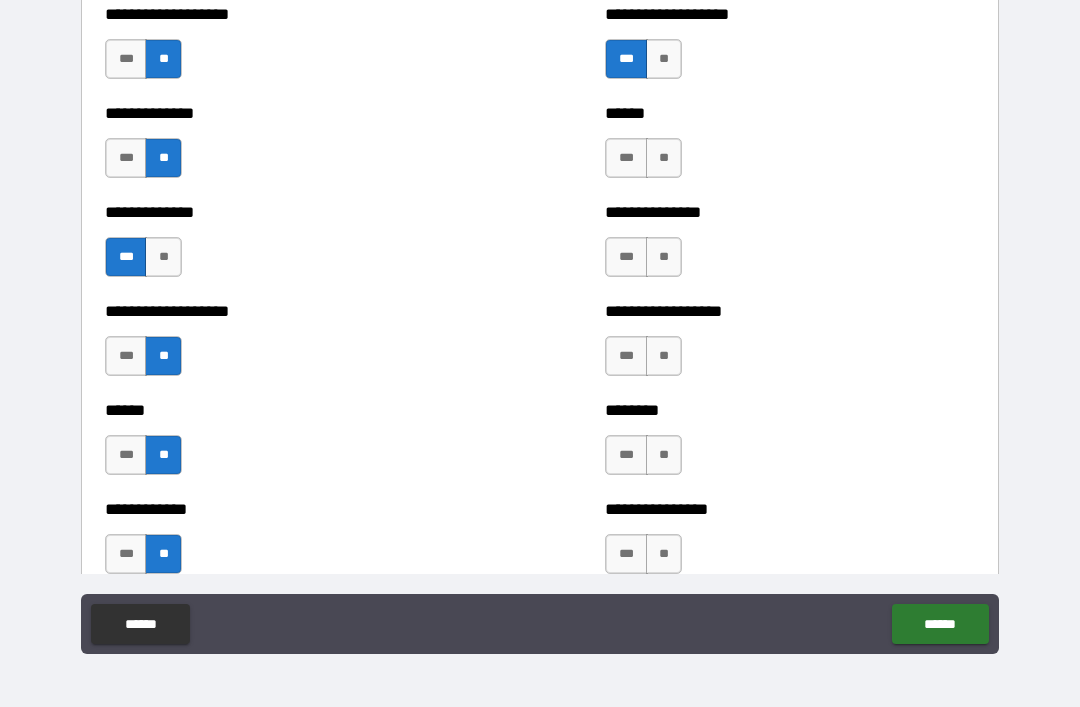 click on "**" at bounding box center [664, 158] 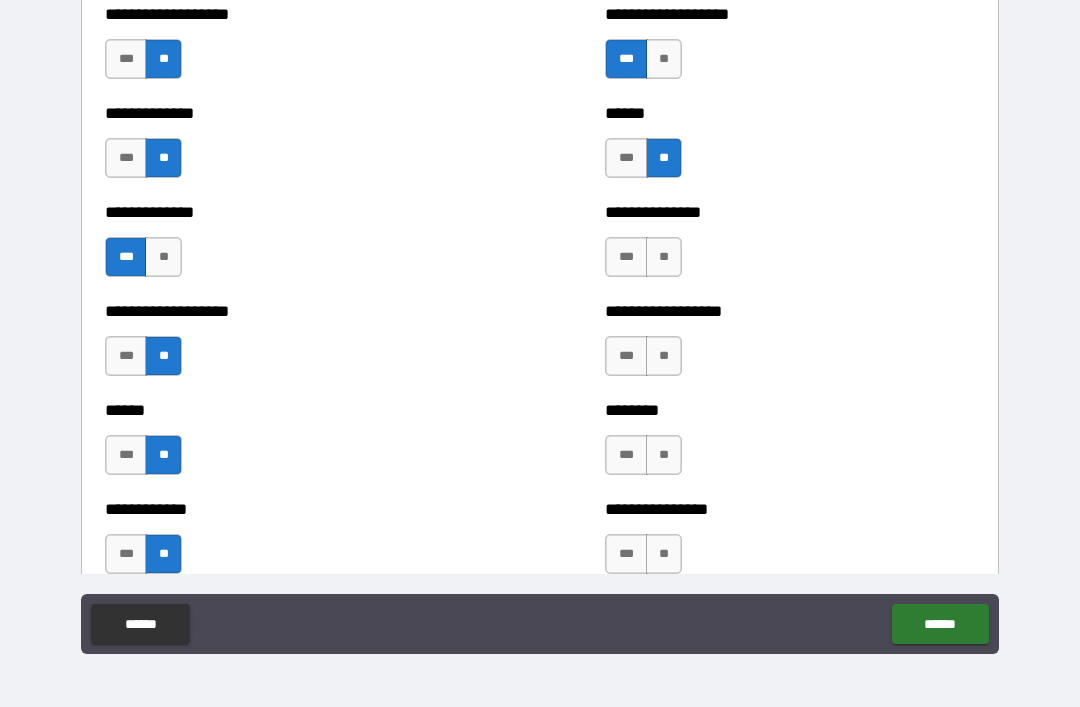 click on "**" at bounding box center [664, 257] 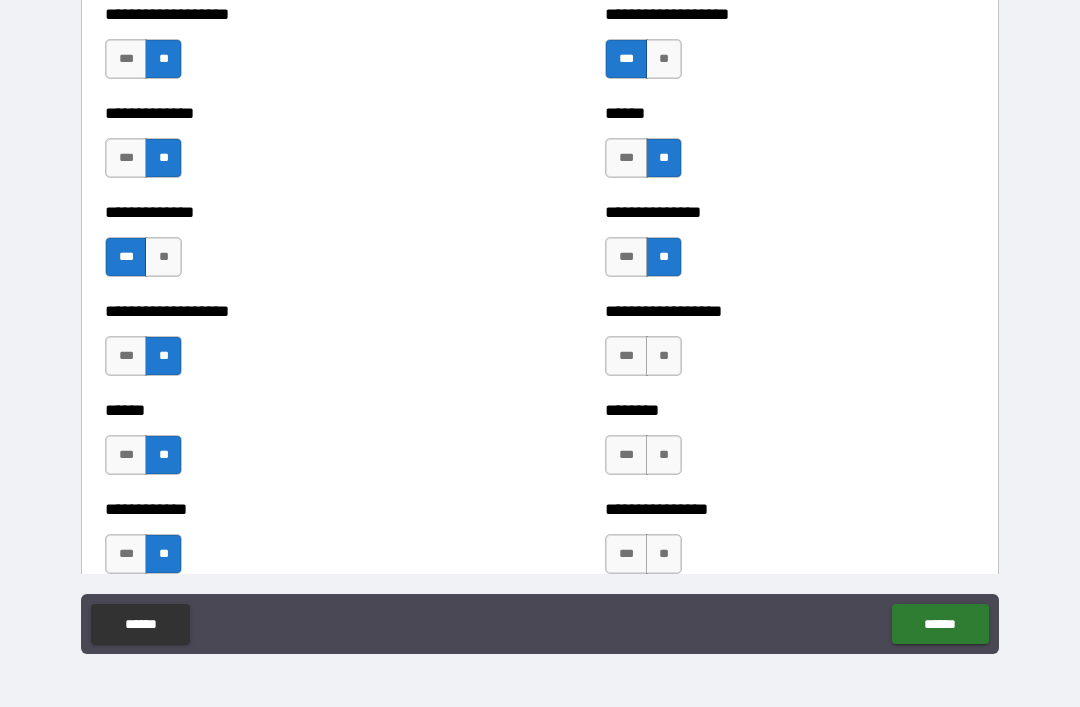 click on "**" at bounding box center [664, 356] 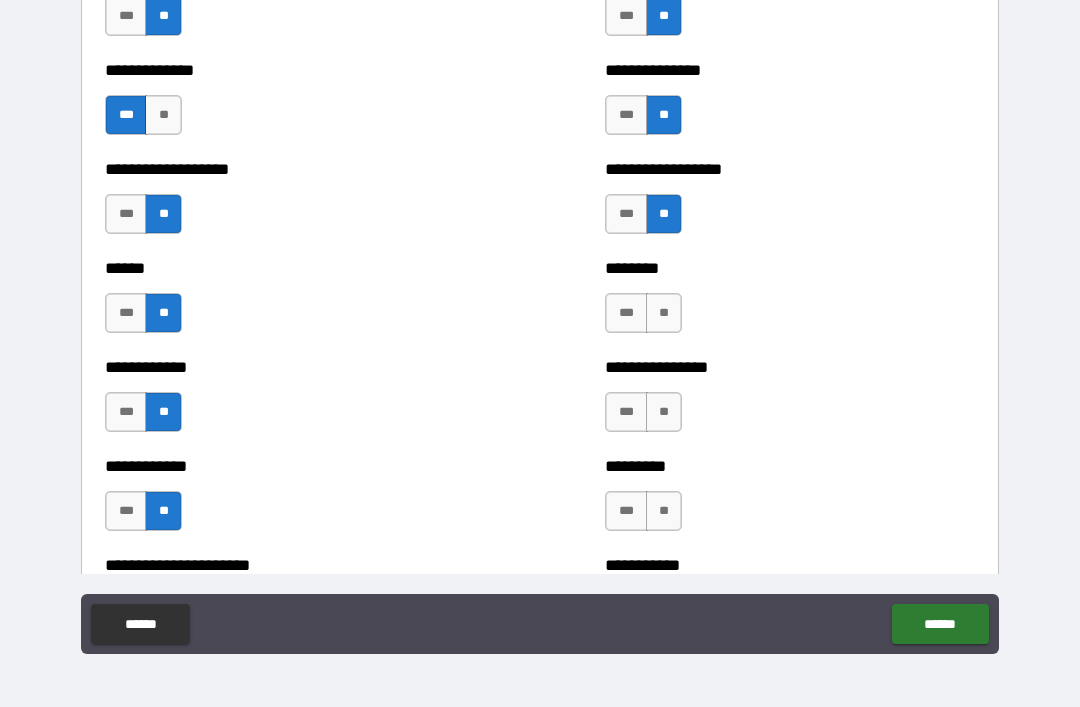 click on "***" at bounding box center (626, 214) 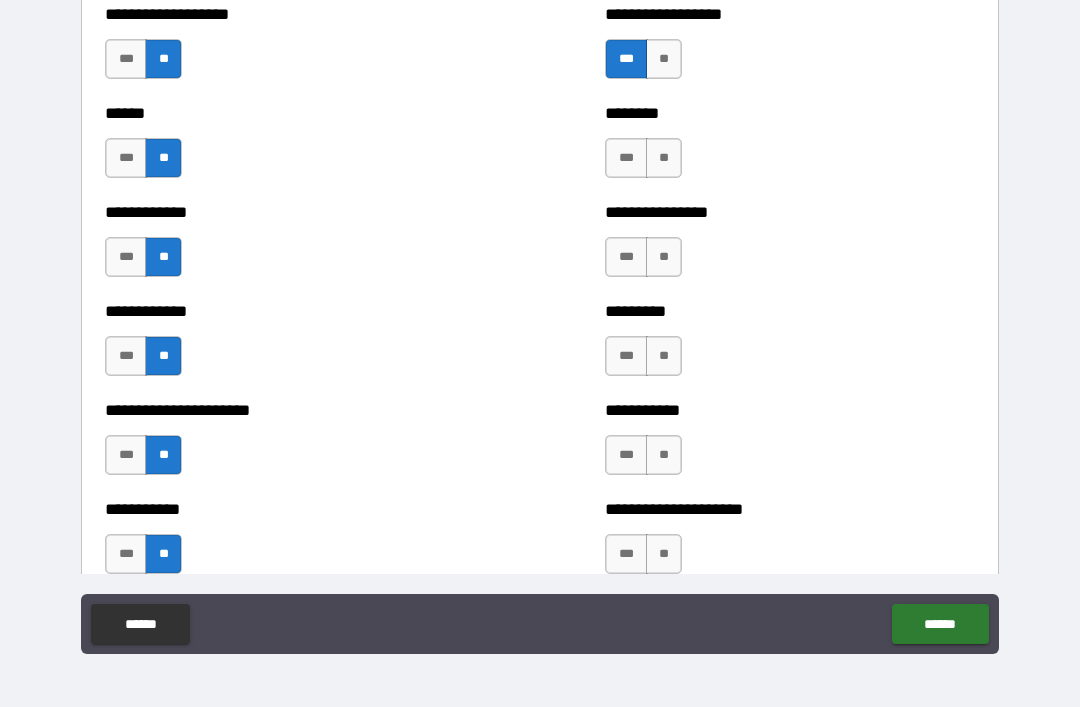 scroll, scrollTop: 4883, scrollLeft: 0, axis: vertical 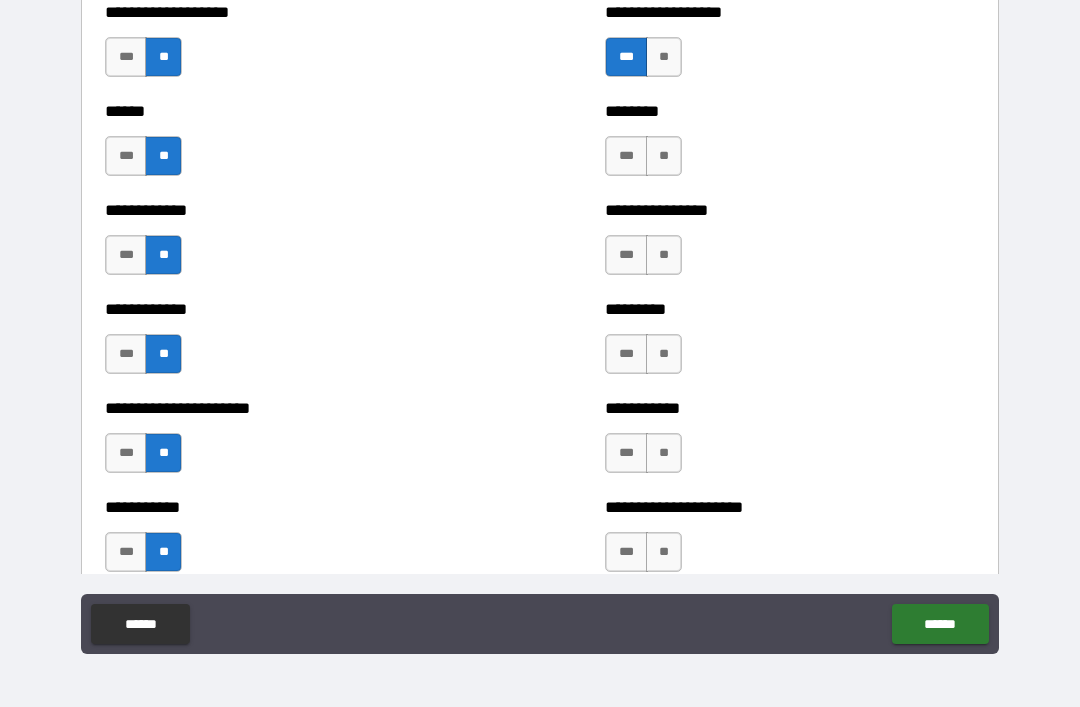 click on "**" at bounding box center [664, 57] 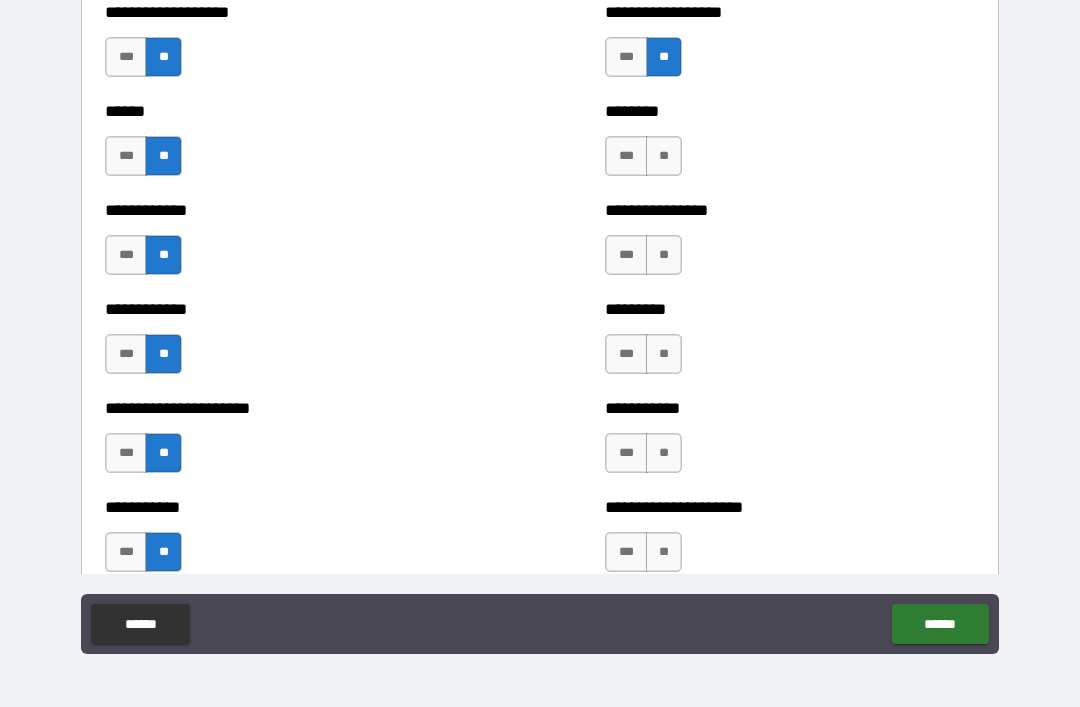 click on "**" at bounding box center [664, 156] 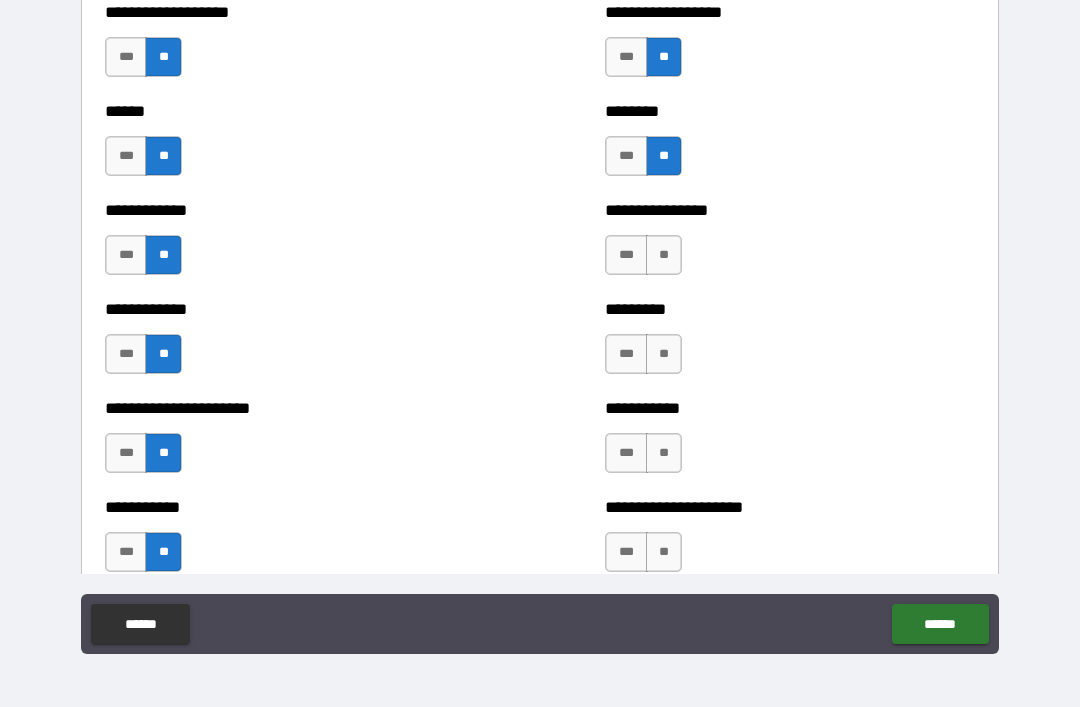 click on "**" at bounding box center [664, 255] 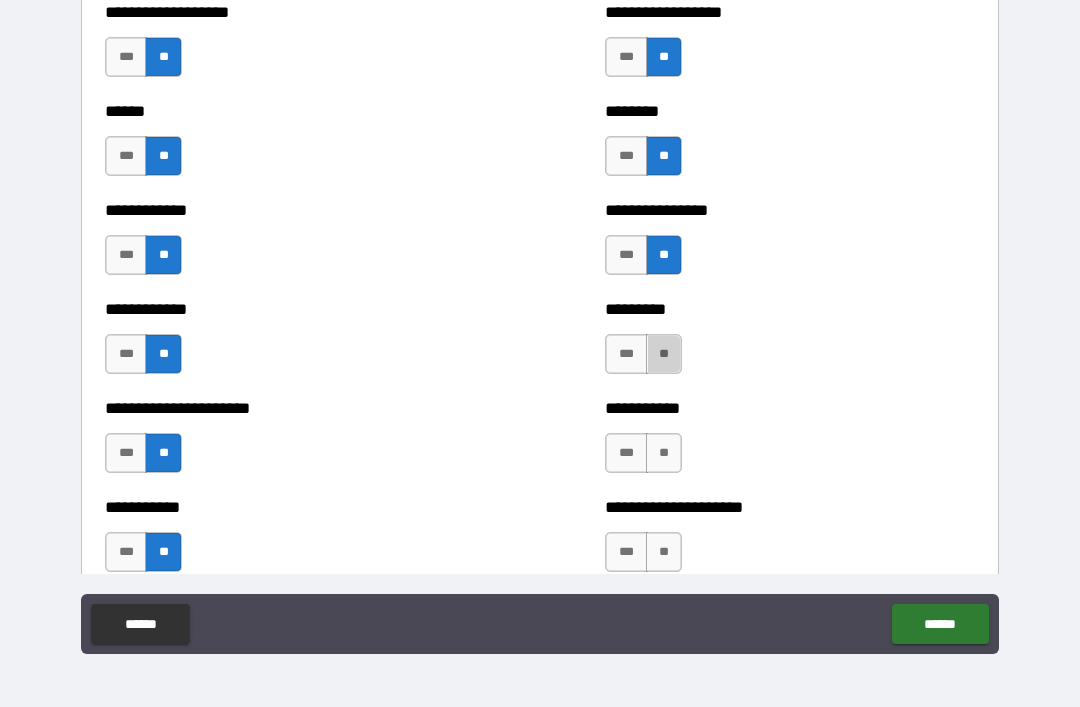 click on "**" at bounding box center (664, 354) 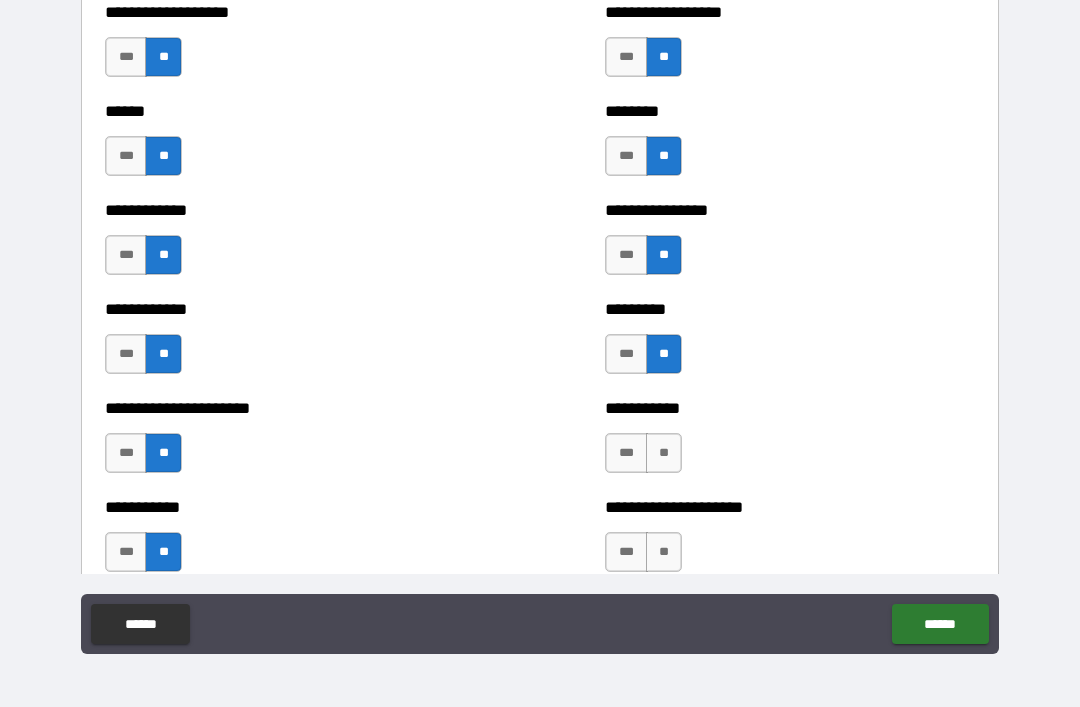 scroll, scrollTop: 4983, scrollLeft: 0, axis: vertical 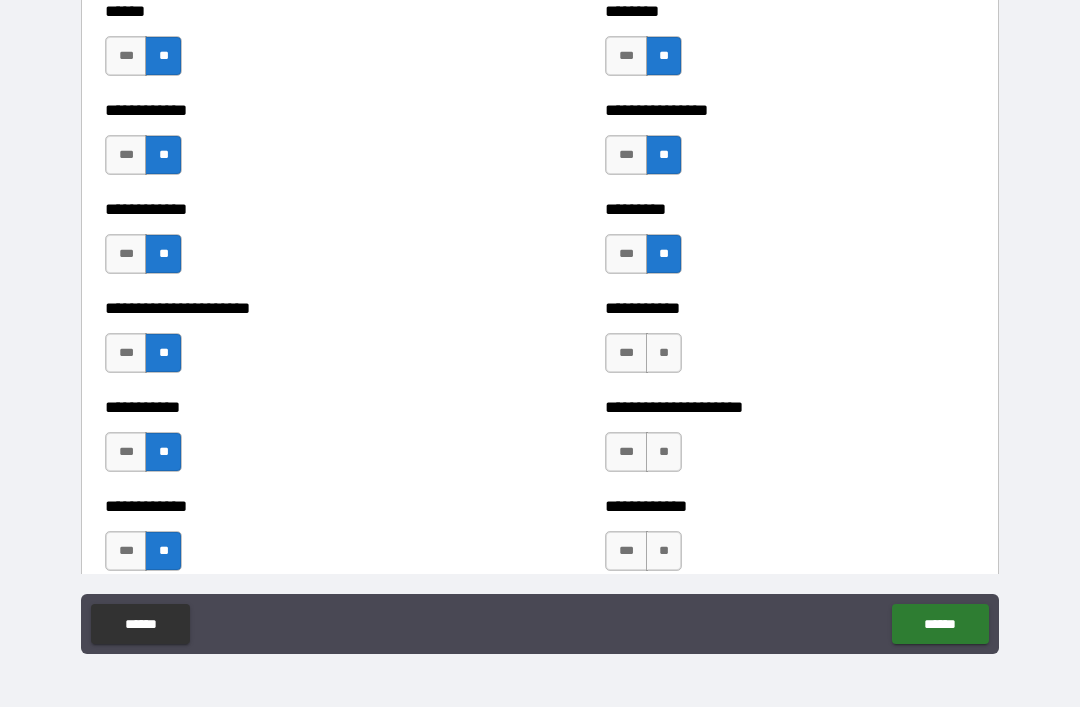 click on "***" at bounding box center [626, 254] 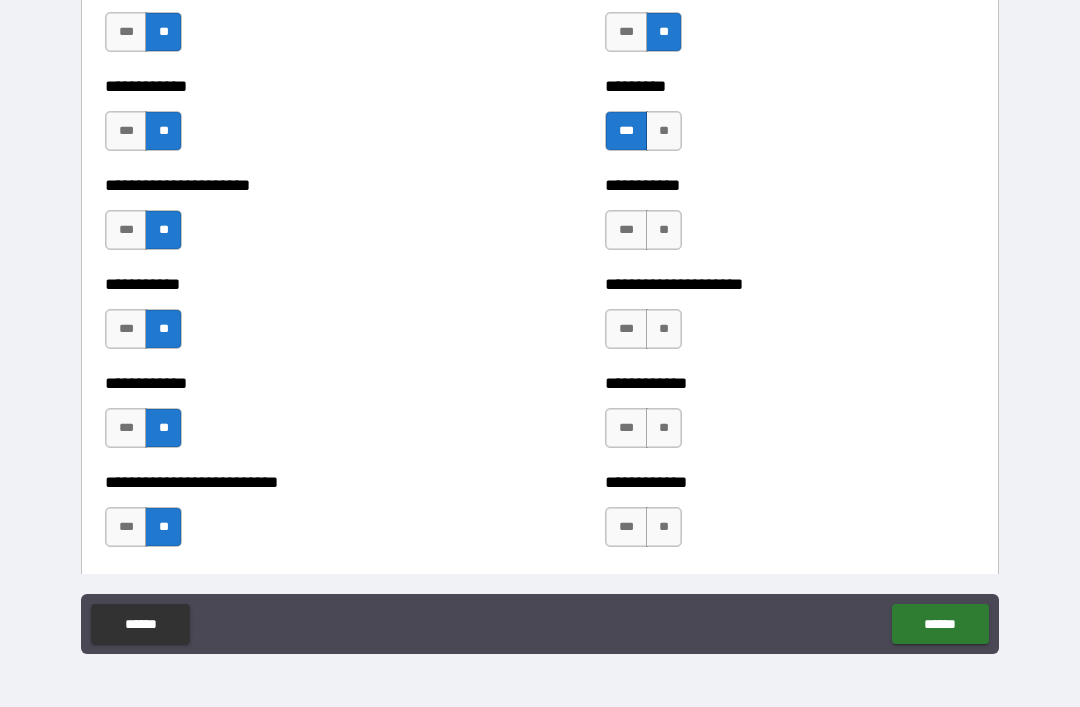 click on "***" at bounding box center (626, 230) 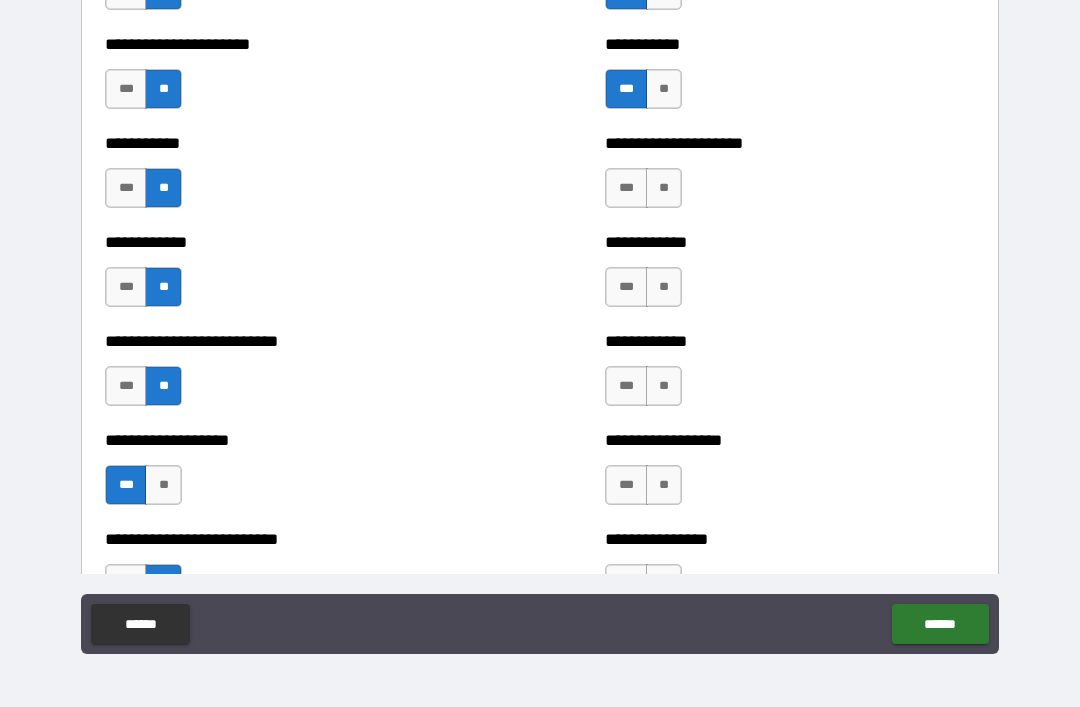 scroll, scrollTop: 5251, scrollLeft: 0, axis: vertical 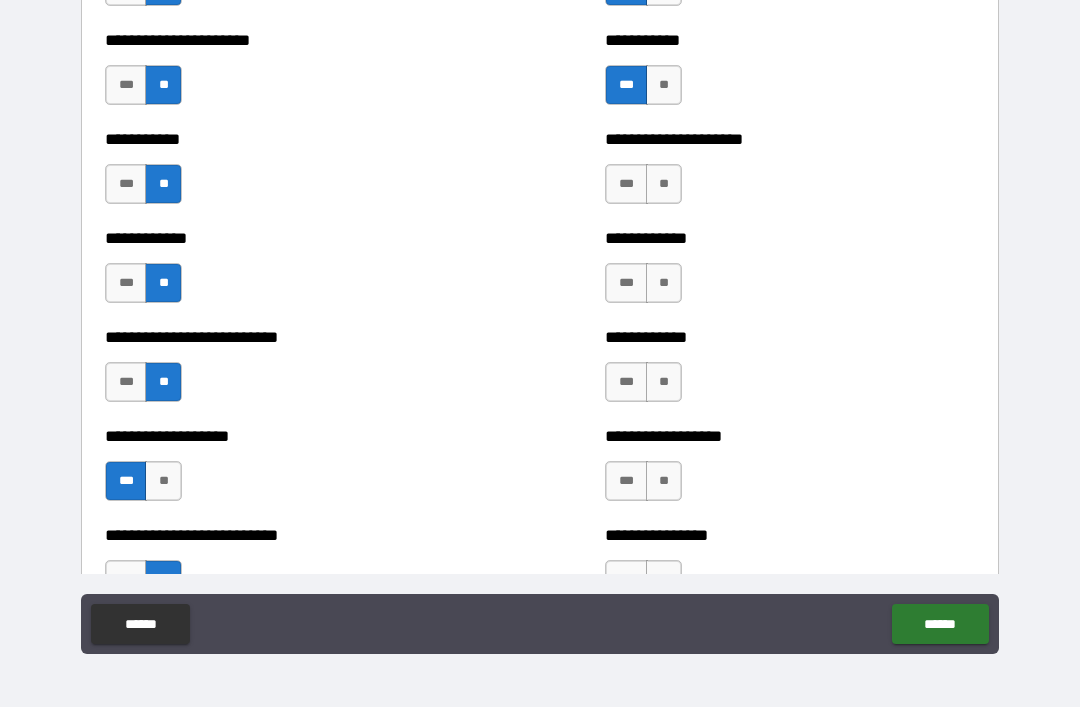 click on "**" at bounding box center (664, 184) 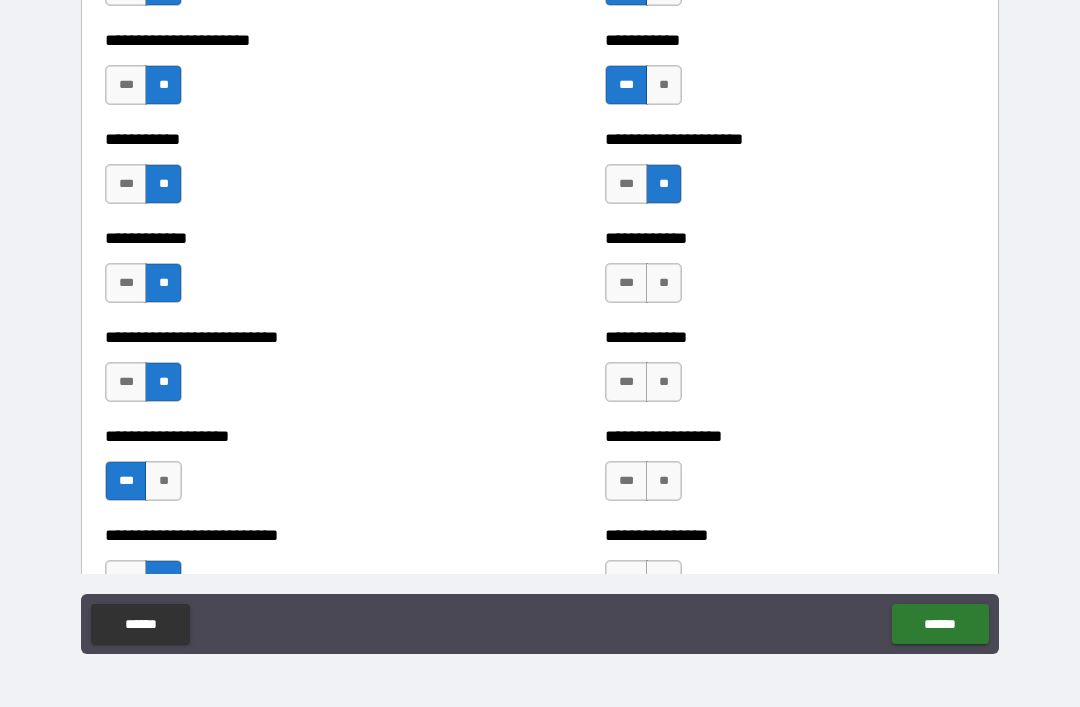 click on "**" at bounding box center [664, 283] 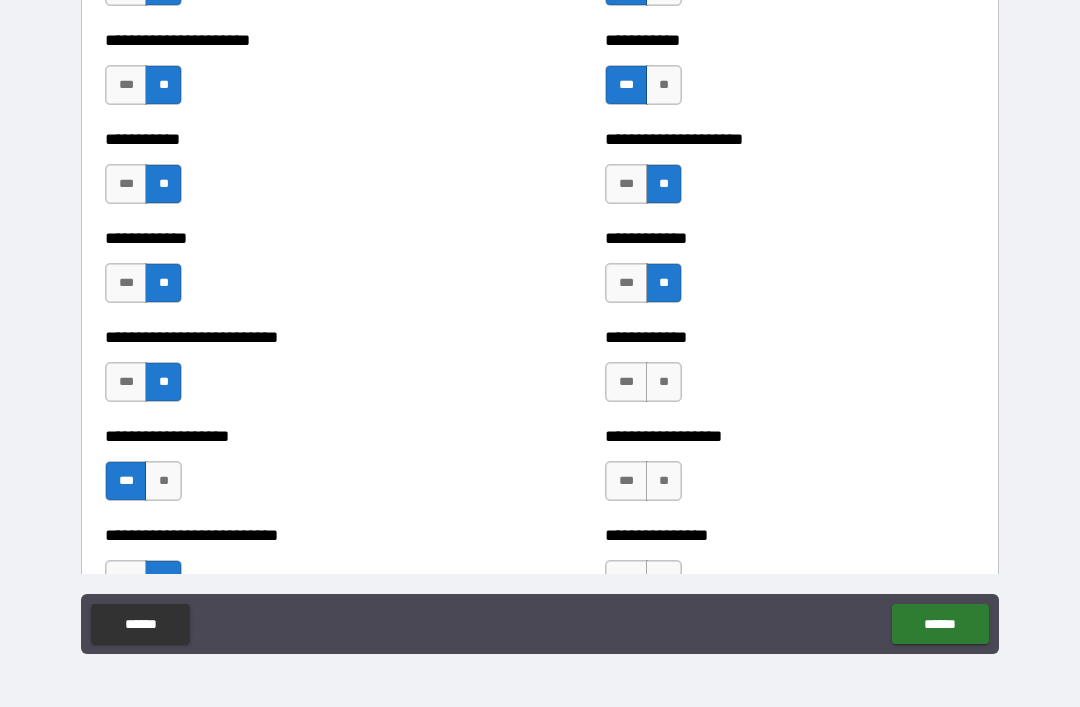 click on "**" at bounding box center [664, 382] 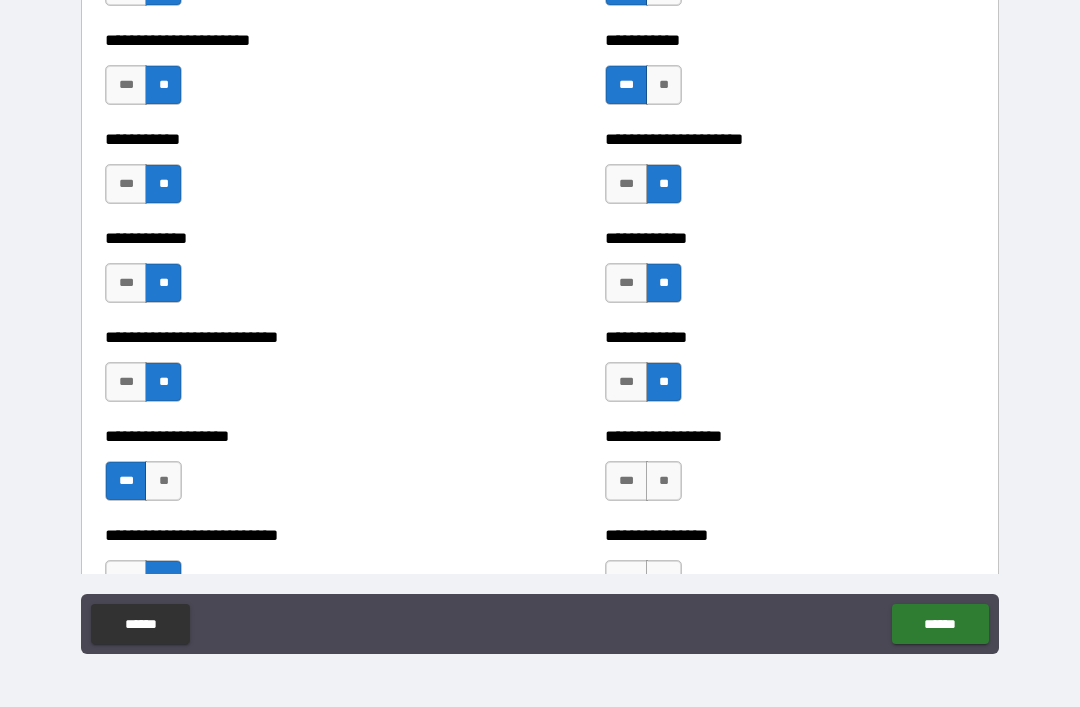 click on "**" at bounding box center [664, 481] 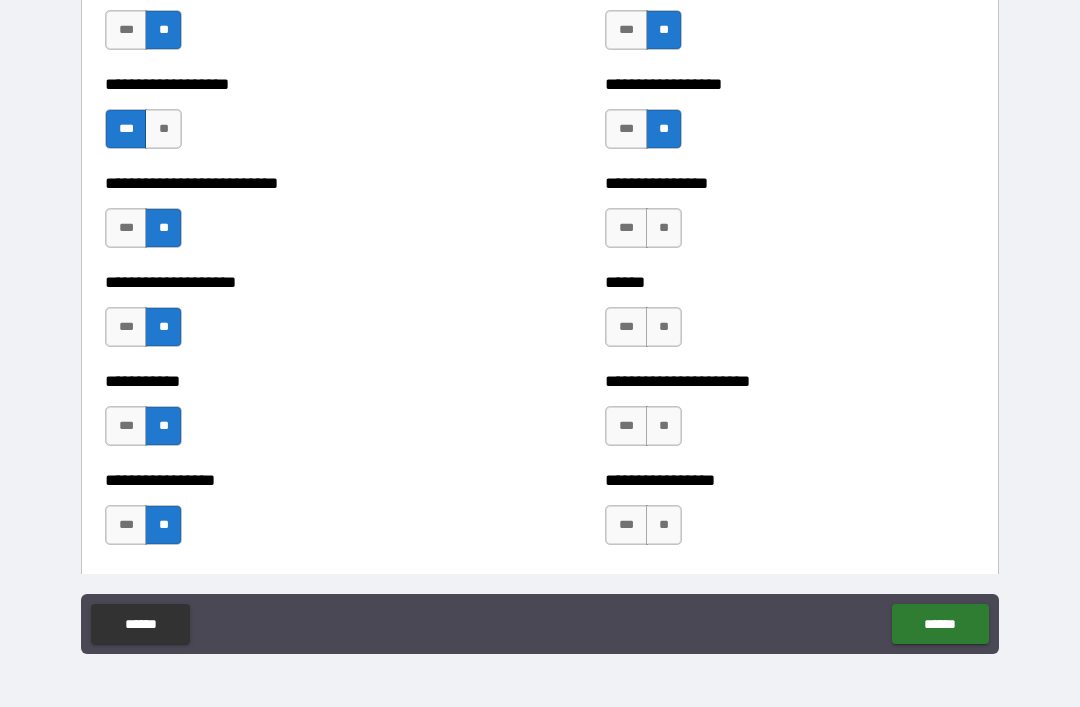 scroll, scrollTop: 5617, scrollLeft: 0, axis: vertical 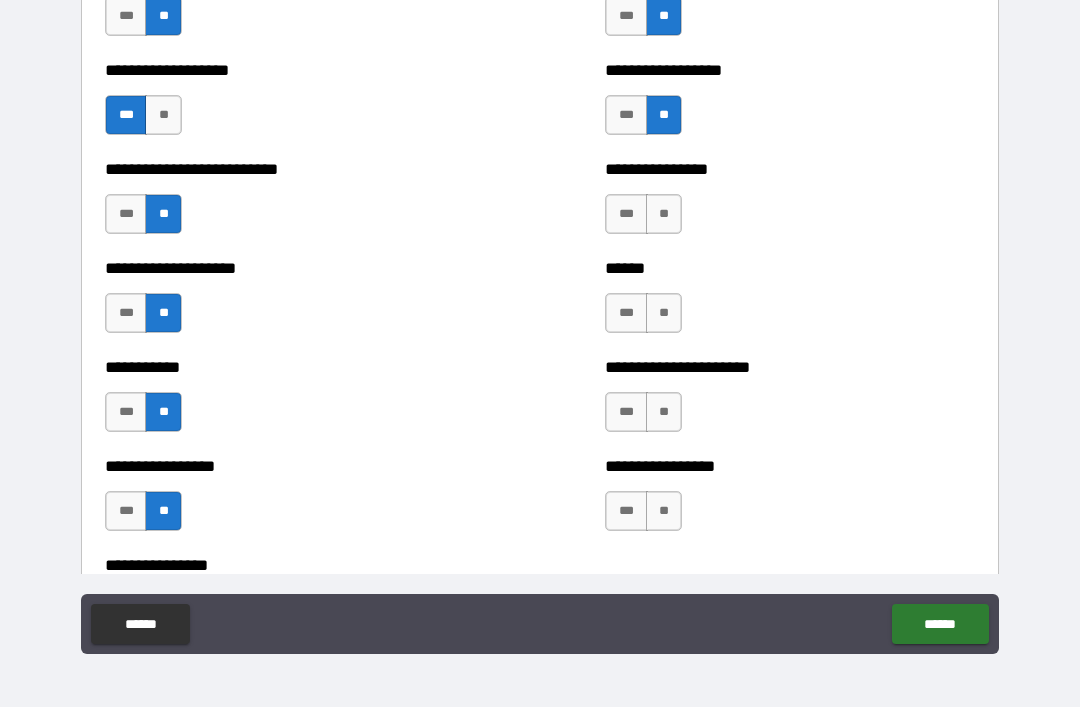 click on "**" at bounding box center (664, 214) 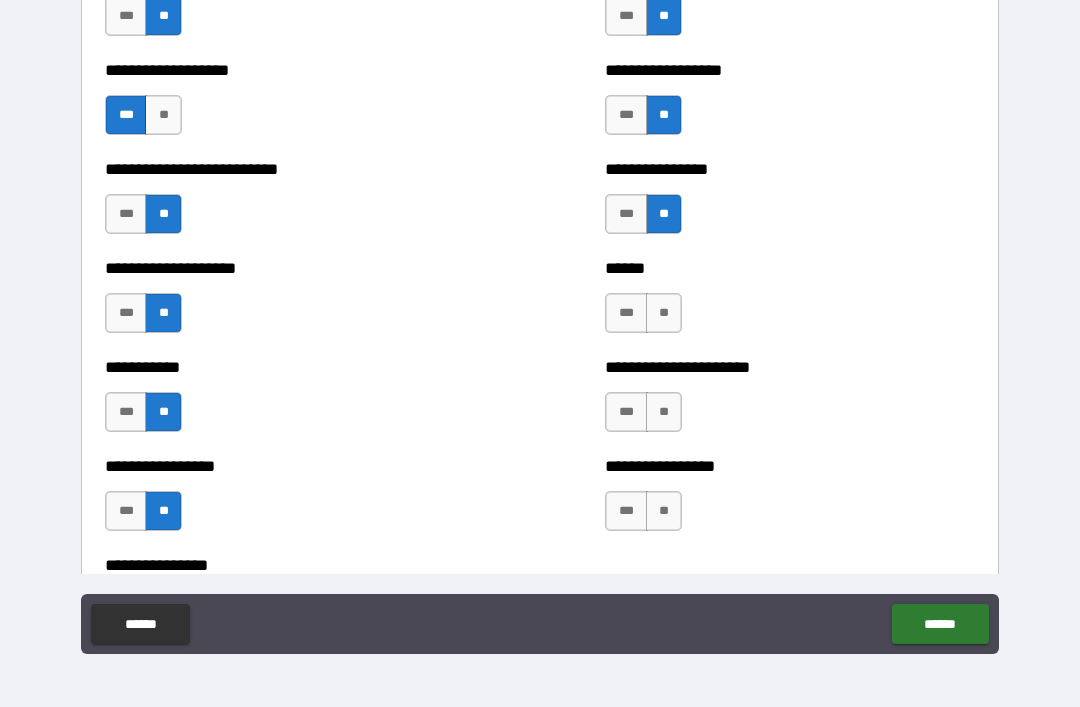 click on "**" at bounding box center [664, 313] 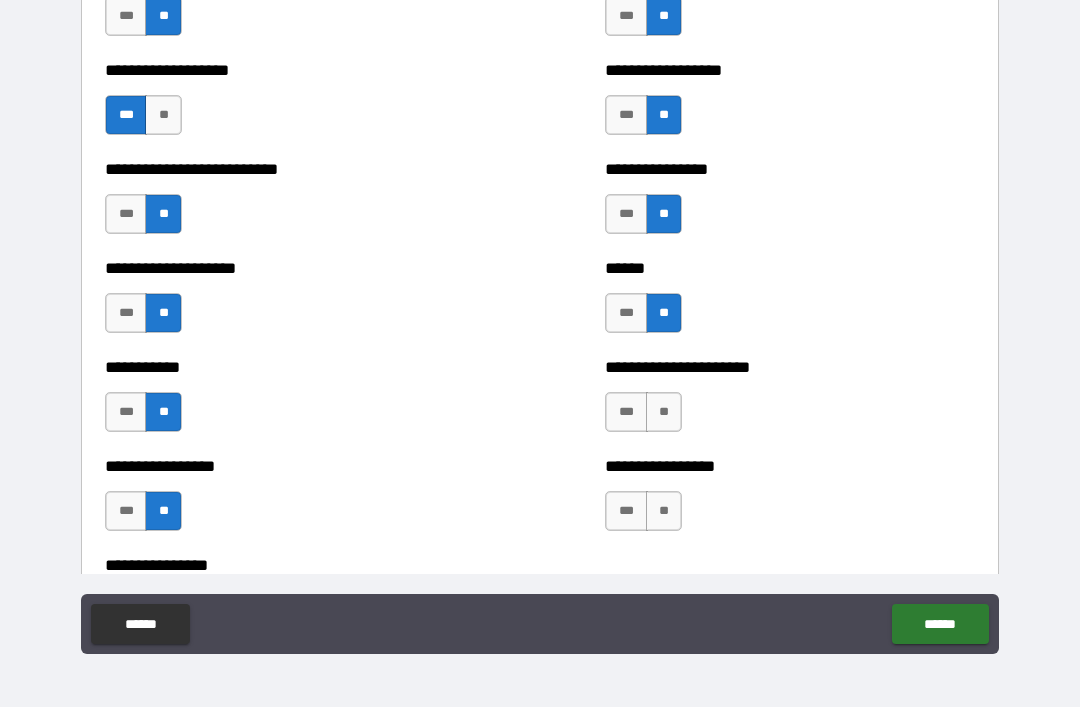 click on "**" at bounding box center (664, 412) 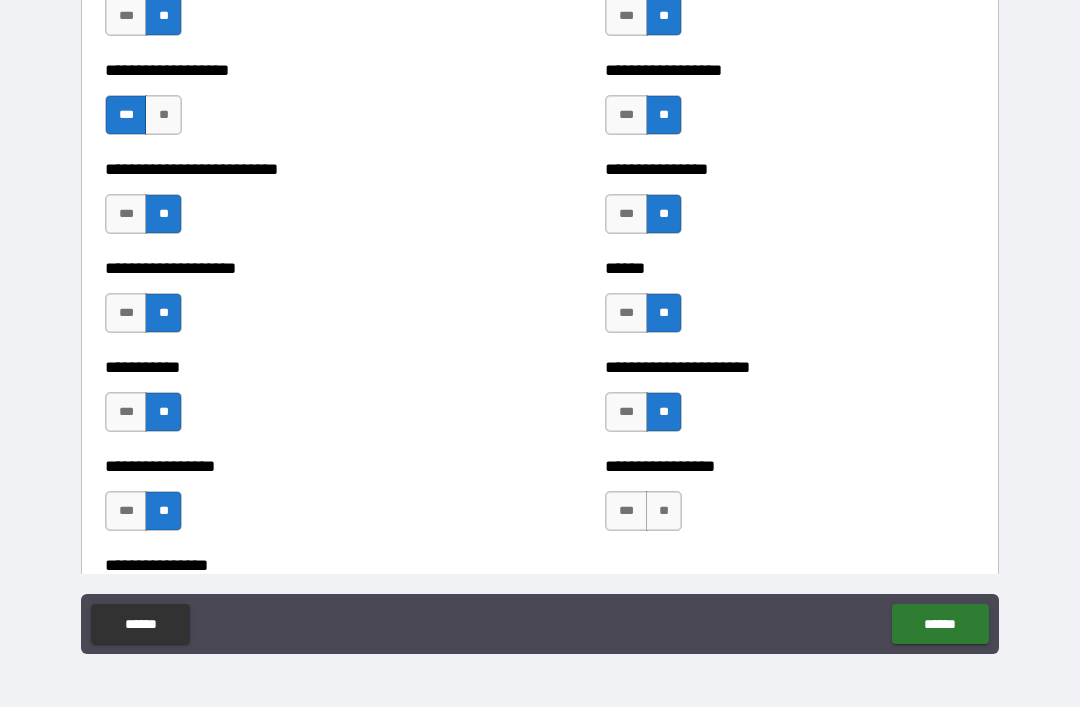 click on "***" at bounding box center [626, 313] 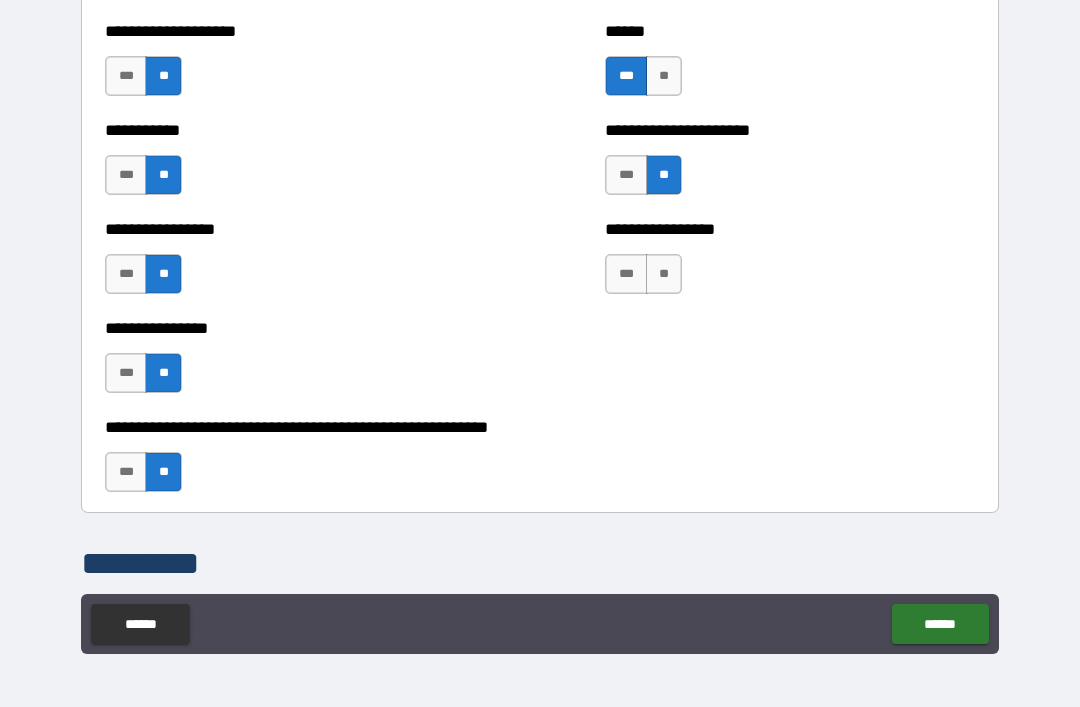 click on "**" at bounding box center [664, 274] 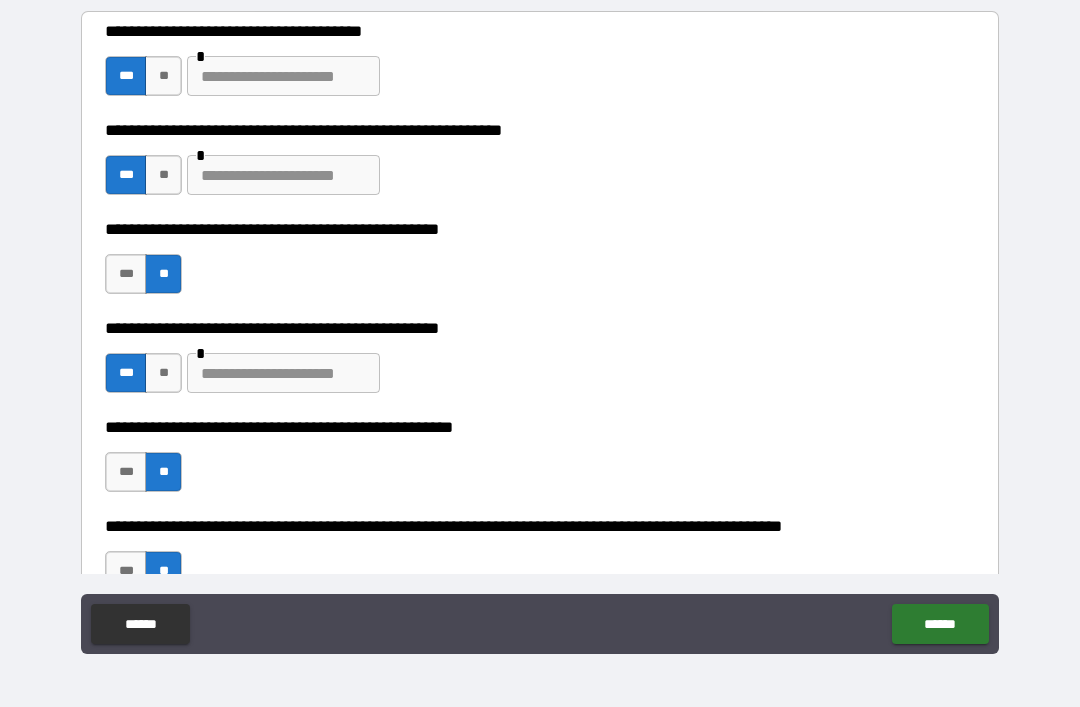 scroll, scrollTop: 442, scrollLeft: 0, axis: vertical 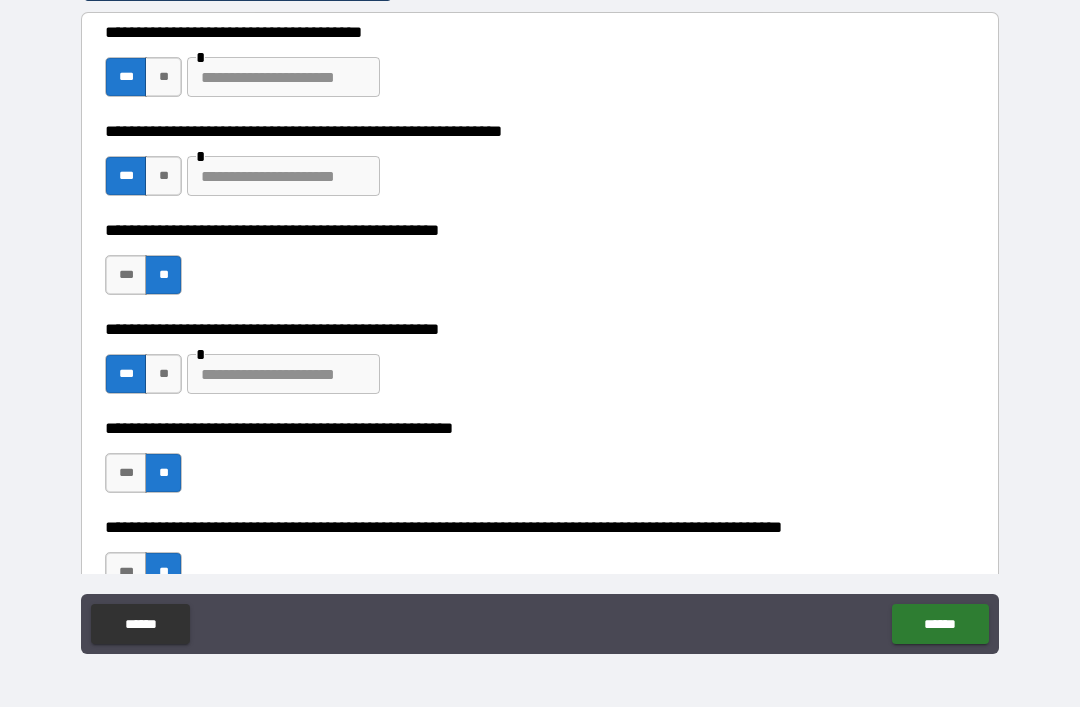 click at bounding box center [283, 176] 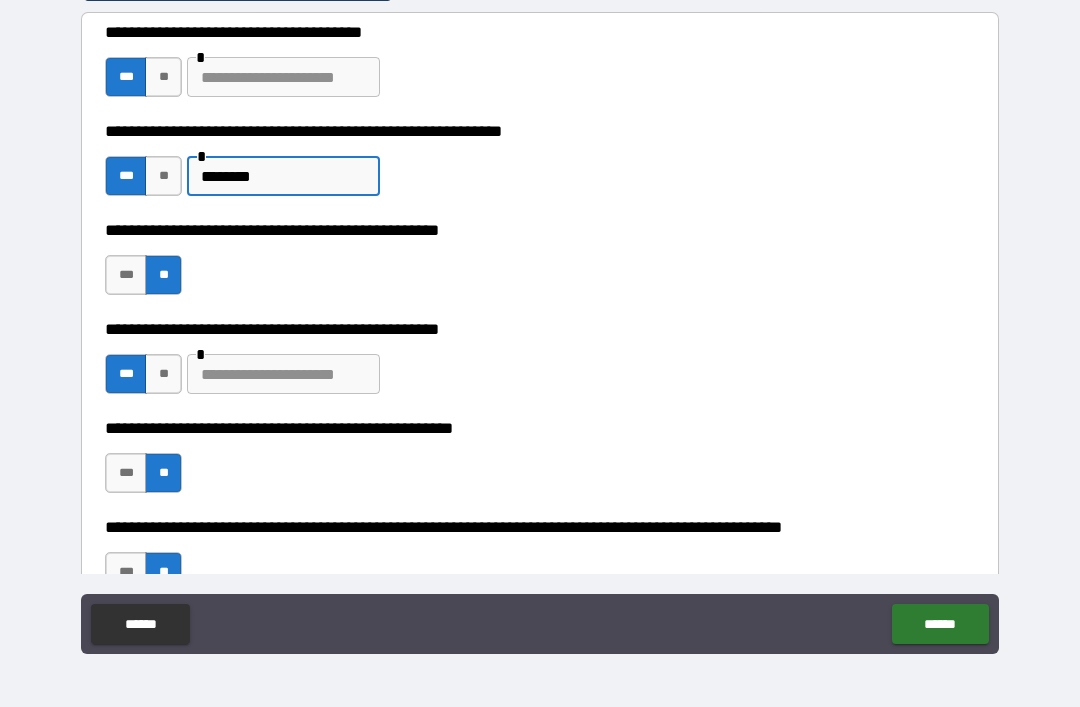 type on "********" 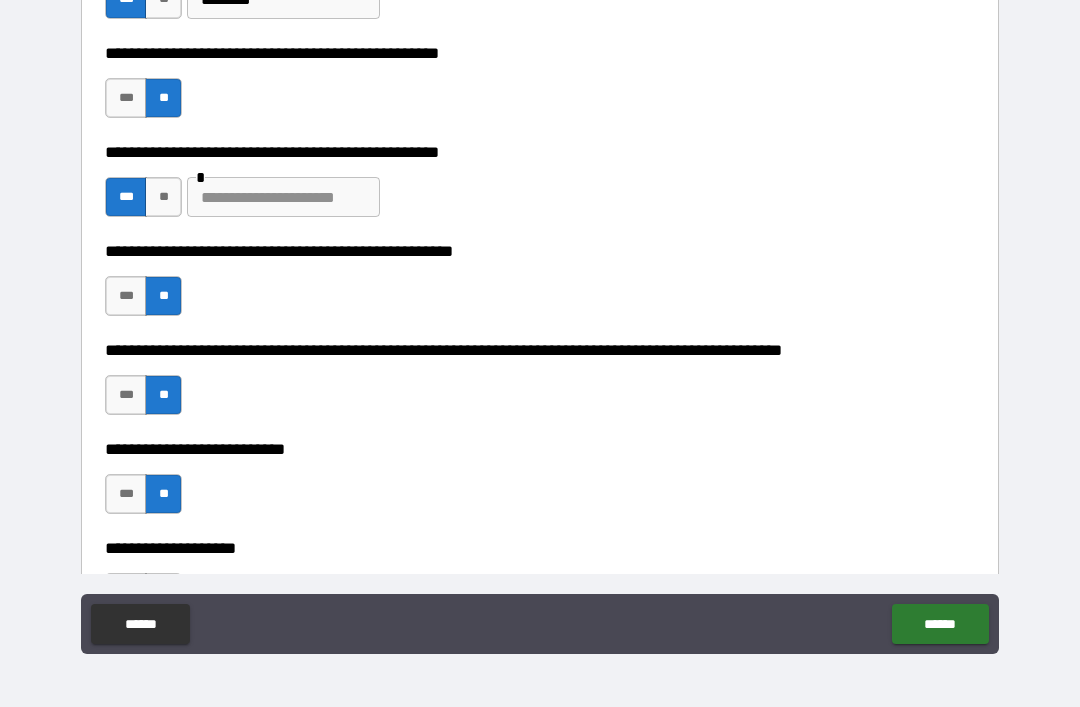 scroll, scrollTop: 620, scrollLeft: 0, axis: vertical 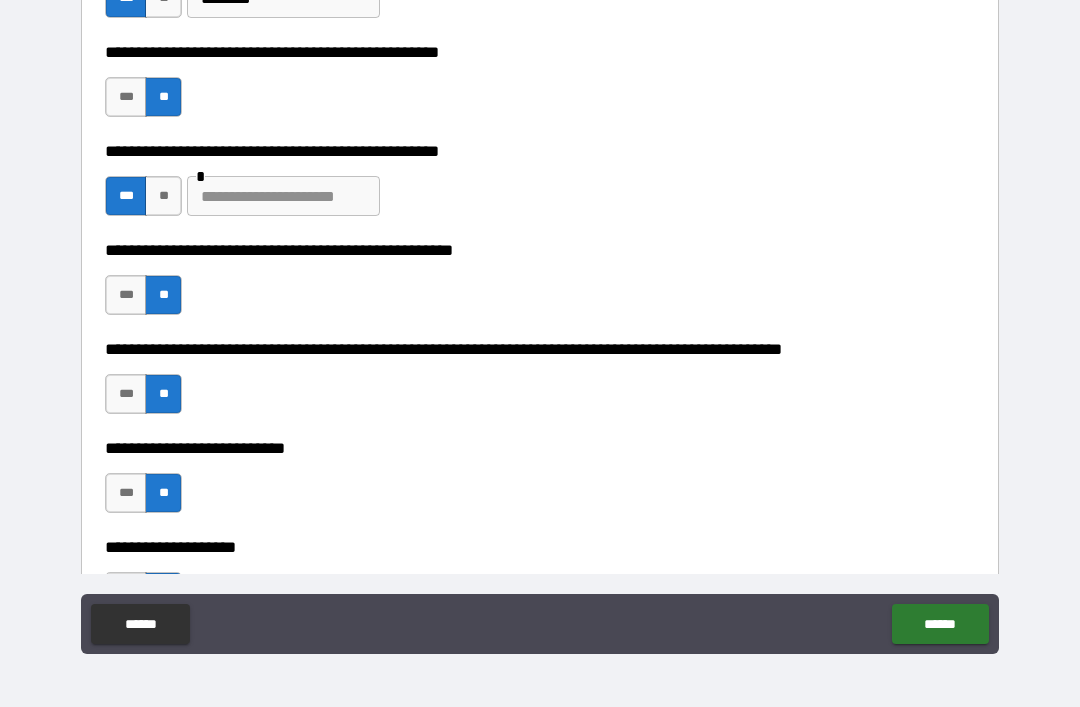 type on "**********" 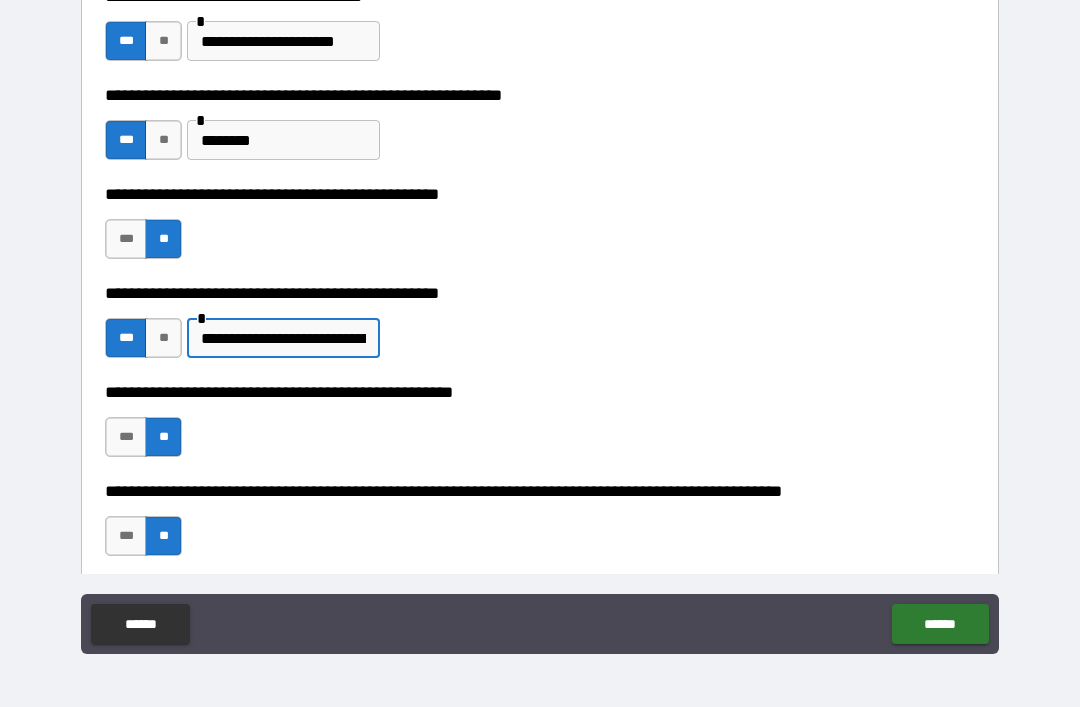 scroll, scrollTop: 477, scrollLeft: 0, axis: vertical 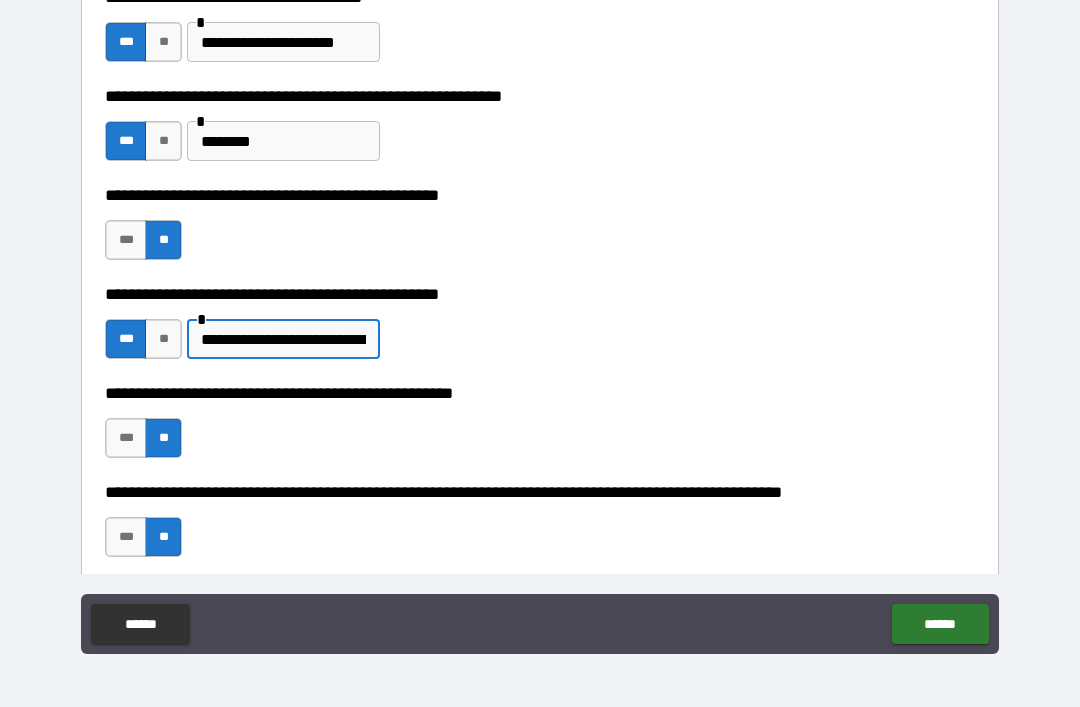 type on "**********" 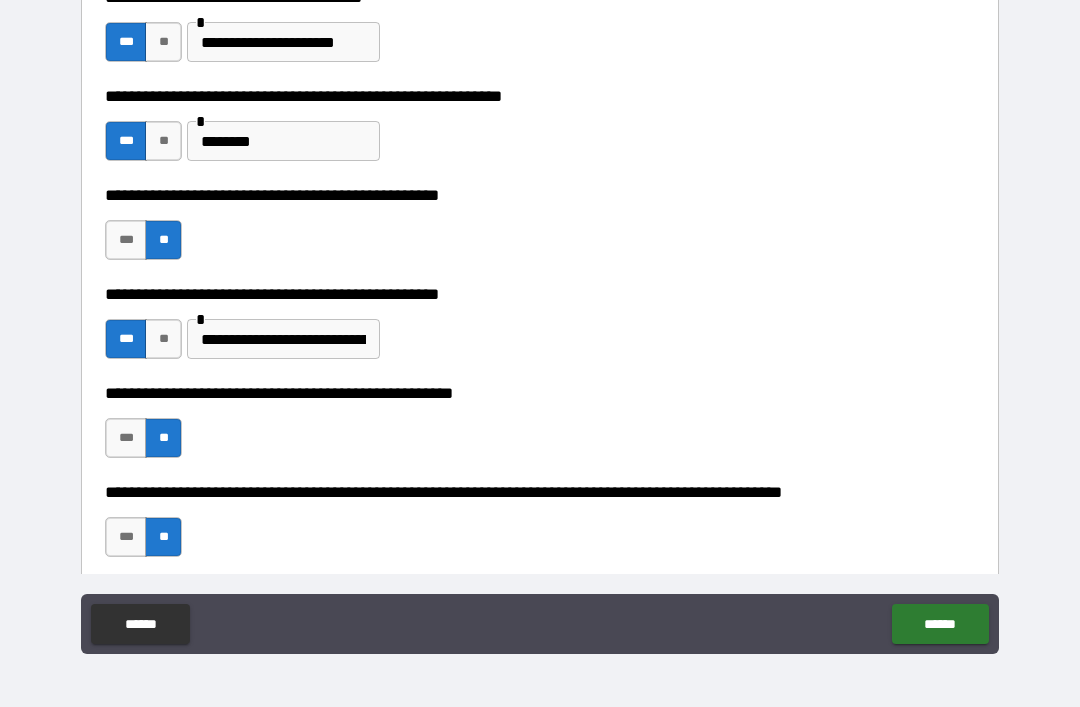 click on "********" at bounding box center [283, 141] 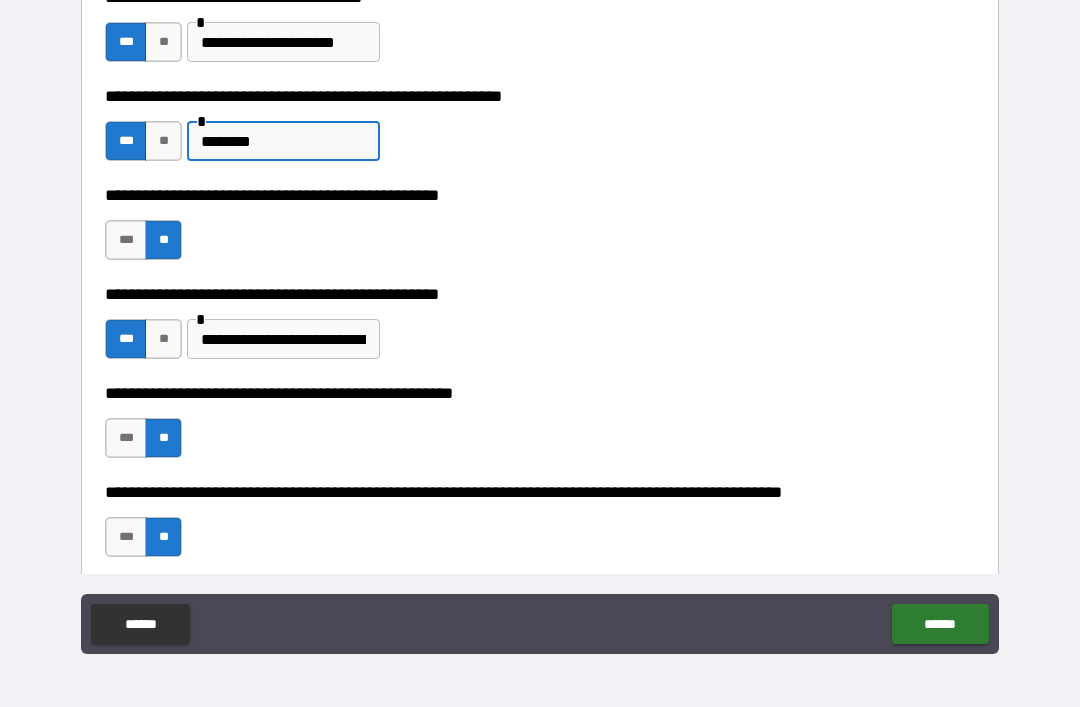 click on "********" at bounding box center [283, 141] 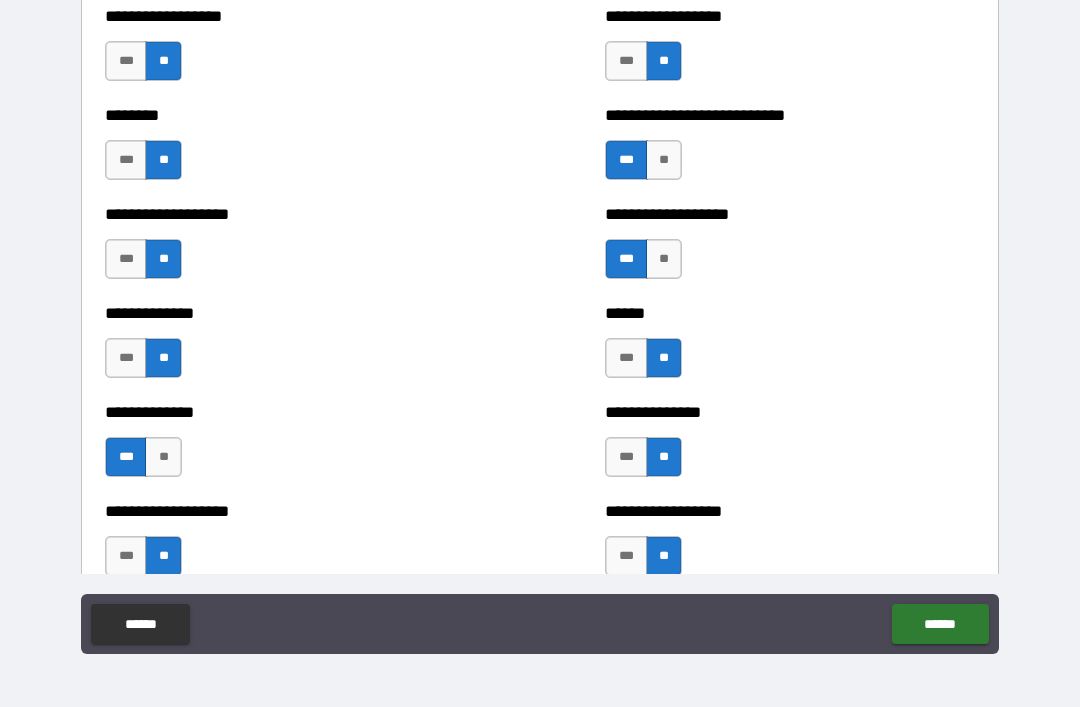 type on "**********" 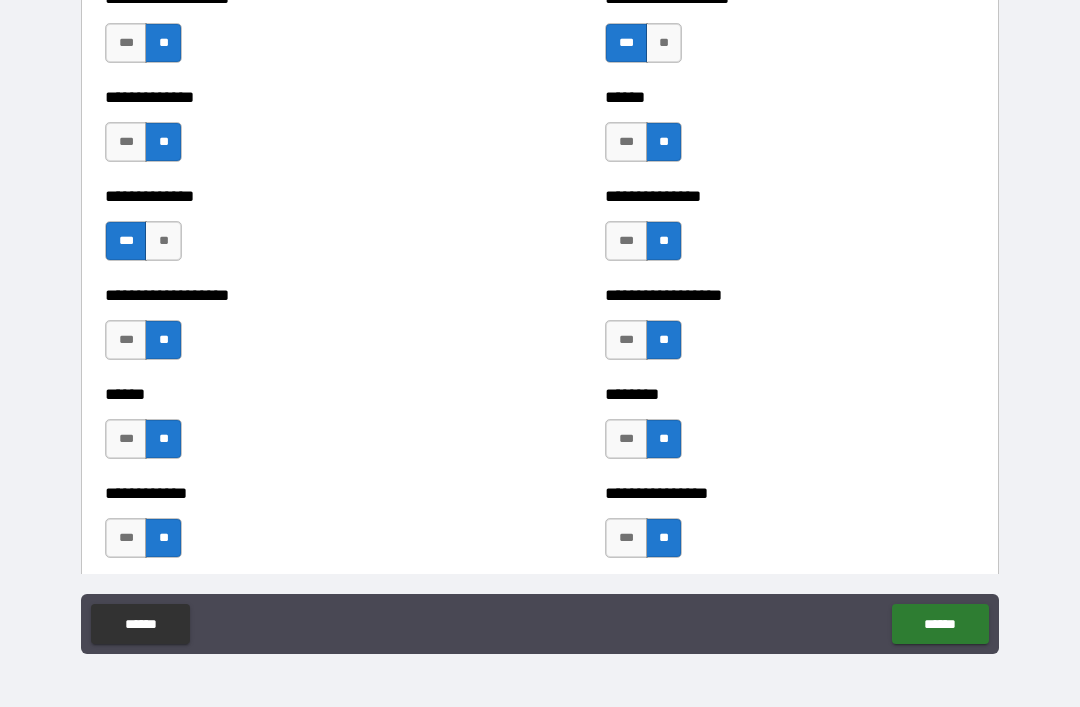 click on "**********" at bounding box center [540, 324] 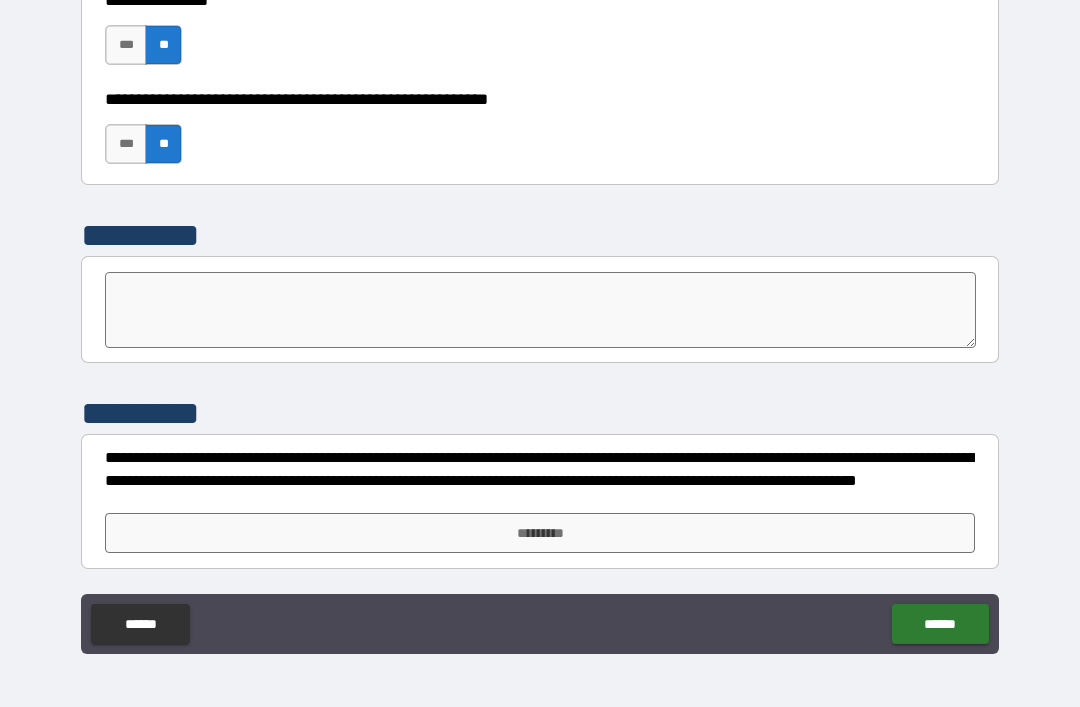 scroll, scrollTop: 6182, scrollLeft: 0, axis: vertical 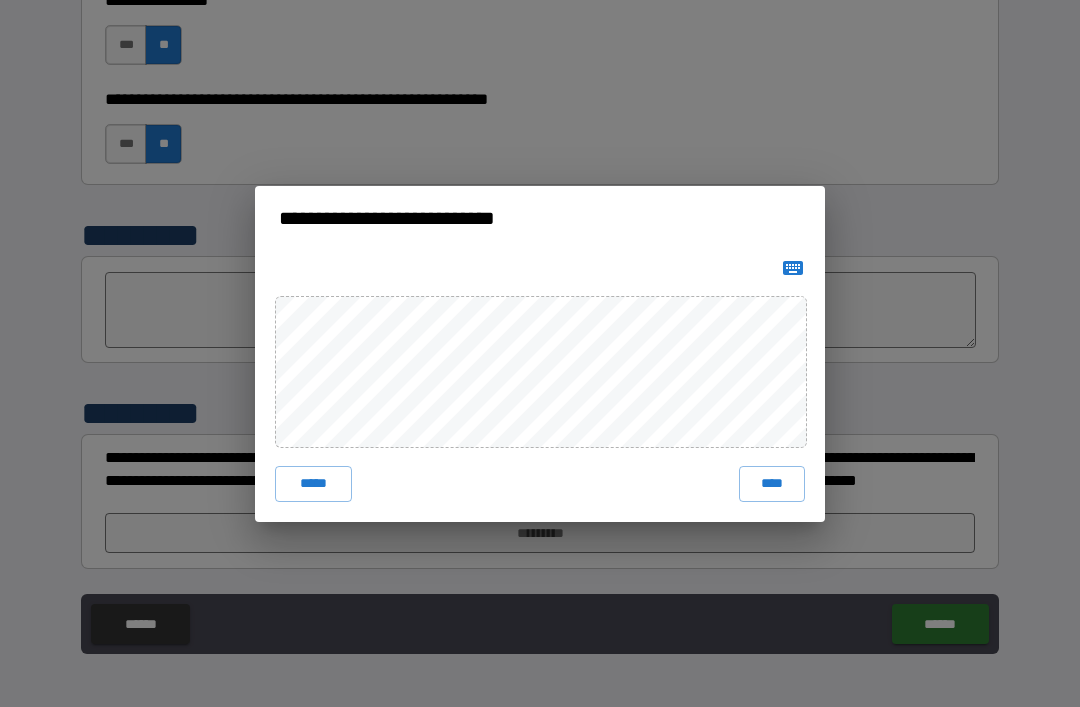 click on "***** ****" at bounding box center (540, 386) 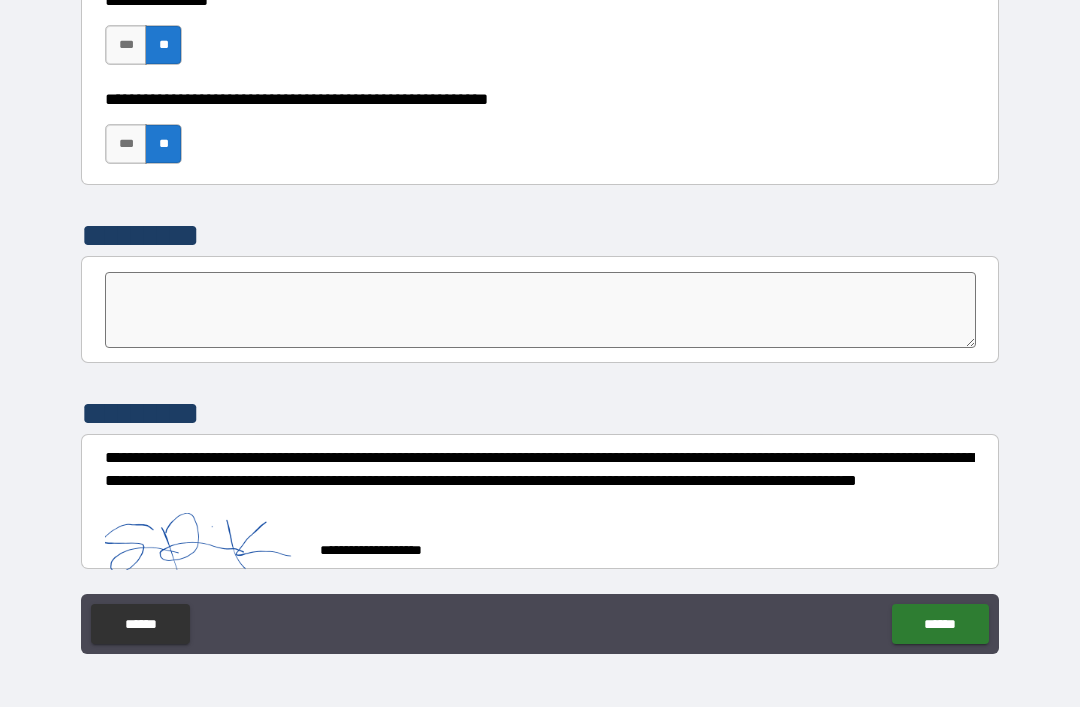 scroll, scrollTop: 6172, scrollLeft: 0, axis: vertical 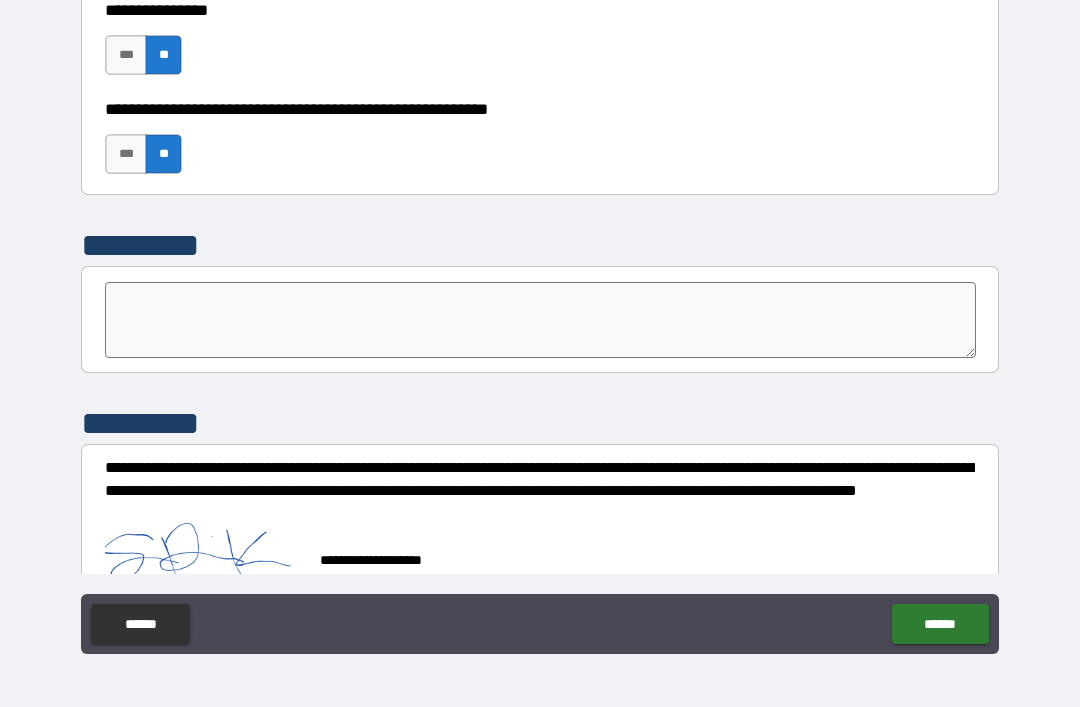 click on "******" at bounding box center (940, 624) 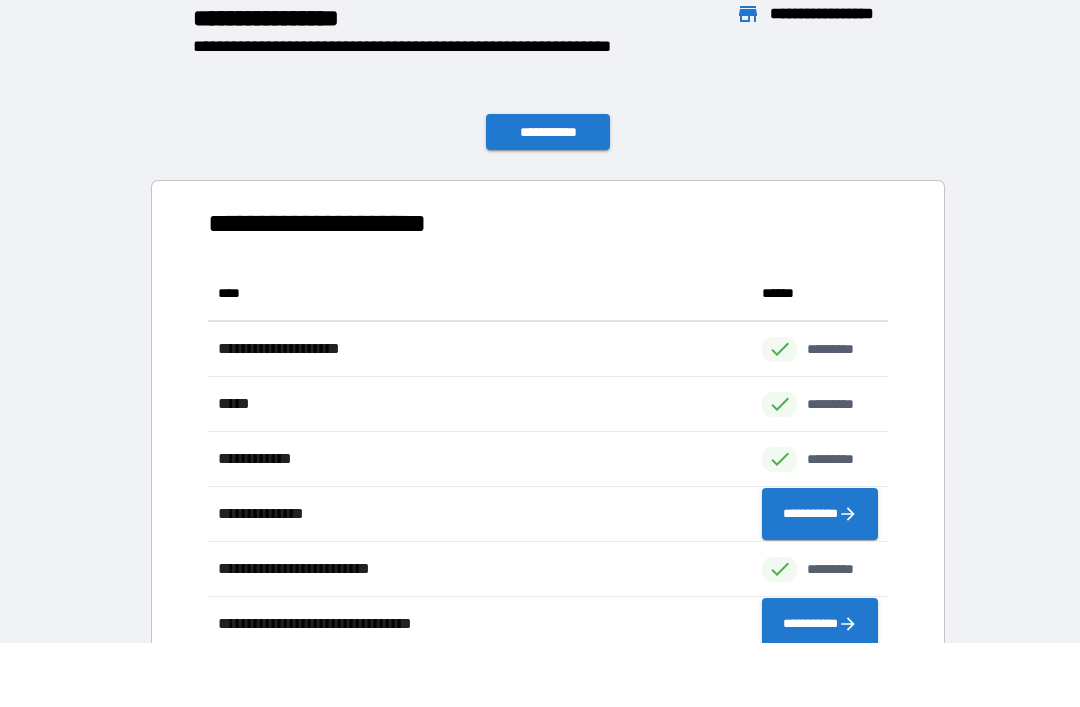 scroll, scrollTop: 1, scrollLeft: 1, axis: both 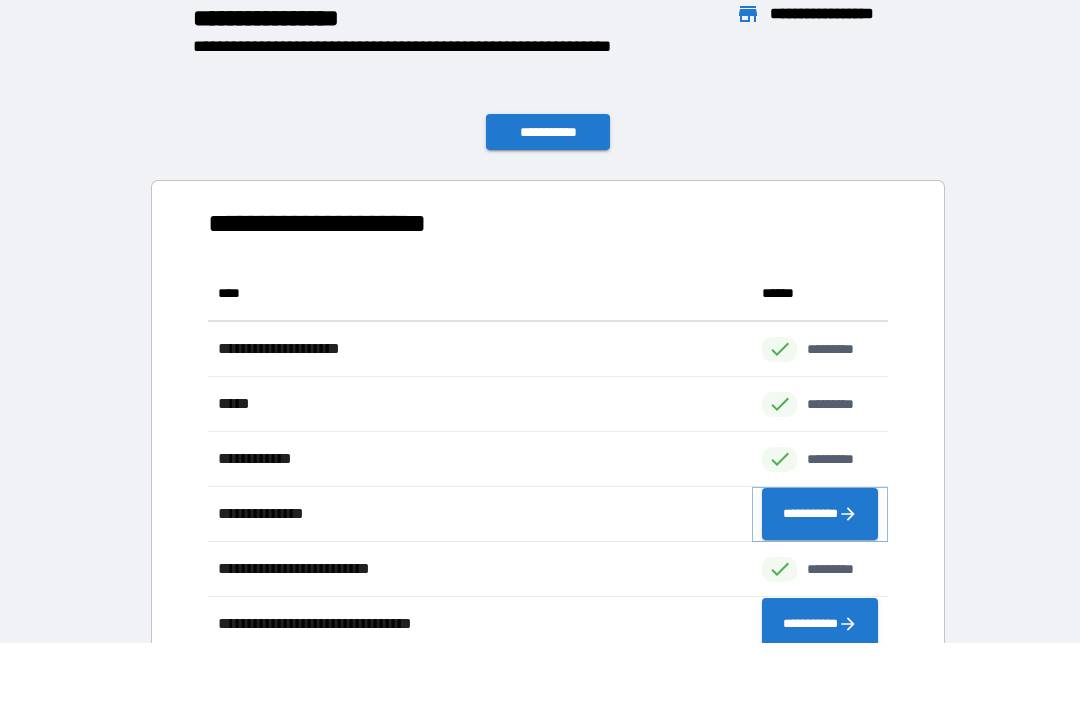 click on "**********" at bounding box center (820, 514) 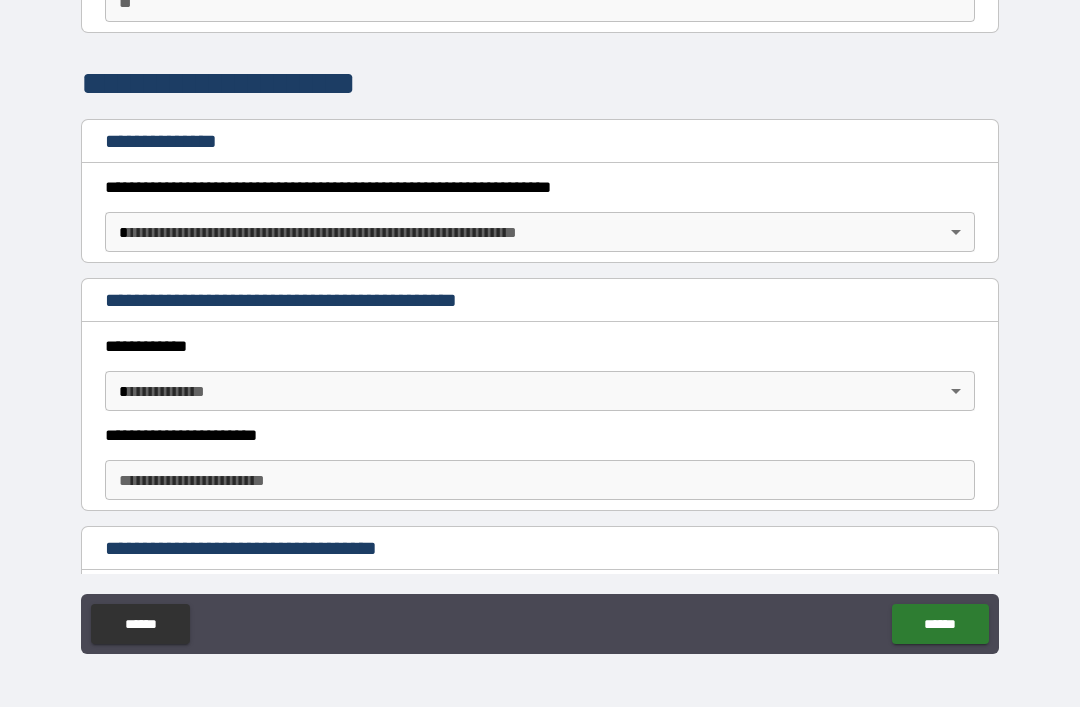 scroll, scrollTop: 204, scrollLeft: 0, axis: vertical 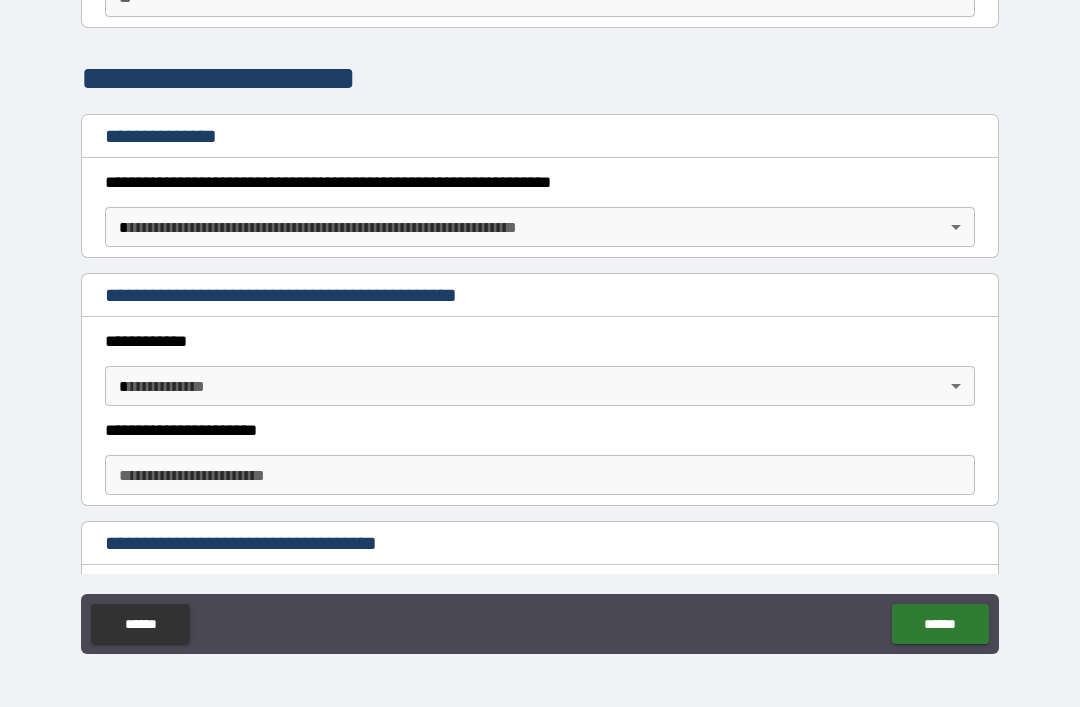 click on "**********" at bounding box center [540, 321] 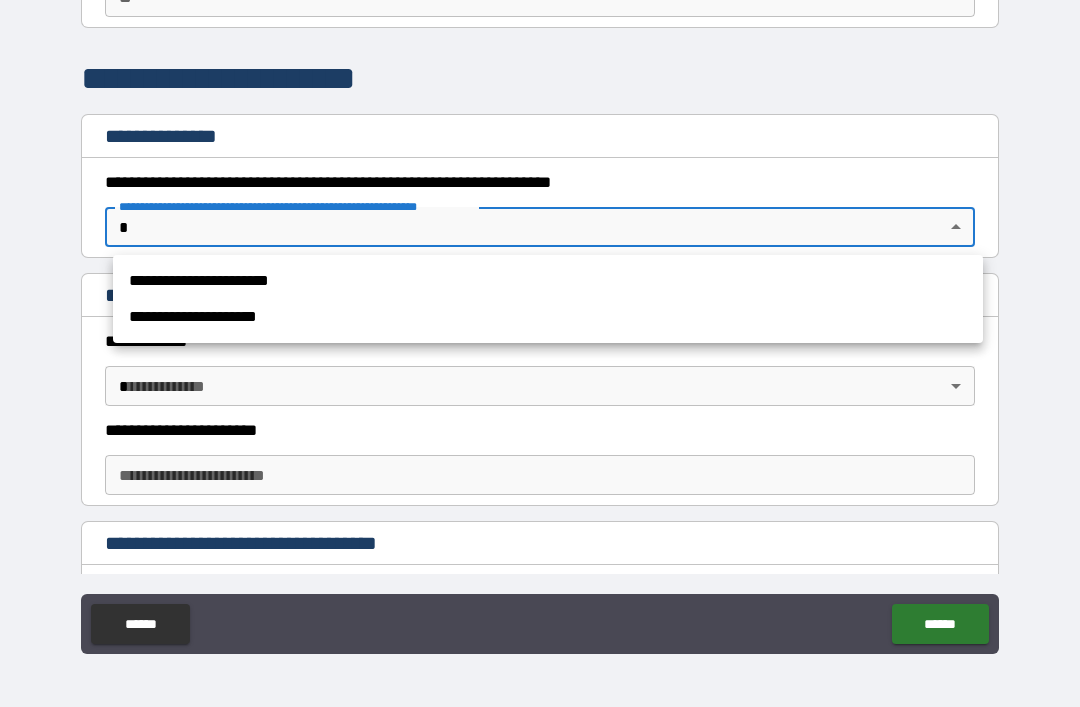 click on "**********" at bounding box center [548, 281] 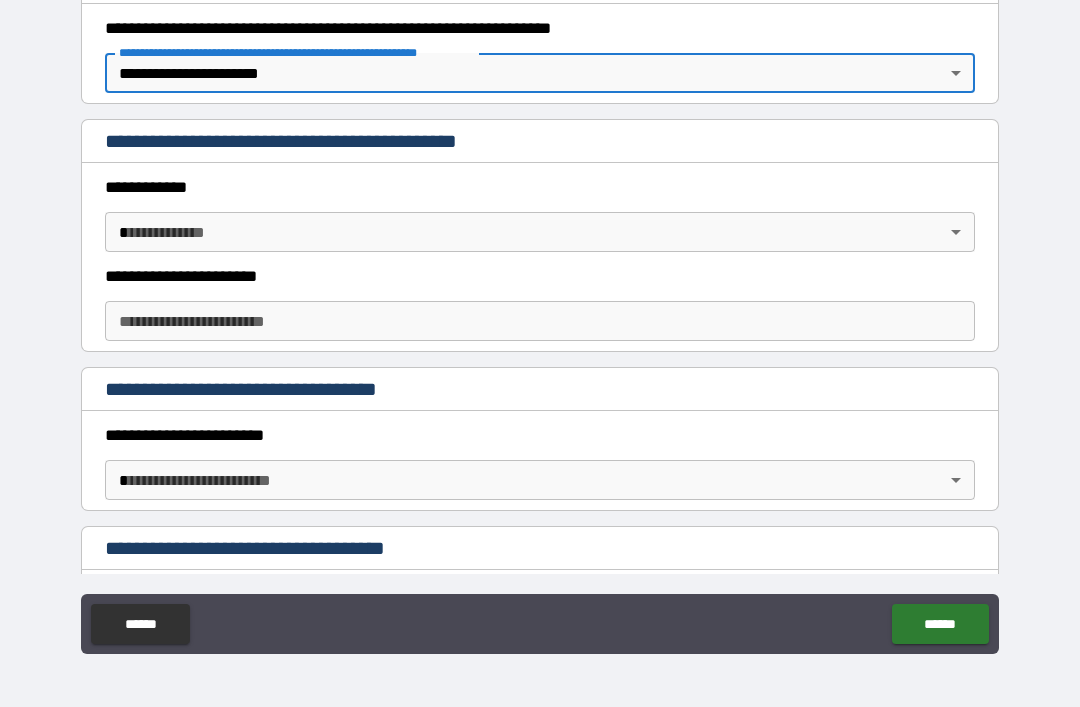 scroll, scrollTop: 361, scrollLeft: 0, axis: vertical 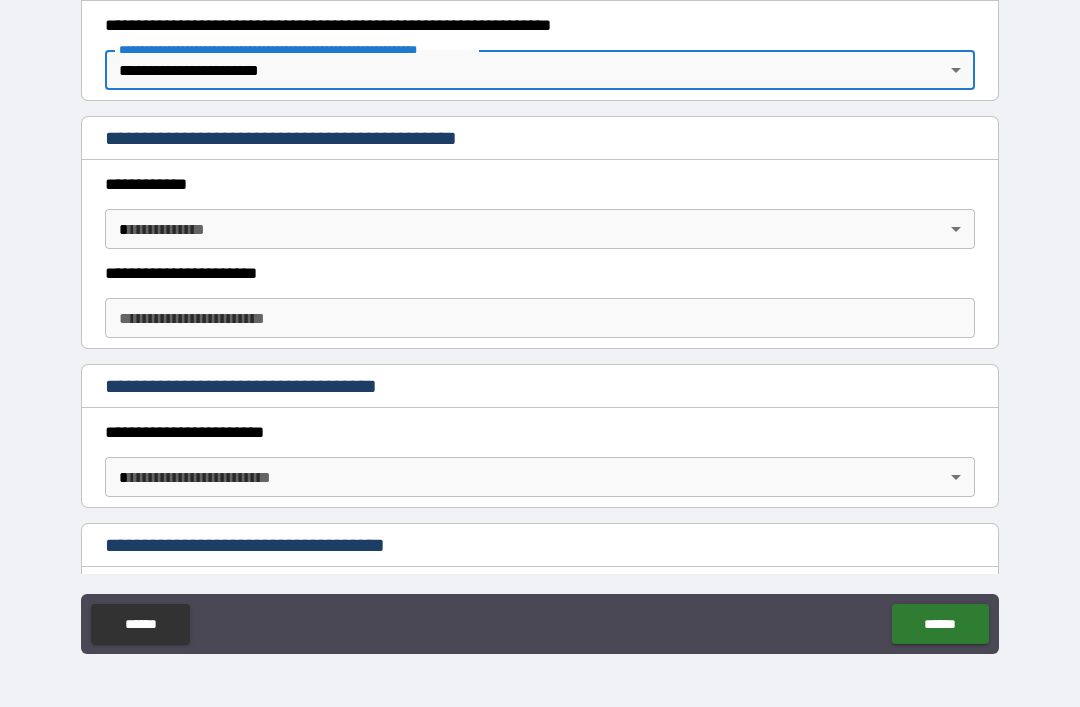 click on "**********" at bounding box center [540, 321] 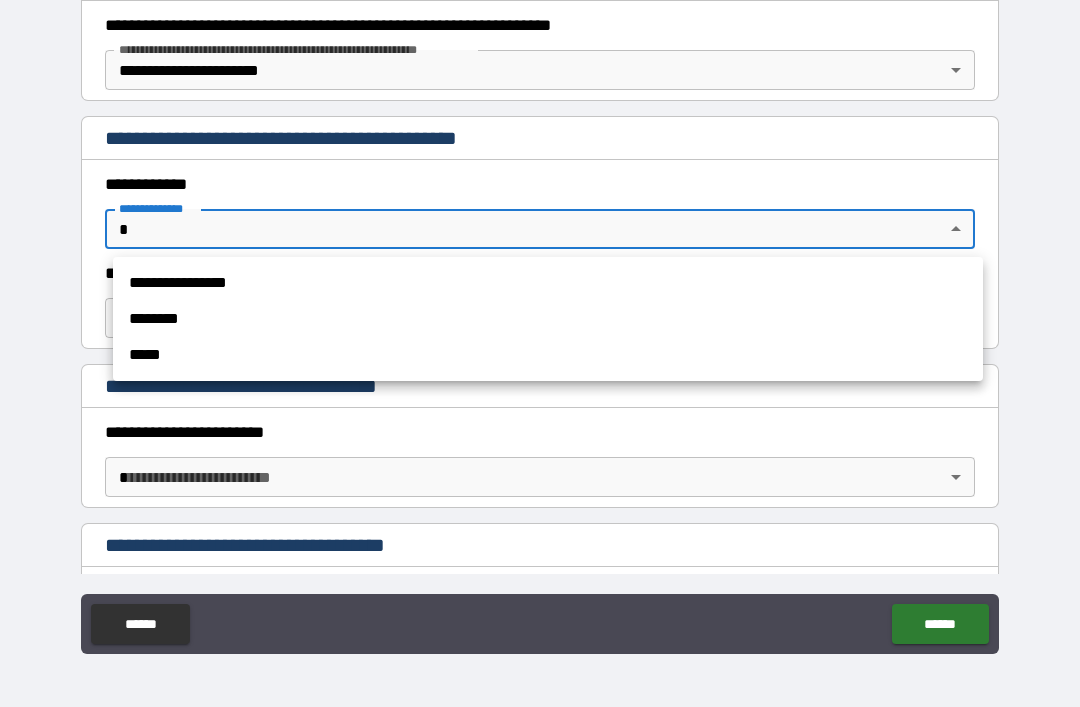 click on "**********" at bounding box center (548, 283) 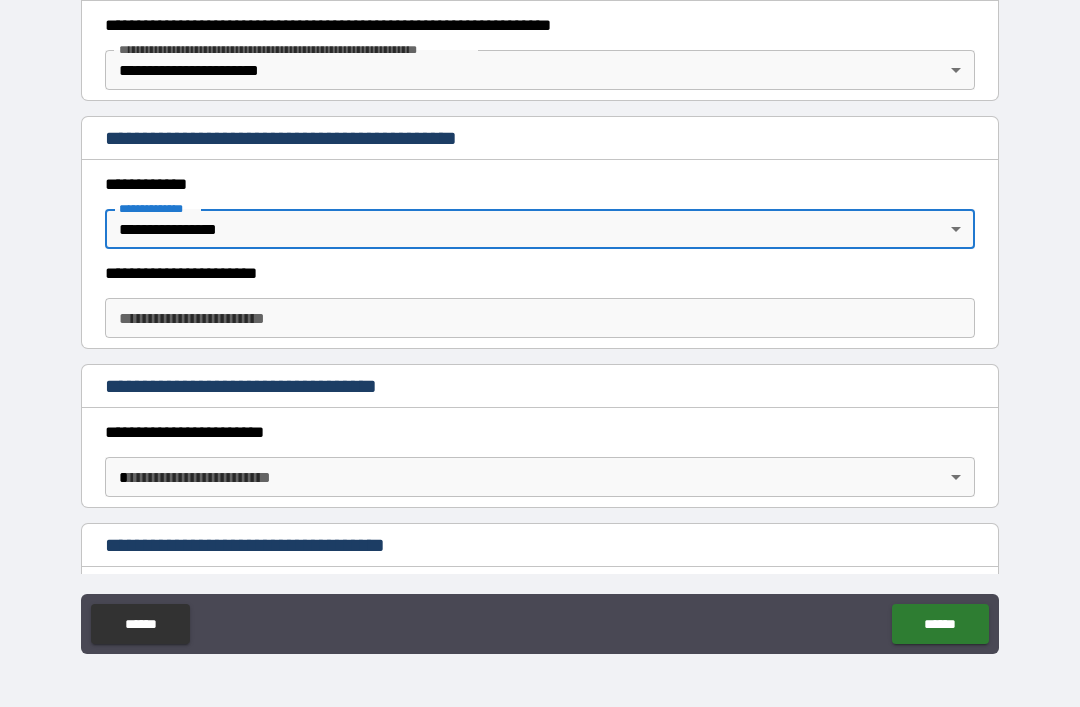 type on "*" 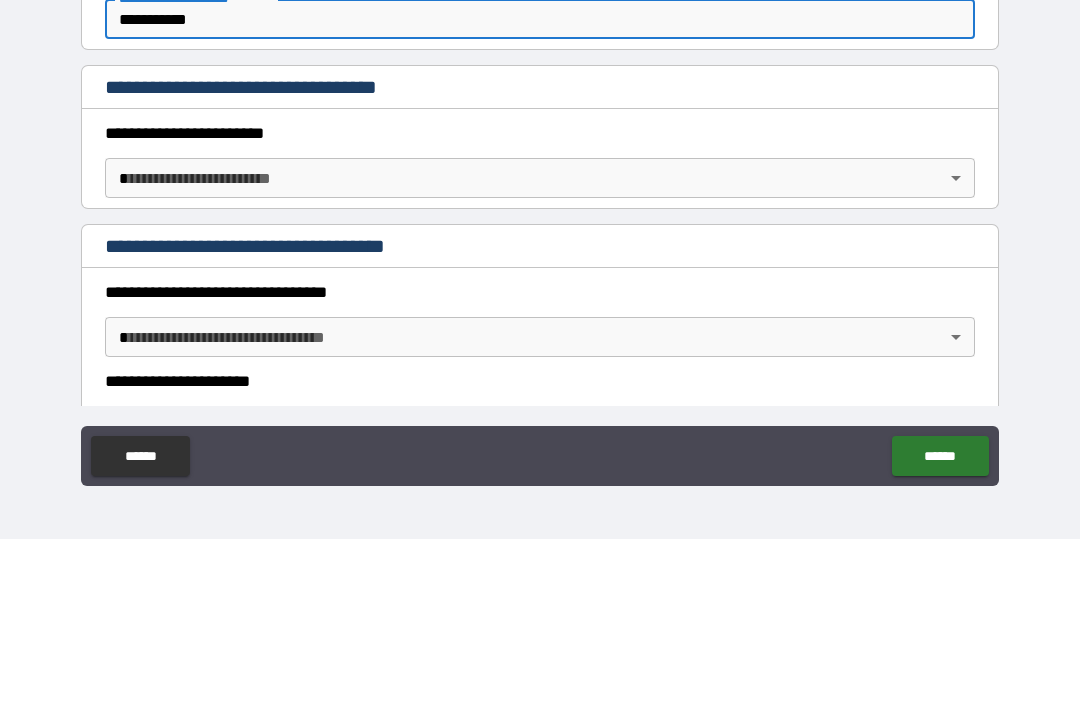 scroll, scrollTop: 516, scrollLeft: 0, axis: vertical 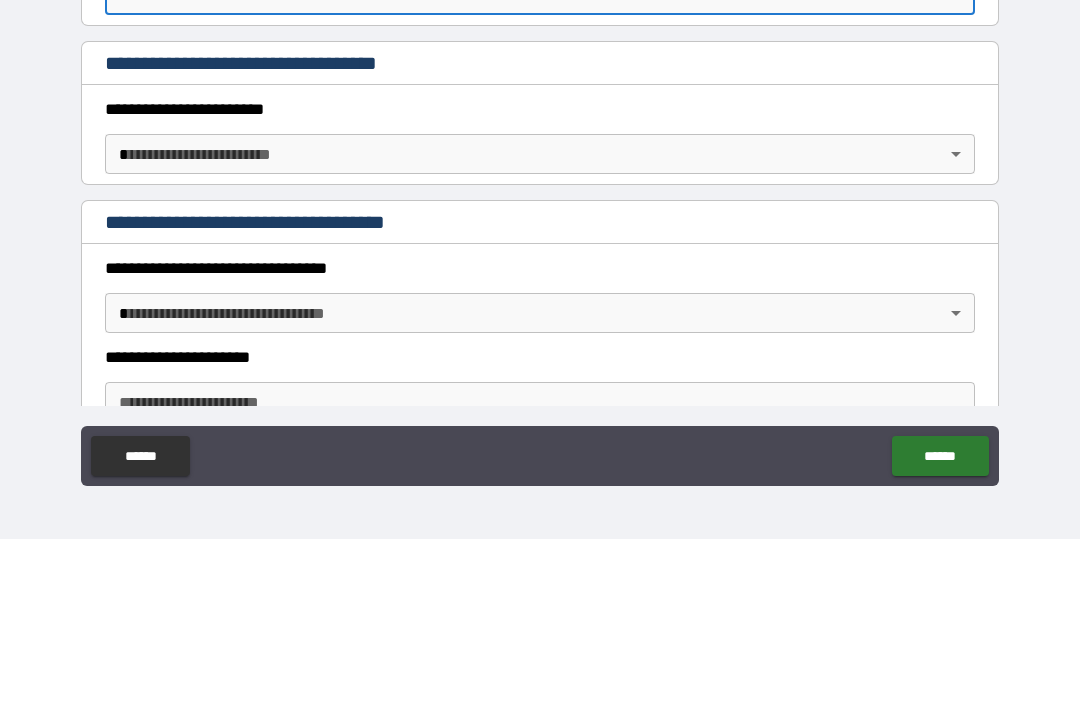 type on "**********" 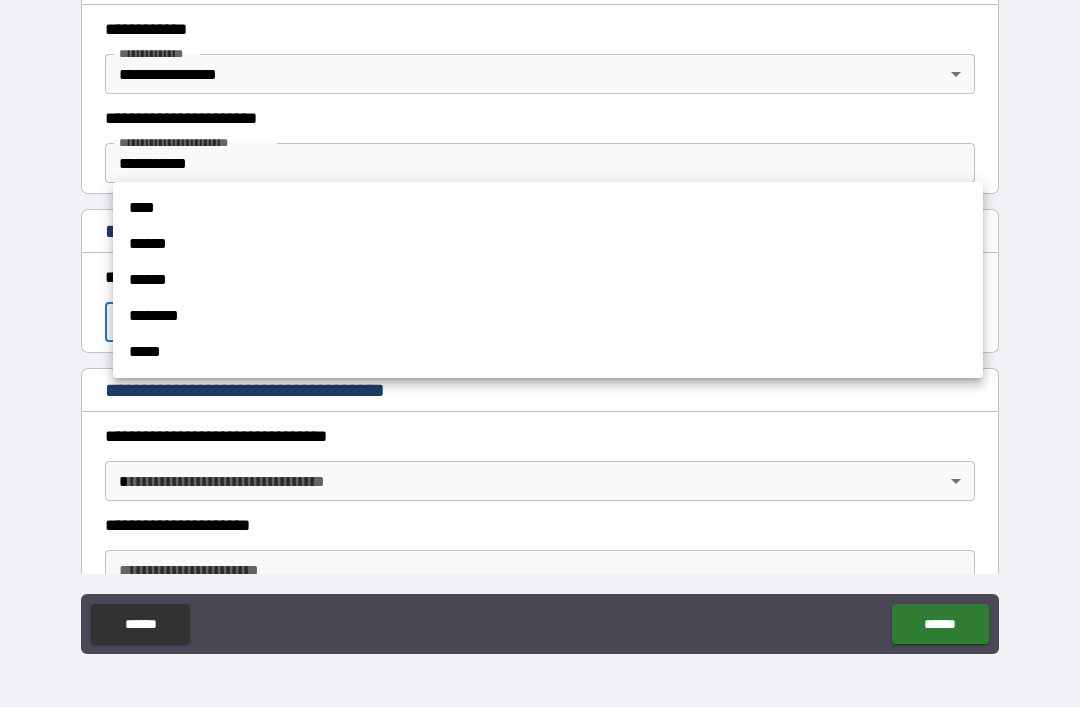 click on "****" at bounding box center [548, 208] 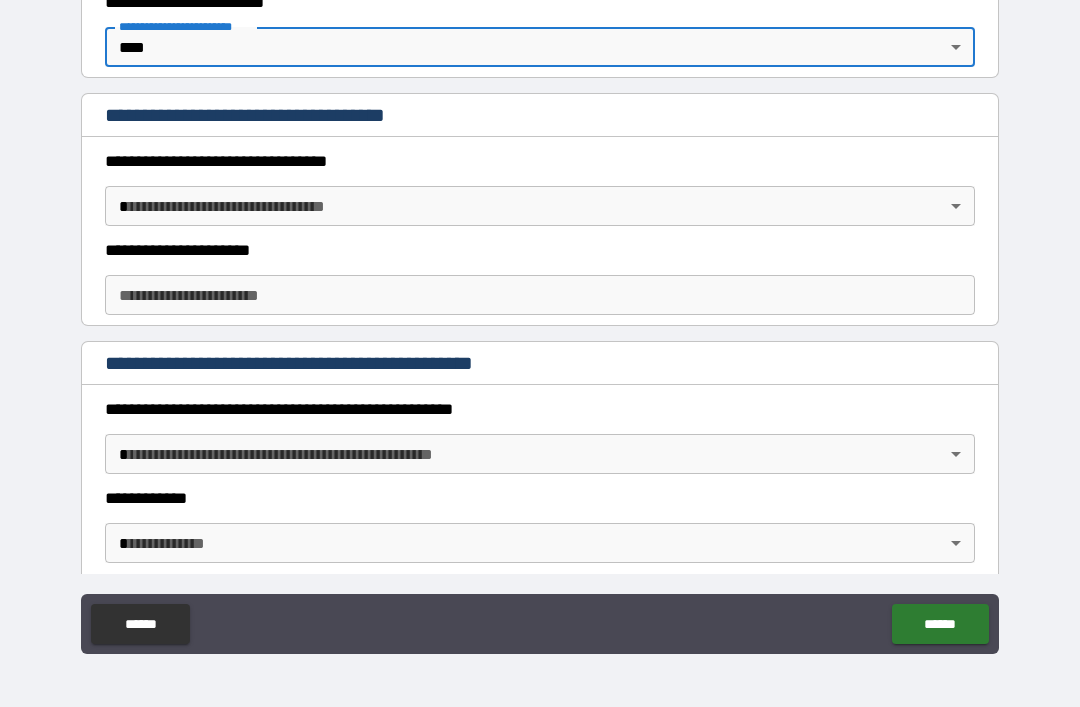 scroll, scrollTop: 794, scrollLeft: 0, axis: vertical 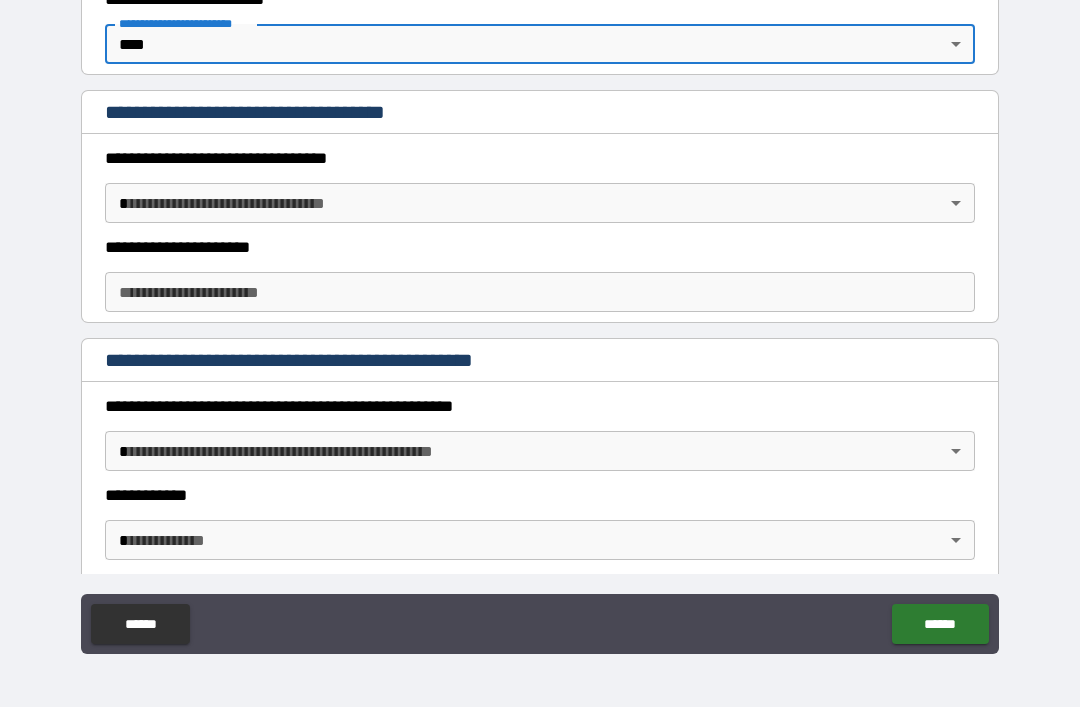 click on "**********" at bounding box center [540, 321] 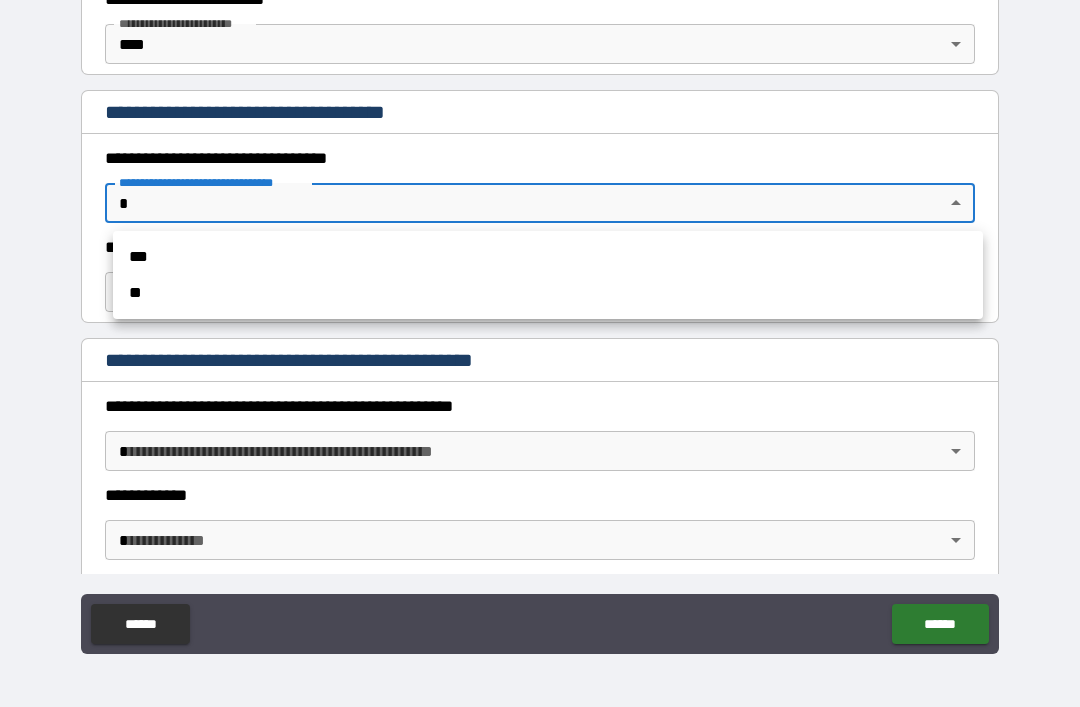 click on "**" at bounding box center (548, 293) 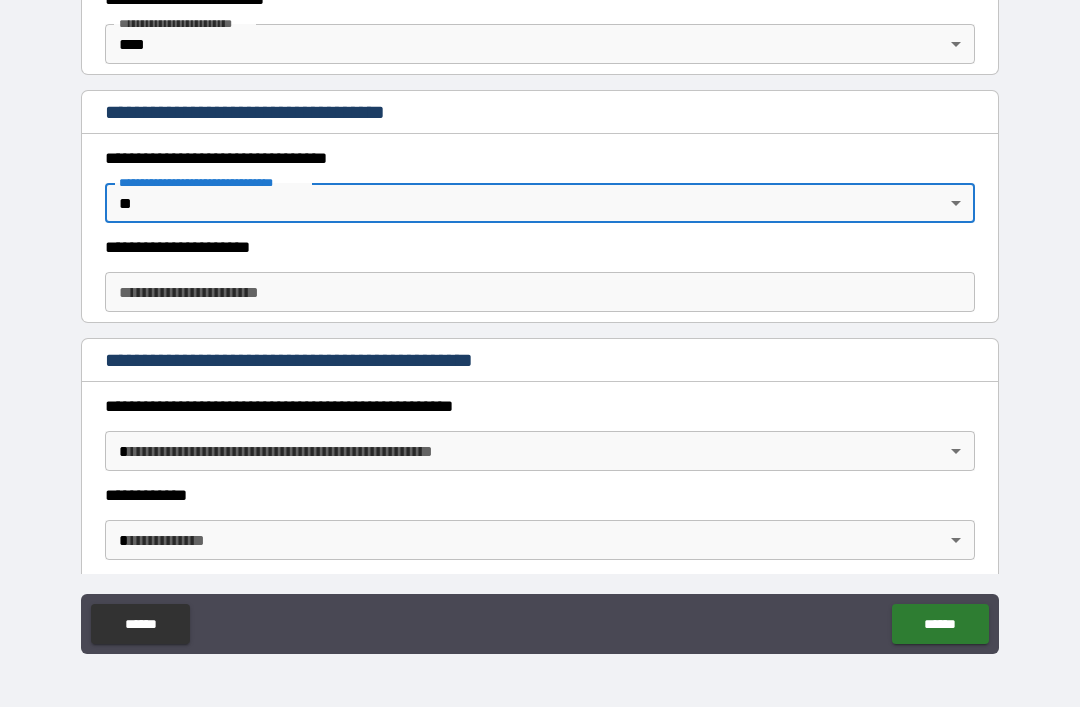 click on "**********" at bounding box center (540, 292) 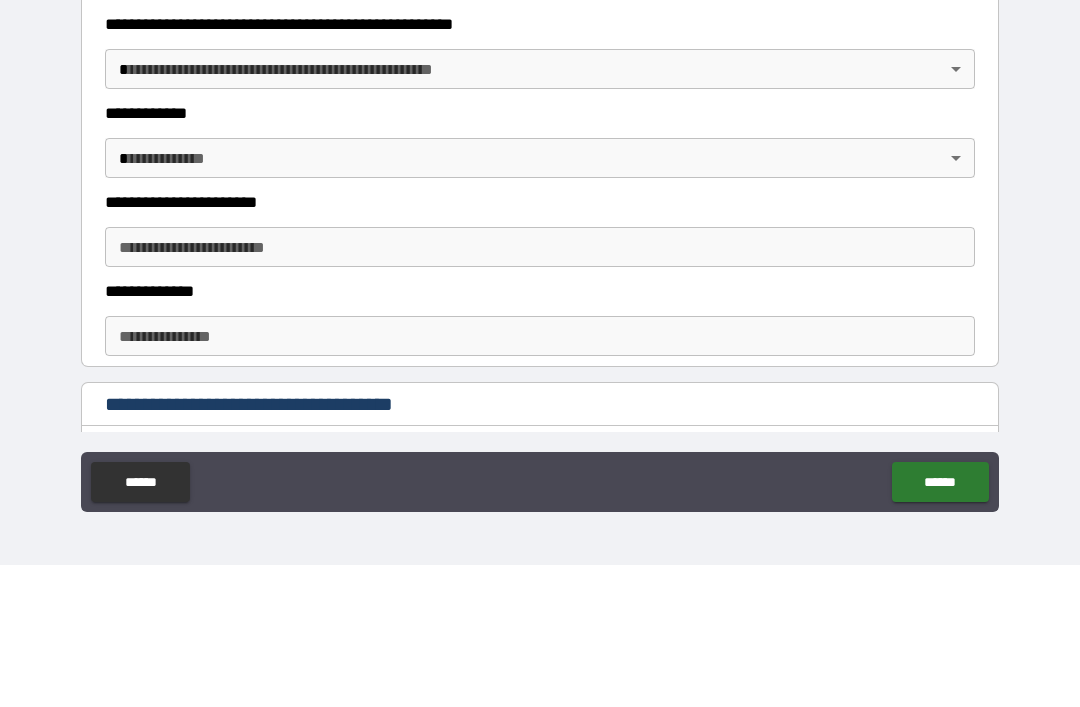 scroll, scrollTop: 1037, scrollLeft: 0, axis: vertical 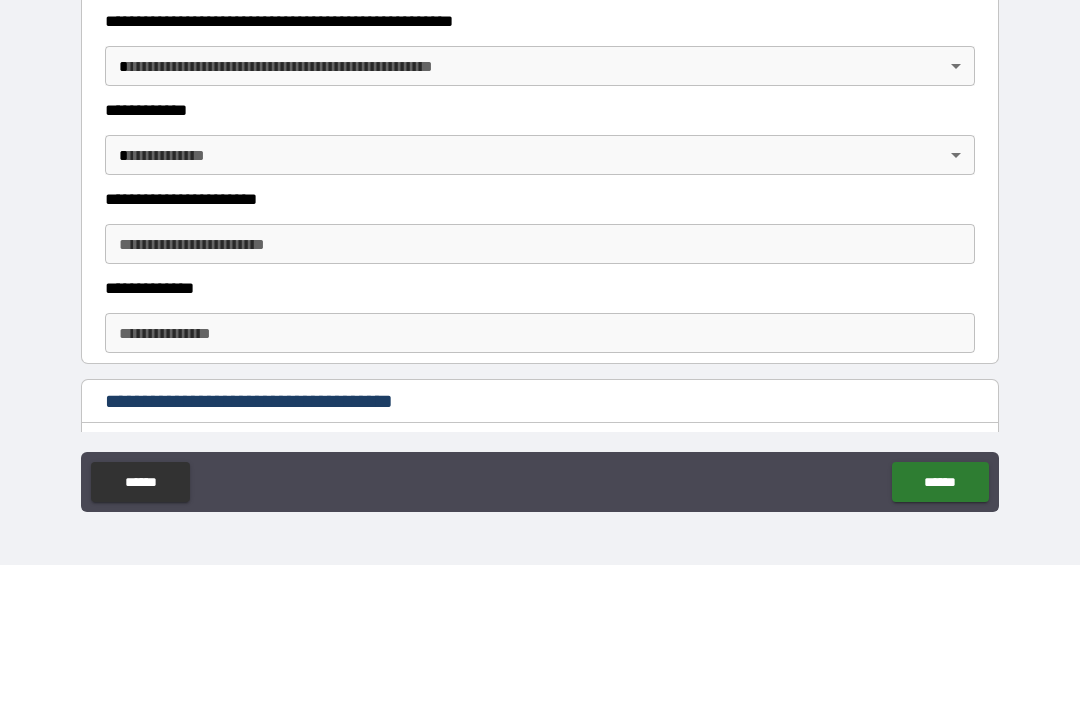 type on "***" 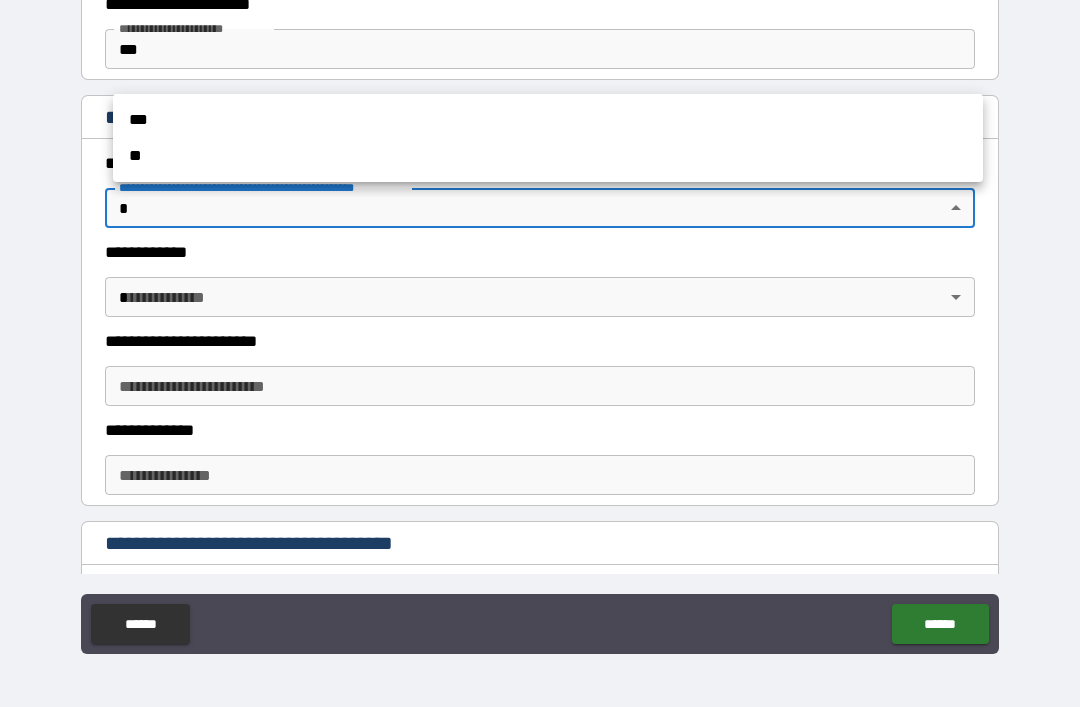 click on "**" at bounding box center [548, 156] 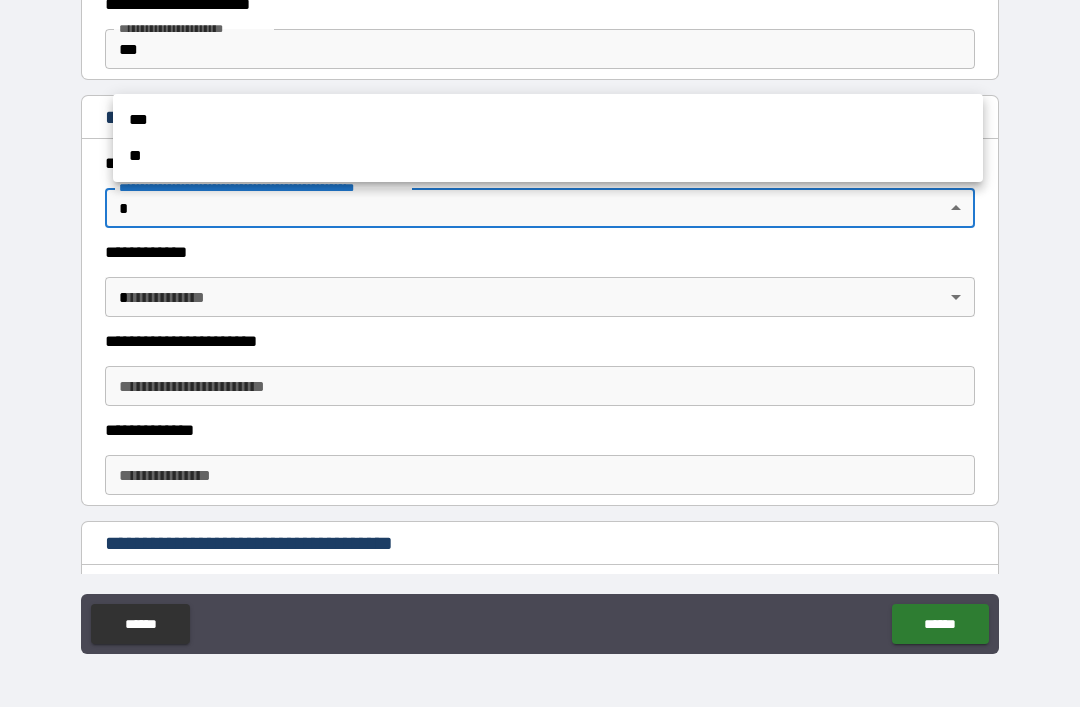 type on "*" 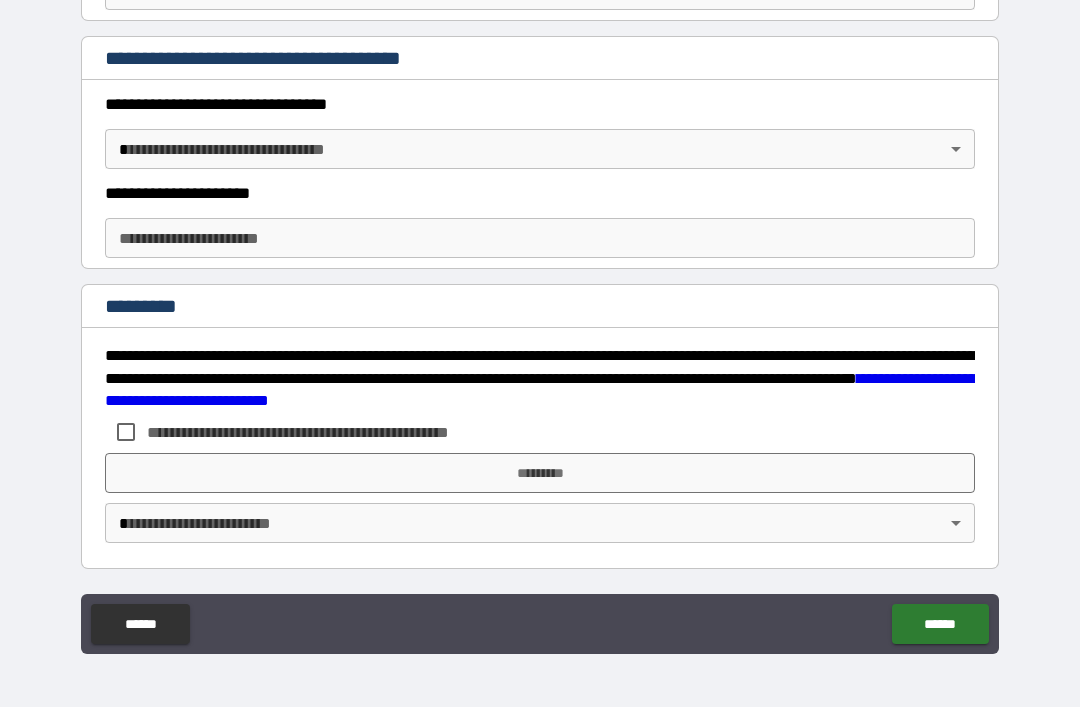scroll, scrollTop: 1681, scrollLeft: 0, axis: vertical 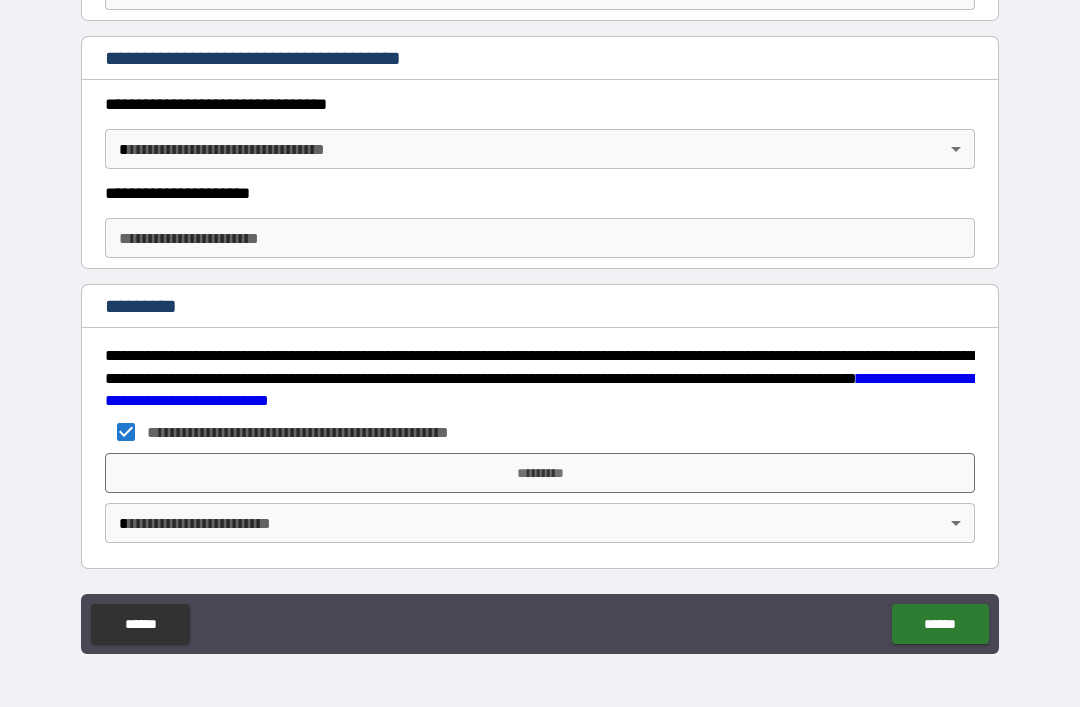 click on "*********" at bounding box center [540, 473] 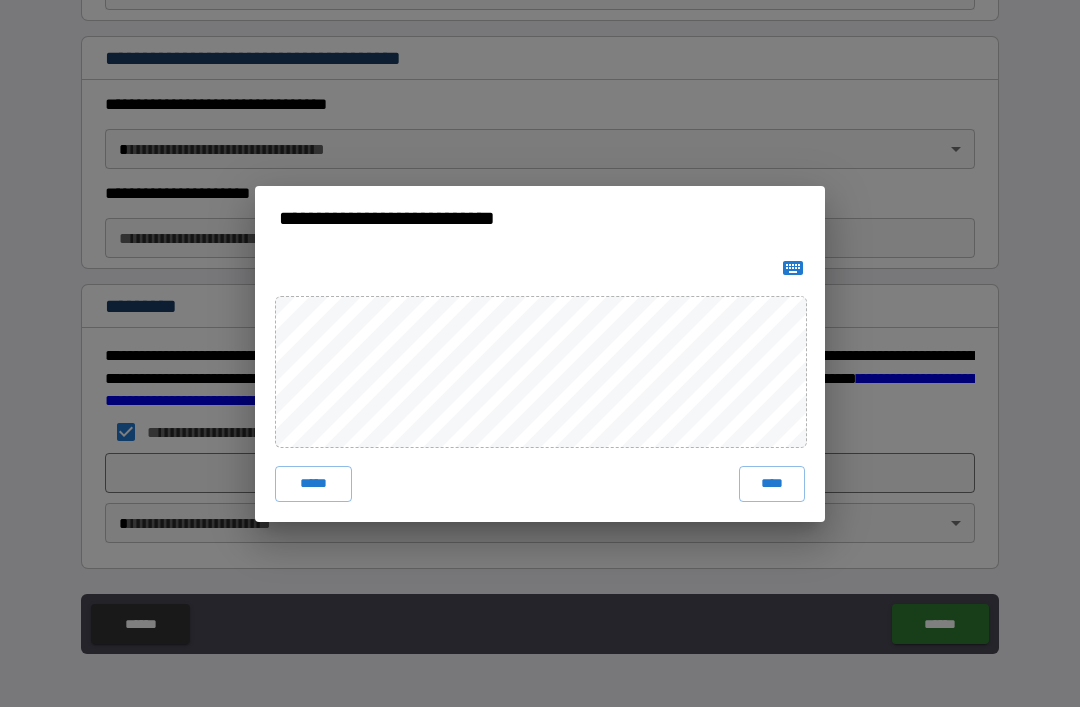 click on "****" at bounding box center (772, 484) 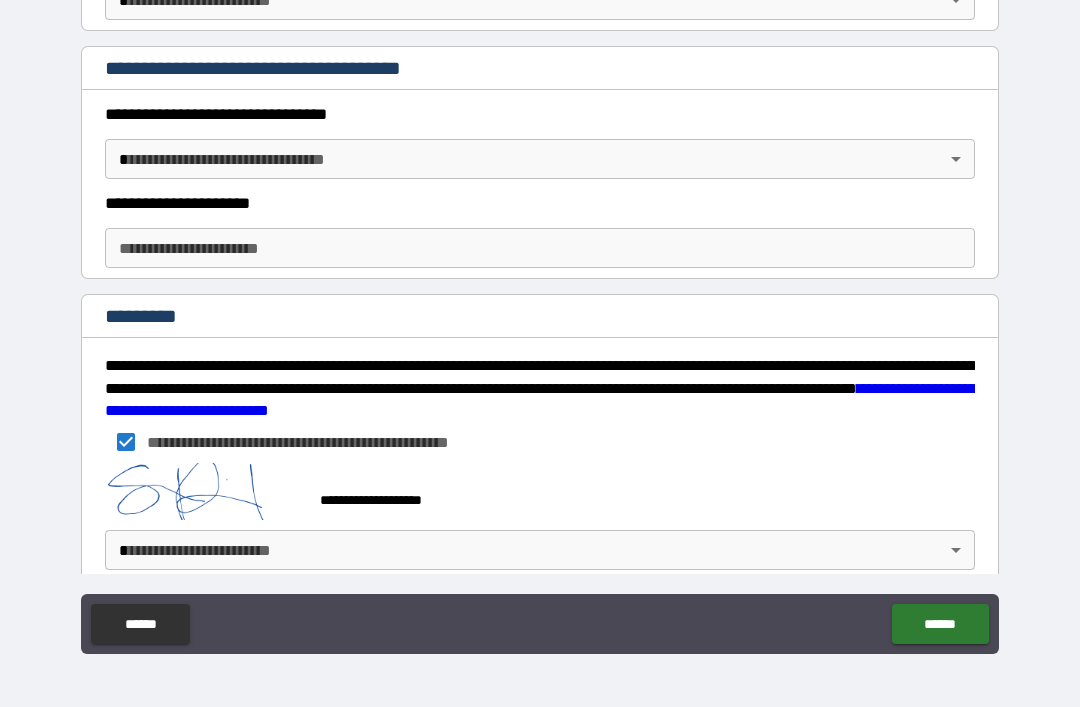 click on "******" at bounding box center (940, 624) 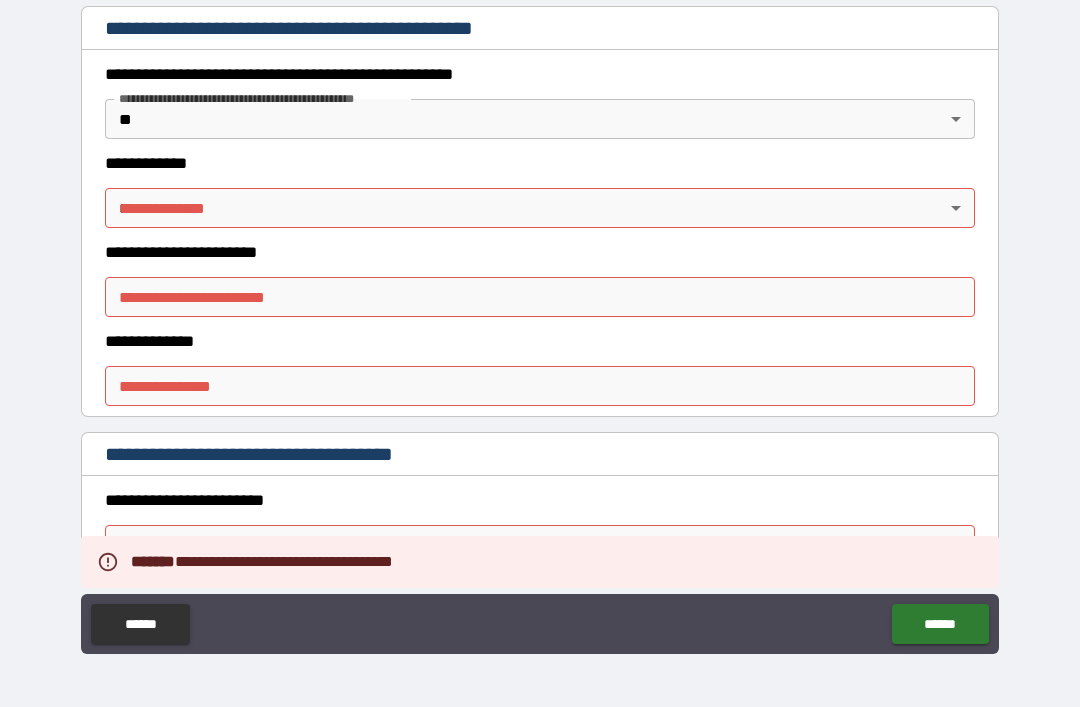 scroll, scrollTop: 1129, scrollLeft: 0, axis: vertical 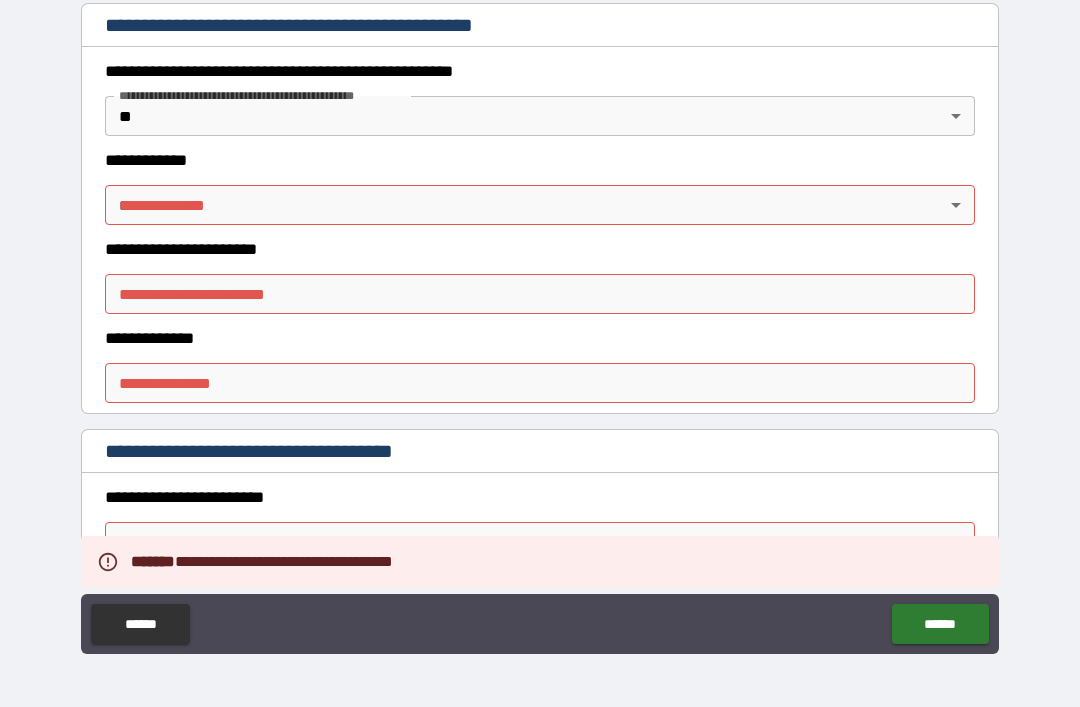 click on "**********" at bounding box center [540, 321] 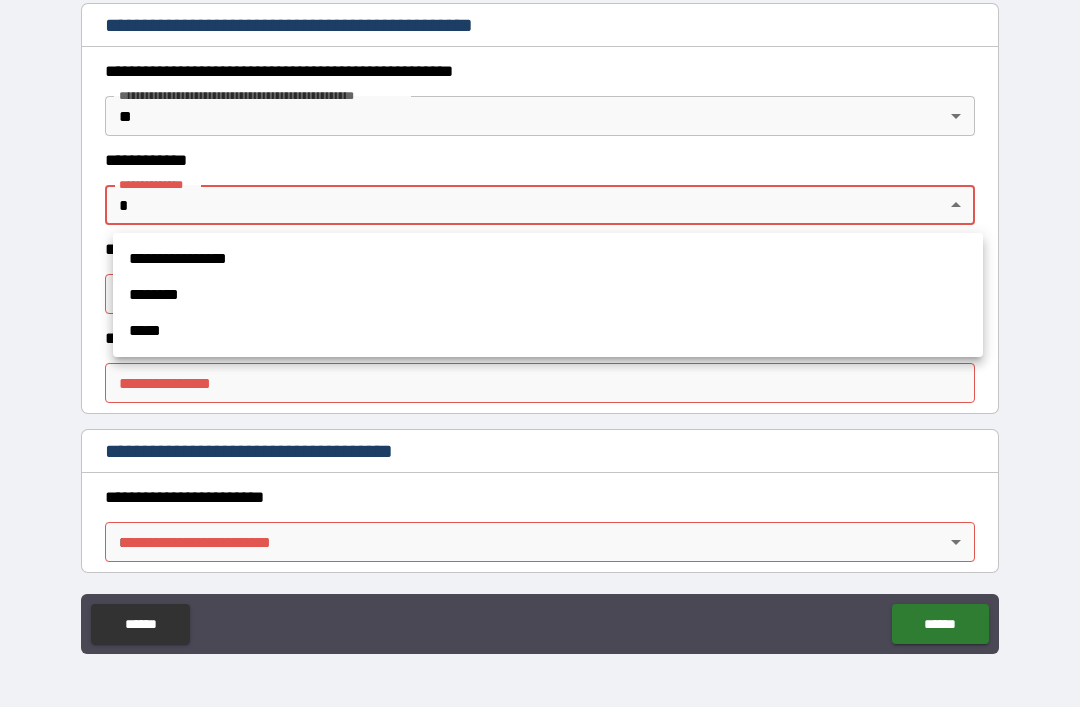 click at bounding box center (540, 353) 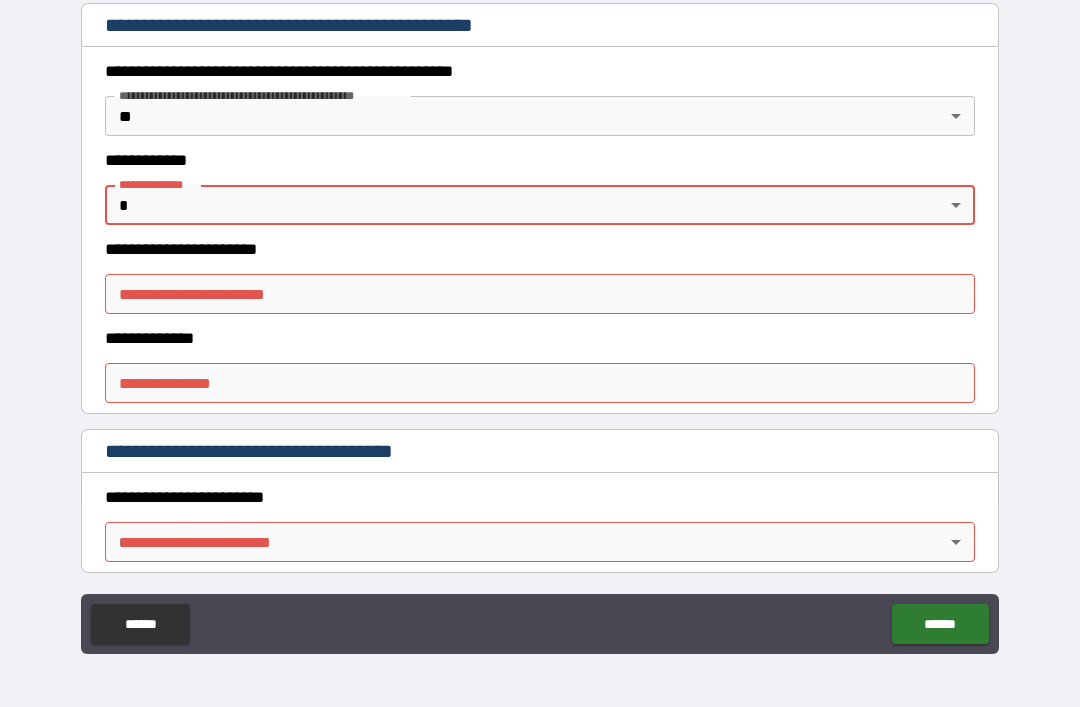 click on "**********" at bounding box center (540, 321) 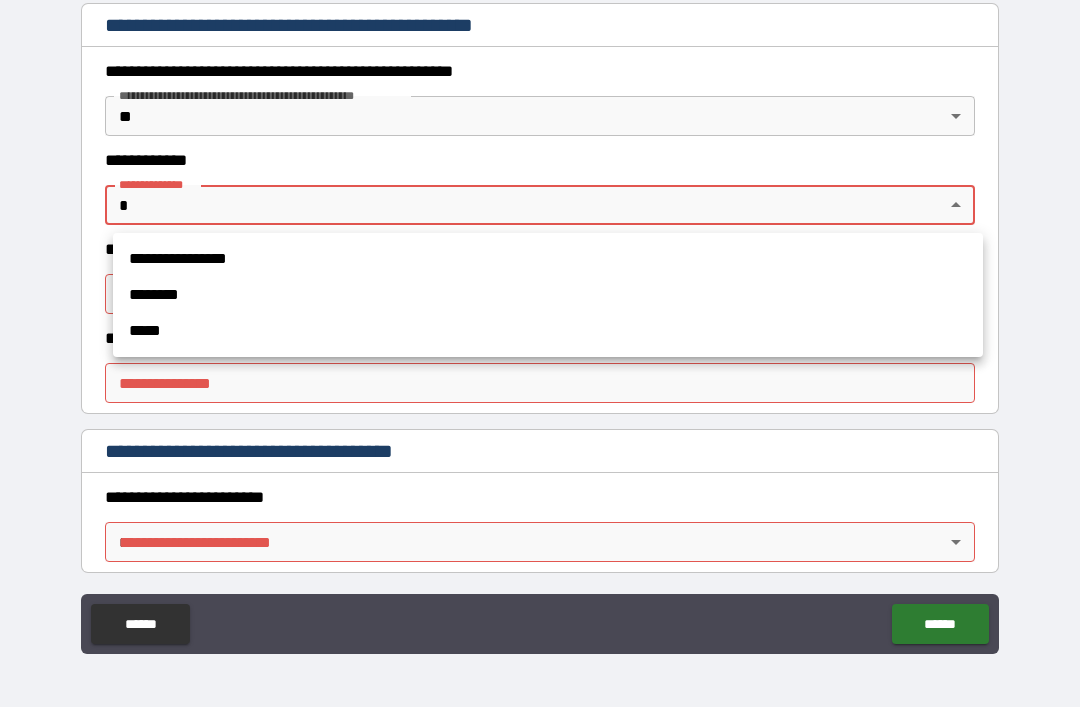 click on "*****" at bounding box center (548, 331) 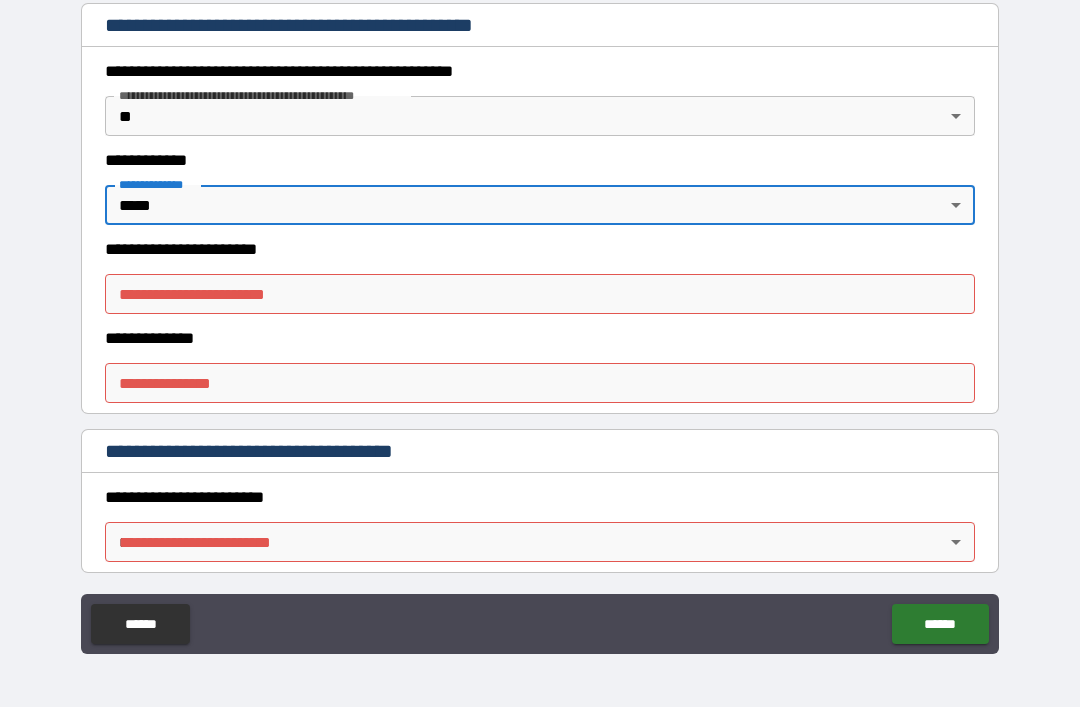 click on "**********" at bounding box center [540, 294] 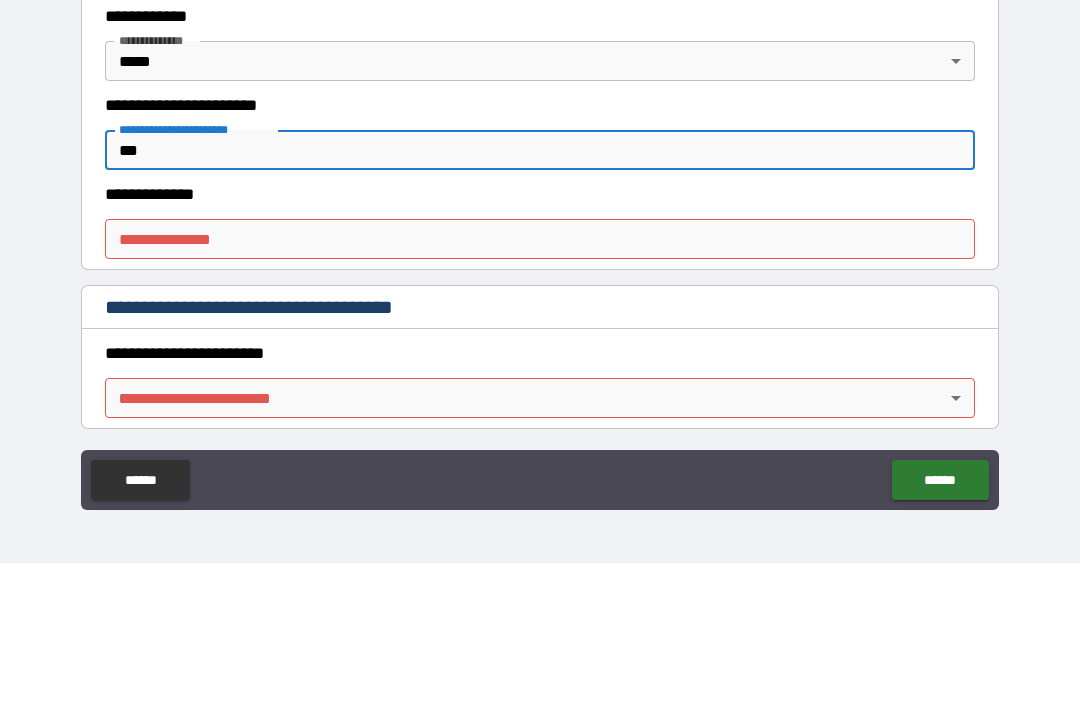 type on "***" 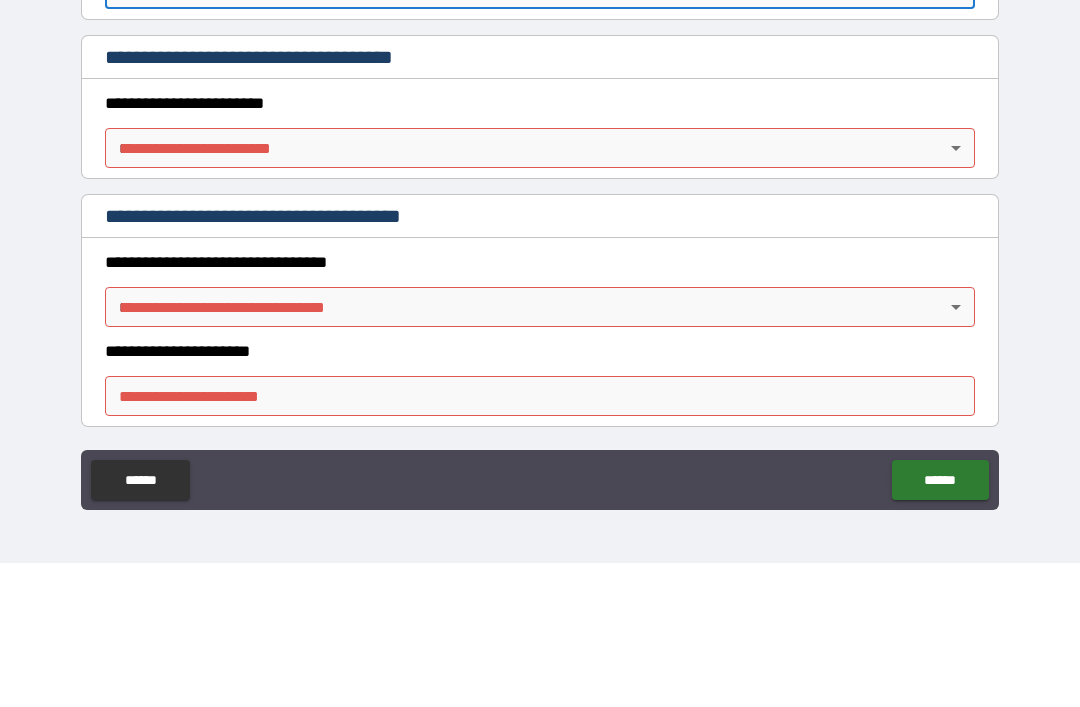 scroll, scrollTop: 1376, scrollLeft: 0, axis: vertical 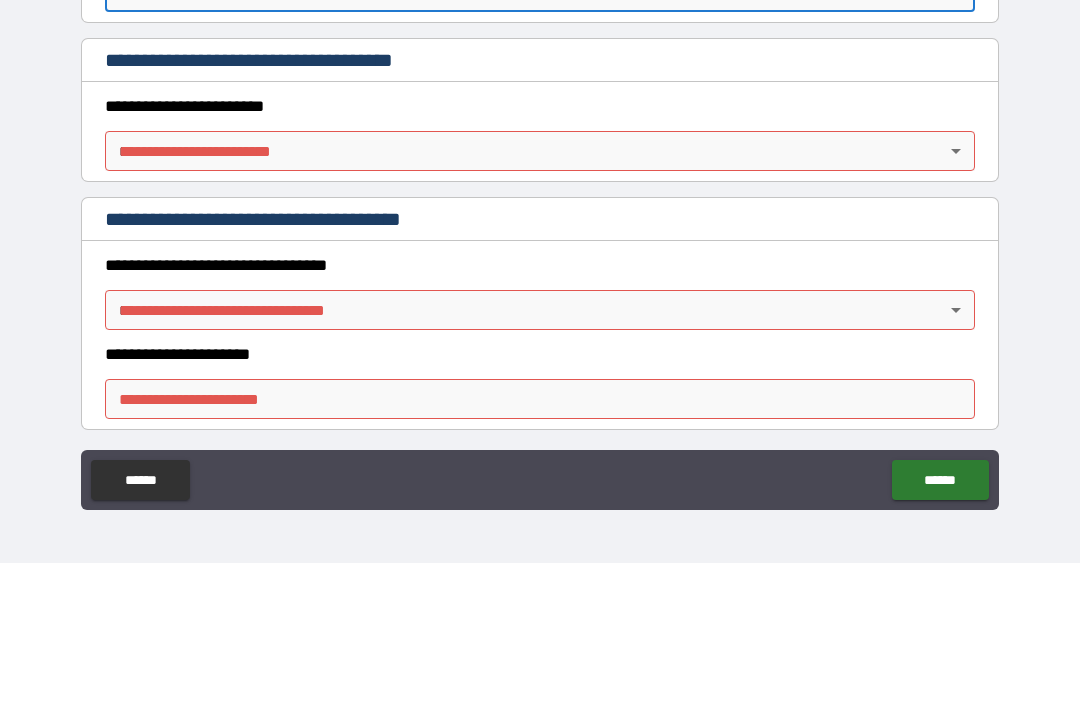 type on "***" 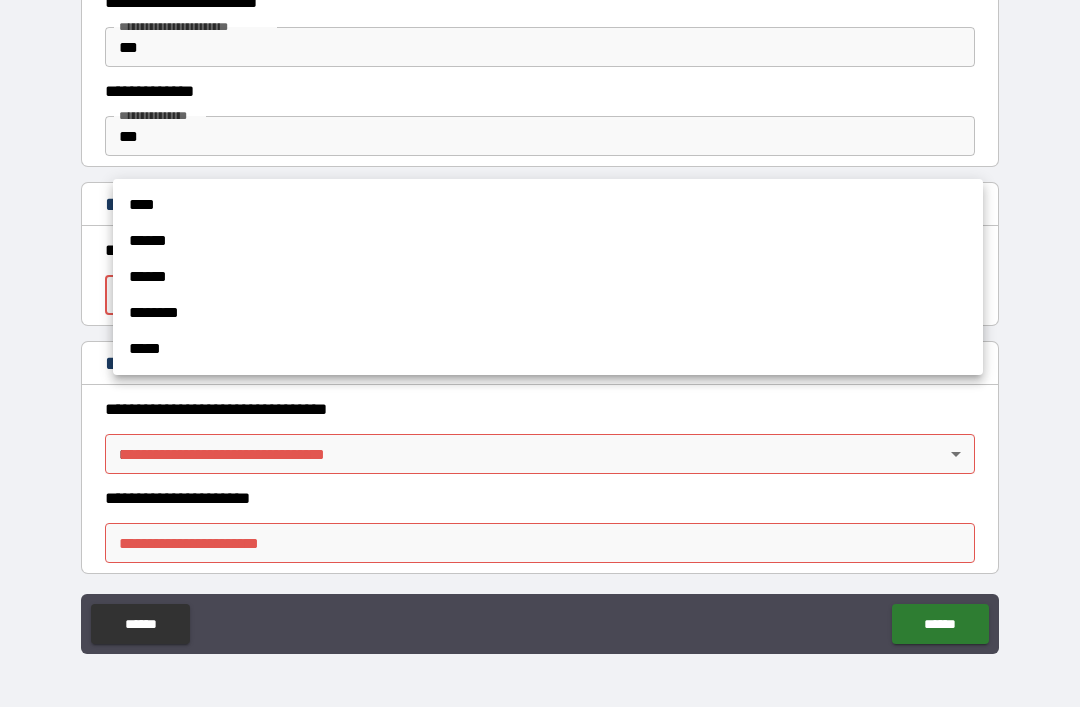 click on "****" at bounding box center [548, 205] 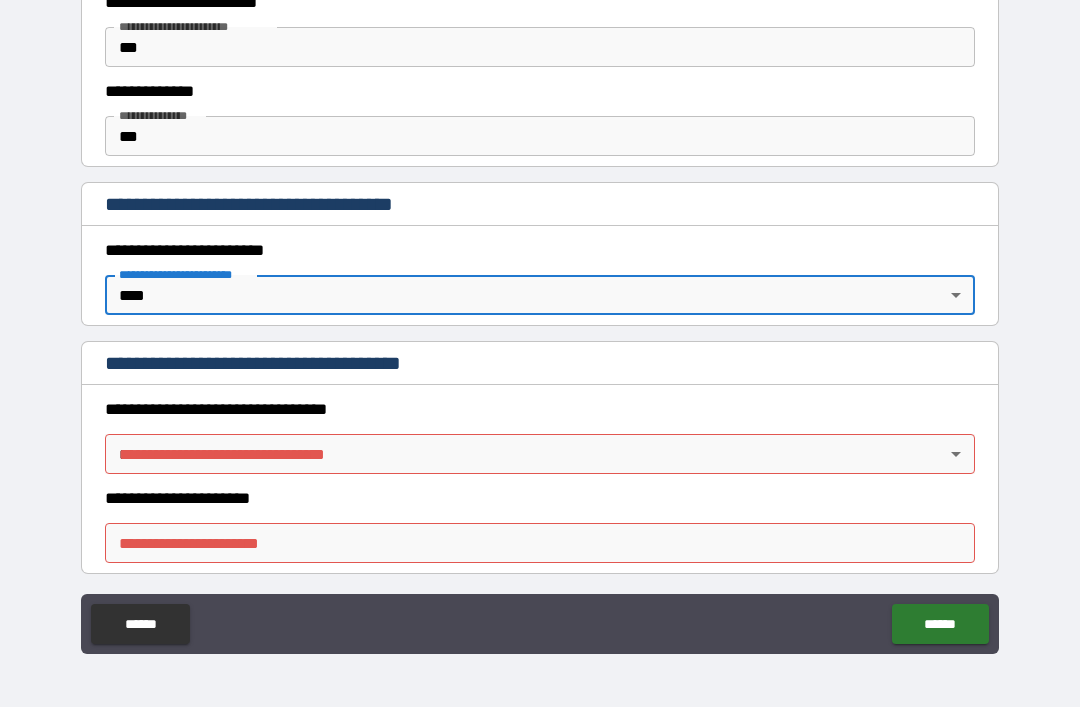 click on "**********" at bounding box center [540, 321] 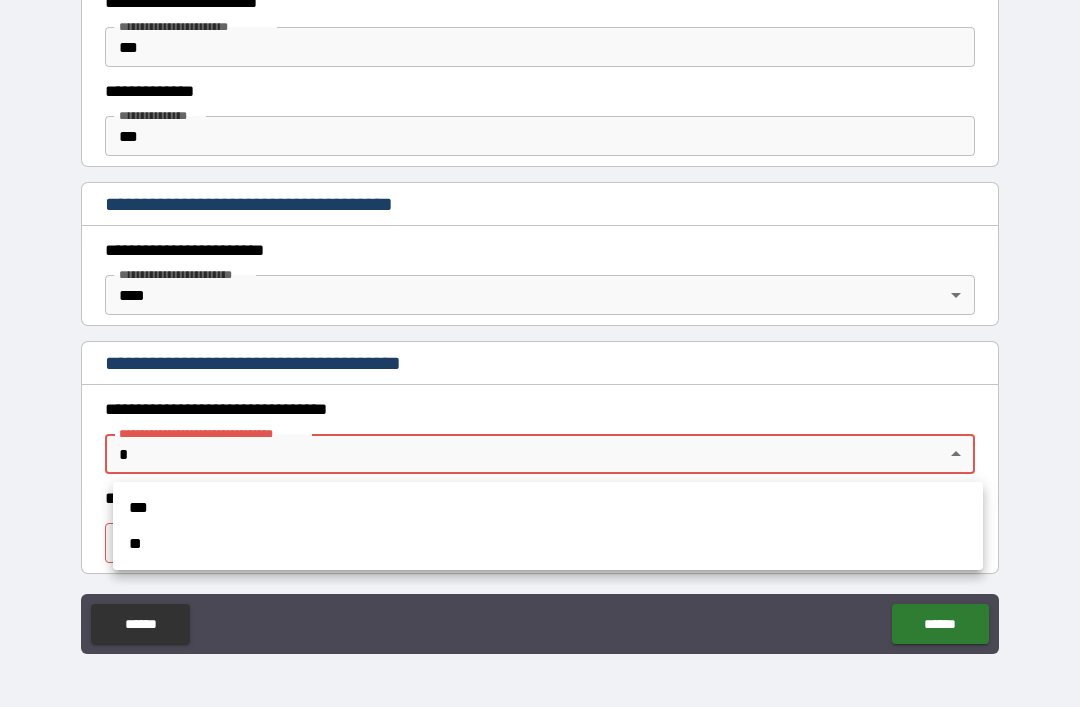click on "**" at bounding box center [548, 544] 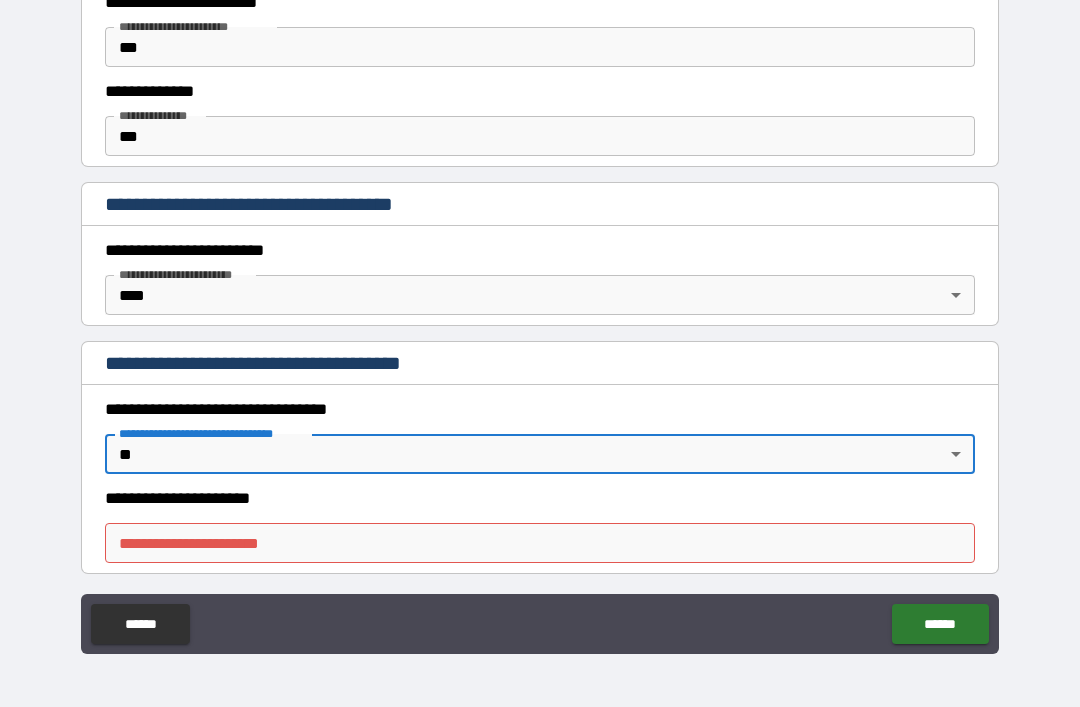 click on "**********" at bounding box center (540, 543) 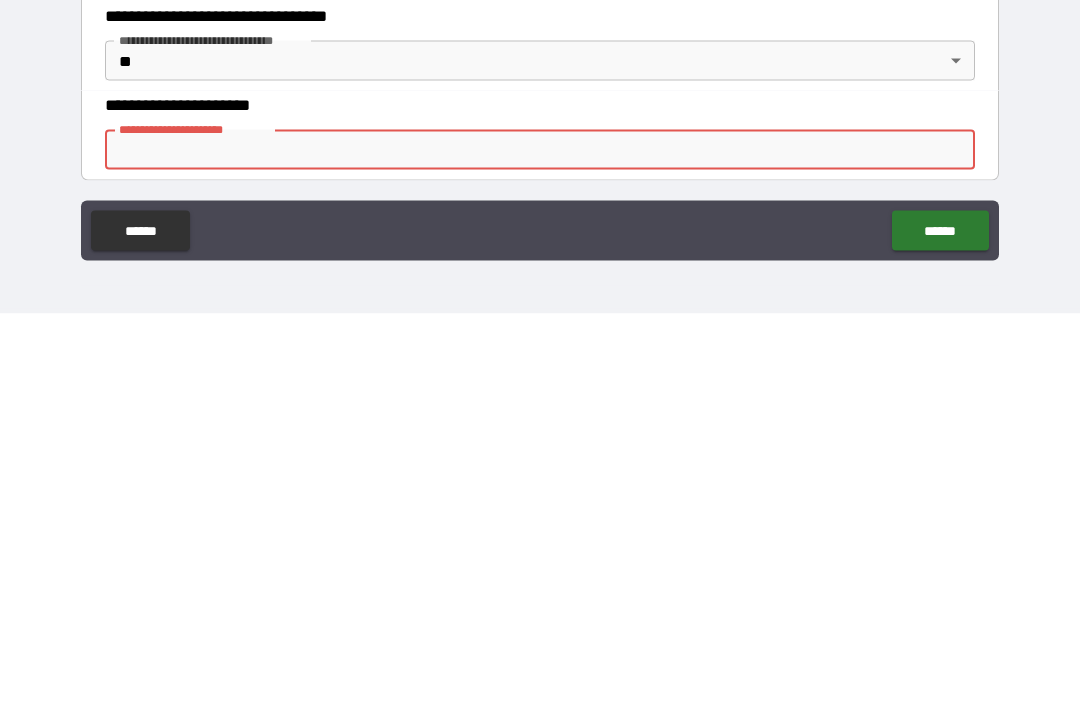 type on "*" 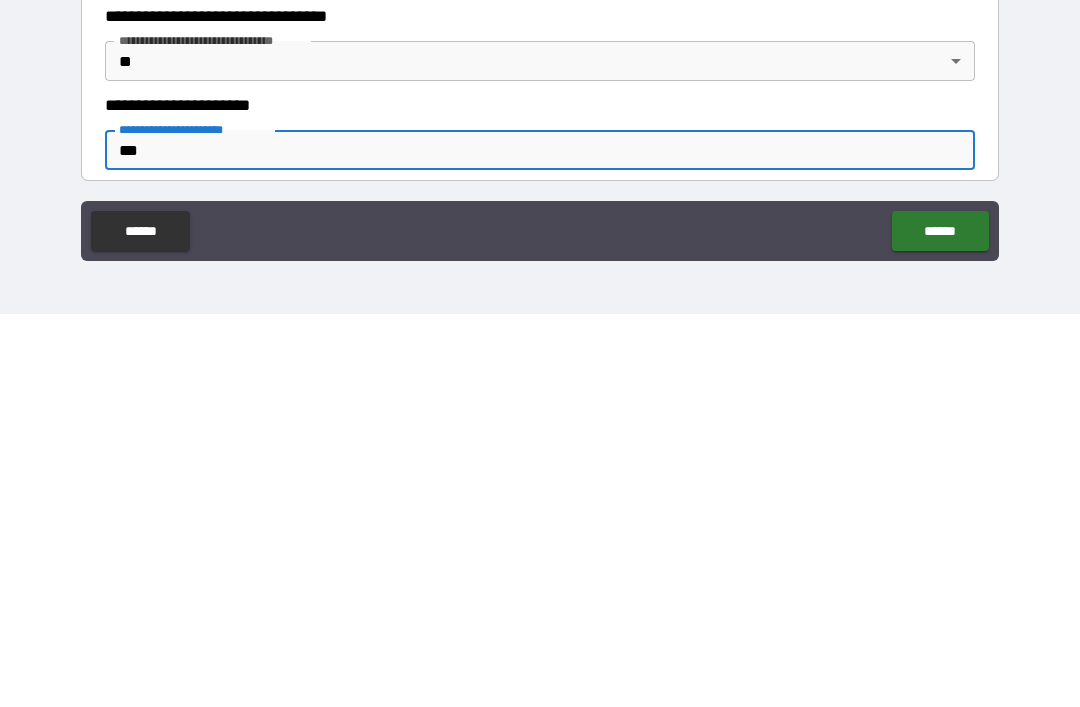 type on "***" 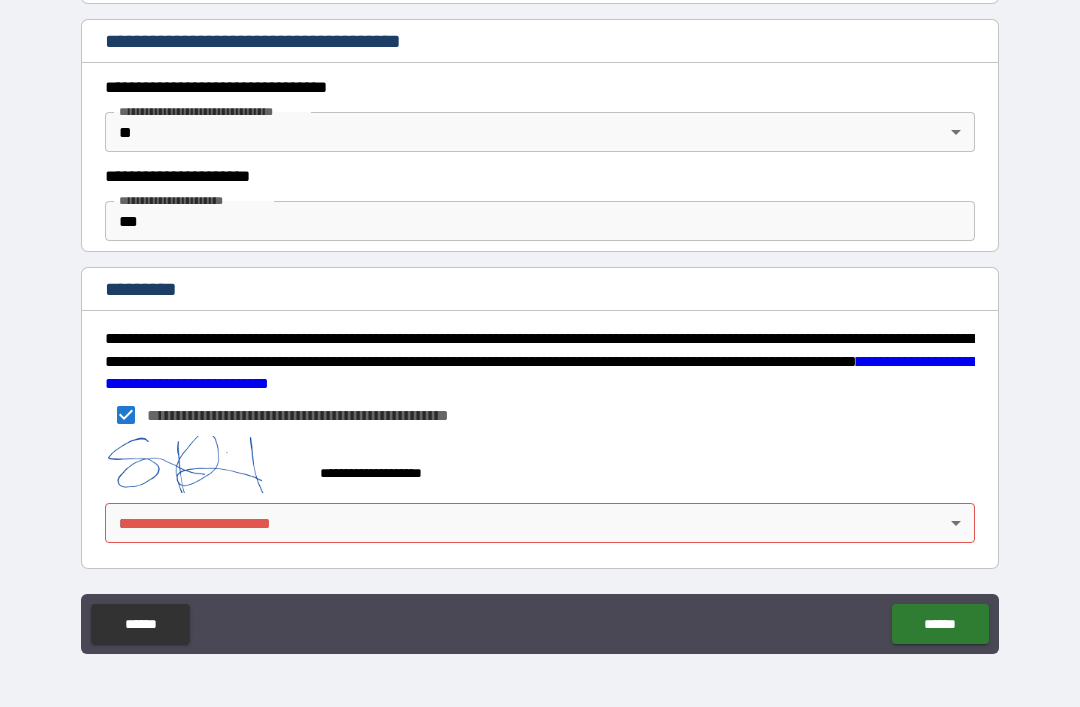 scroll, scrollTop: 1698, scrollLeft: 0, axis: vertical 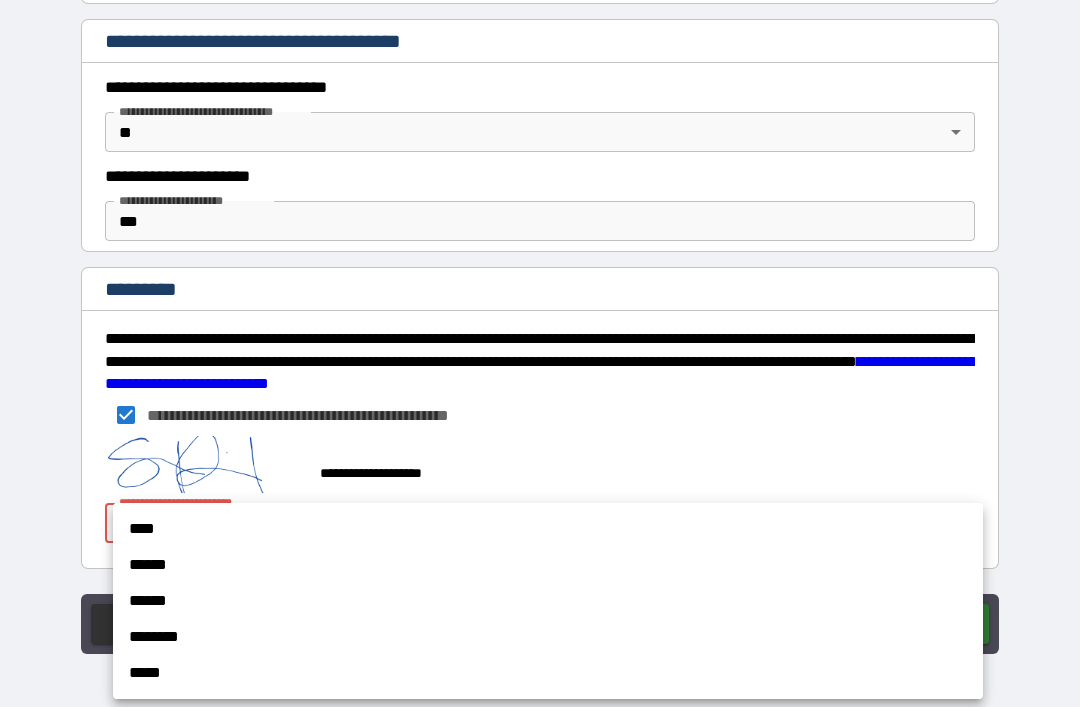 click on "****" at bounding box center [548, 529] 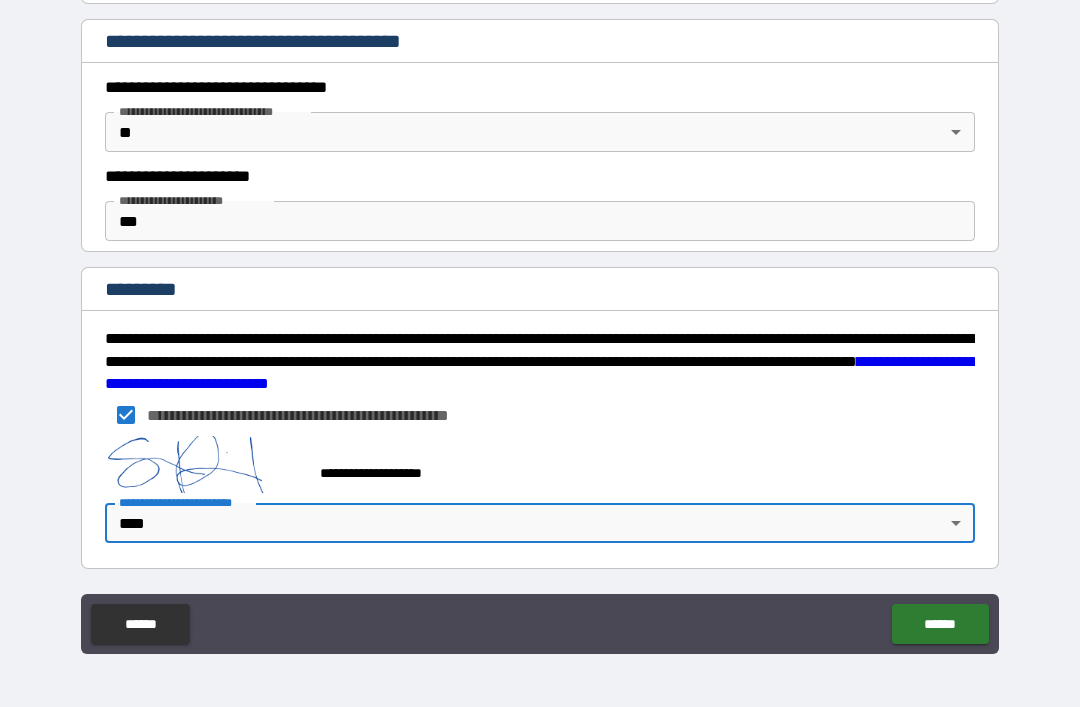 type on "*" 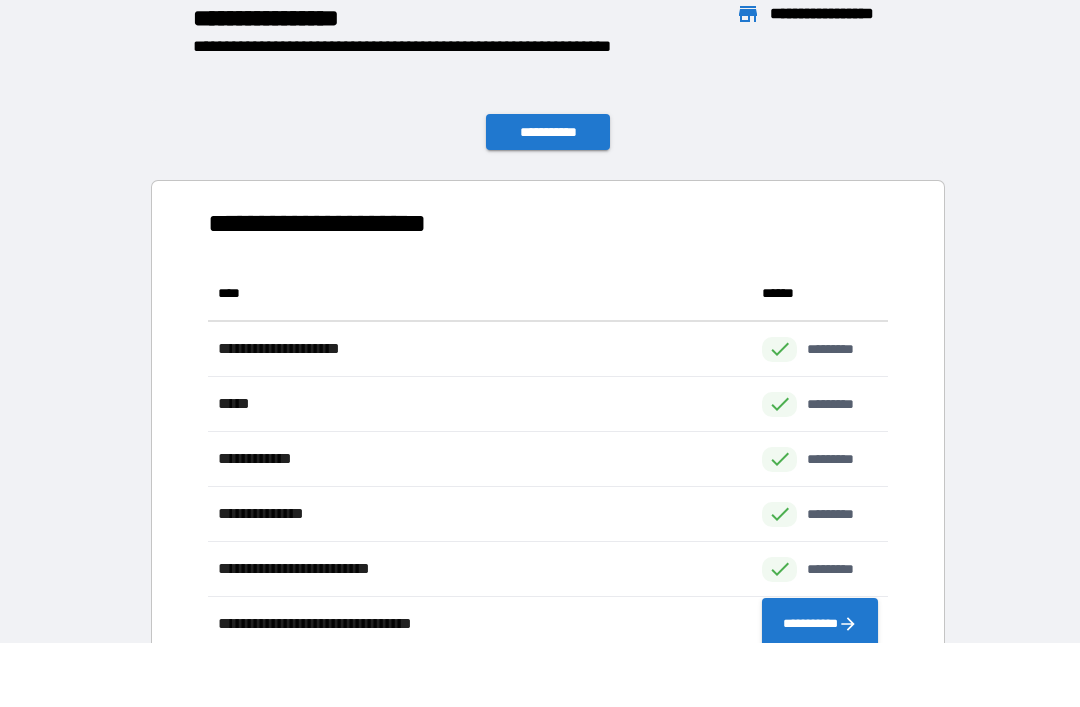 scroll, scrollTop: 1, scrollLeft: 1, axis: both 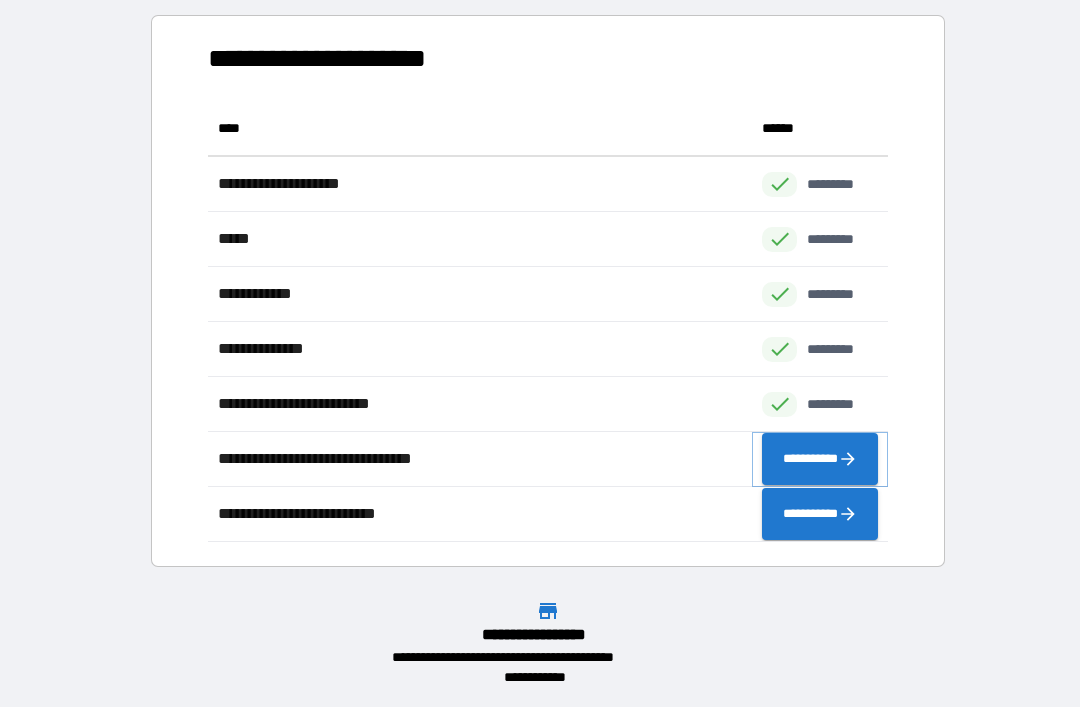click on "**********" at bounding box center [820, 459] 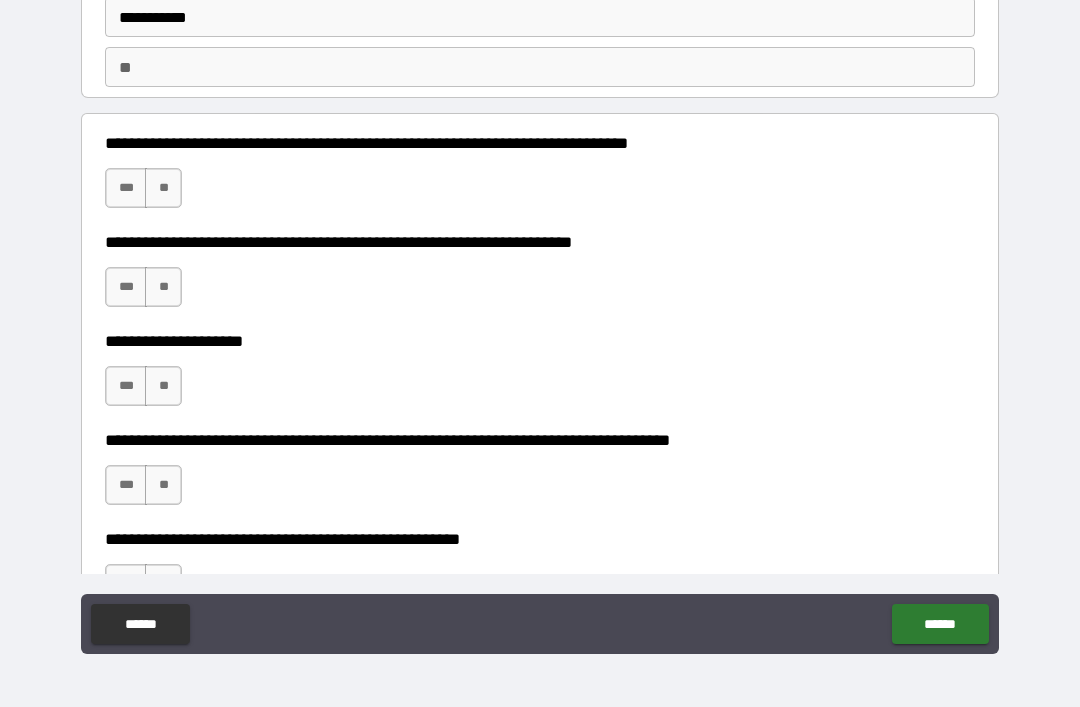 scroll, scrollTop: 136, scrollLeft: 0, axis: vertical 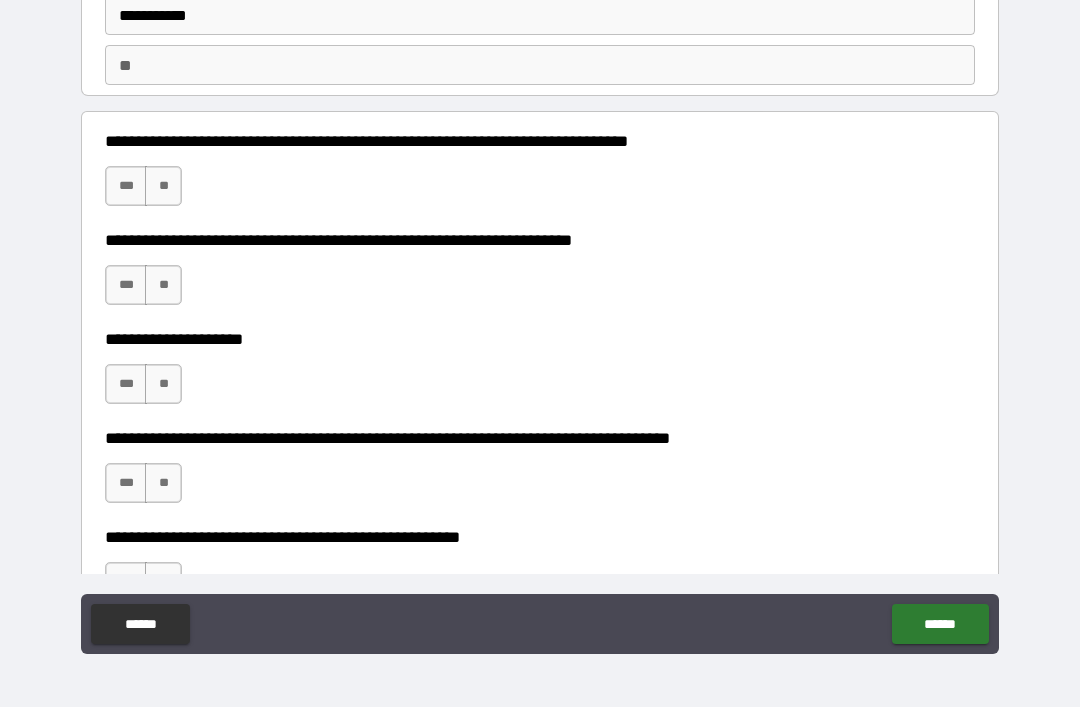 click on "**" at bounding box center [163, 186] 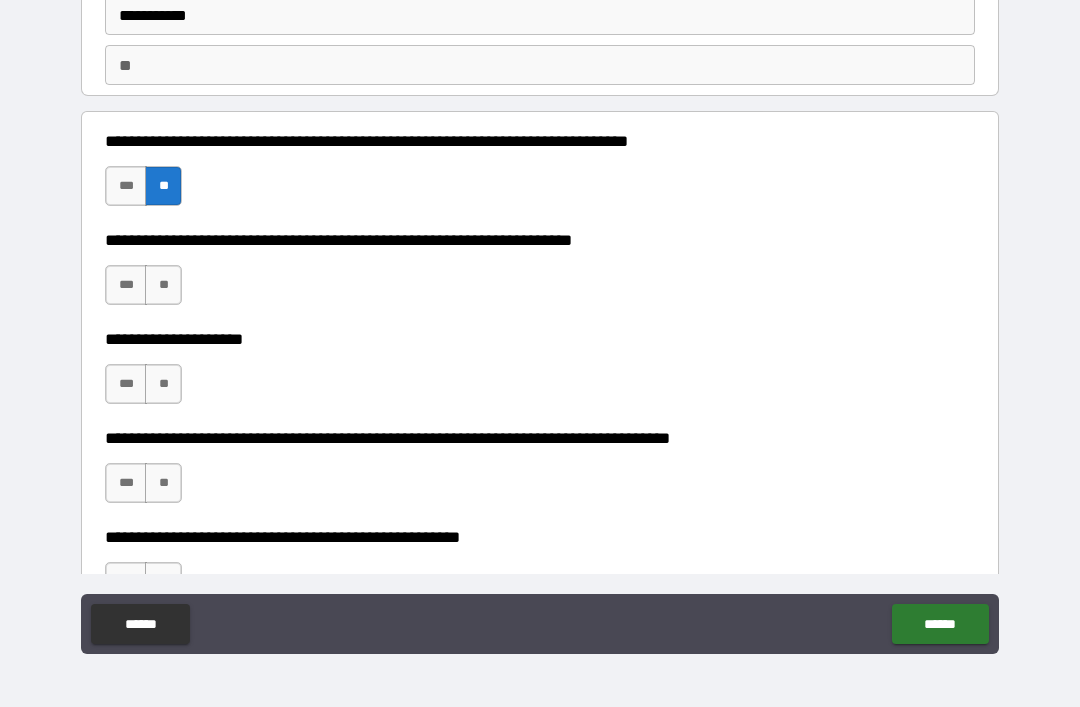 click on "**" at bounding box center [163, 285] 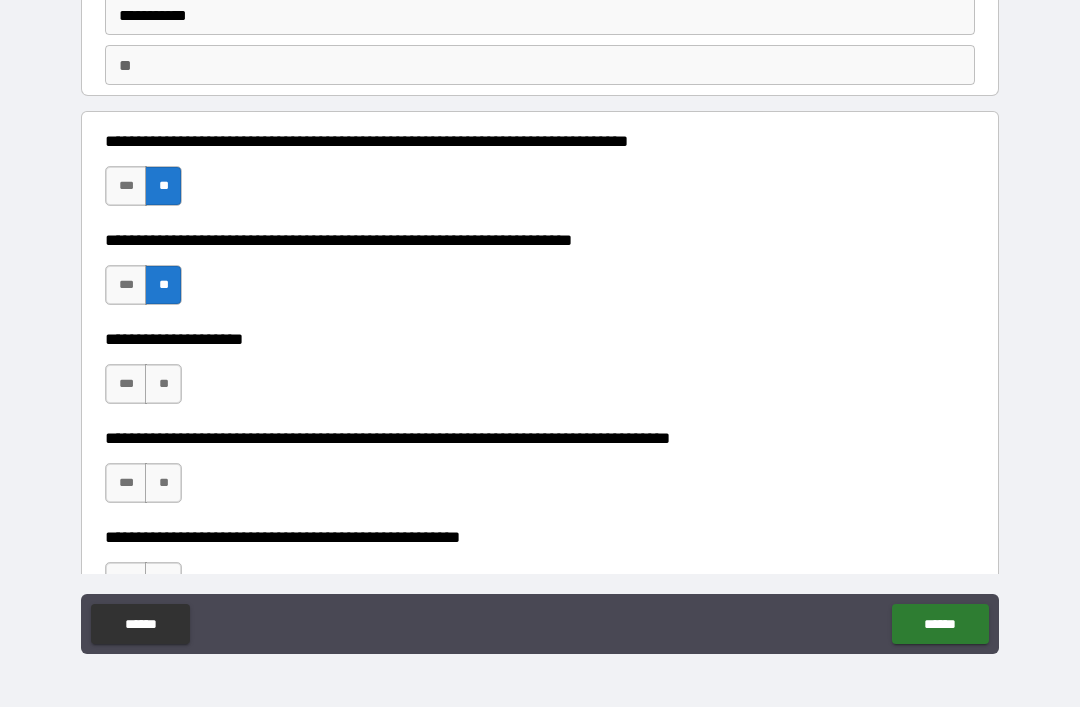 click on "**" at bounding box center [163, 384] 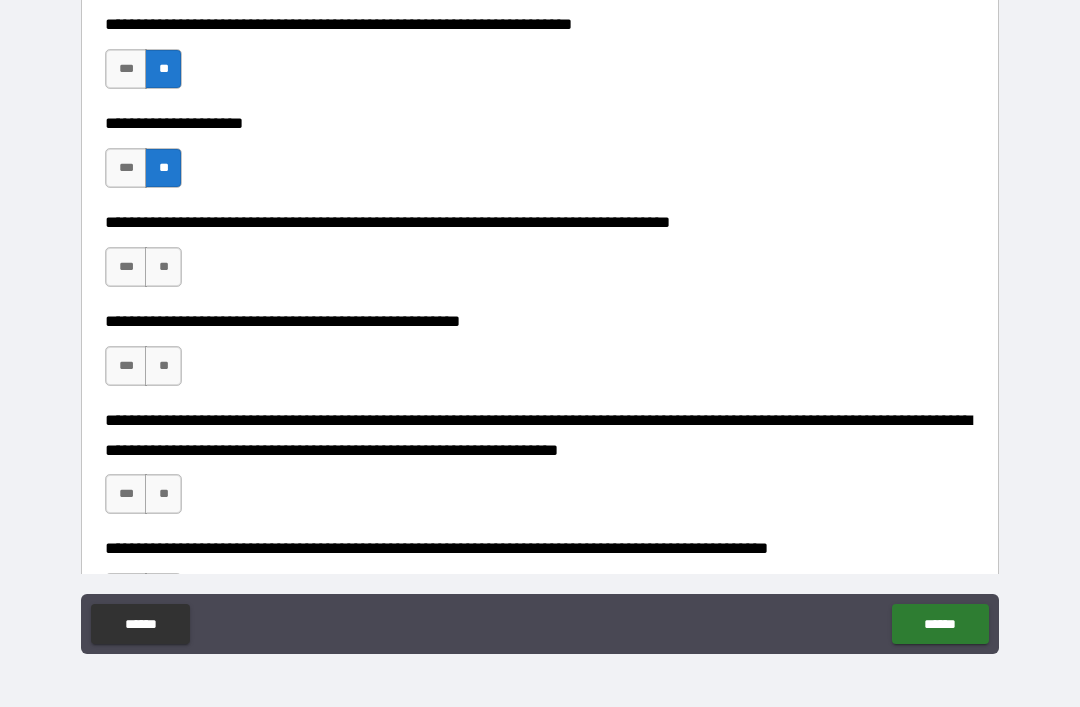 scroll, scrollTop: 349, scrollLeft: 0, axis: vertical 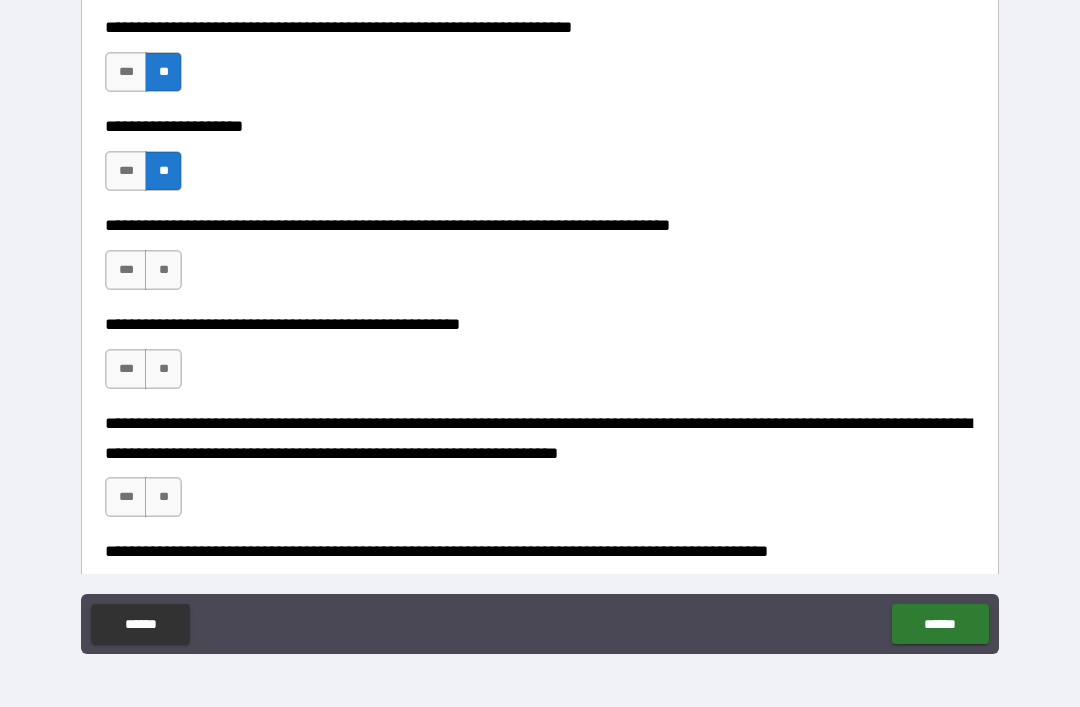 click on "**" at bounding box center [163, 270] 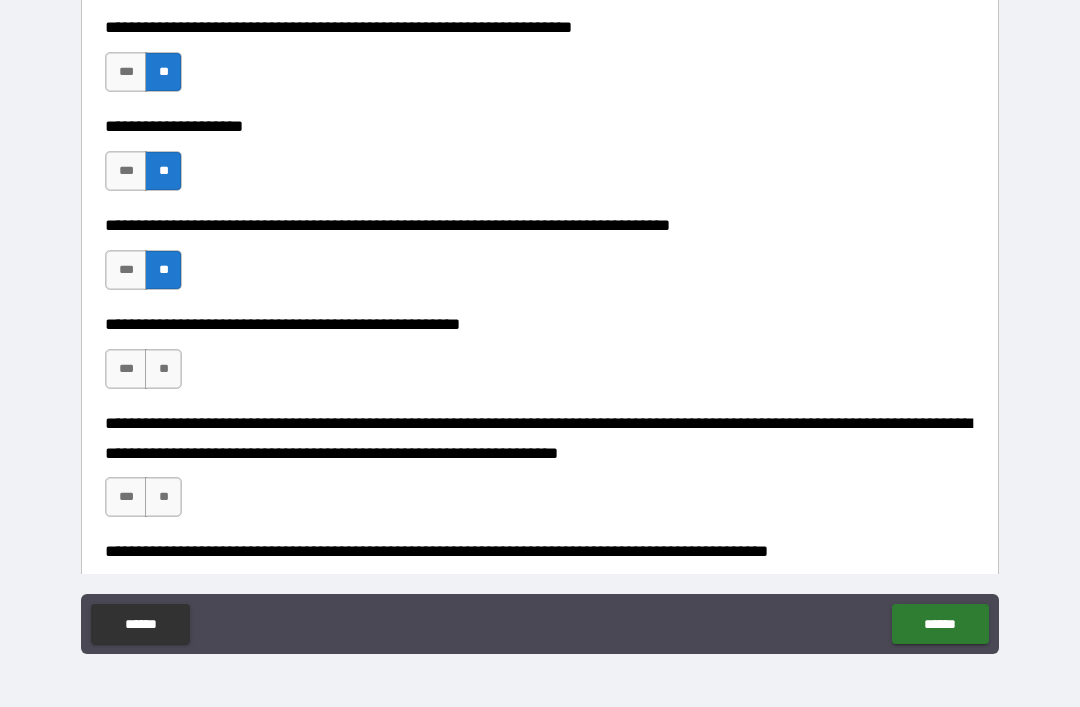 click on "**" at bounding box center [163, 369] 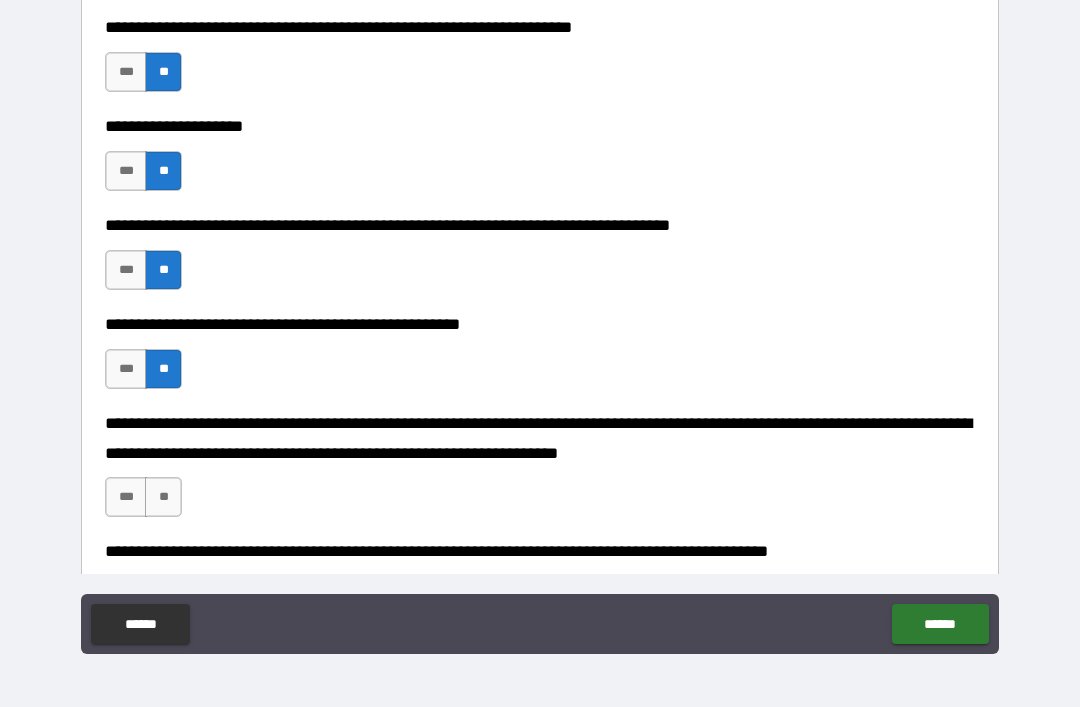 scroll, scrollTop: 475, scrollLeft: 0, axis: vertical 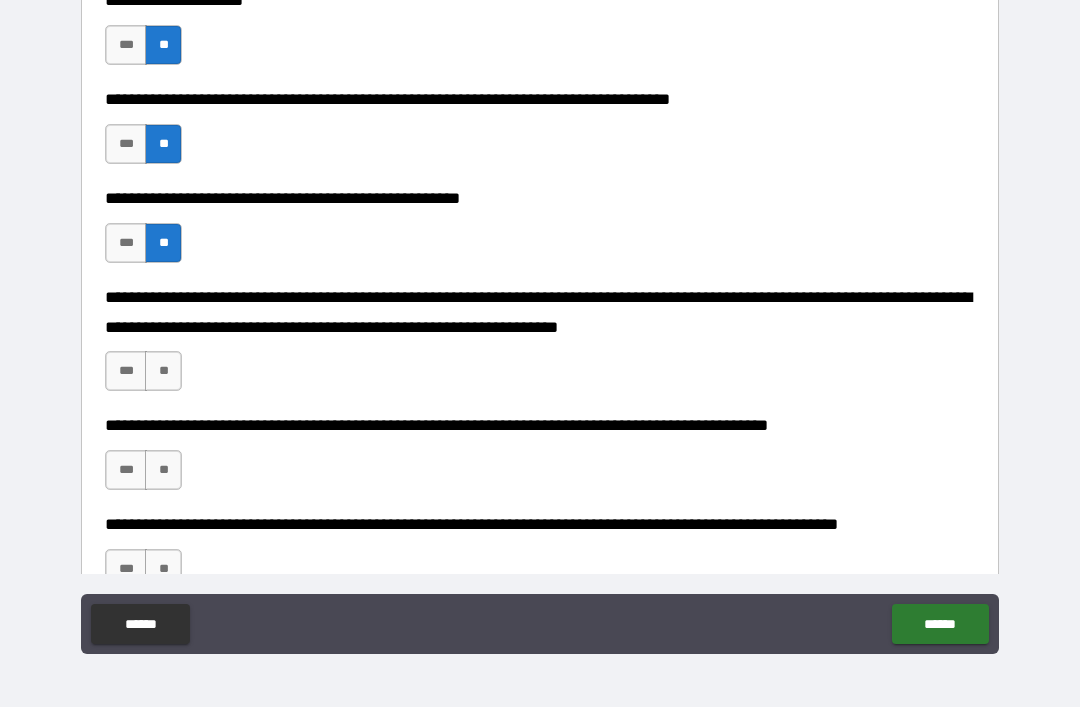 click on "**" at bounding box center [163, 371] 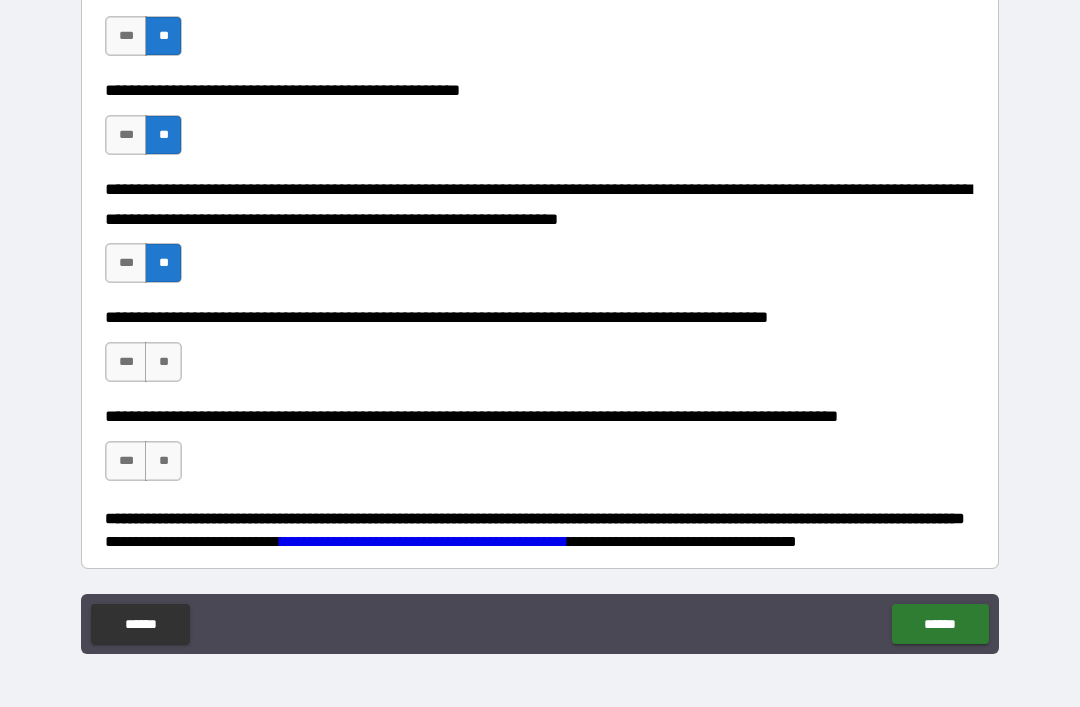 scroll, scrollTop: 604, scrollLeft: 0, axis: vertical 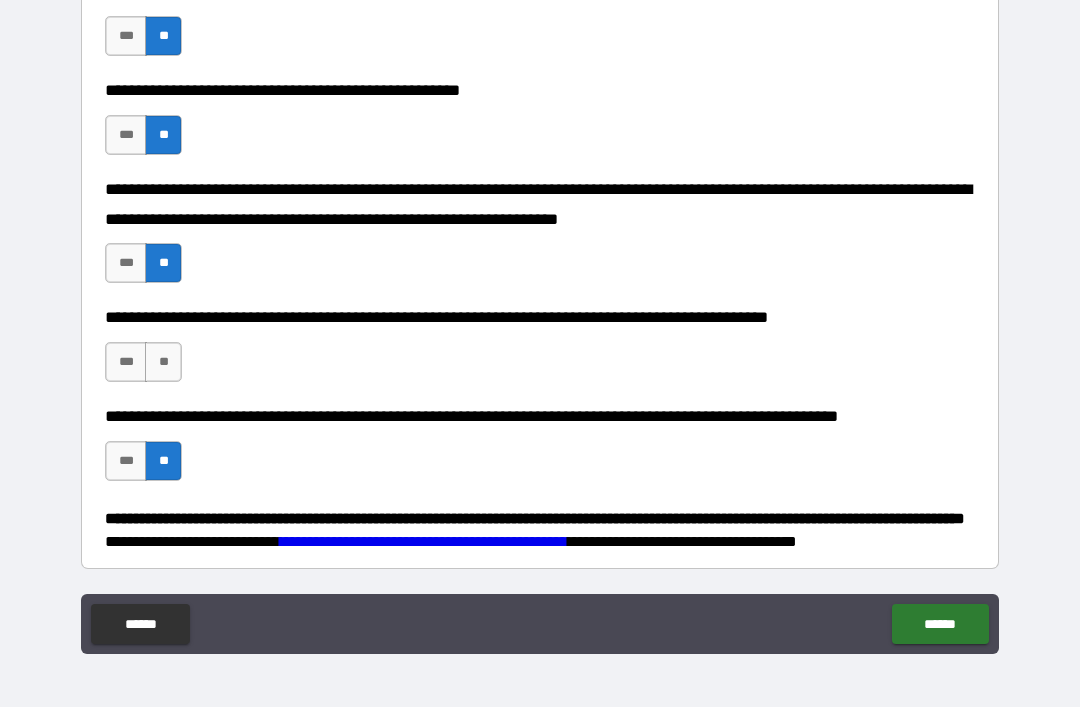 click on "******" at bounding box center [940, 624] 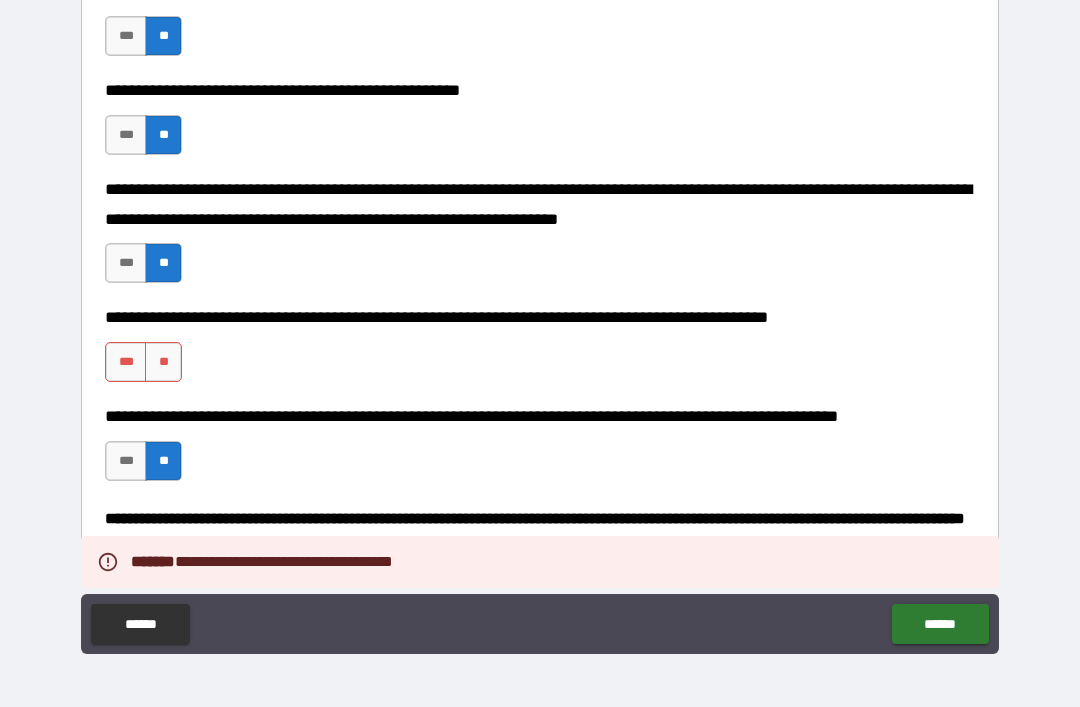 click on "**" at bounding box center [163, 362] 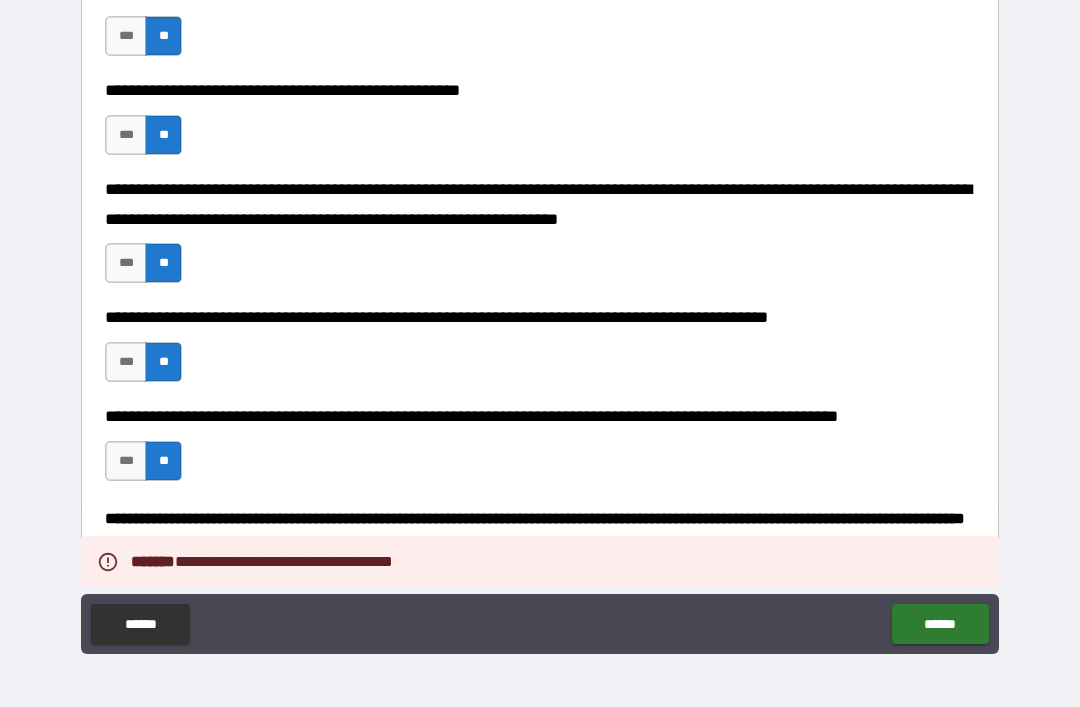 click on "******" at bounding box center (940, 624) 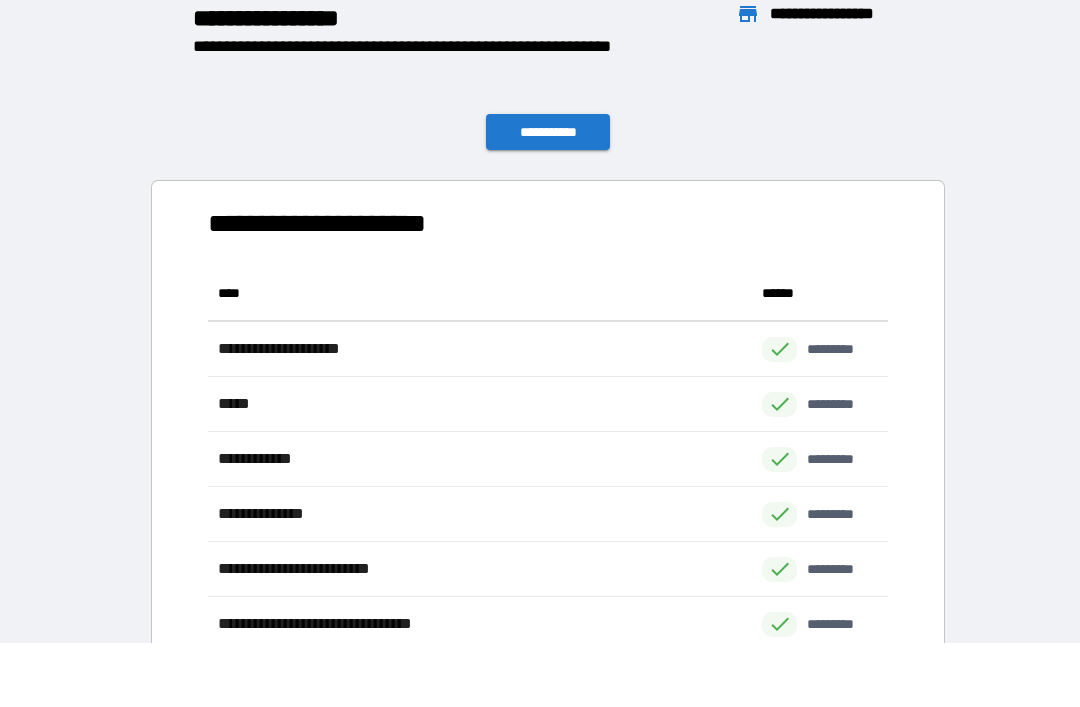 scroll, scrollTop: 1, scrollLeft: 1, axis: both 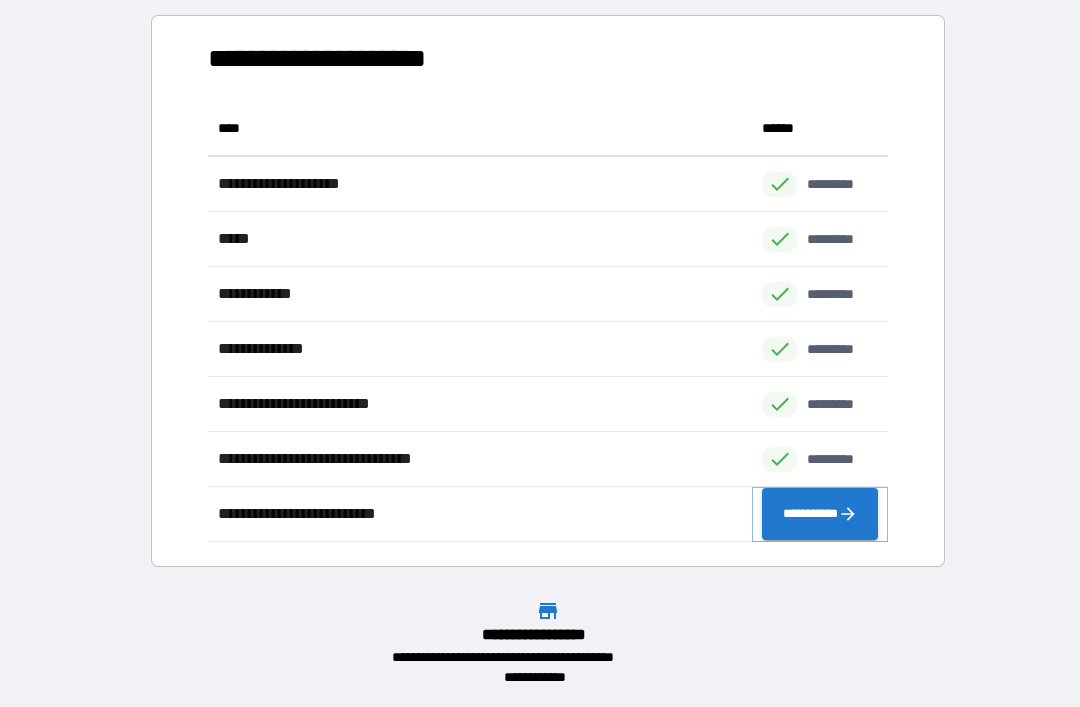 click on "**********" at bounding box center [820, 514] 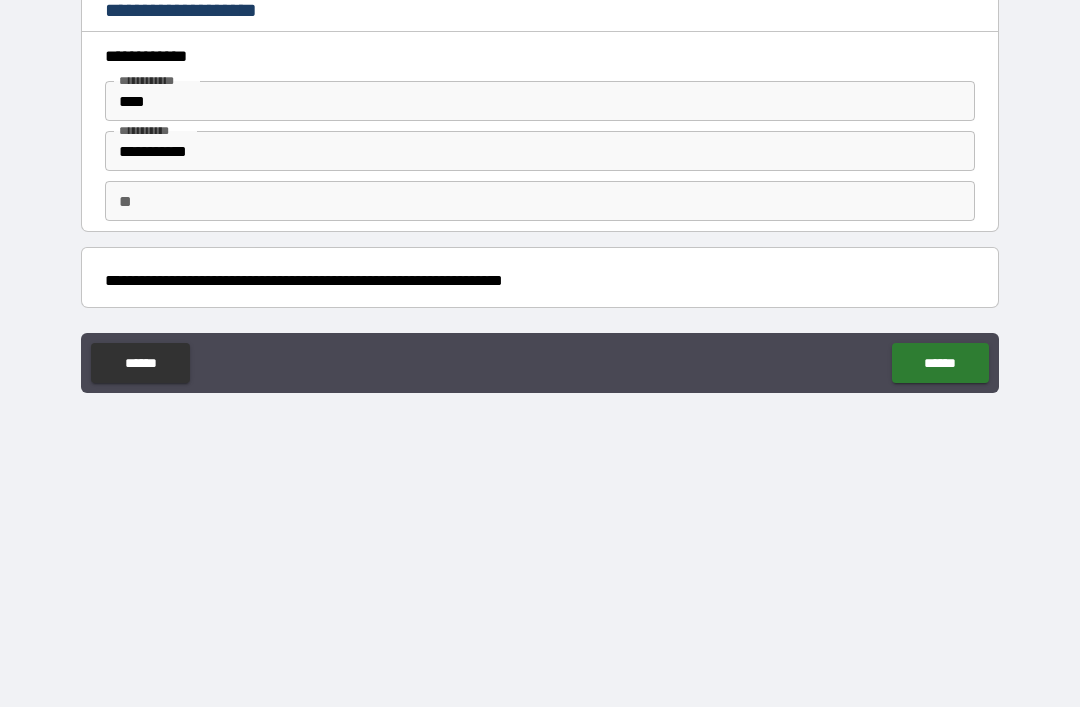 click on "******" at bounding box center (940, 363) 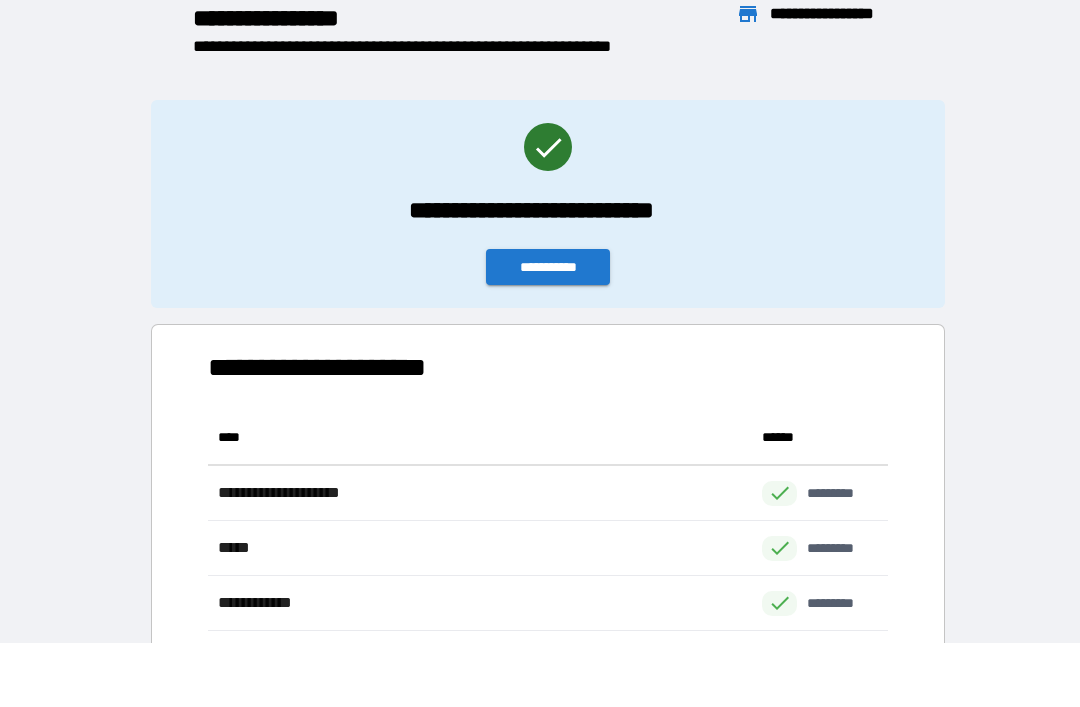 scroll, scrollTop: 1, scrollLeft: 1, axis: both 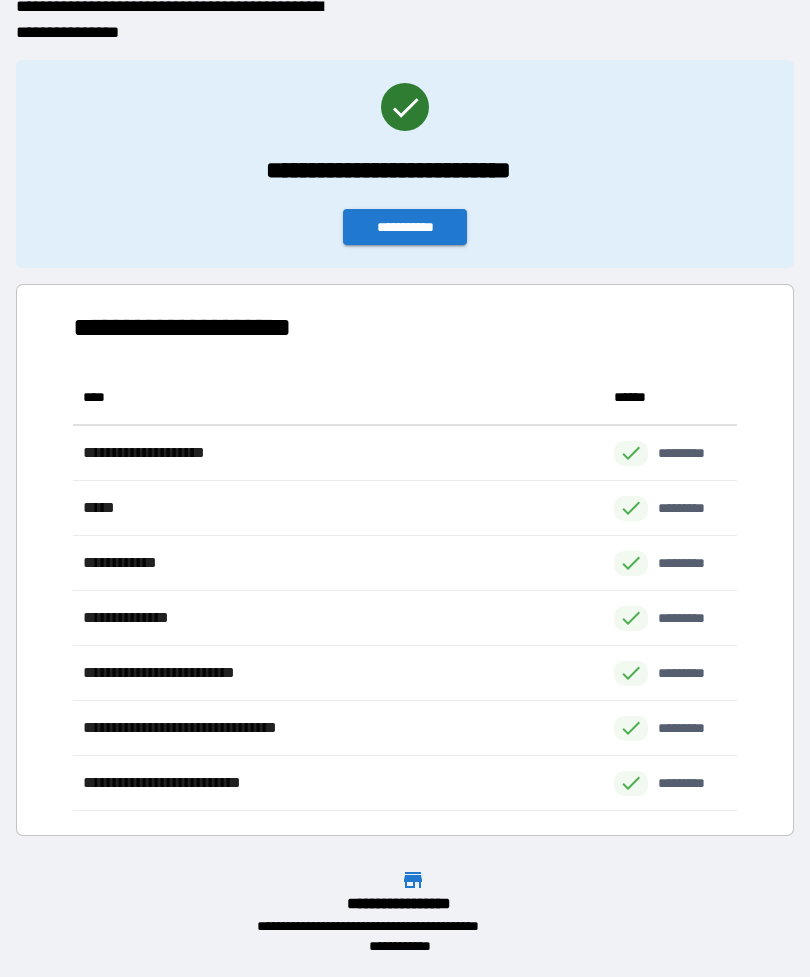click on "**********" at bounding box center (405, 164) 